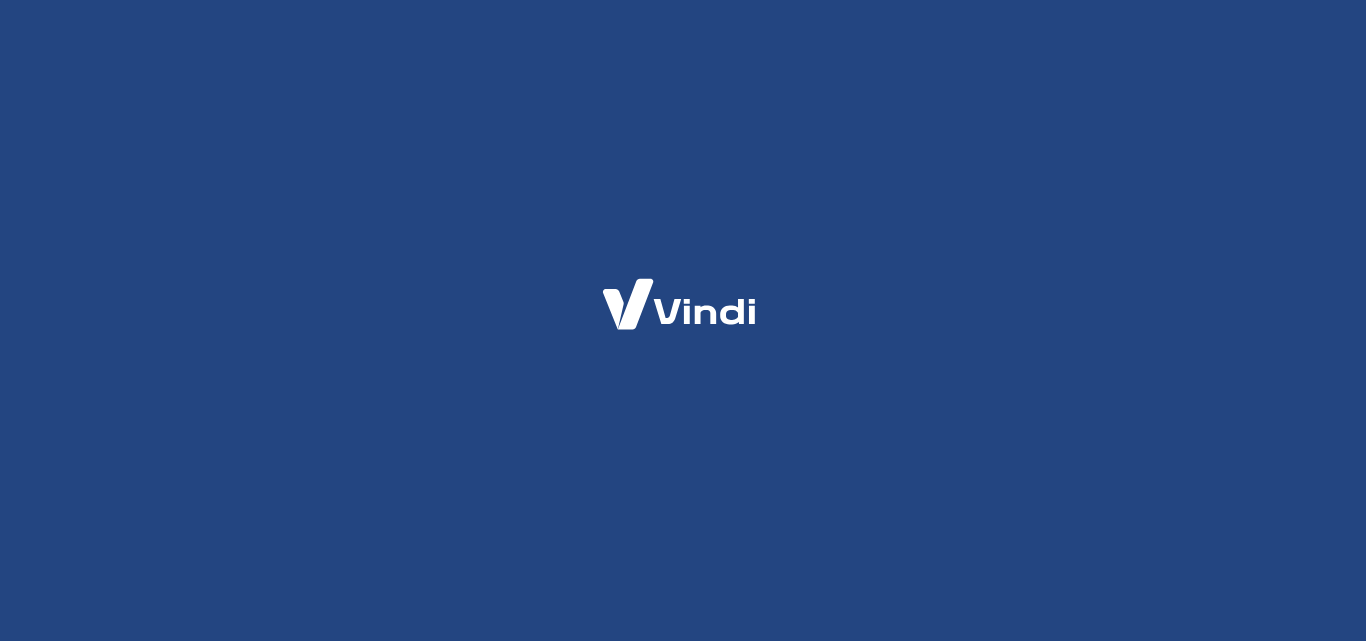 scroll, scrollTop: 0, scrollLeft: 0, axis: both 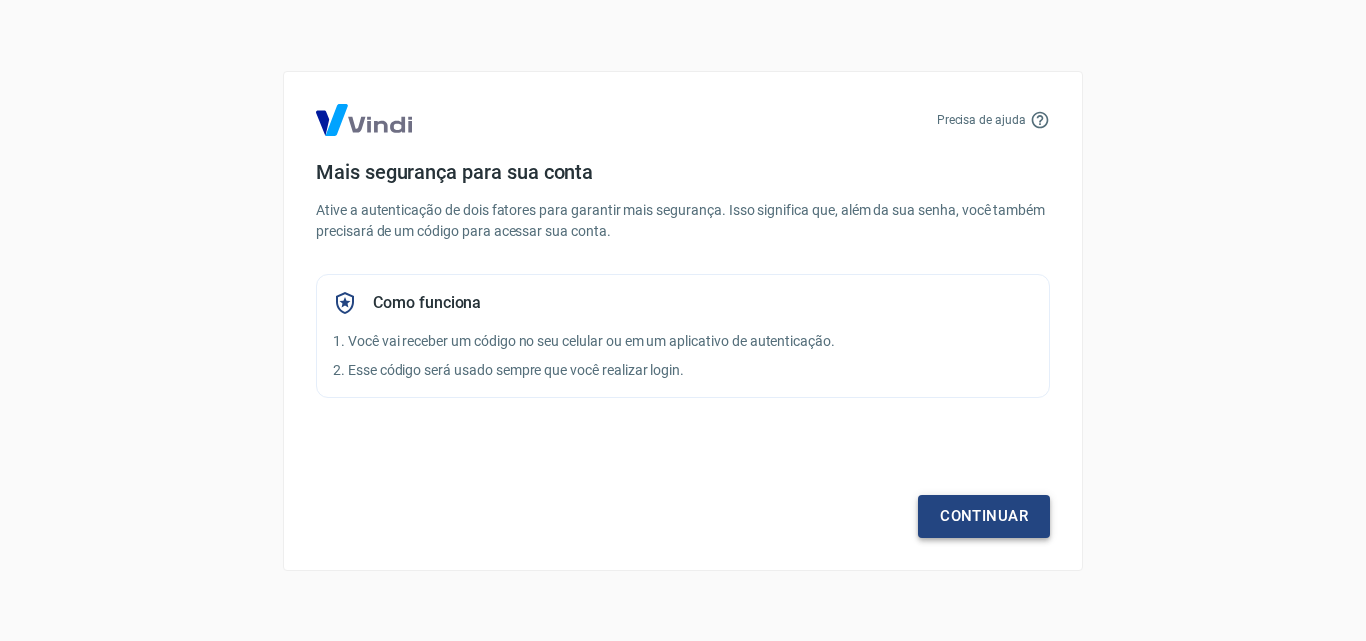 click on "Continuar" at bounding box center [984, 516] 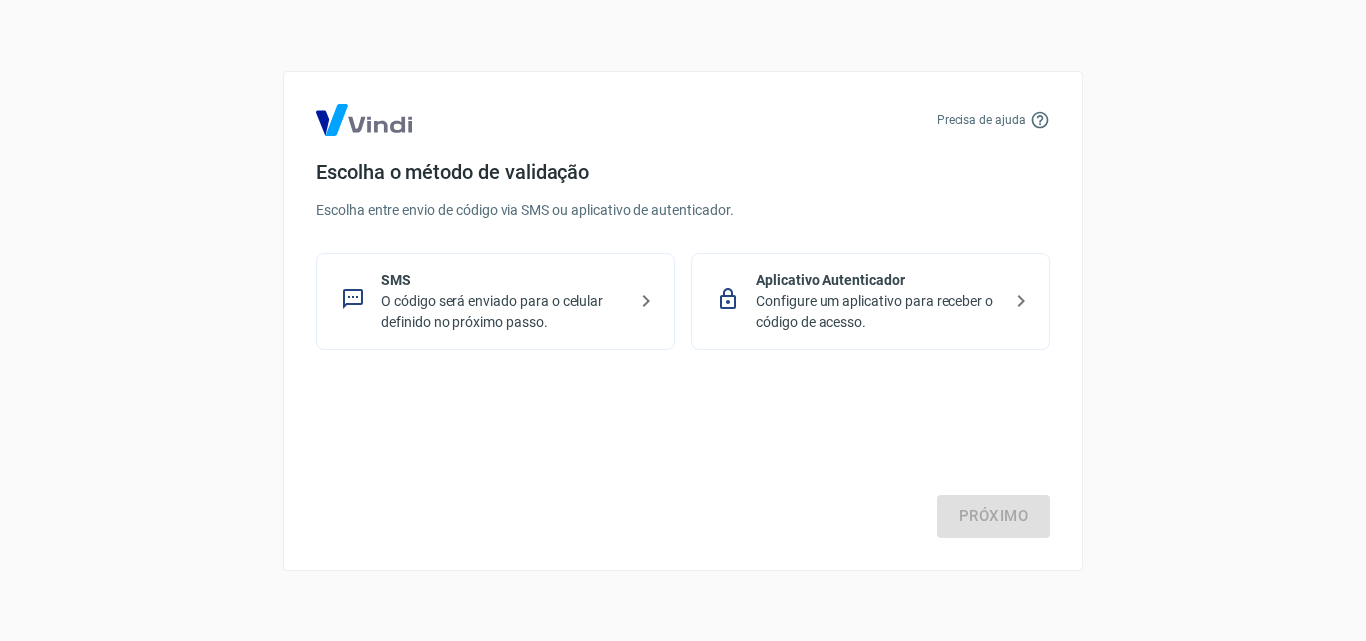 click on "Configure um aplicativo para receber o código de acesso." at bounding box center [878, 312] 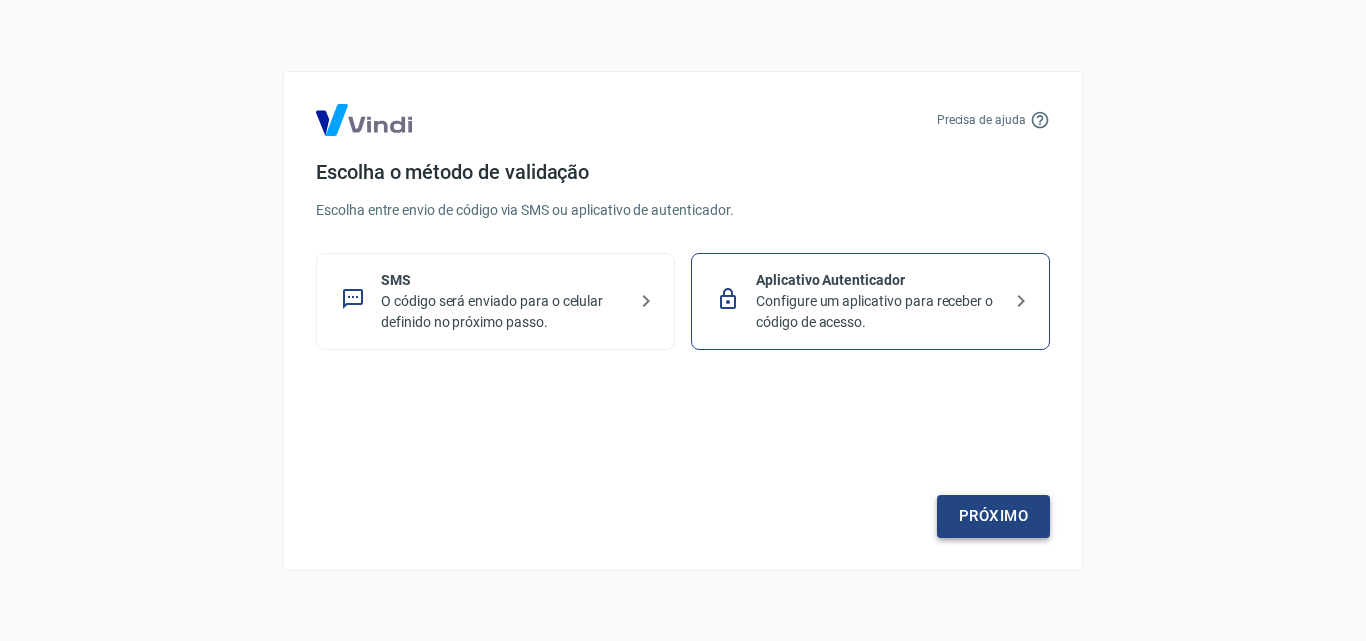 click on "Próximo" at bounding box center (993, 516) 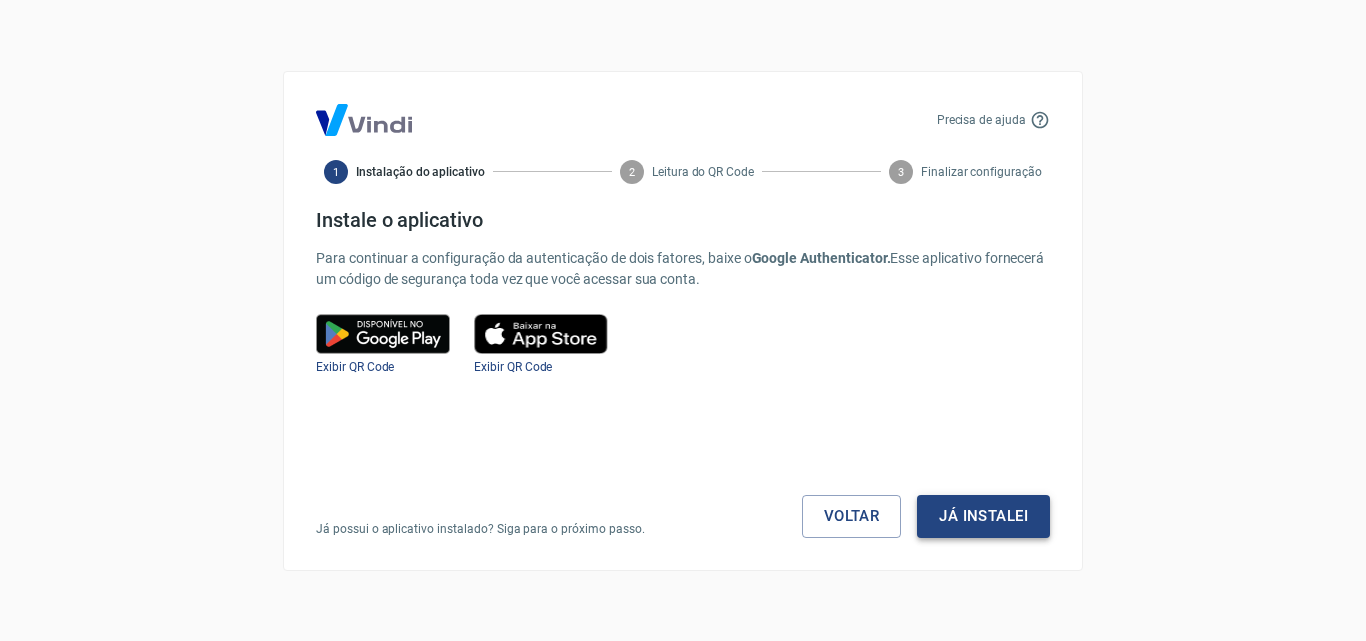 click on "Já instalei" at bounding box center (983, 516) 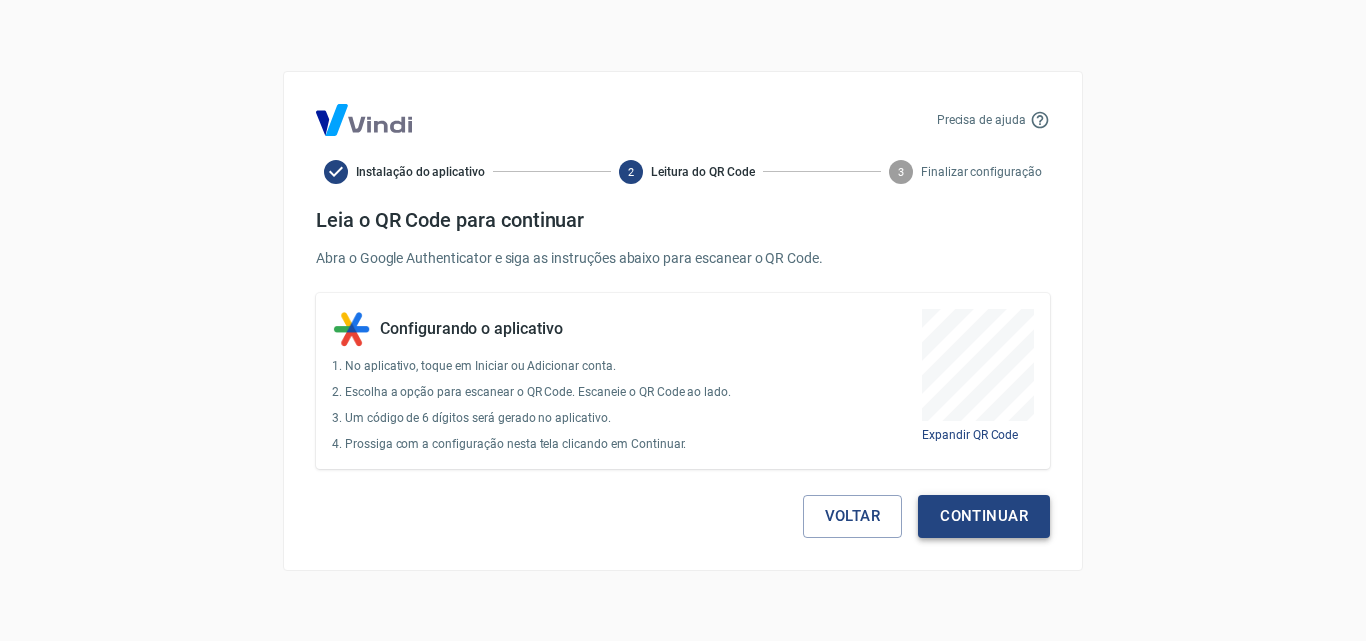 click on "Continuar" at bounding box center [984, 516] 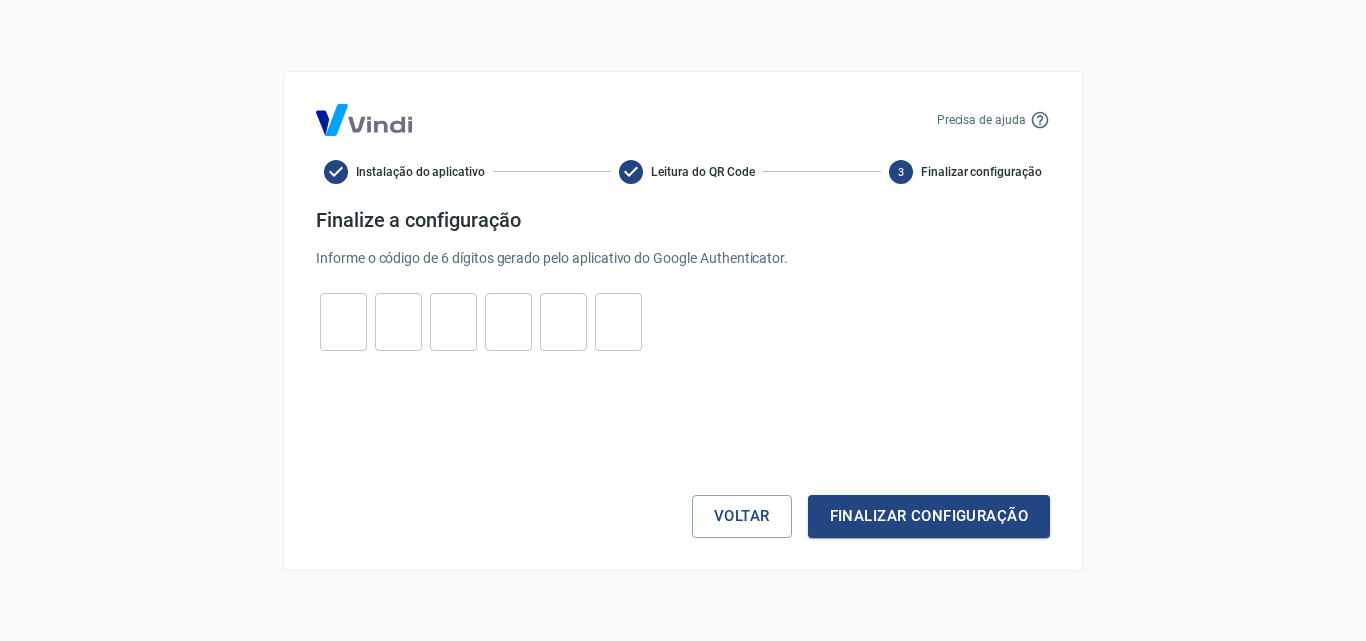 click at bounding box center (343, 321) 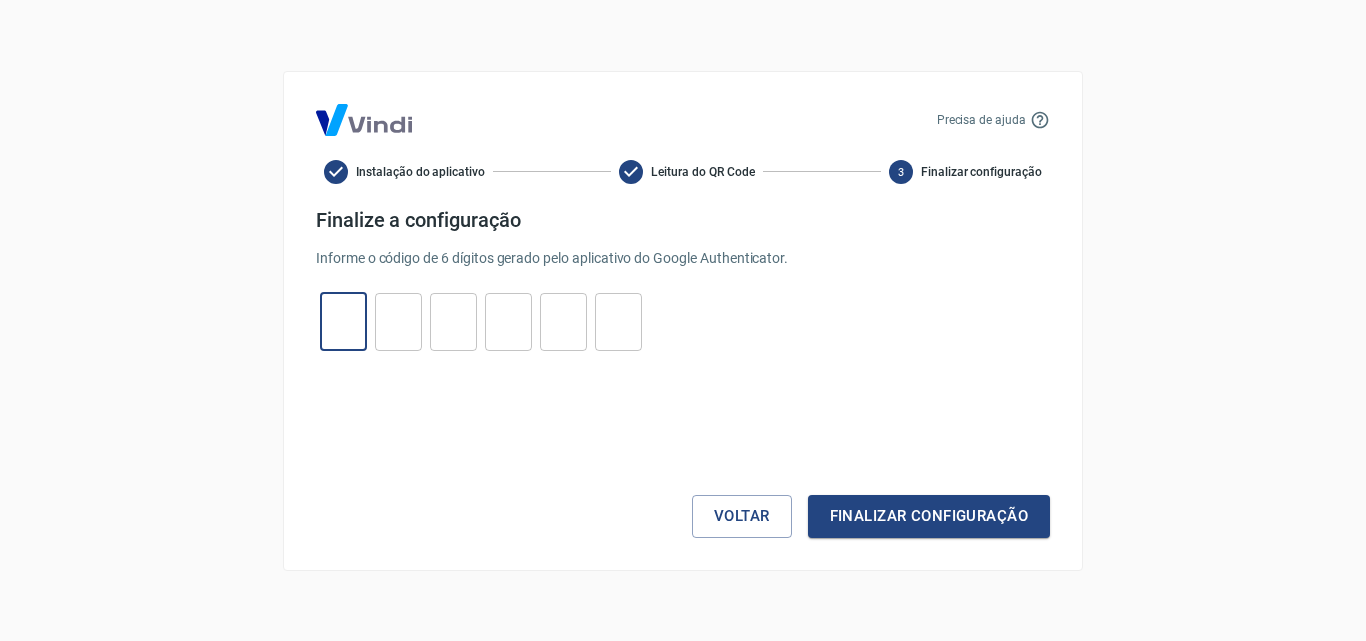 type on "0" 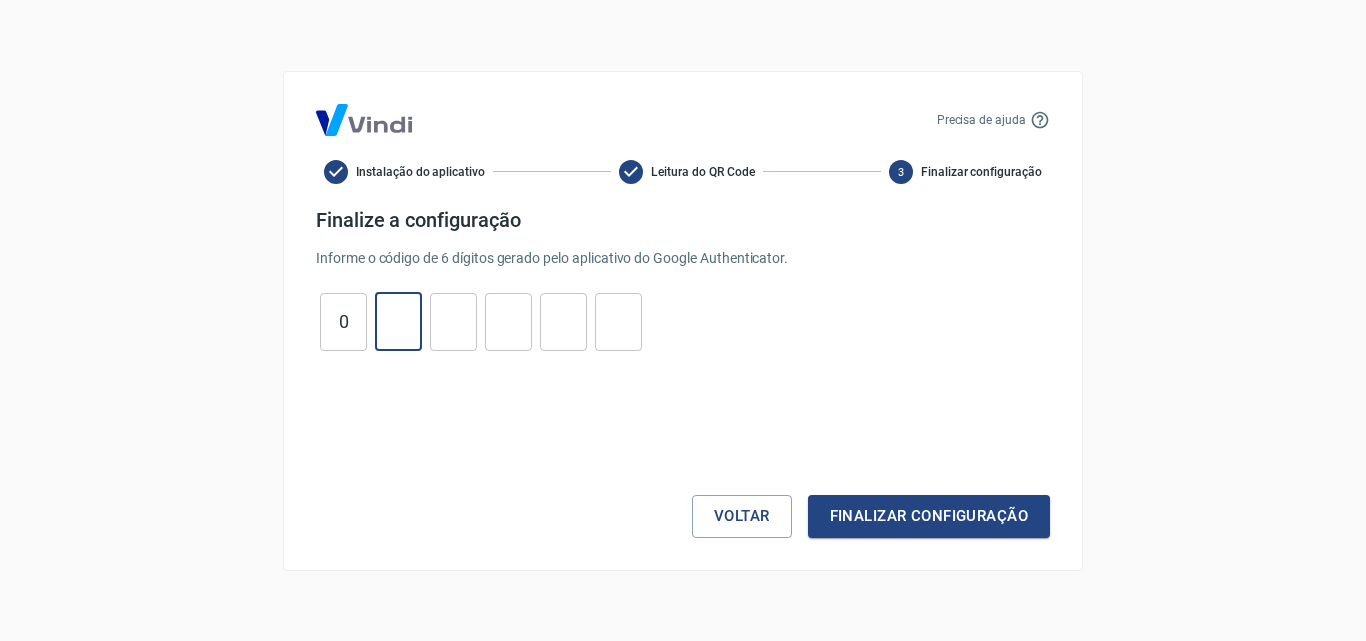 type on "3" 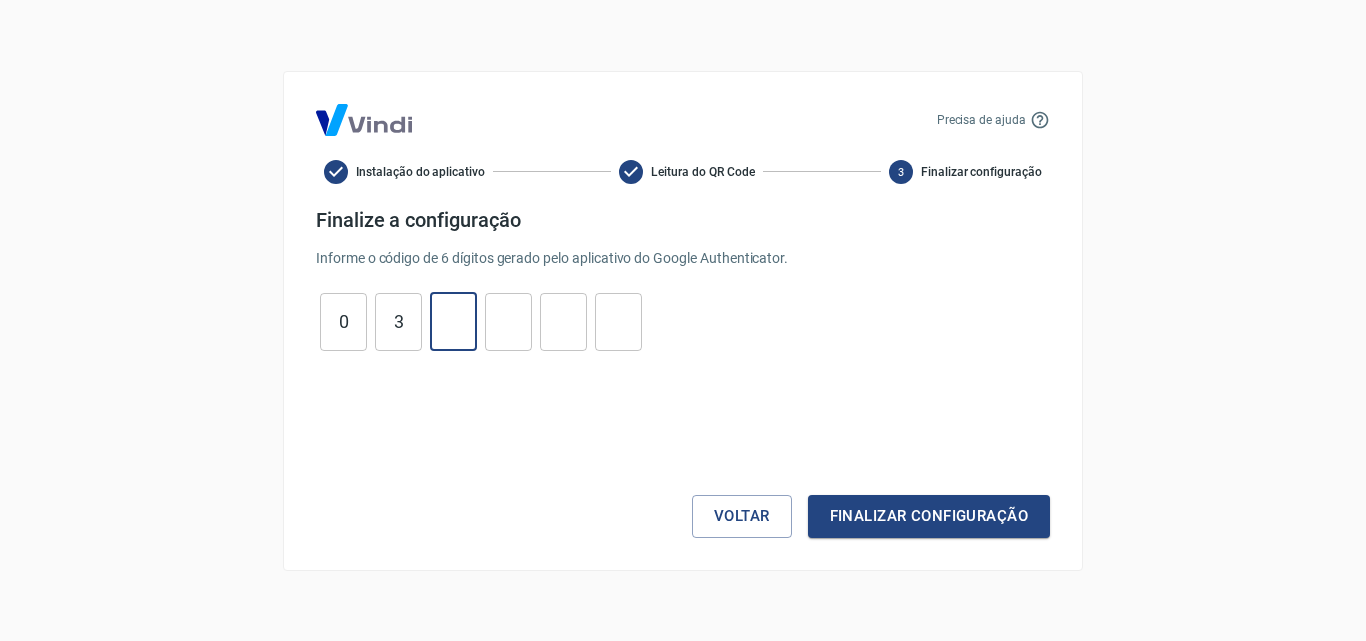 type on "9" 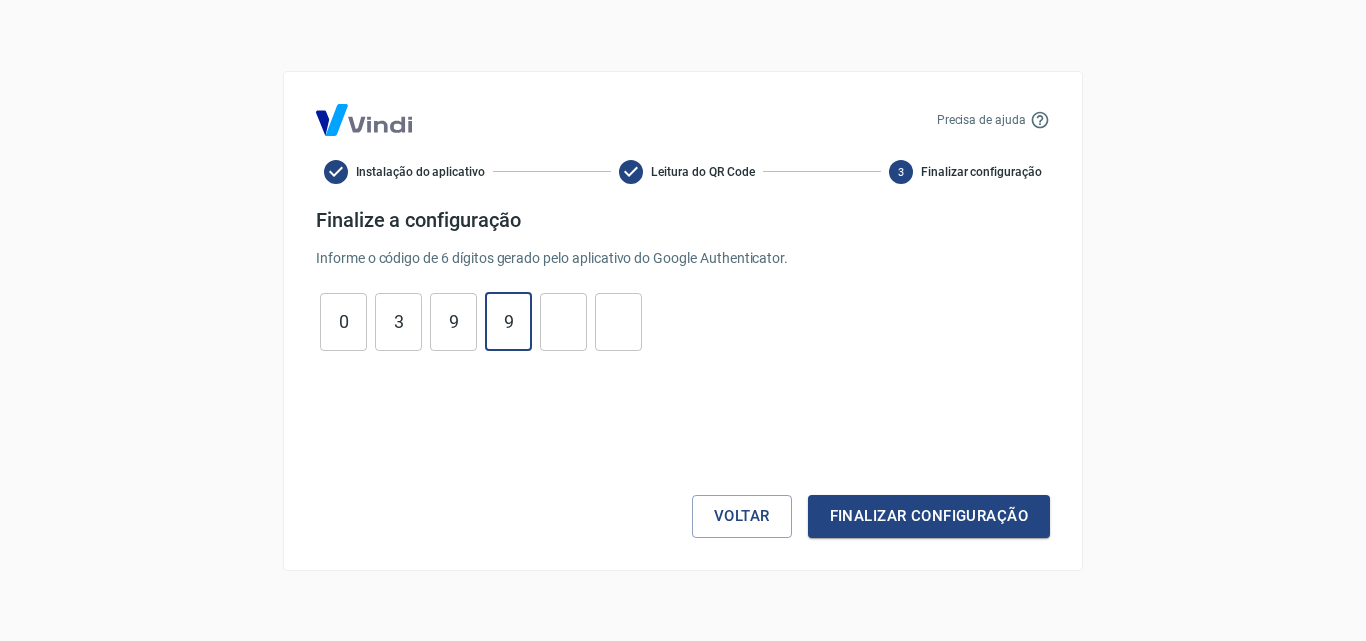 type on "9" 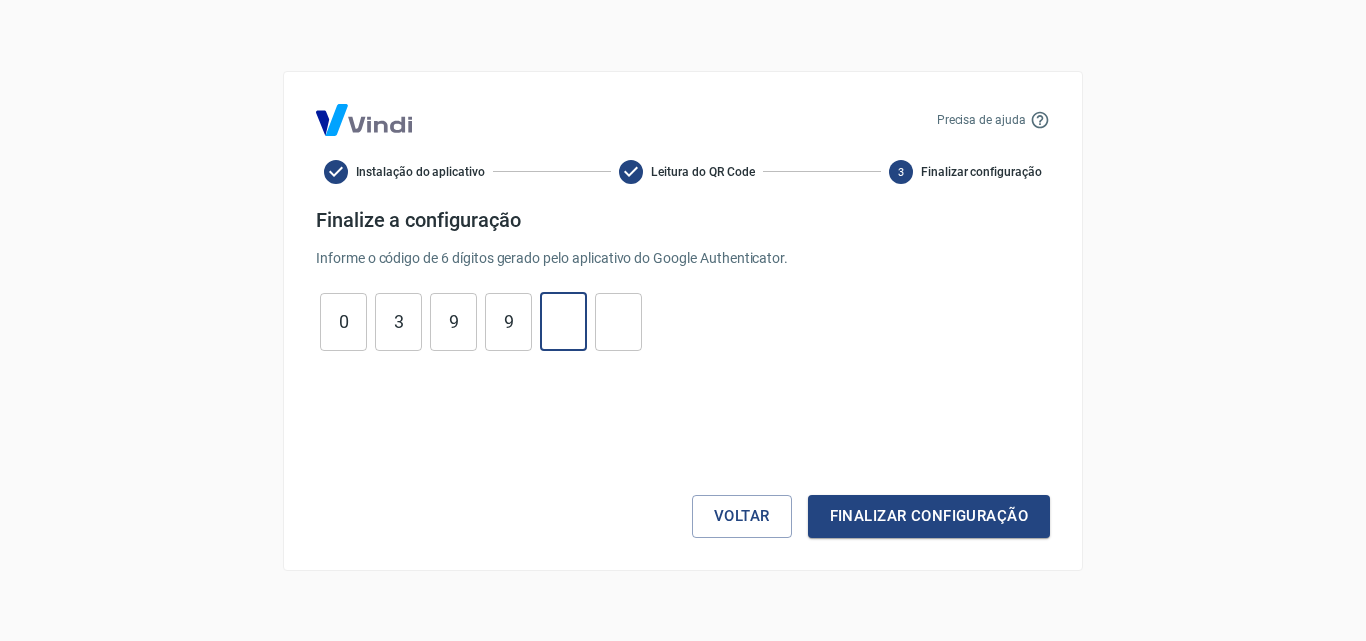 type on "9" 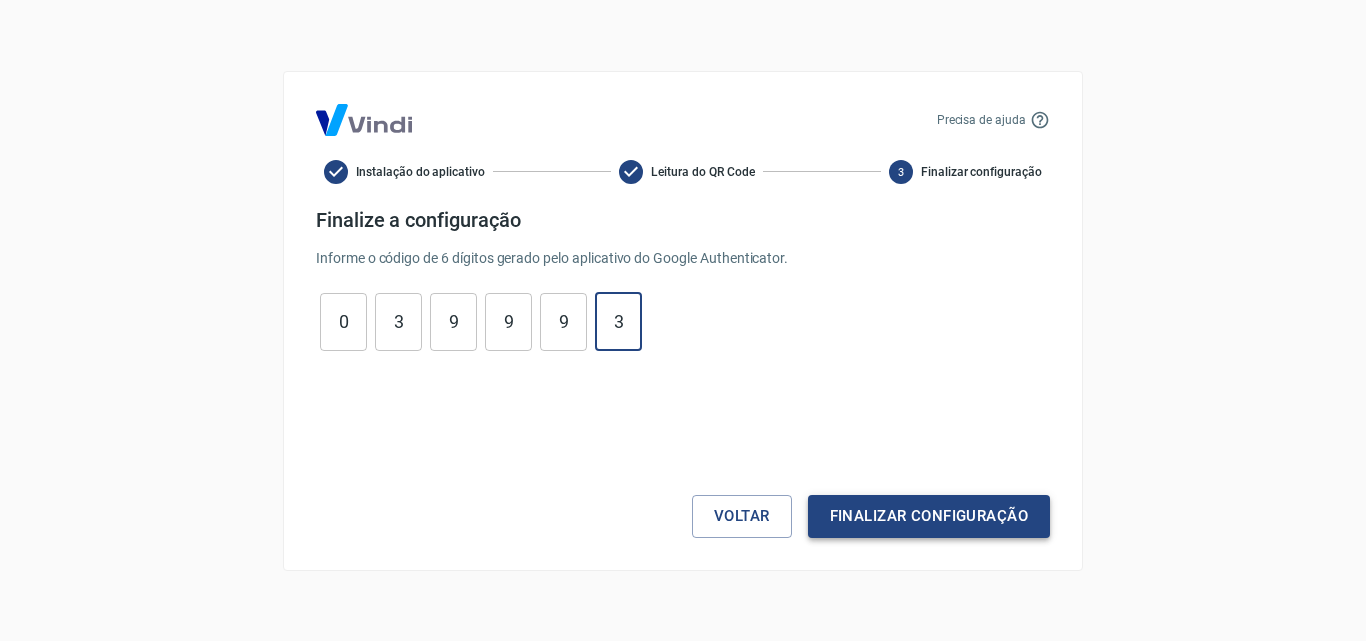 type on "3" 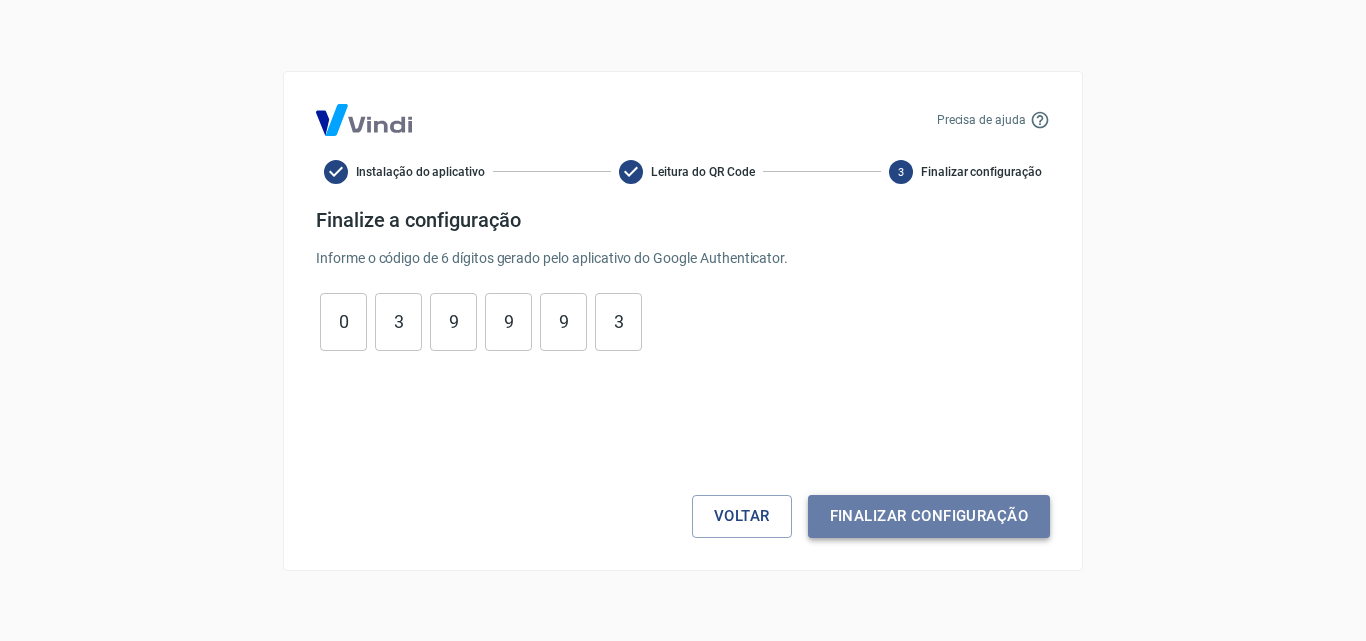 click on "Finalizar configuração" at bounding box center [929, 516] 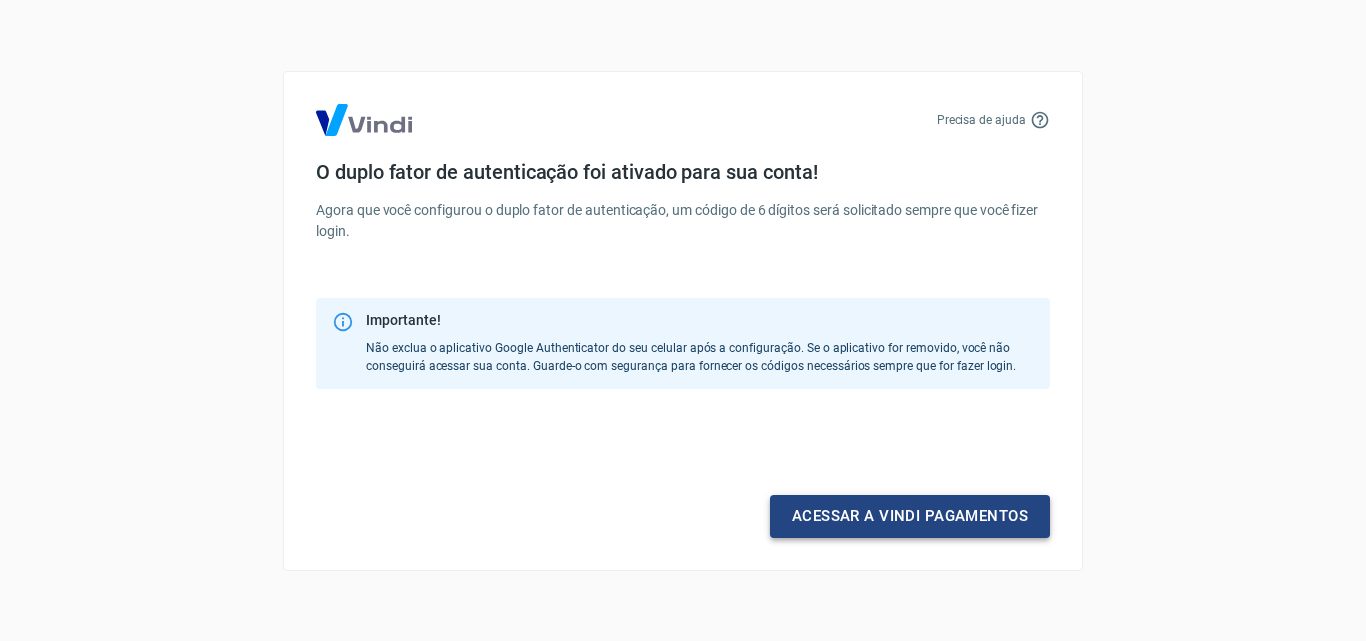 click on "Acessar a Vindi pagamentos" at bounding box center (910, 516) 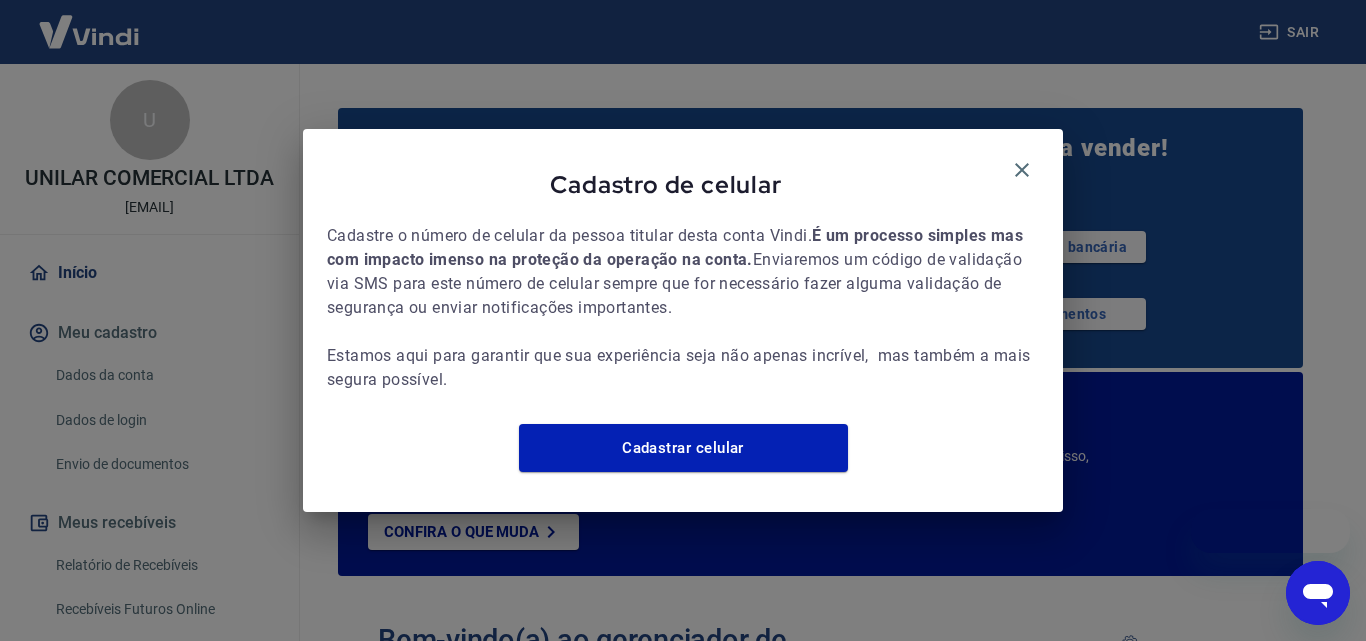 scroll, scrollTop: 0, scrollLeft: 0, axis: both 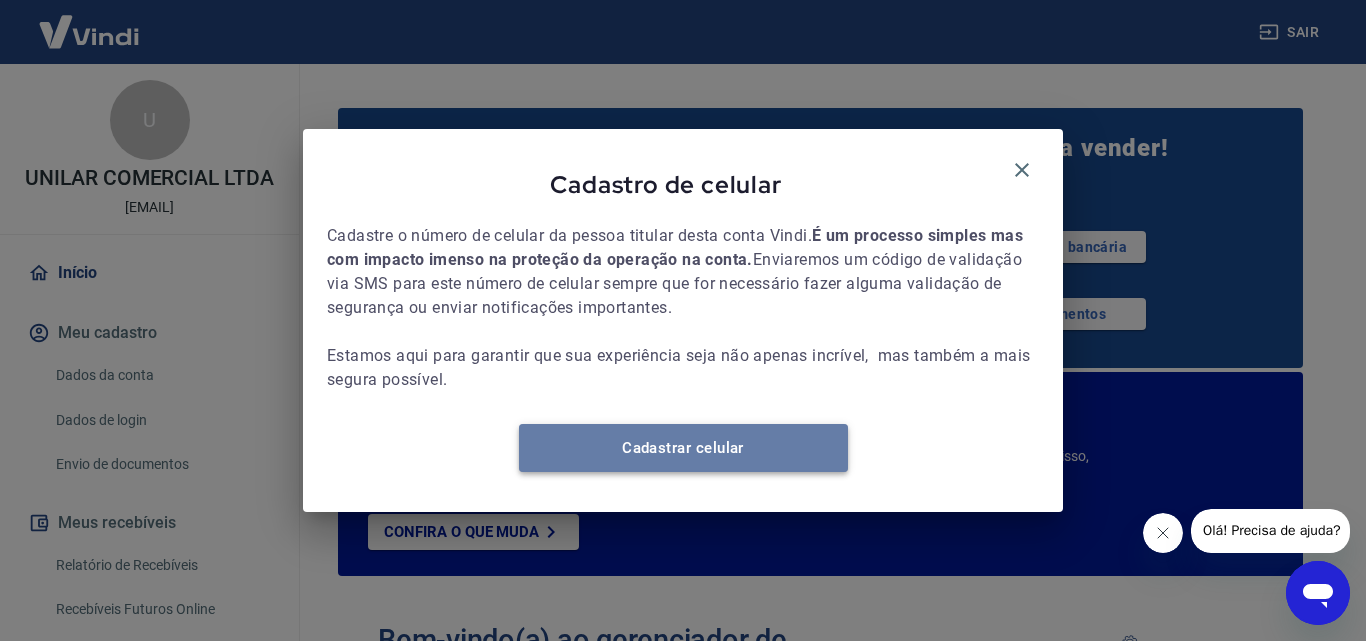 click on "Cadastrar celular" at bounding box center (683, 448) 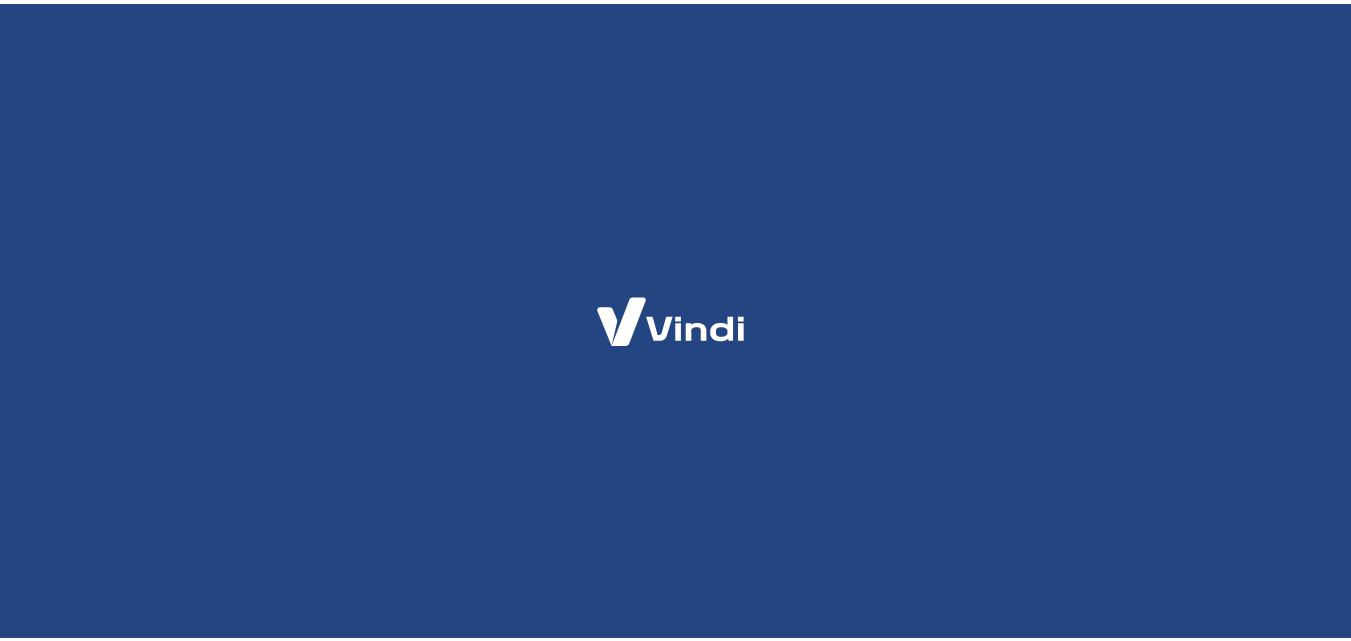 scroll, scrollTop: 0, scrollLeft: 0, axis: both 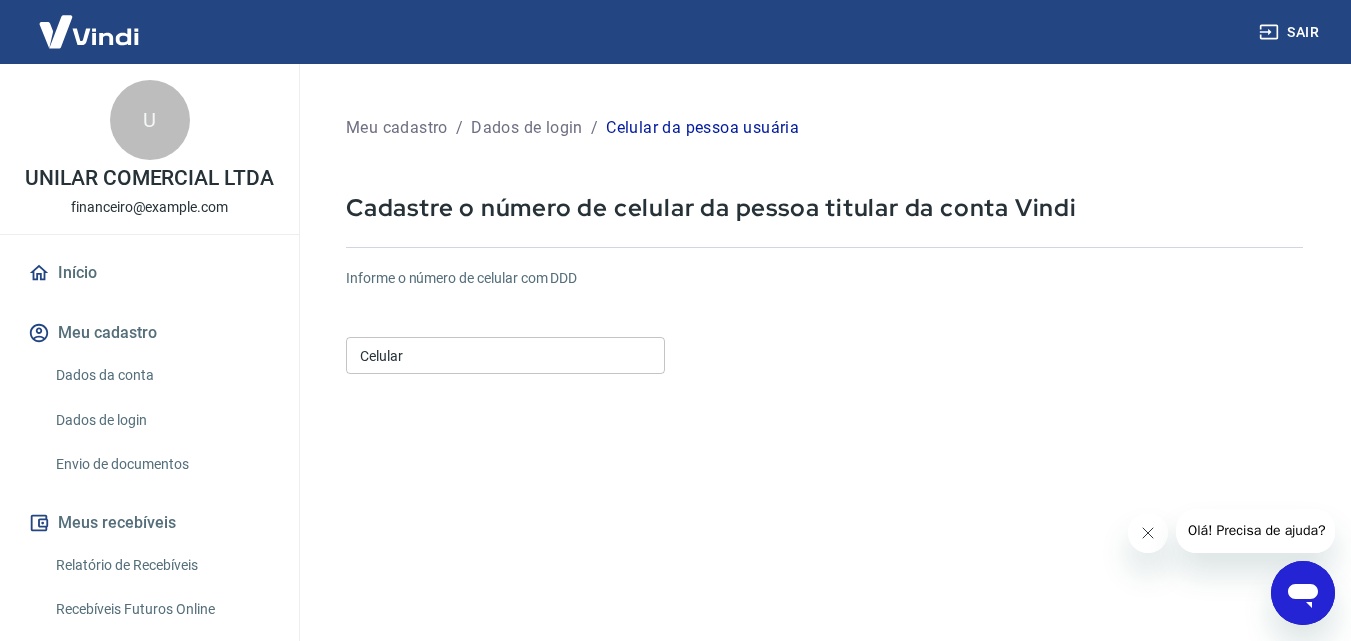 click on "Celular" at bounding box center (505, 355) 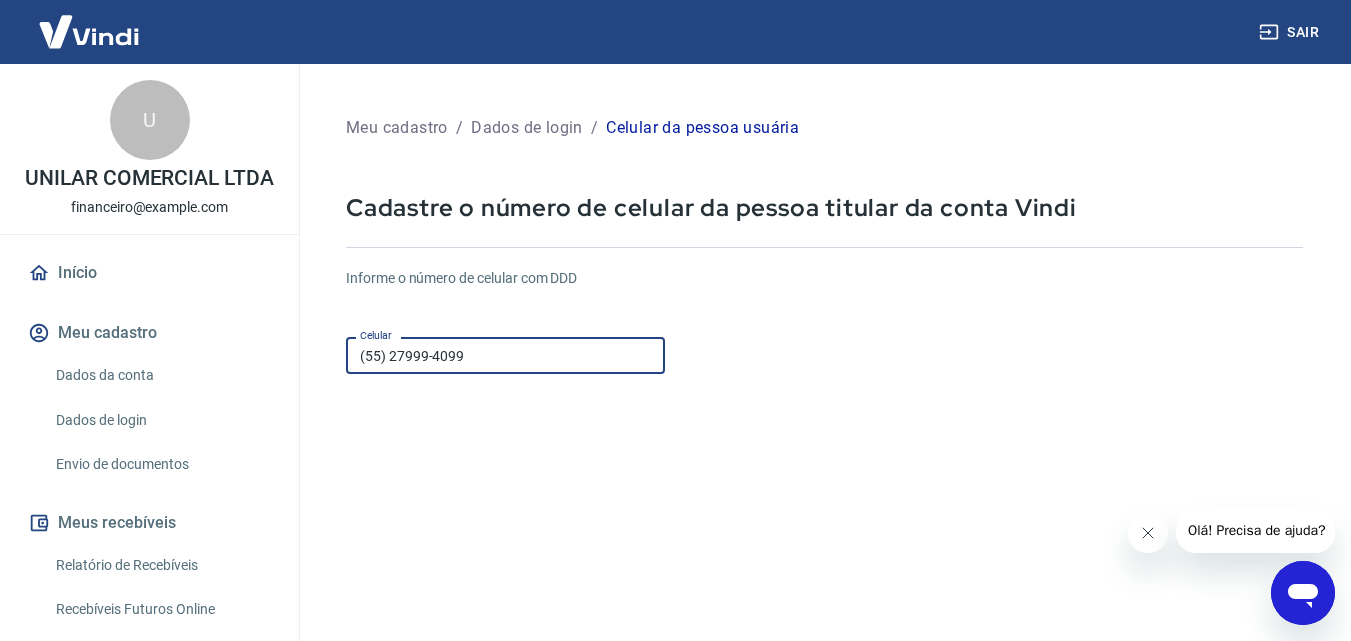 drag, startPoint x: 485, startPoint y: 363, endPoint x: 352, endPoint y: 338, distance: 135.32922 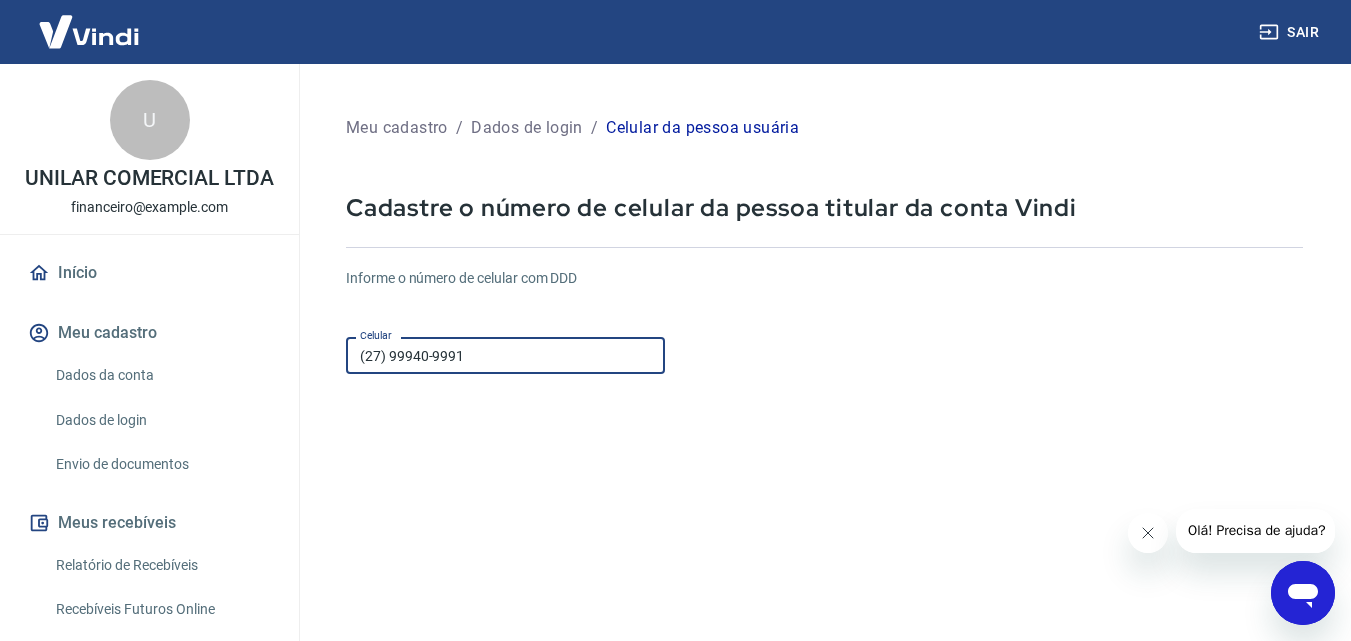 type on "(27) 99940-9991" 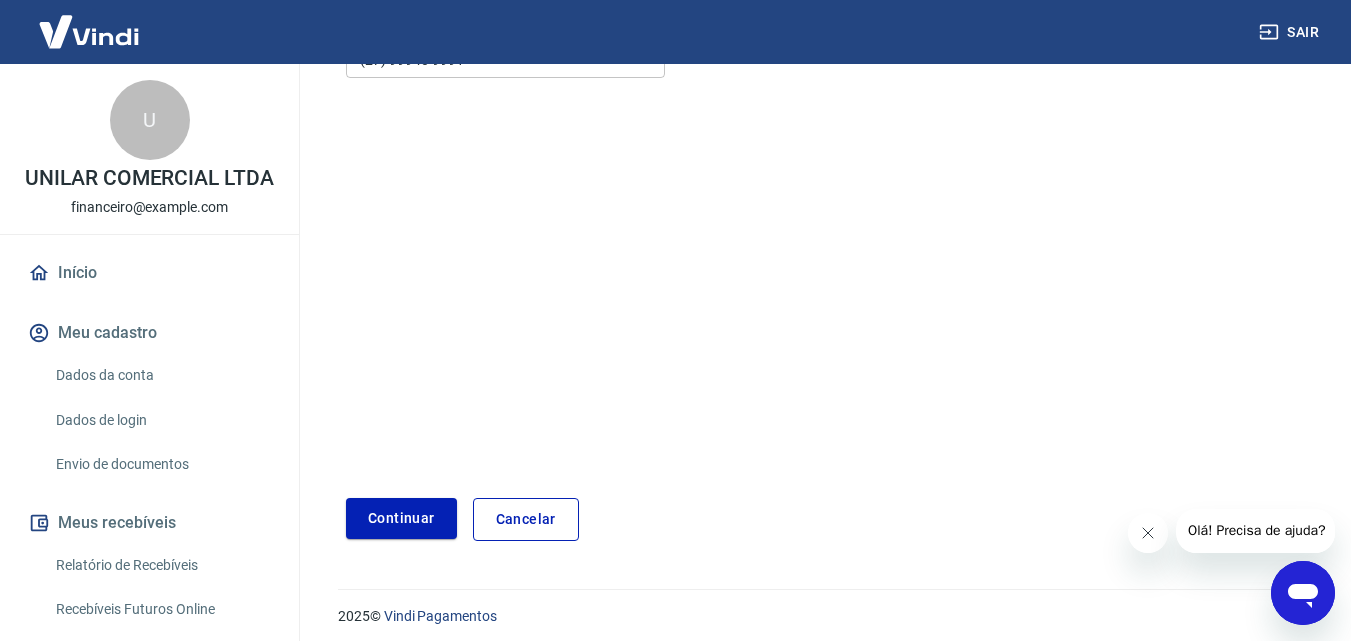 scroll, scrollTop: 306, scrollLeft: 0, axis: vertical 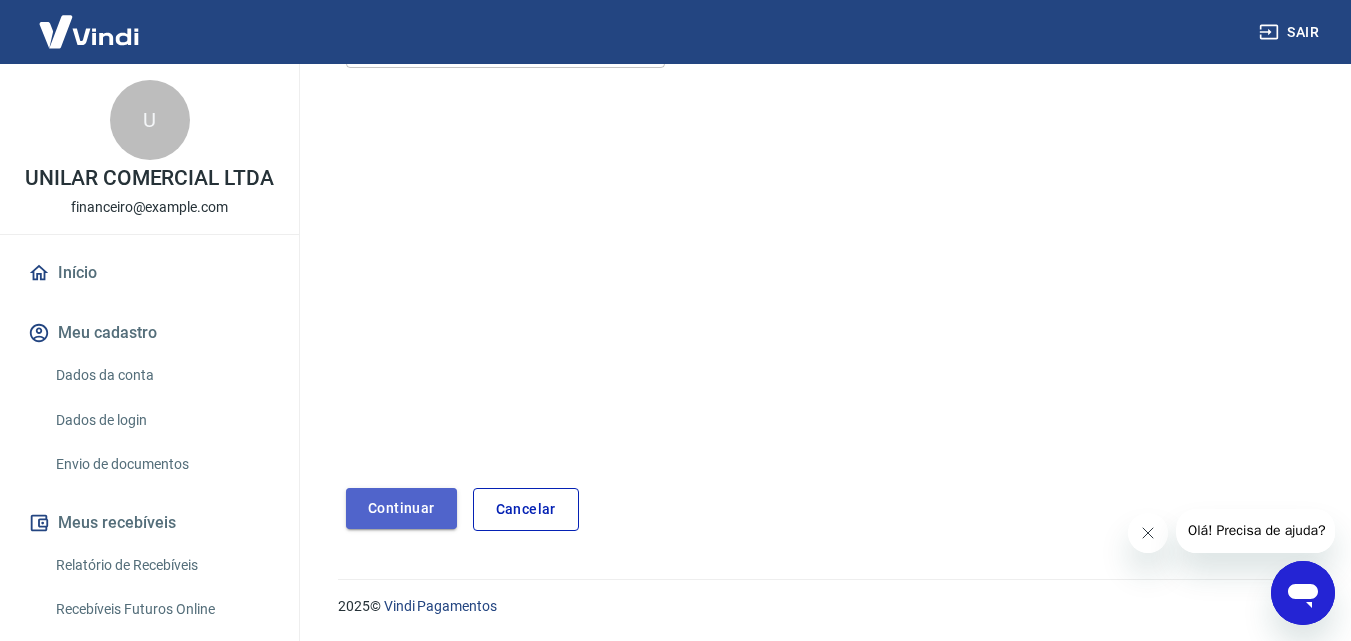 click on "Continuar" at bounding box center [401, 508] 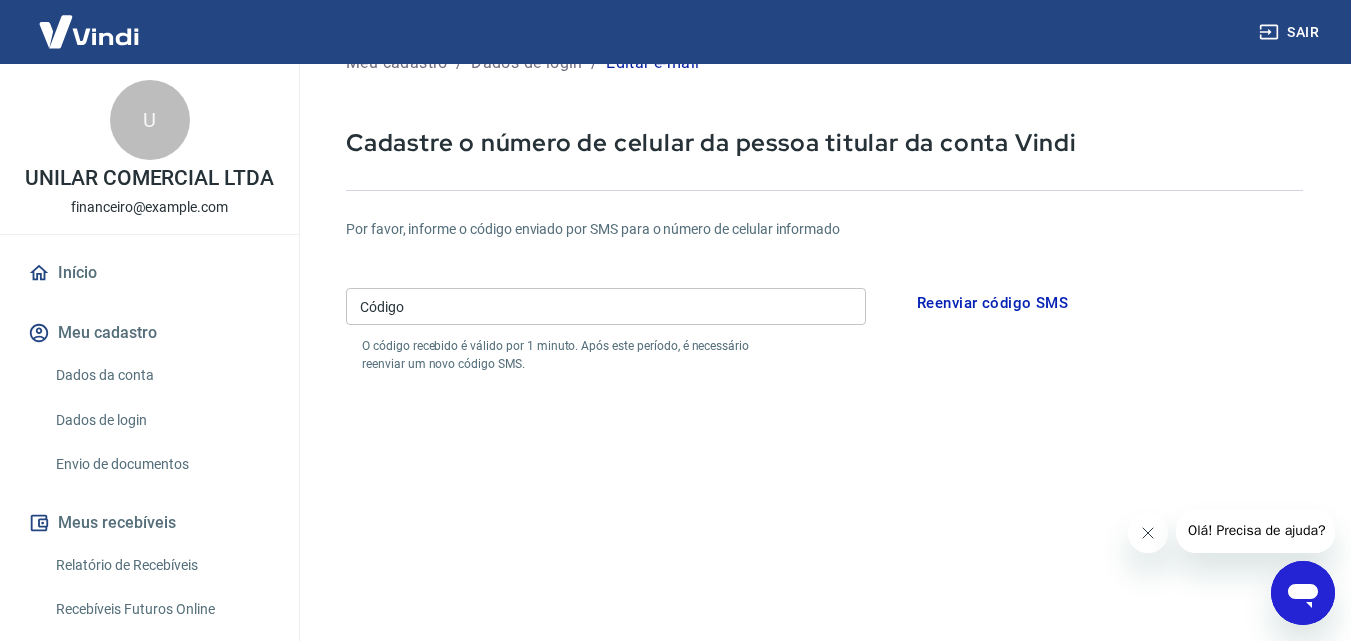 scroll, scrollTop: 6, scrollLeft: 0, axis: vertical 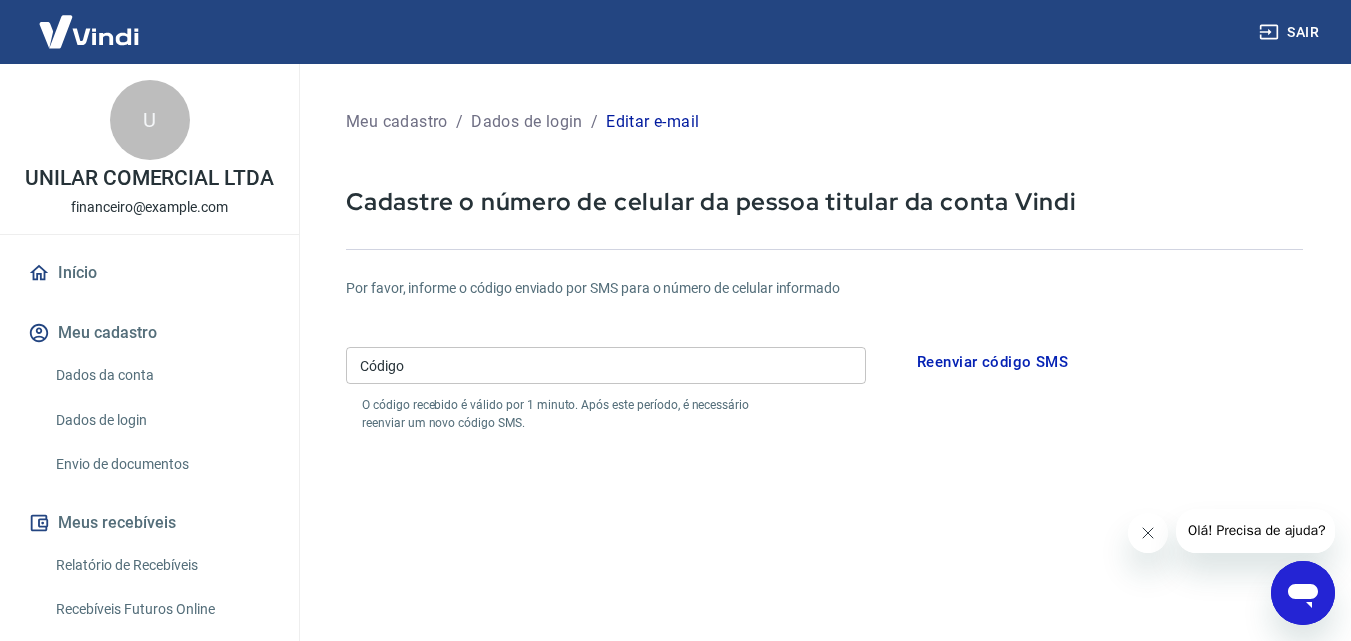 click on "Dados da conta" at bounding box center (161, 375) 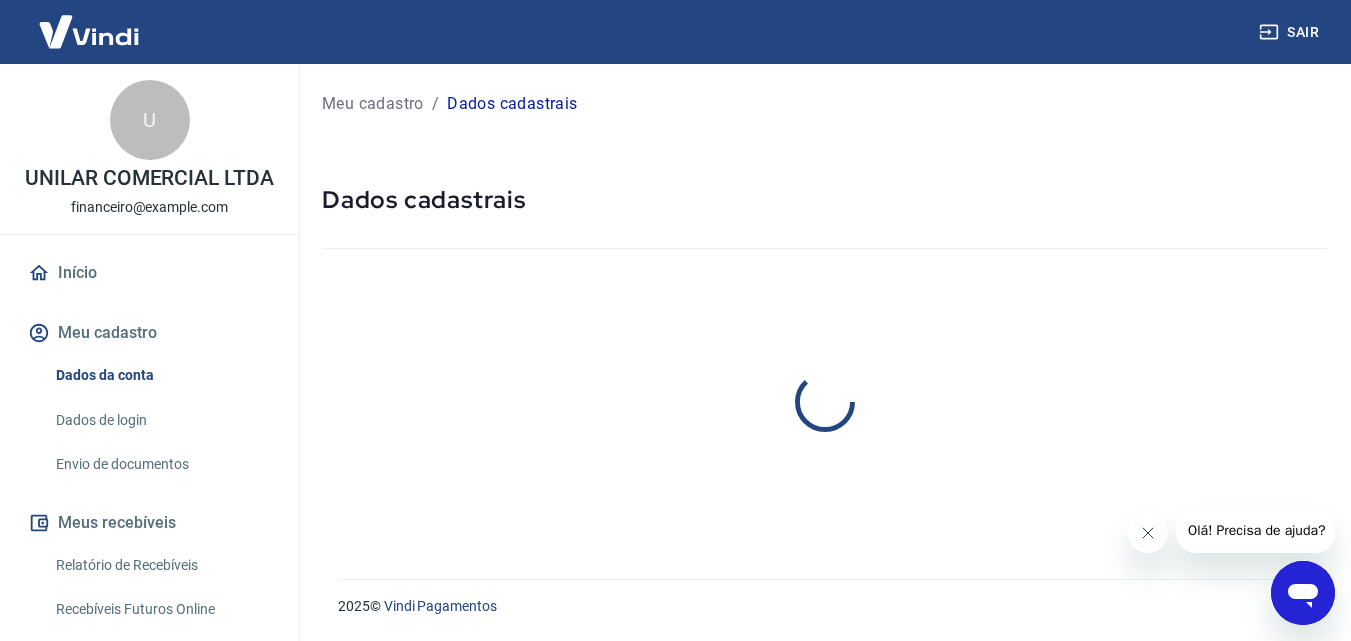 scroll, scrollTop: 0, scrollLeft: 0, axis: both 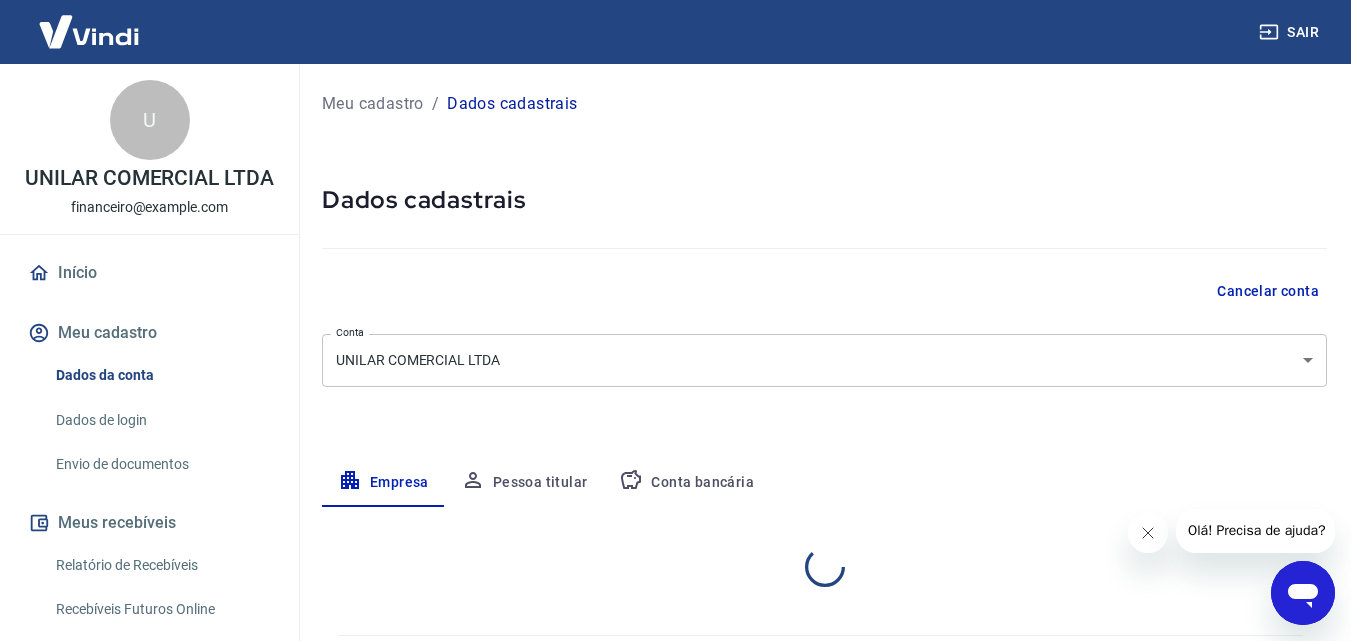 select on "ES" 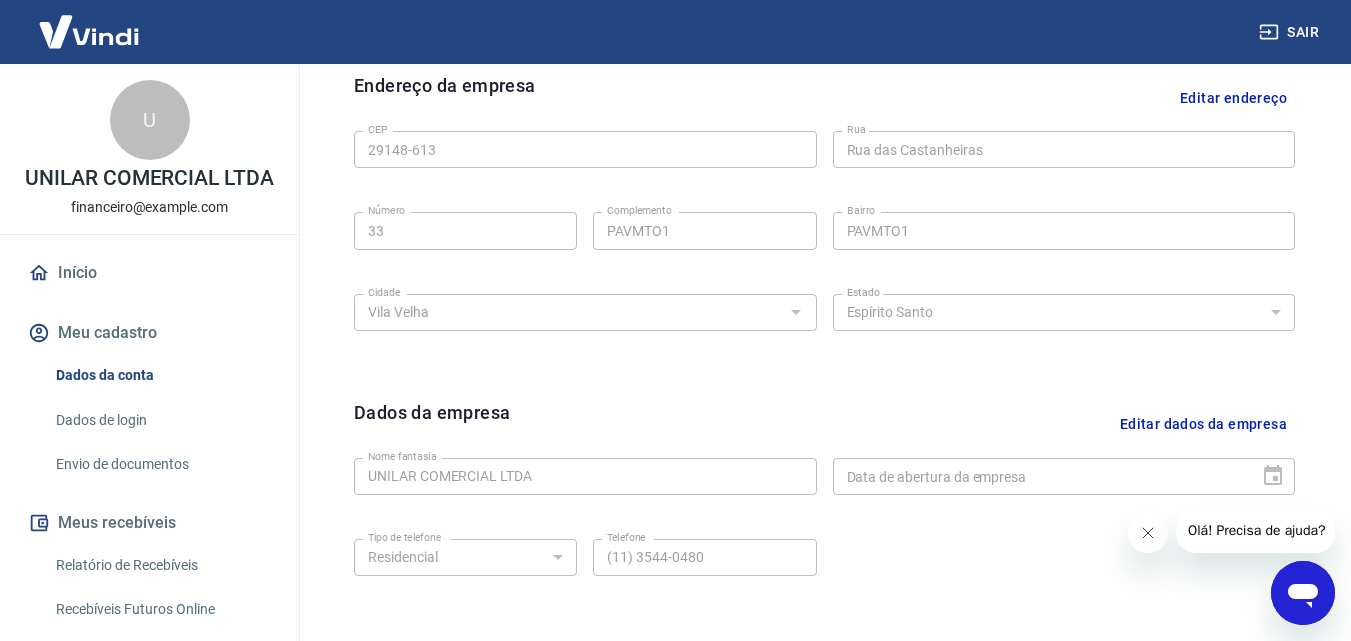 scroll, scrollTop: 801, scrollLeft: 0, axis: vertical 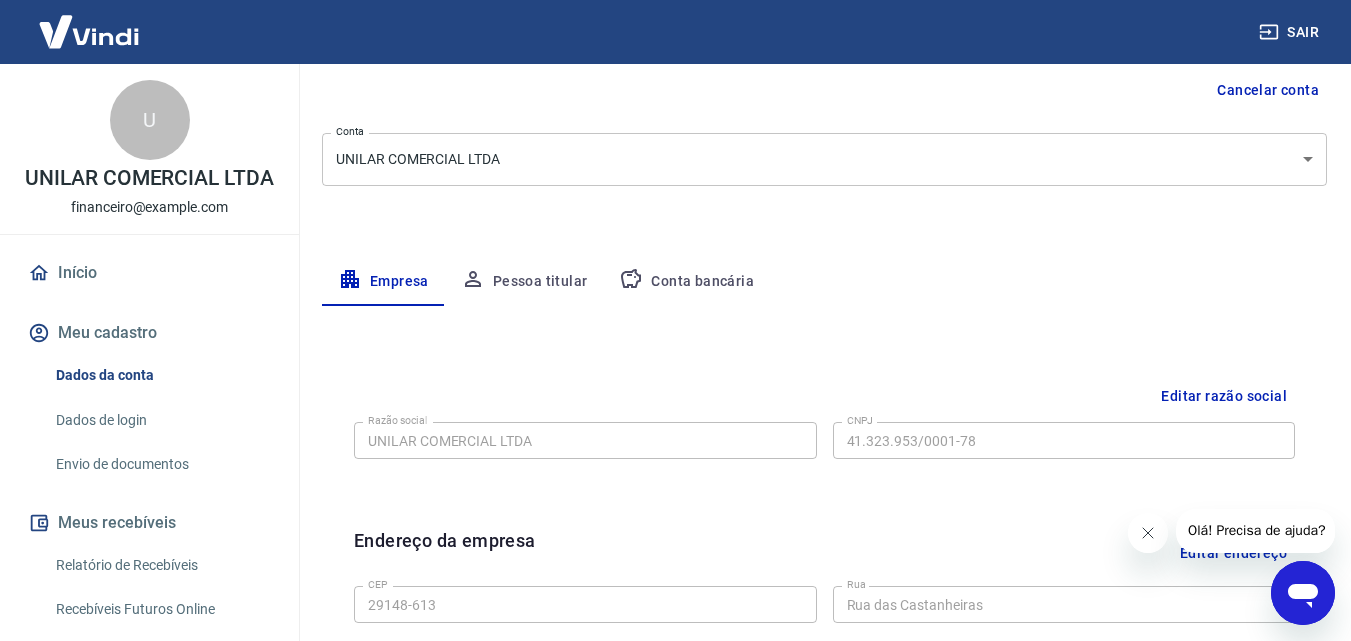 click on "Pessoa titular" at bounding box center [524, 282] 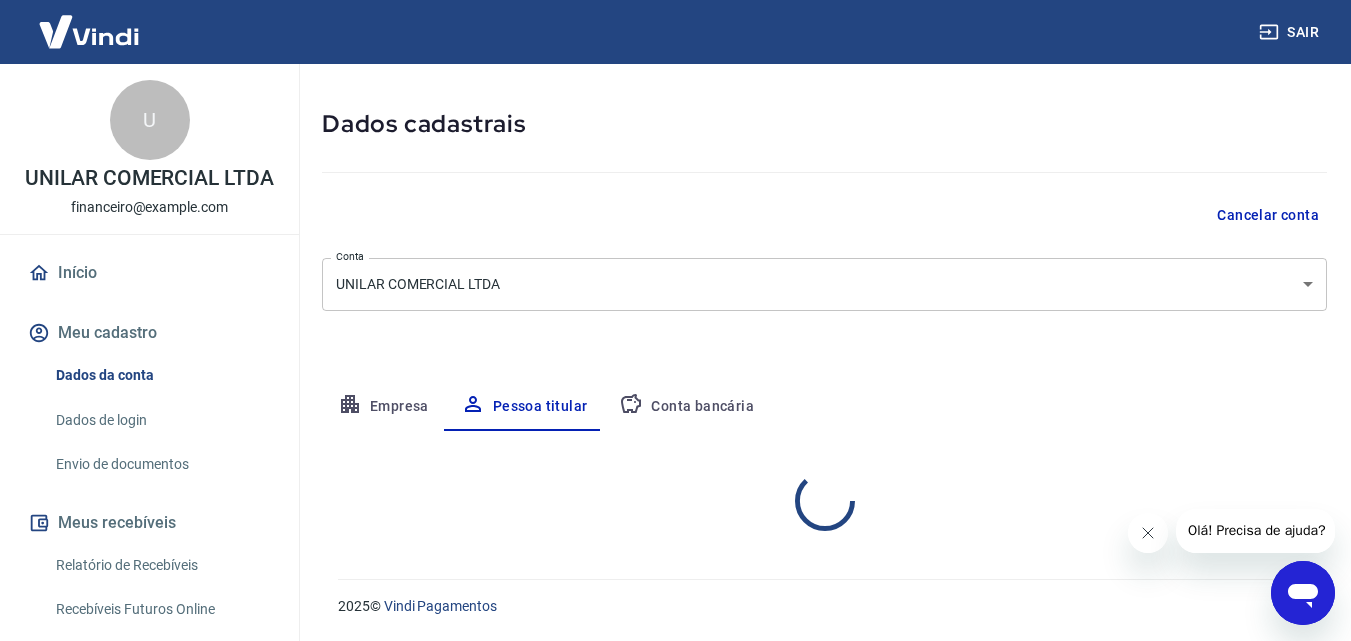 scroll, scrollTop: 159, scrollLeft: 0, axis: vertical 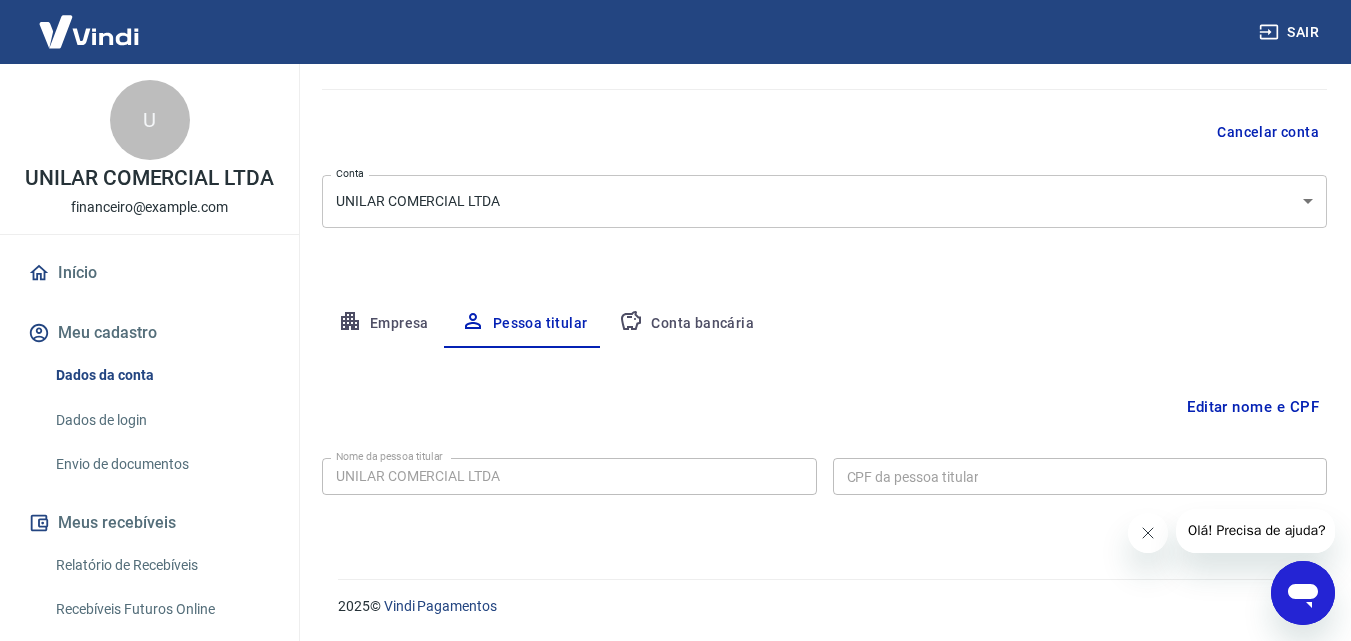 click on "Conta bancária" at bounding box center (686, 324) 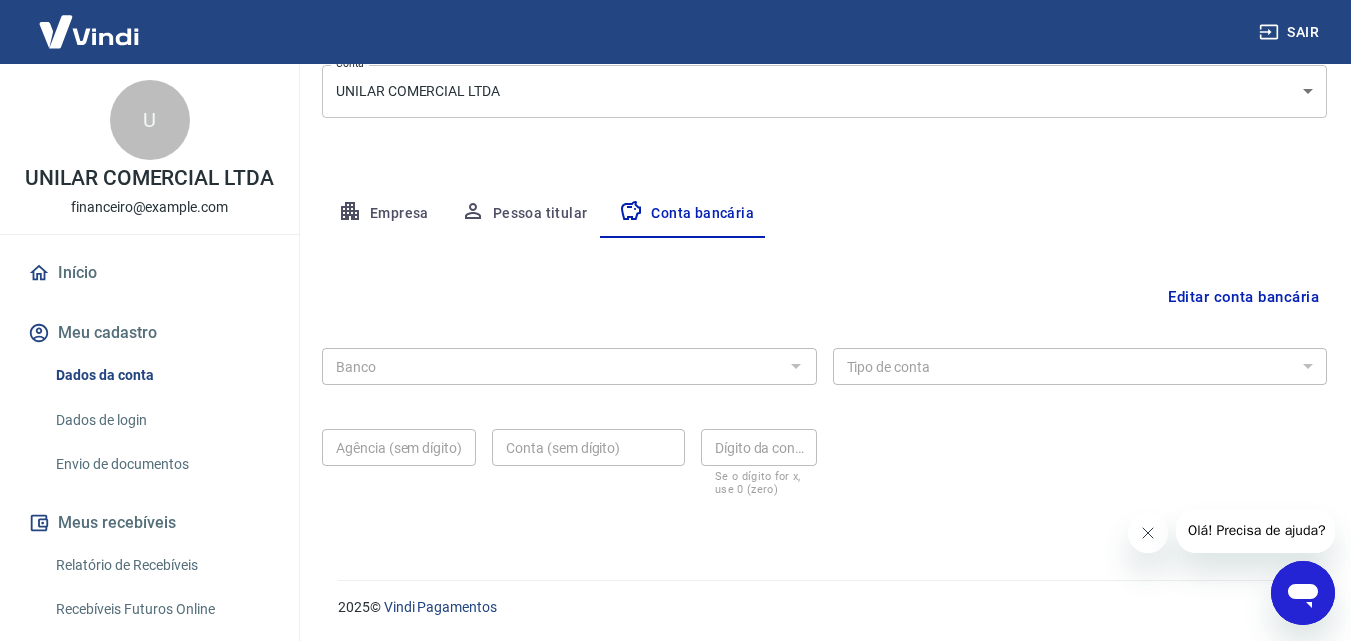 scroll, scrollTop: 270, scrollLeft: 0, axis: vertical 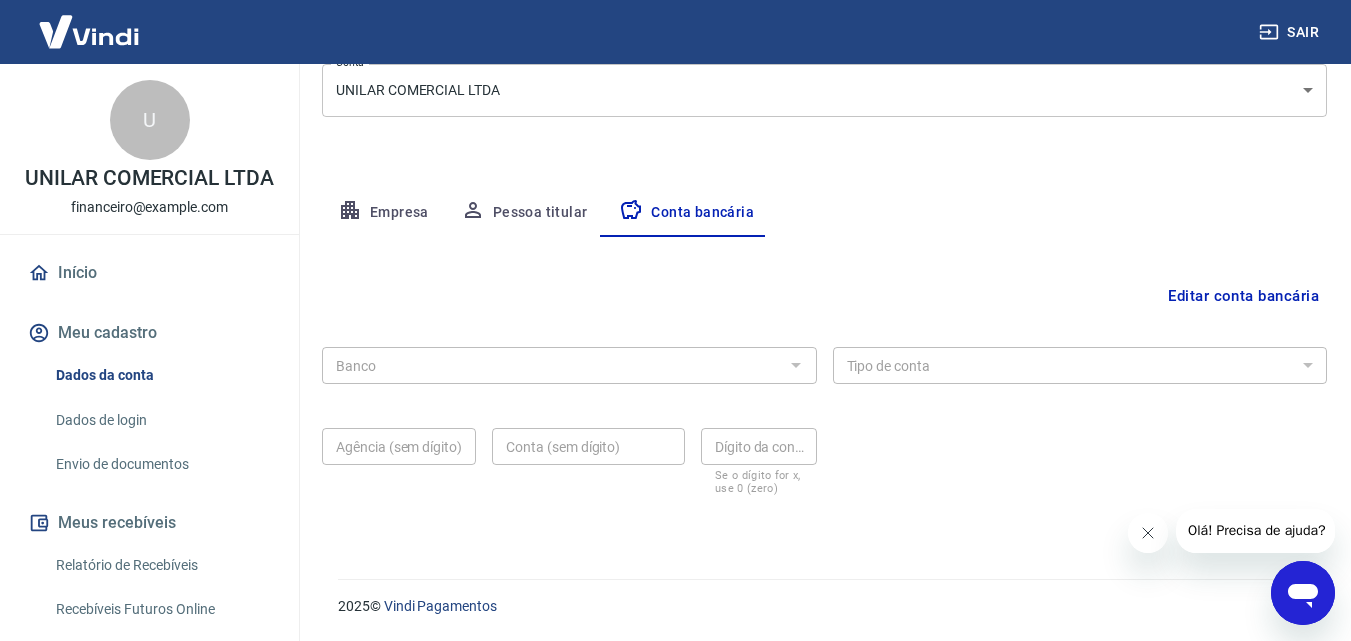 click on "Dados de login" at bounding box center (161, 420) 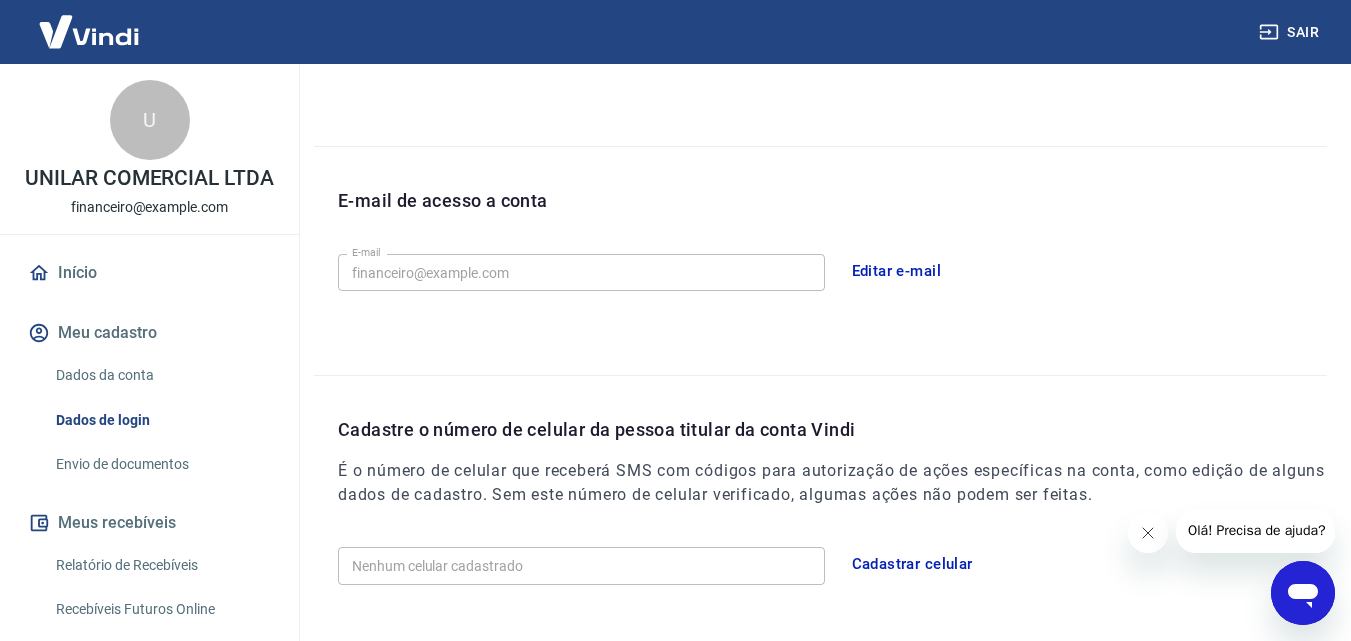 scroll, scrollTop: 475, scrollLeft: 0, axis: vertical 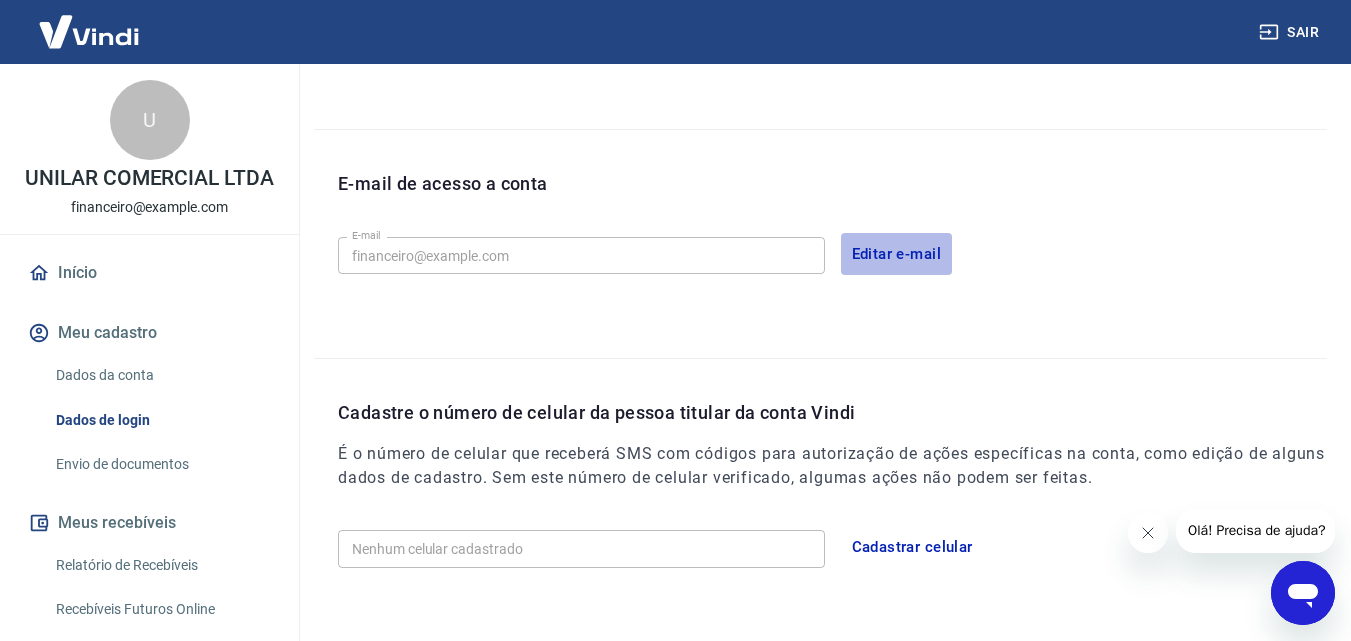 click on "Editar e-mail" at bounding box center (897, 254) 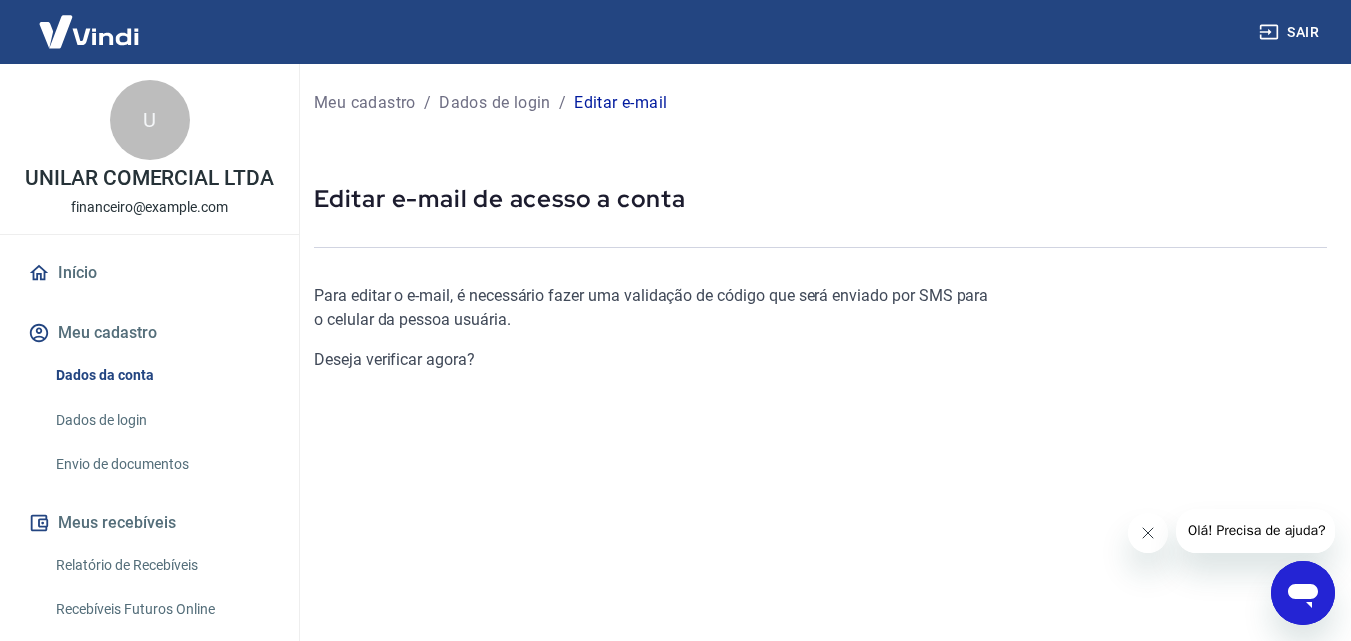 scroll, scrollTop: 0, scrollLeft: 0, axis: both 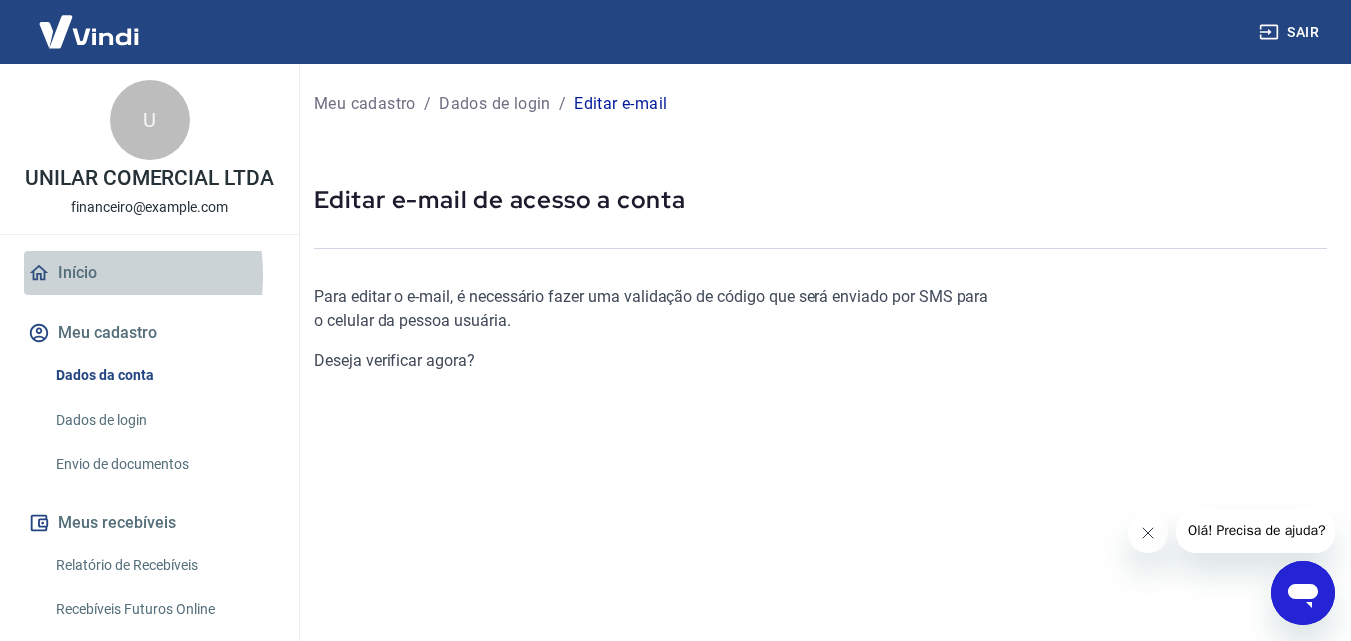 click on "Início" at bounding box center [149, 273] 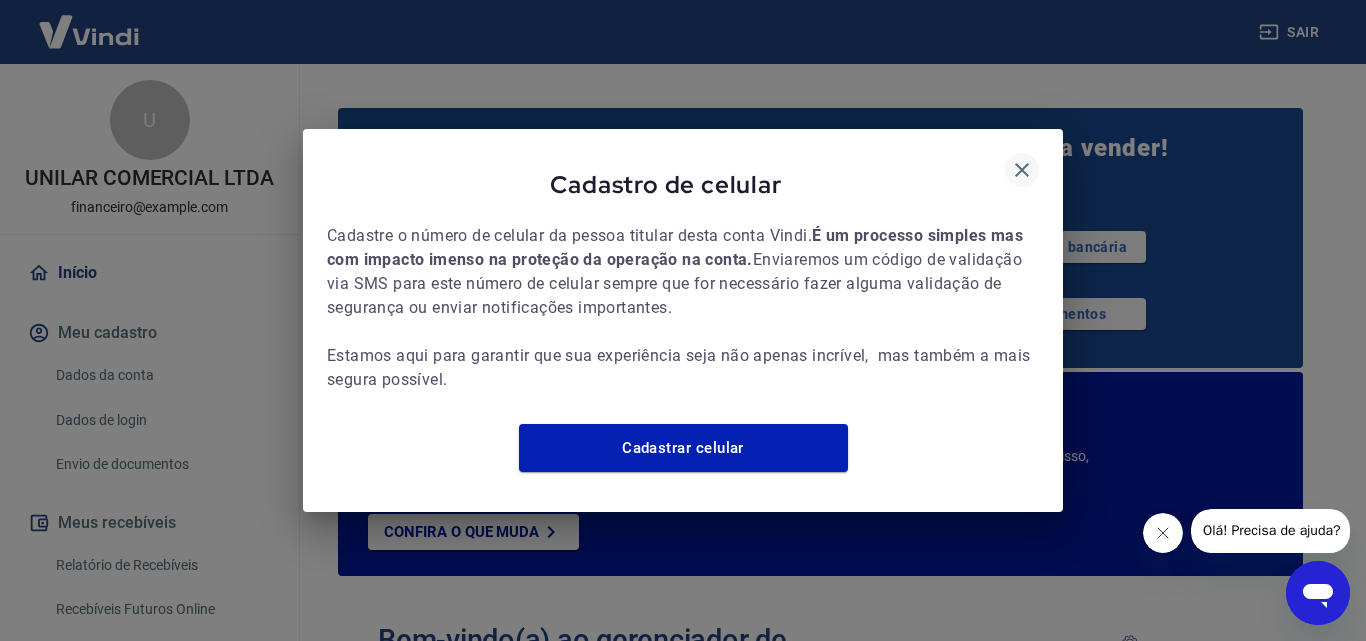 click 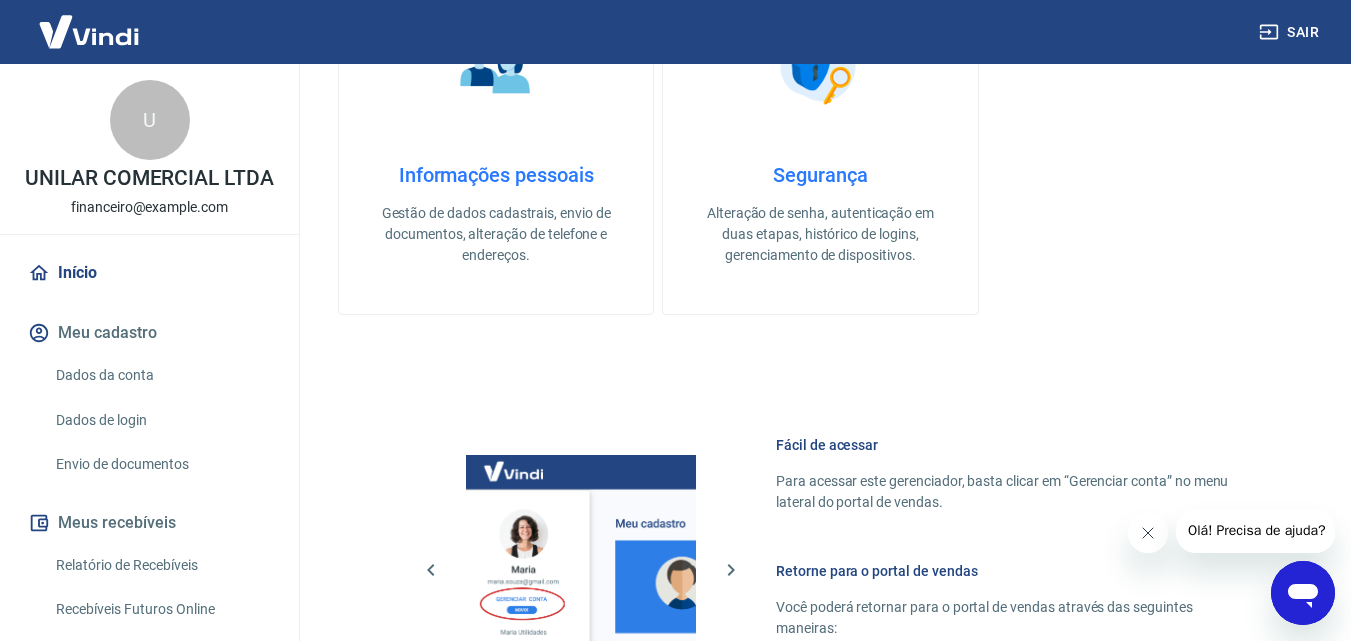 scroll, scrollTop: 1000, scrollLeft: 0, axis: vertical 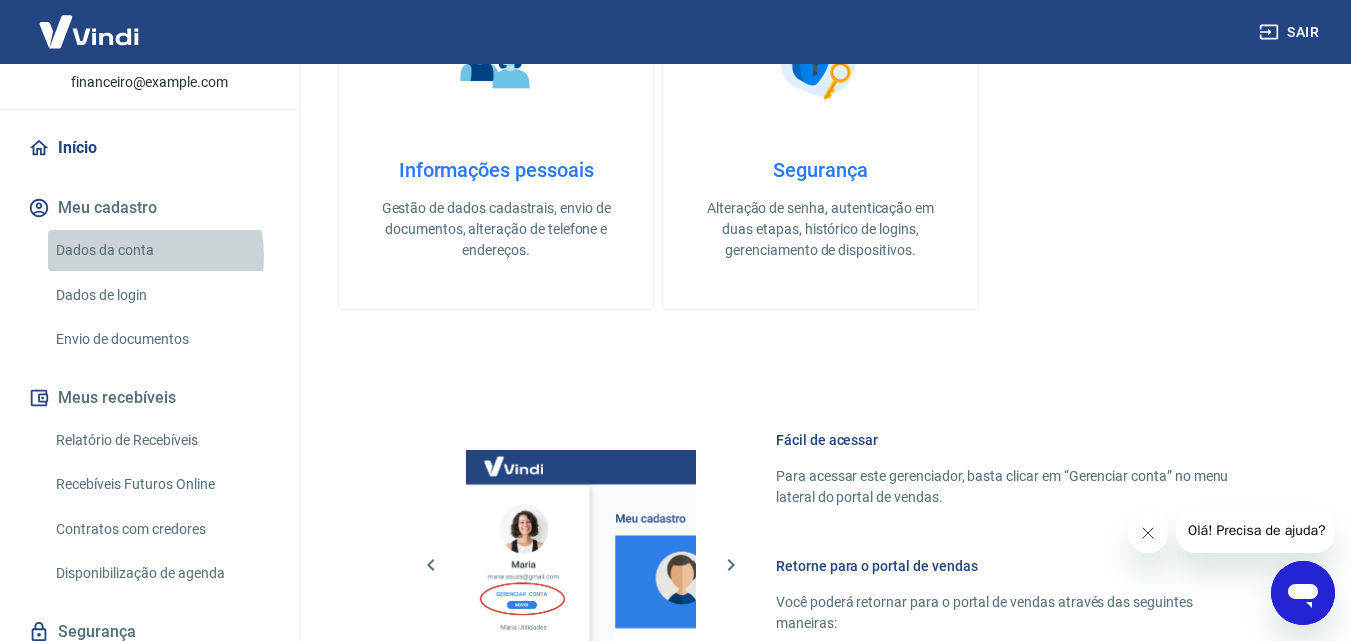 click on "Dados da conta" at bounding box center [161, 250] 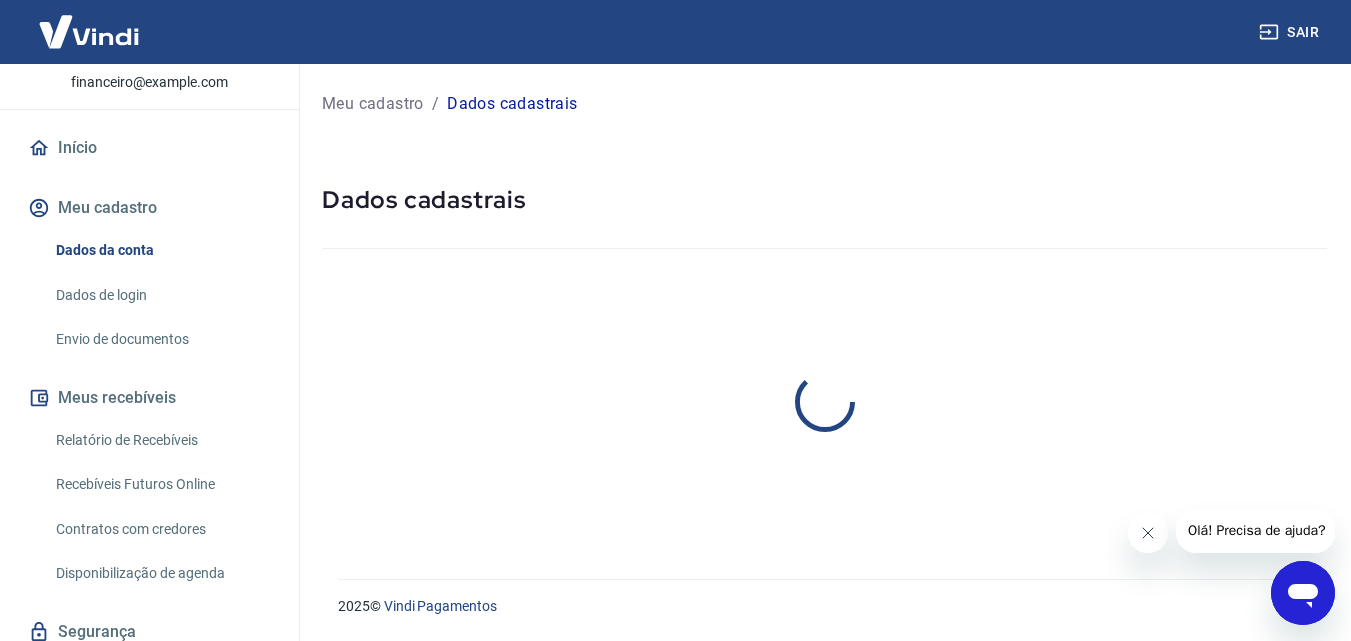 scroll, scrollTop: 0, scrollLeft: 0, axis: both 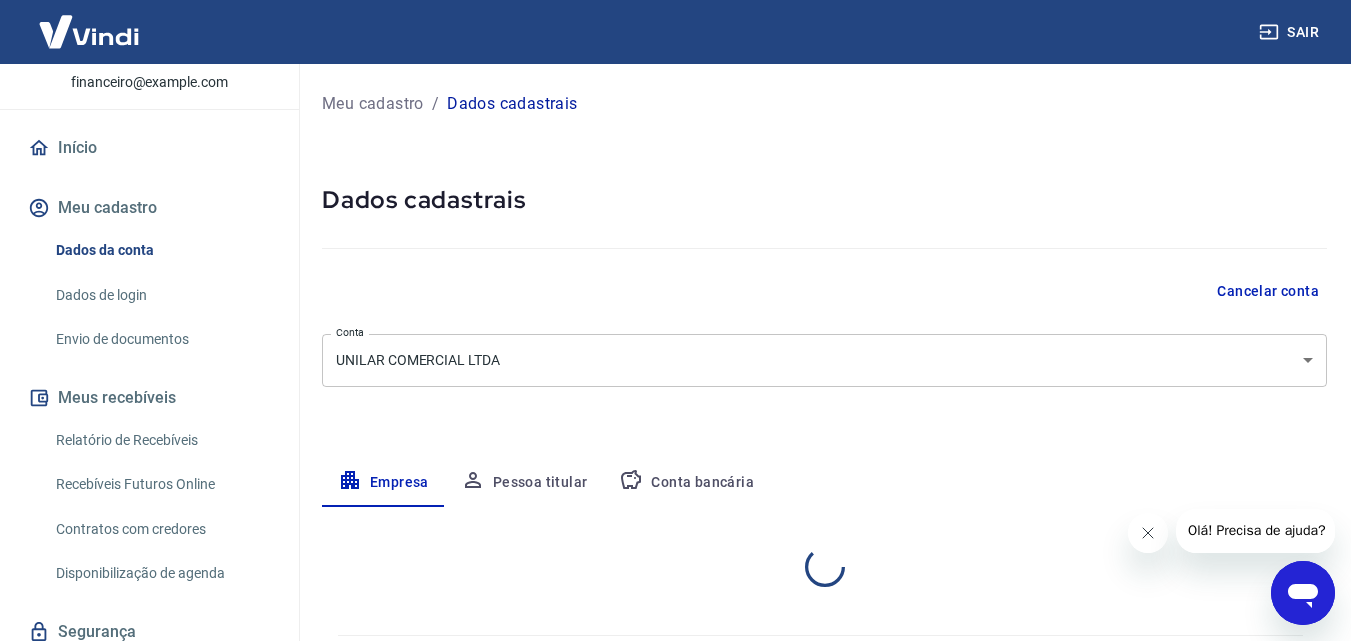 select on "ES" 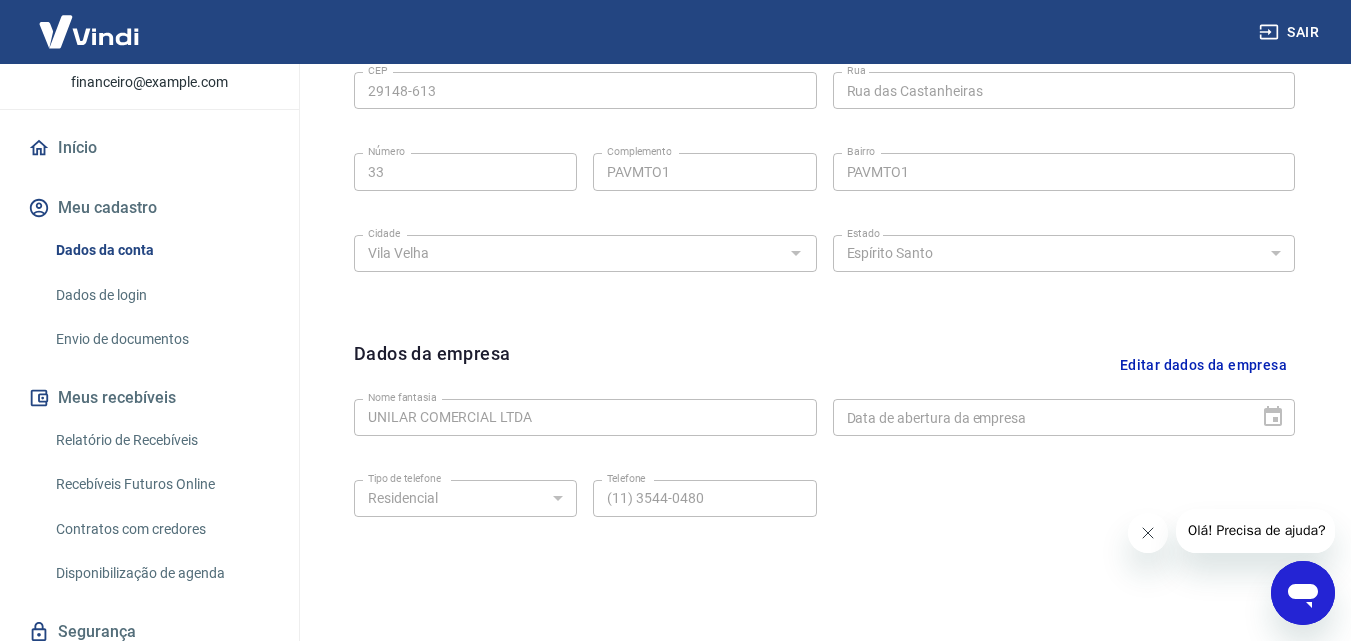 scroll, scrollTop: 800, scrollLeft: 0, axis: vertical 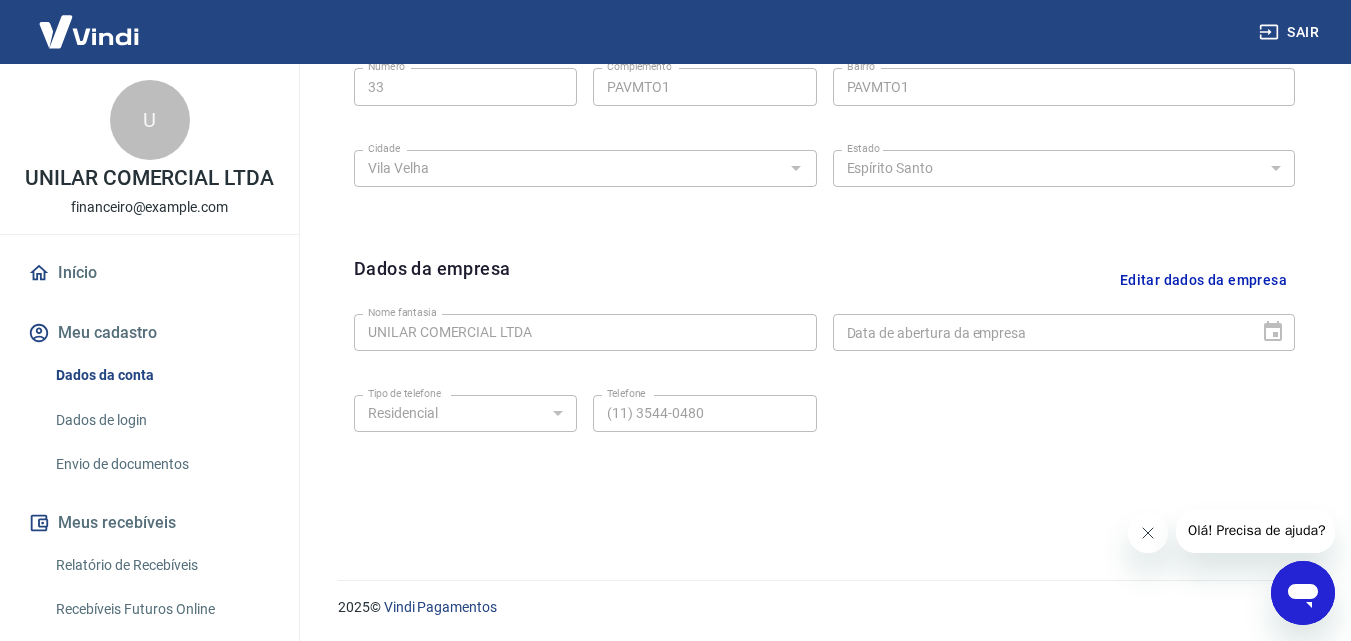 click on "Editar dados da empresa" at bounding box center [1203, 280] 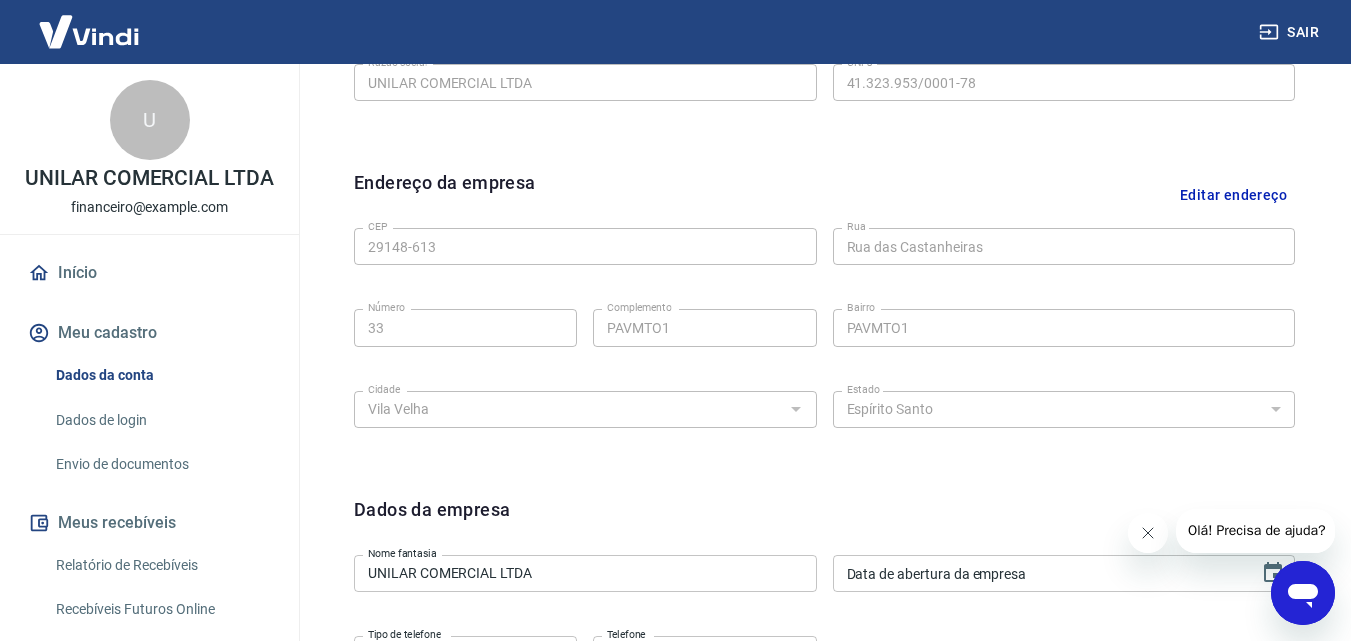 scroll, scrollTop: 600, scrollLeft: 0, axis: vertical 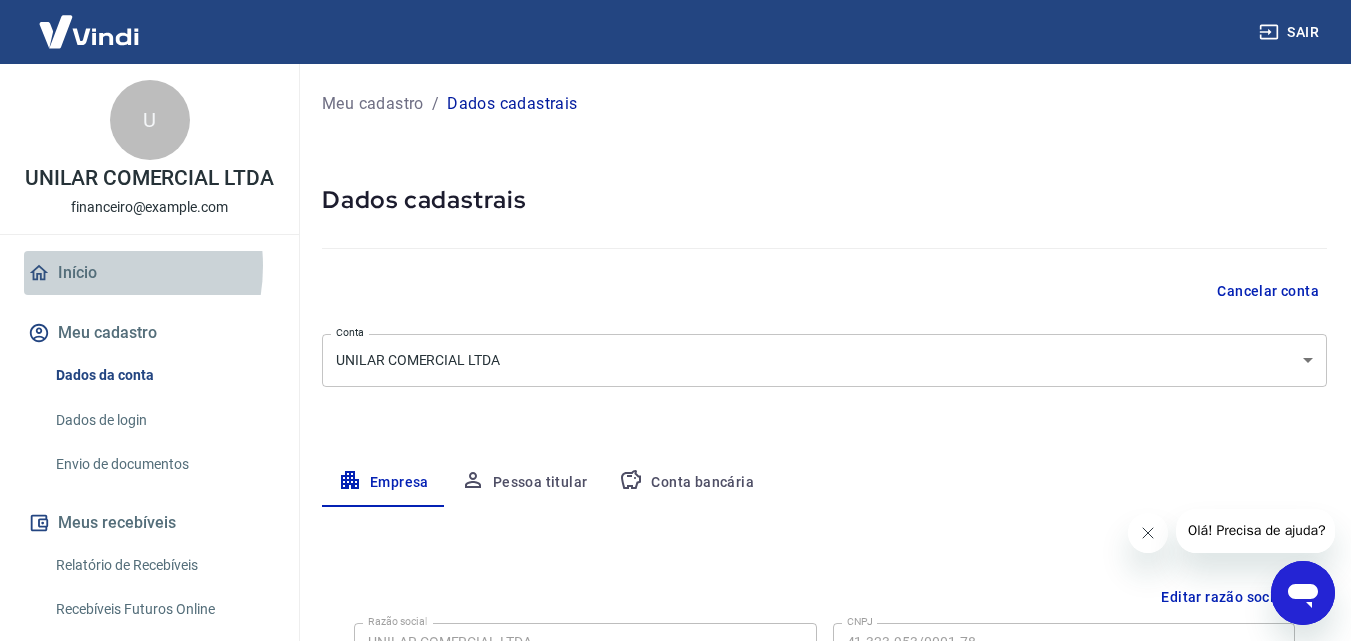 click on "Início" at bounding box center [149, 273] 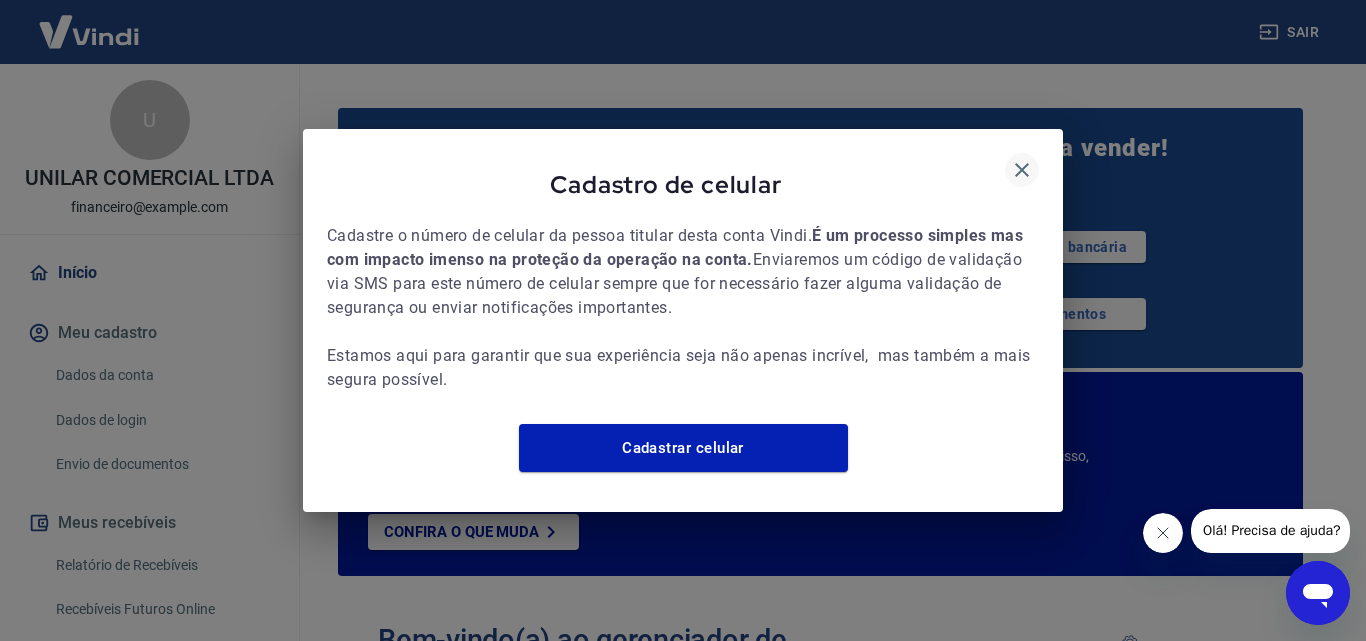 click 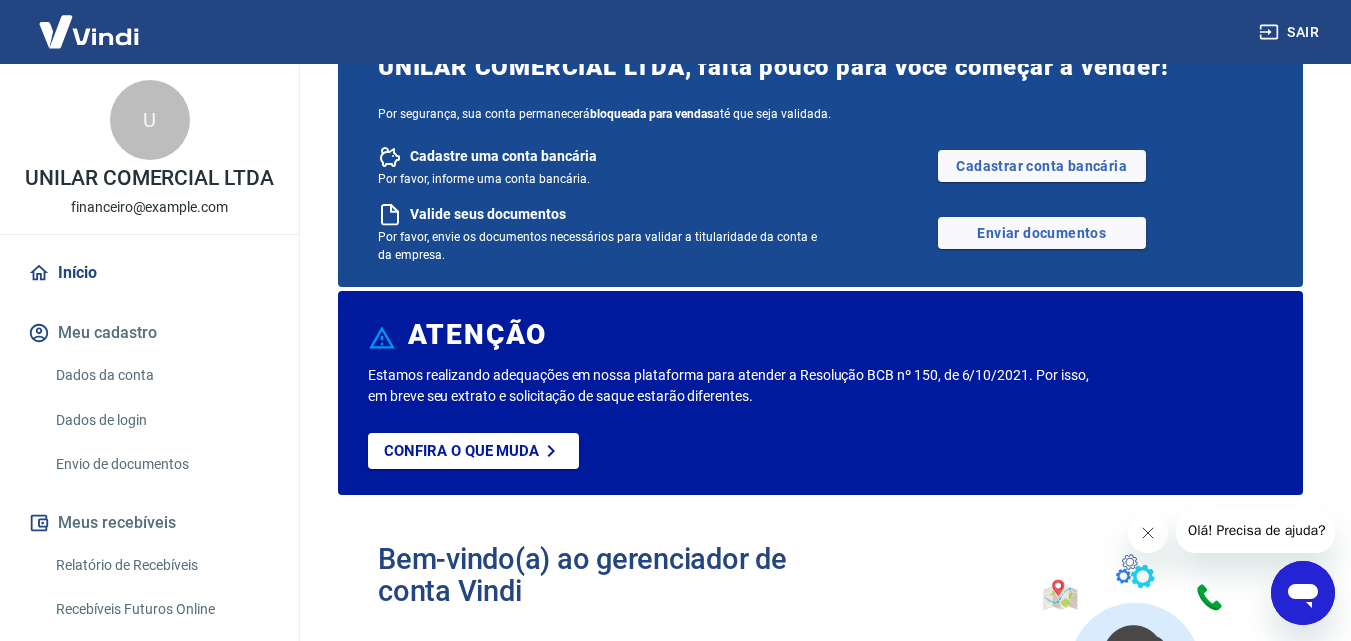 scroll, scrollTop: 0, scrollLeft: 0, axis: both 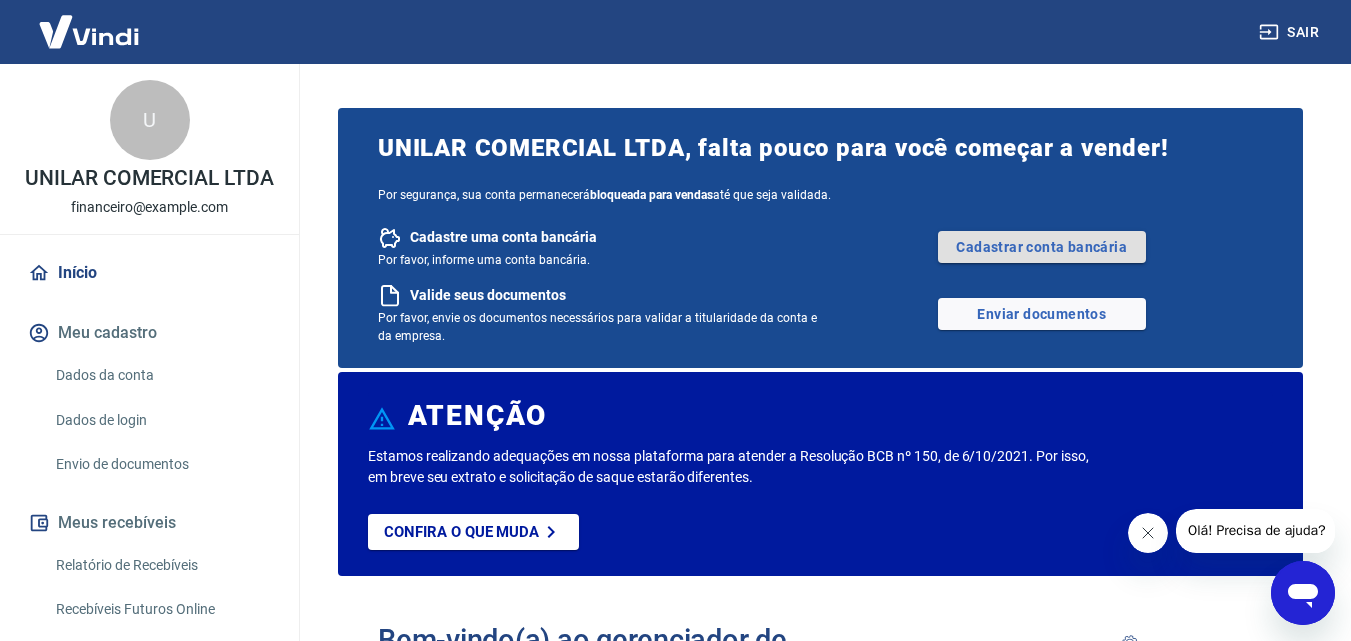 click on "Cadastrar conta bancária" at bounding box center [1042, 247] 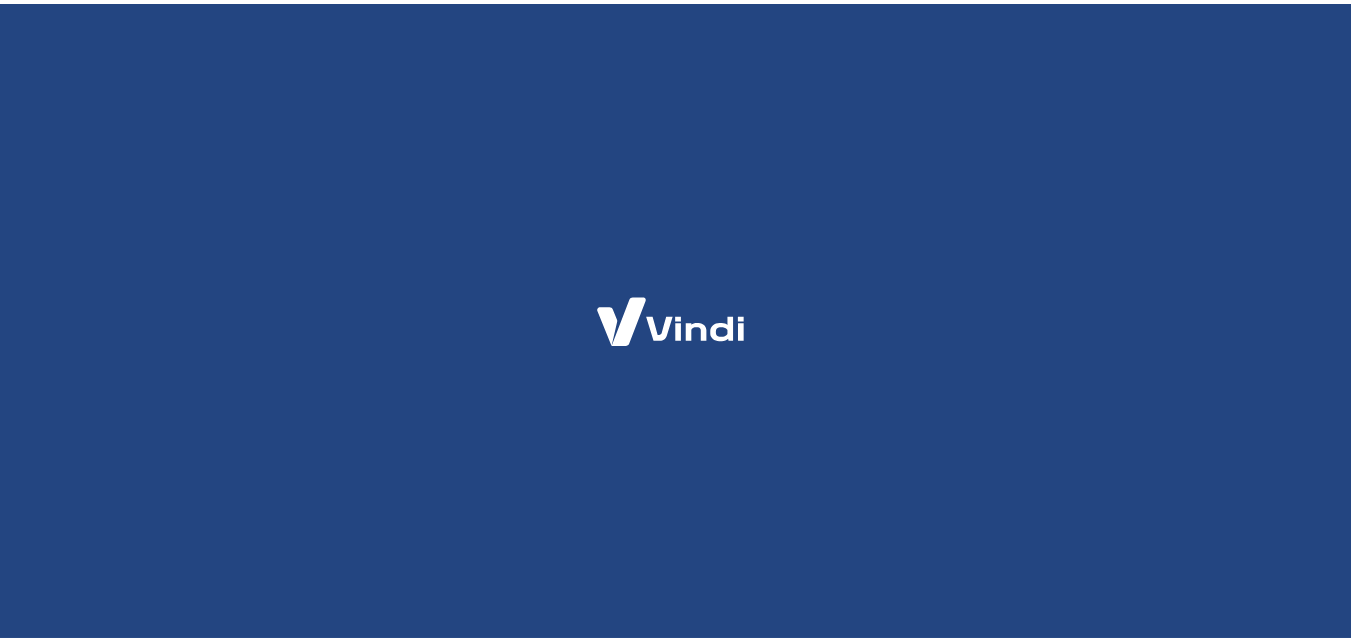 scroll, scrollTop: 0, scrollLeft: 0, axis: both 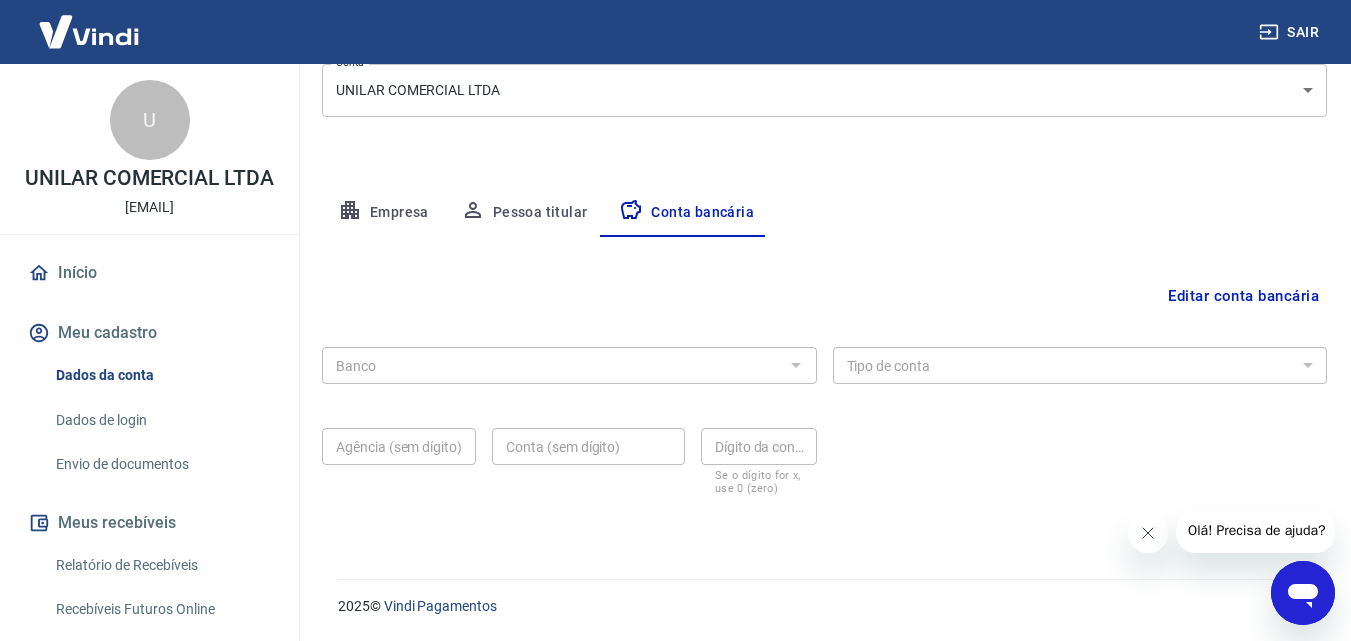click at bounding box center [795, 365] 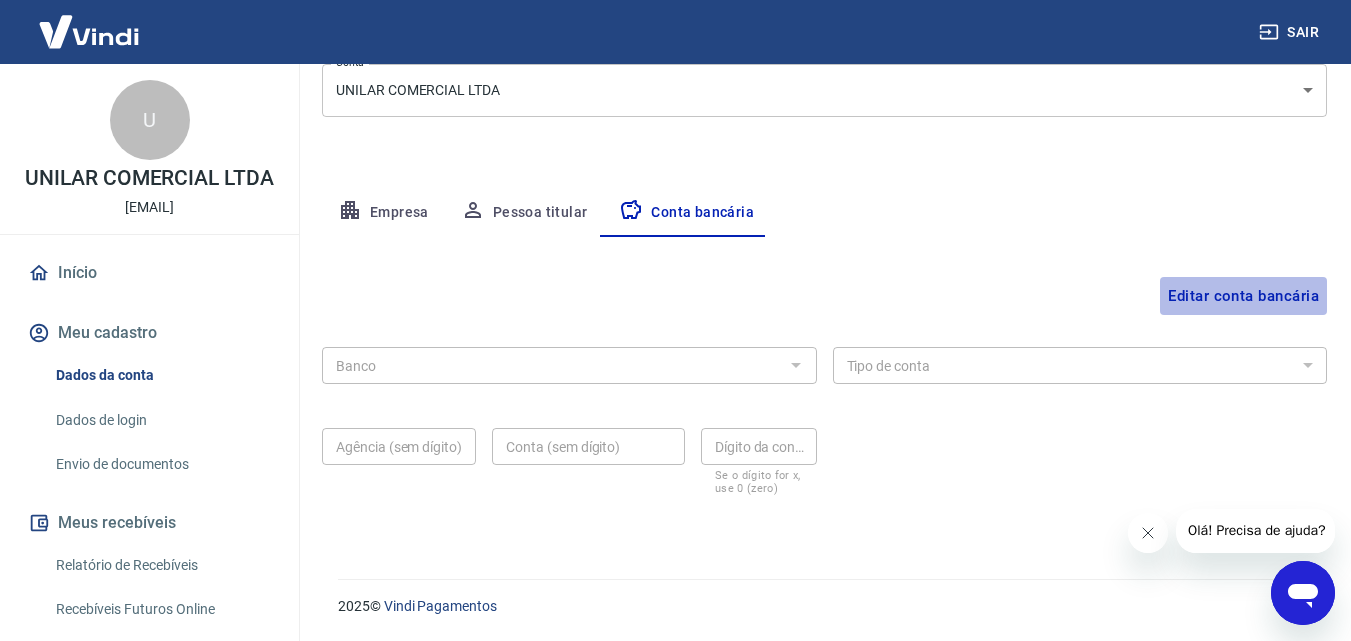 click on "Editar conta bancária" at bounding box center [1243, 296] 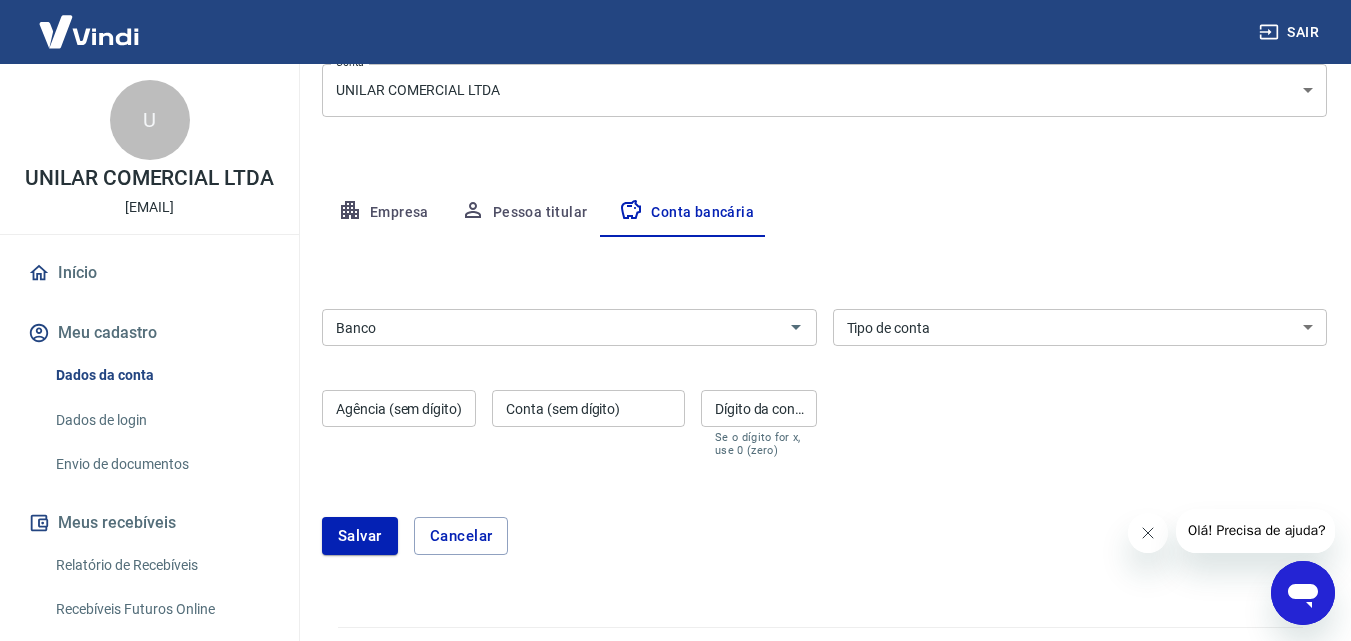 click on "Banco" at bounding box center [569, 327] 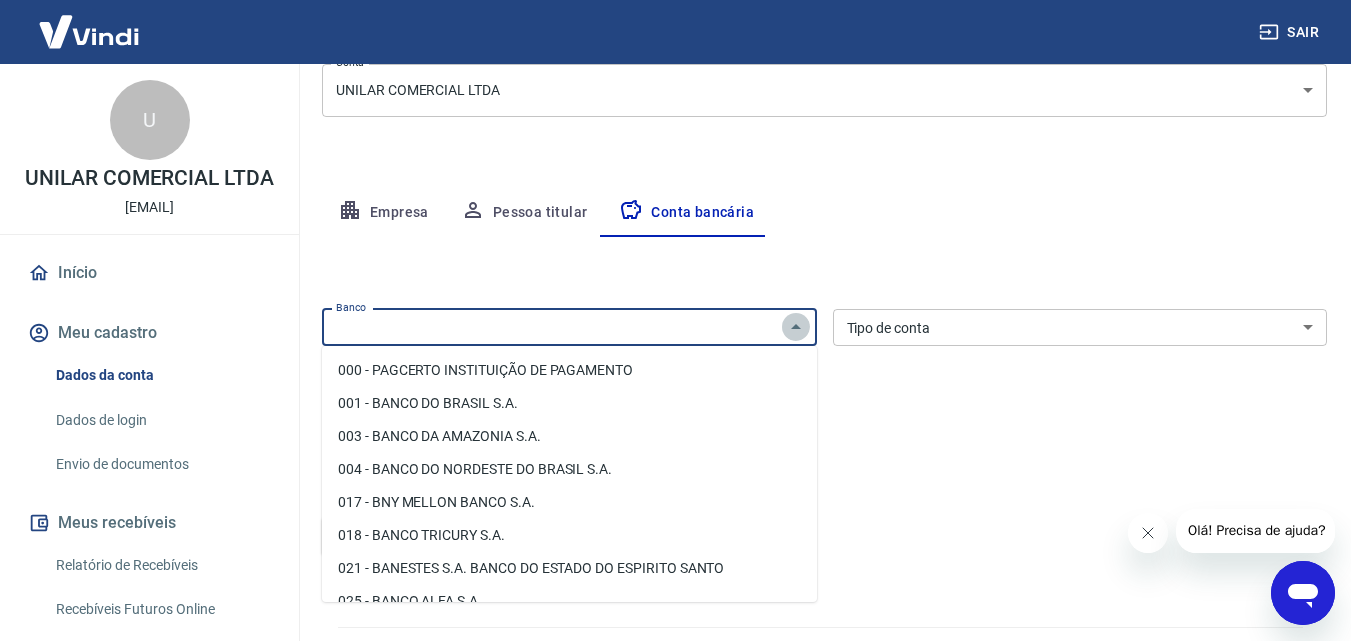 click 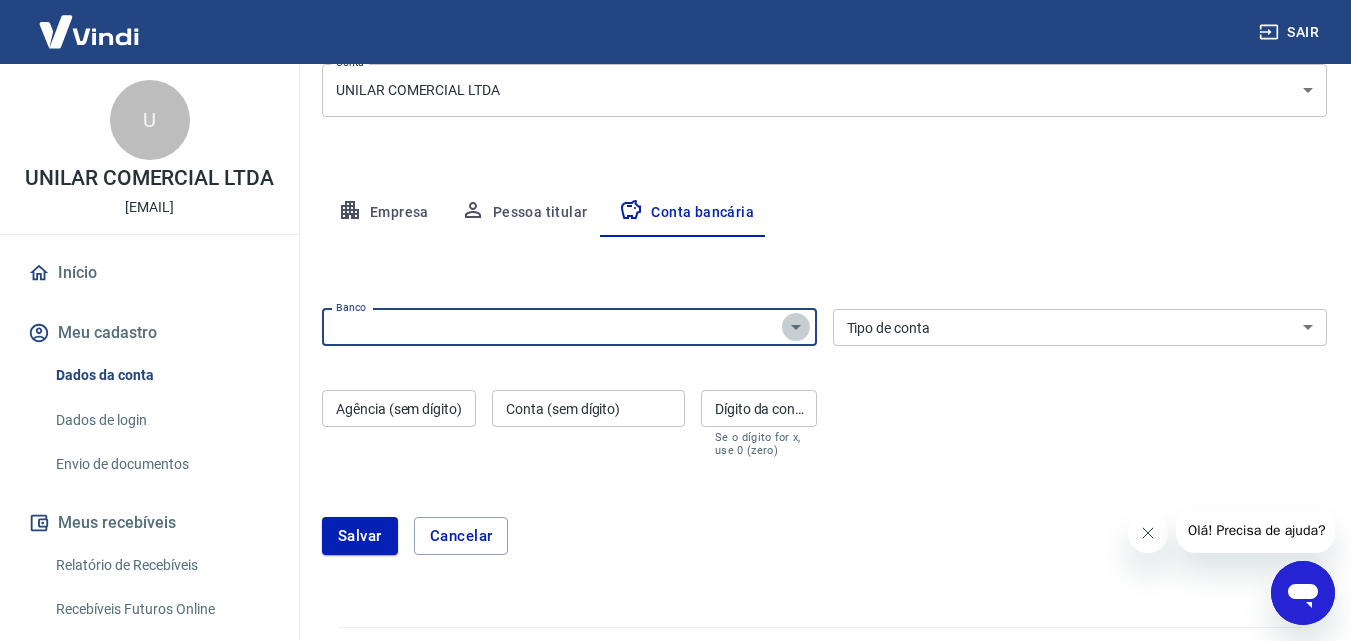 click 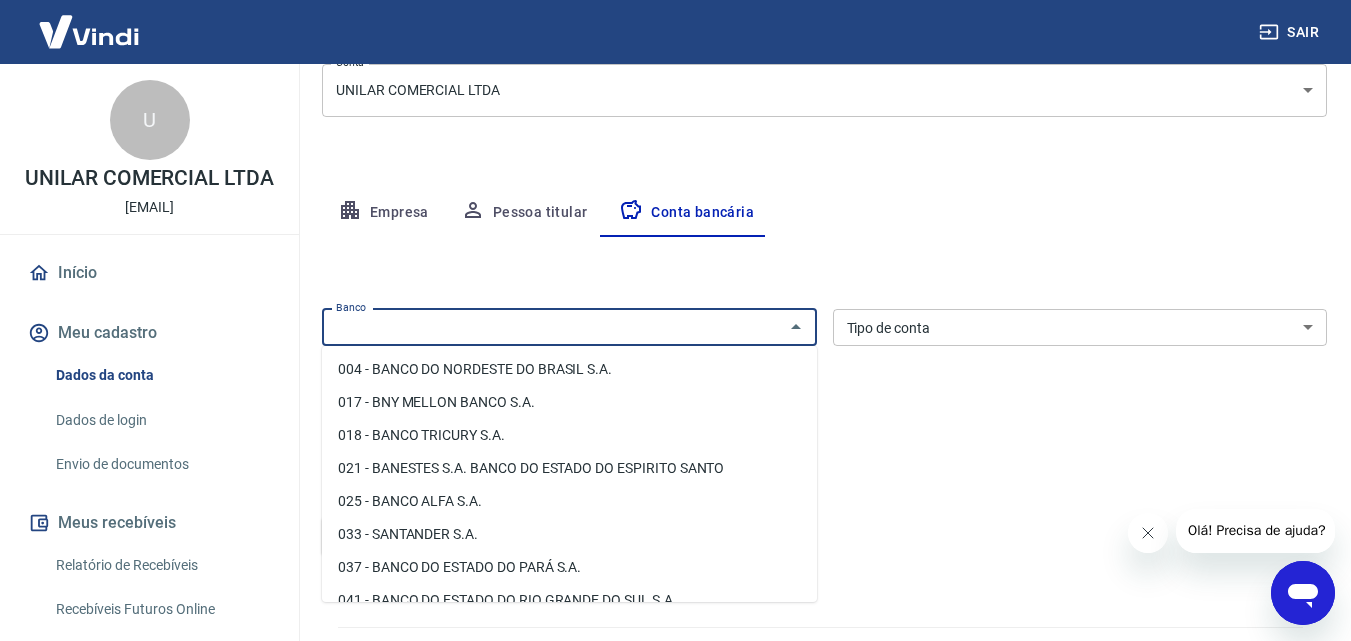 scroll, scrollTop: 0, scrollLeft: 0, axis: both 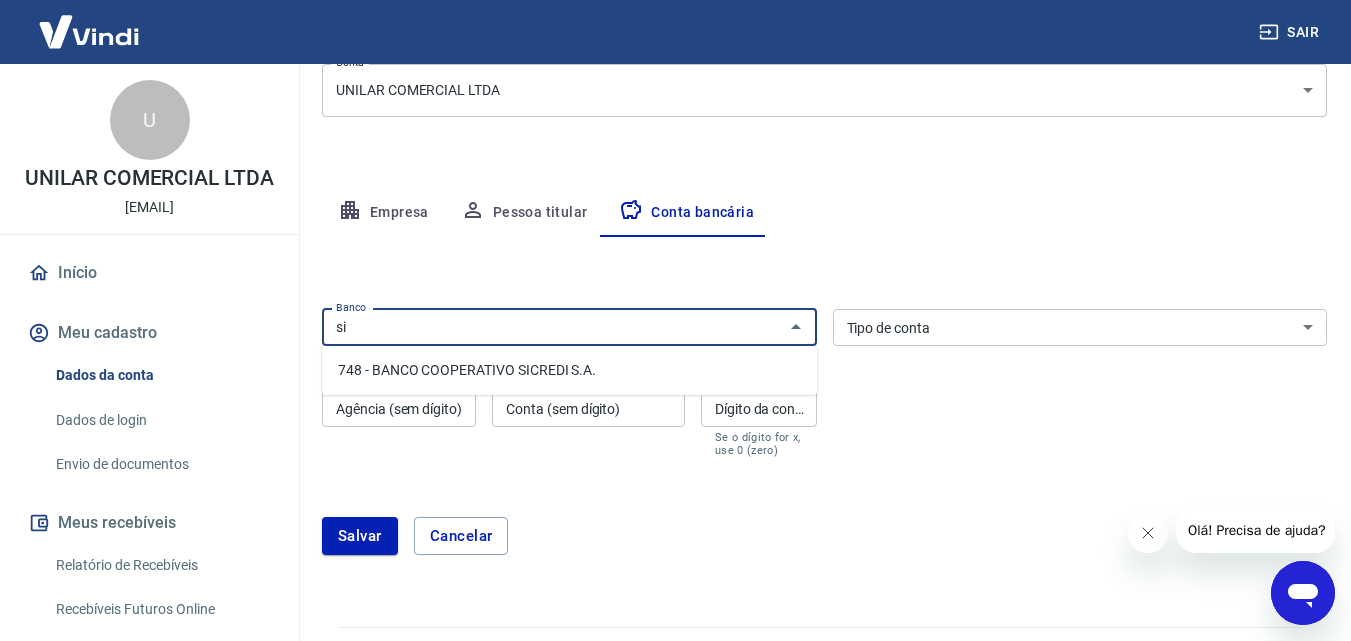 type on "s" 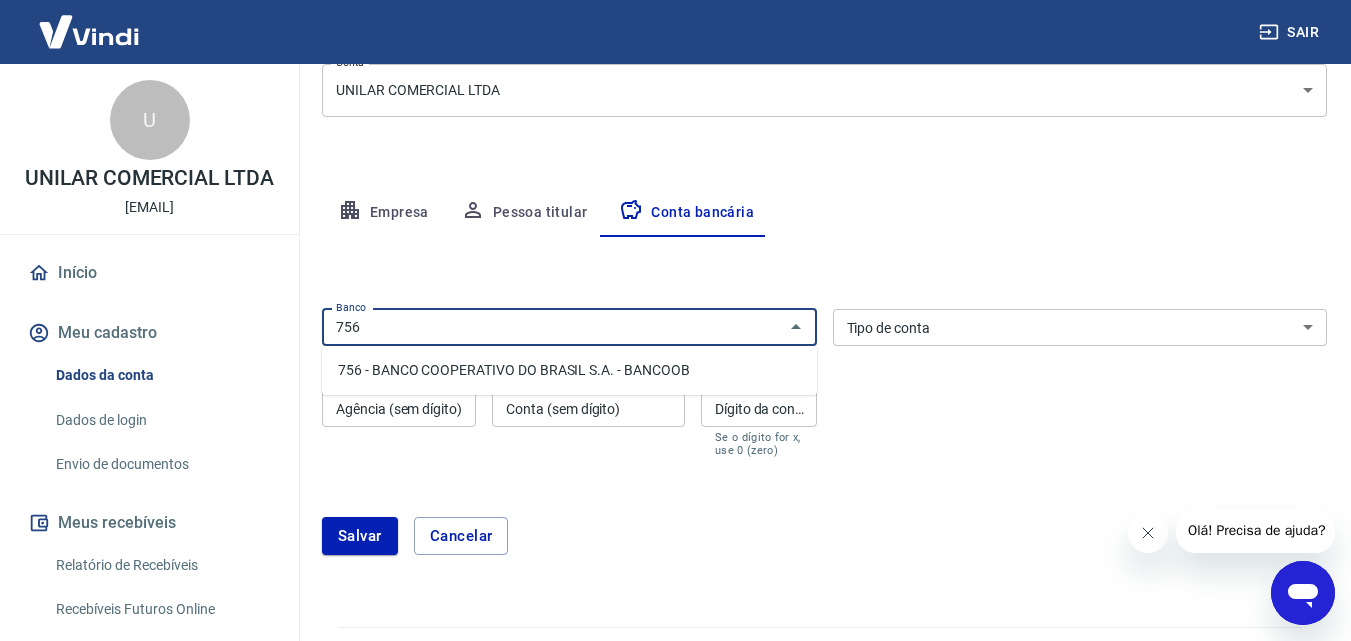 click on "756 - BANCO COOPERATIVO DO BRASIL S.A. - BANCOOB" at bounding box center (569, 370) 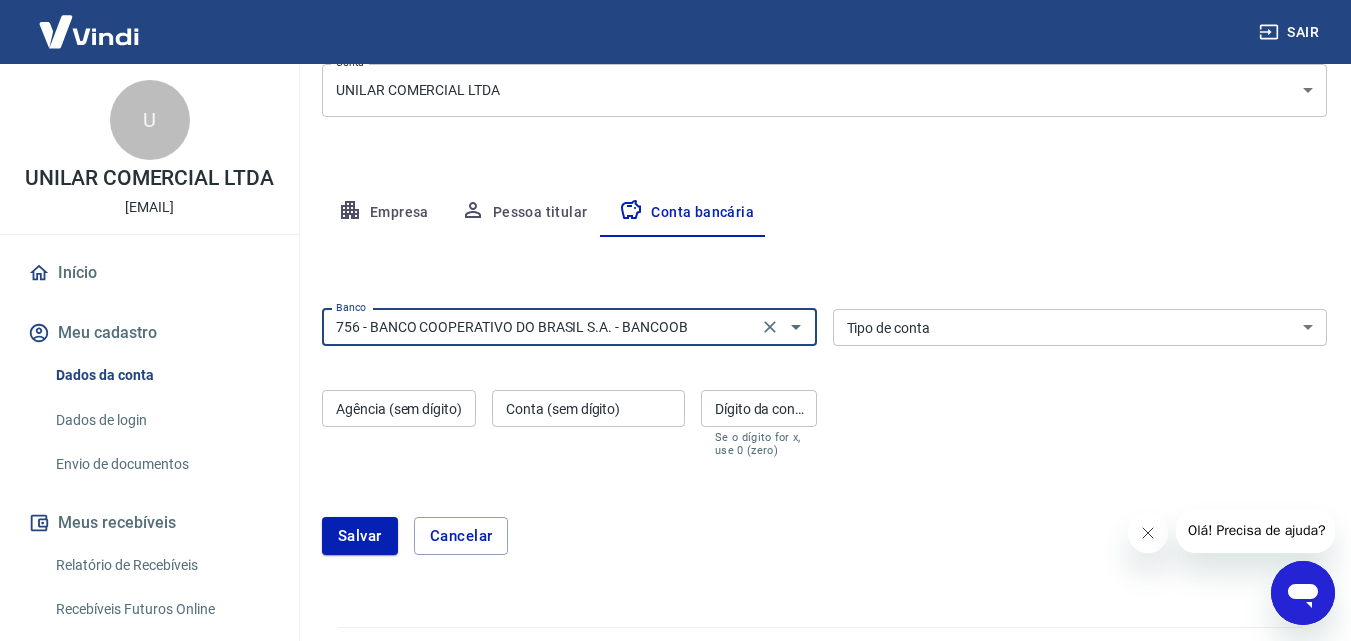 type on "756 - BANCO COOPERATIVO DO BRASIL S.A. - BANCOOB" 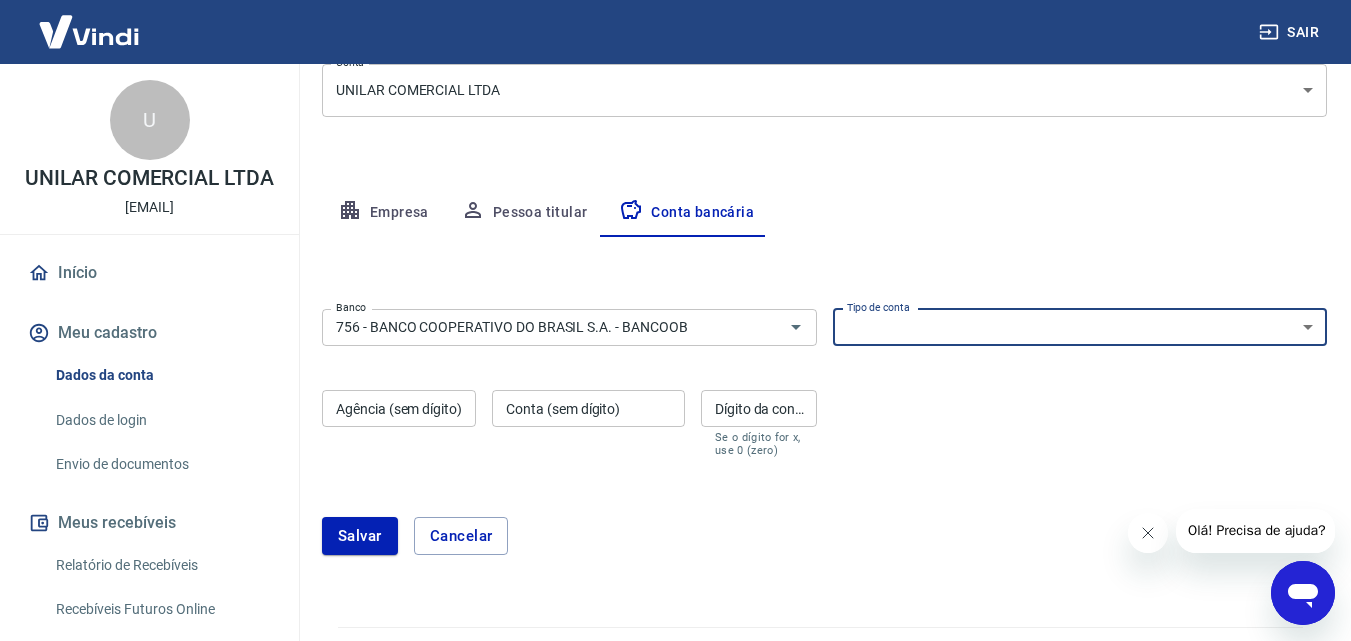 click on "Conta Corrente Conta Poupança" at bounding box center (1080, 327) 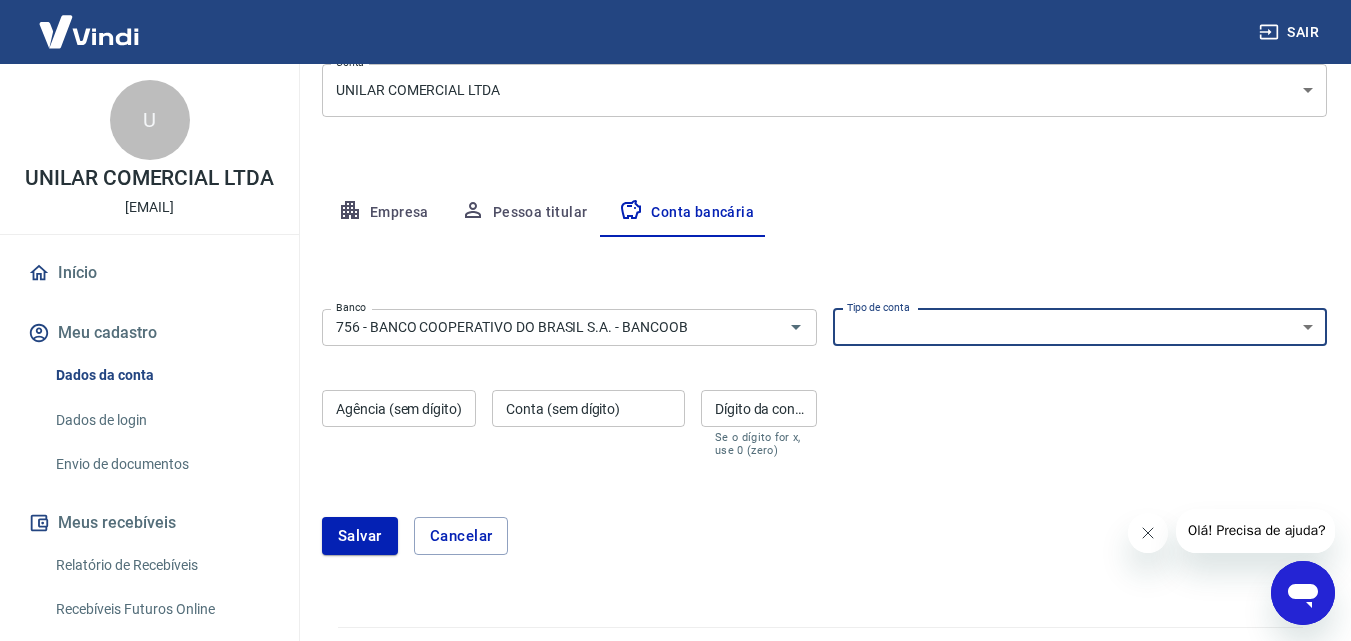 select on "1" 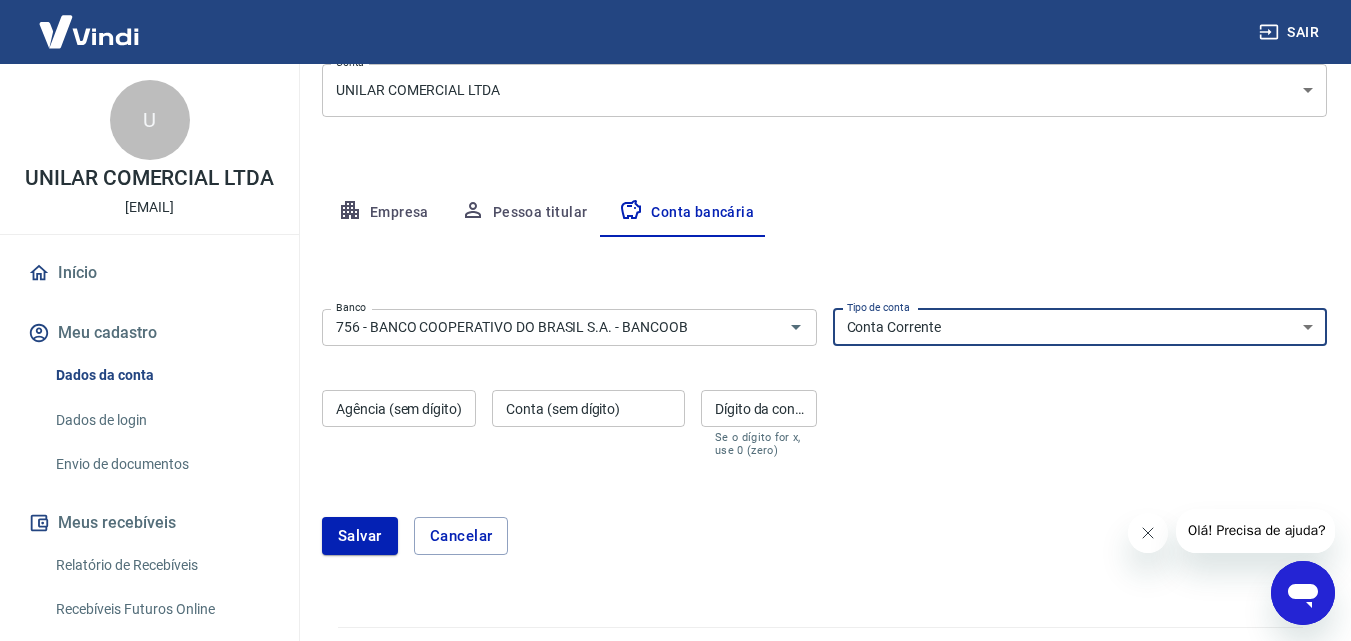 click on "Conta Corrente Conta Poupança" at bounding box center [1080, 327] 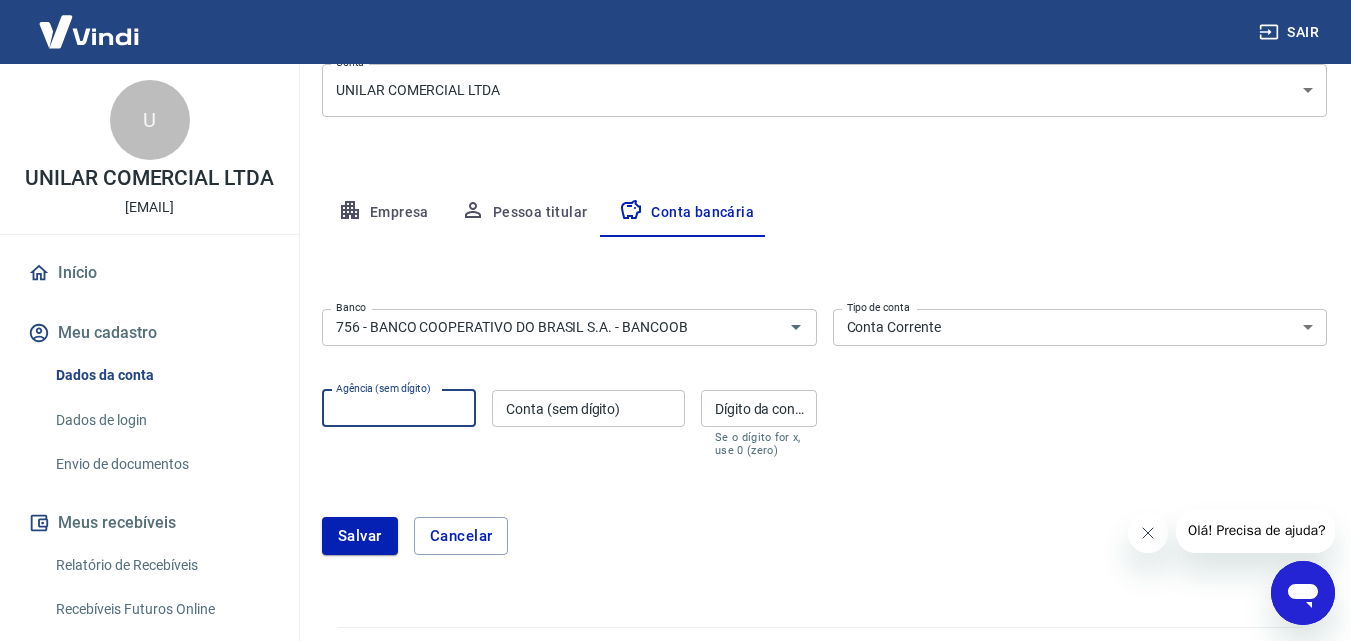 click on "Agência (sem dígito)" at bounding box center (399, 408) 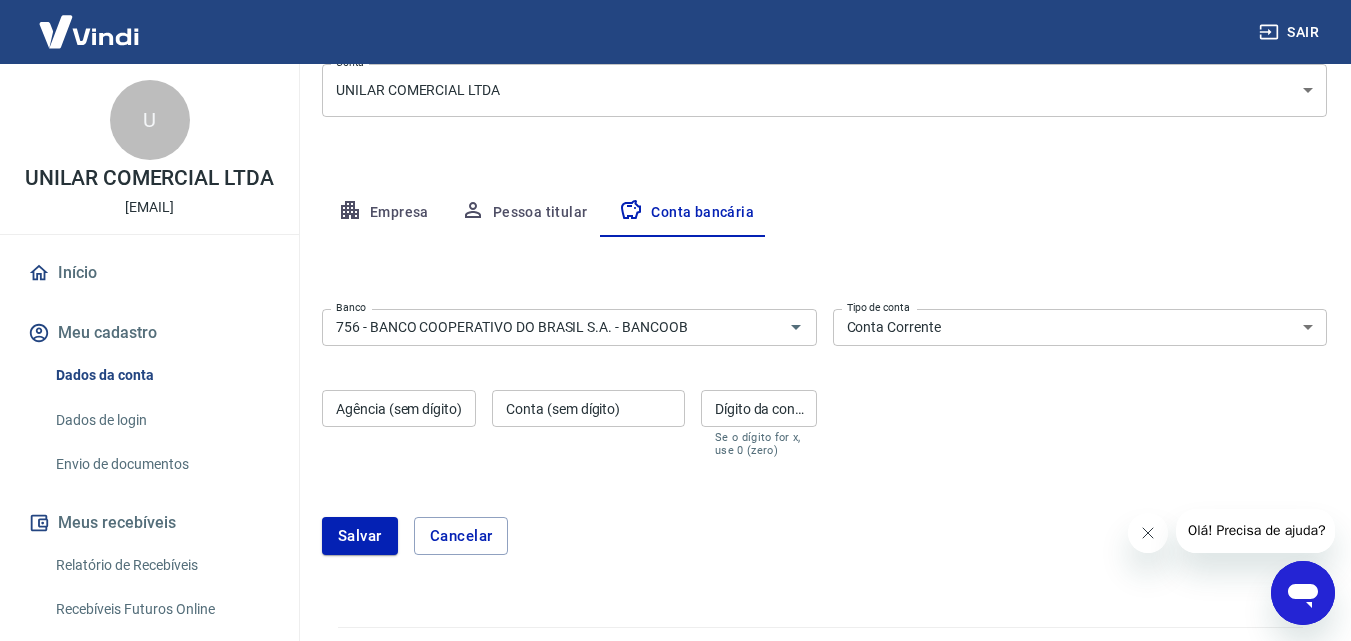 click on "Banco 756 - BANCO COOPERATIVO DO BRASIL S.A. - BANCOOB Banco Tipo de conta Conta Corrente Conta Poupança Tipo de conta Agência (sem dígito) Agência (sem dígito) Conta (sem dígito) Conta (sem dígito) Dígito da conta Dígito da conta Se o dígito for x, use 0 (zero) Atenção Ao cadastrar uma nova conta bancária, faremos um crédito de valor simbólico na conta bancária informada. Este crédito é apenas para verificação de segurança e será feito automaticamente após a alteração da conta. Salvar Cancelar" at bounding box center [824, 440] 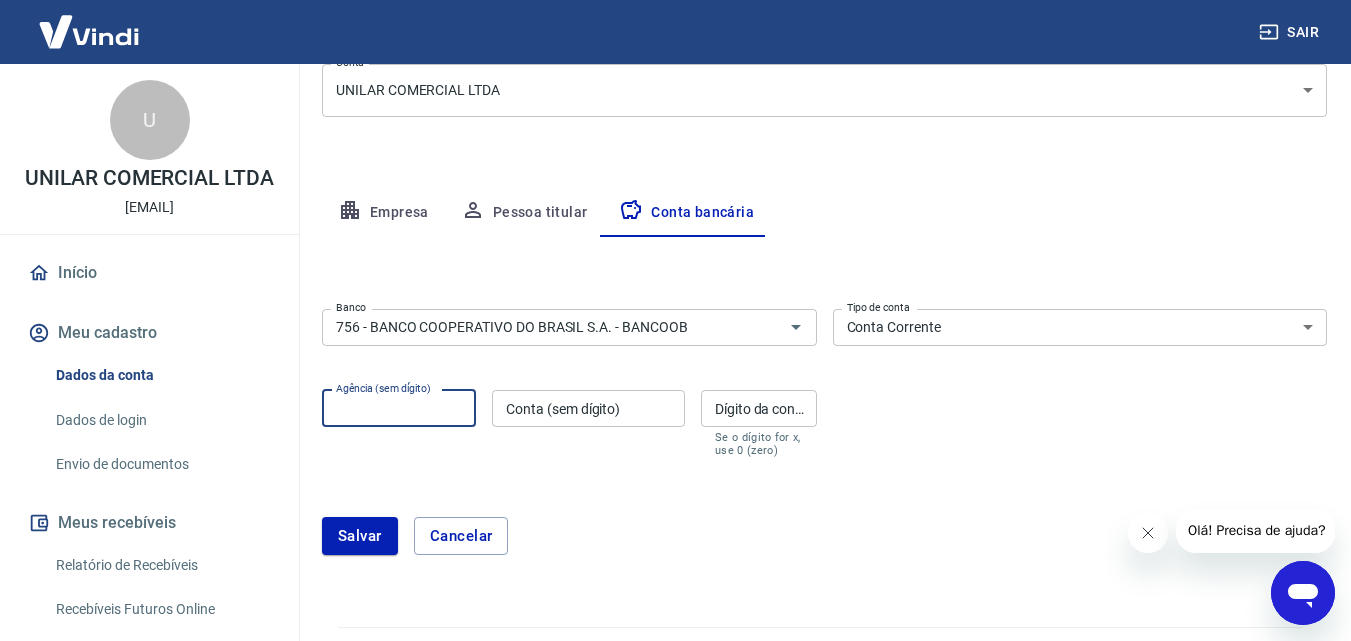 click on "Agência (sem dígito)" at bounding box center (399, 408) 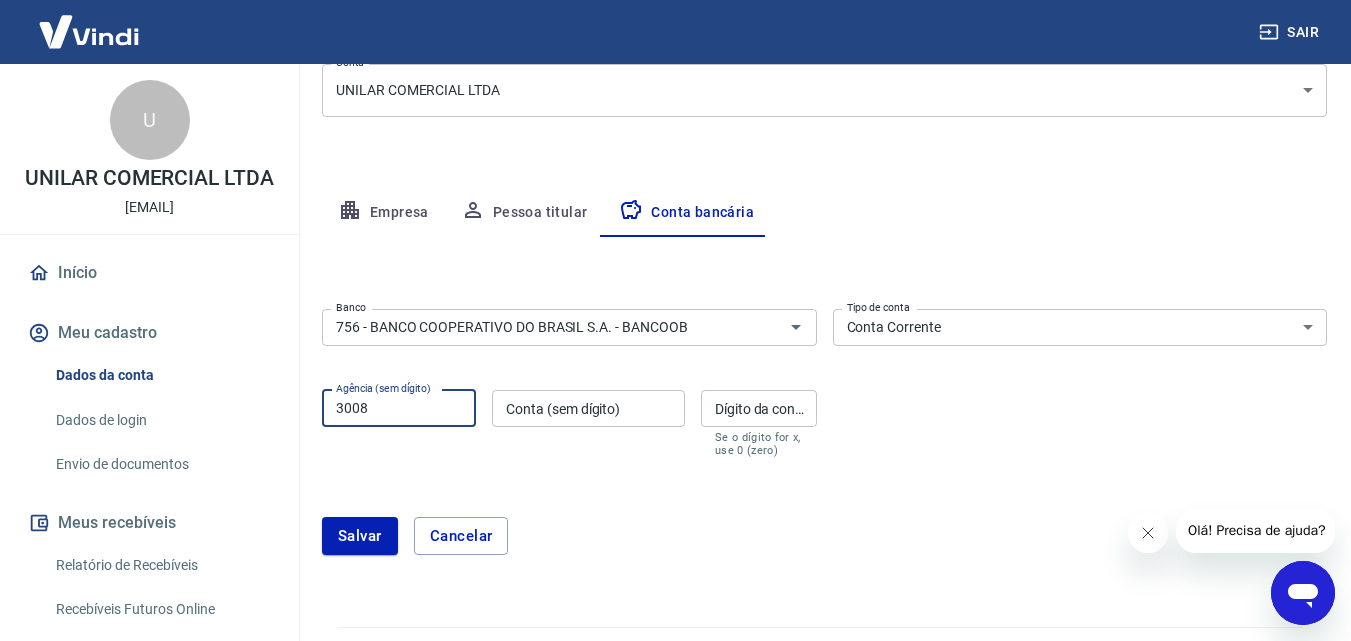 type on "3008" 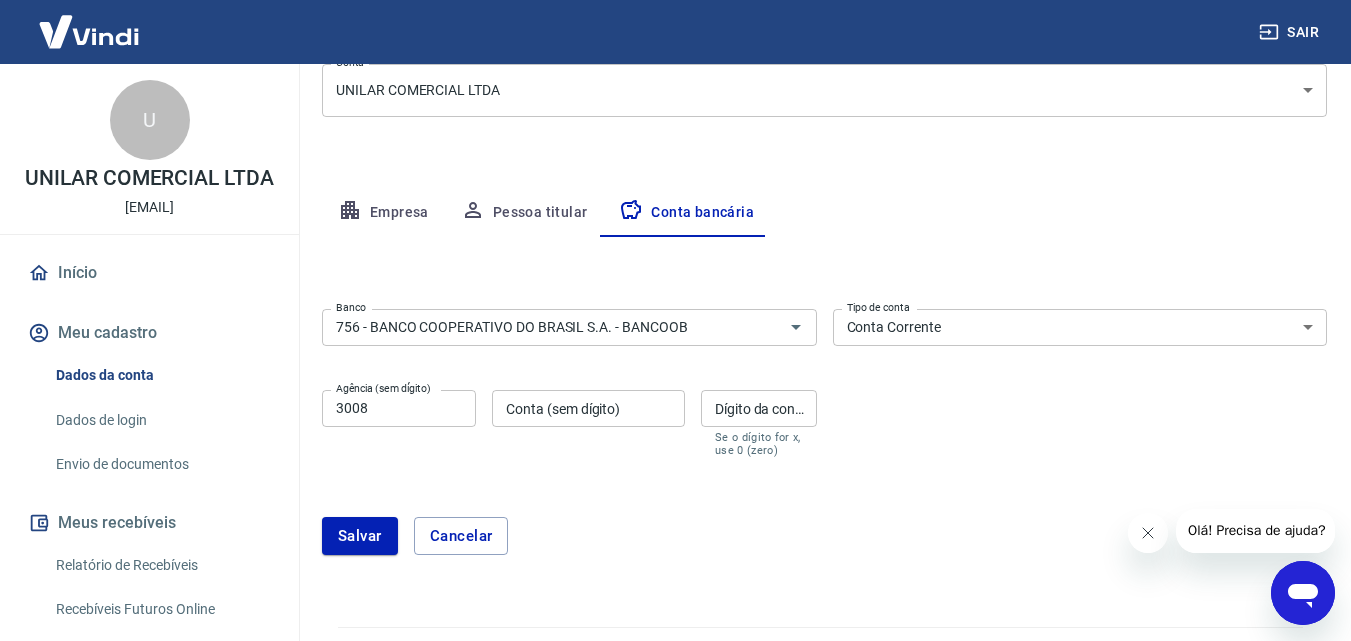 click on "Salvar Cancelar" at bounding box center (824, 536) 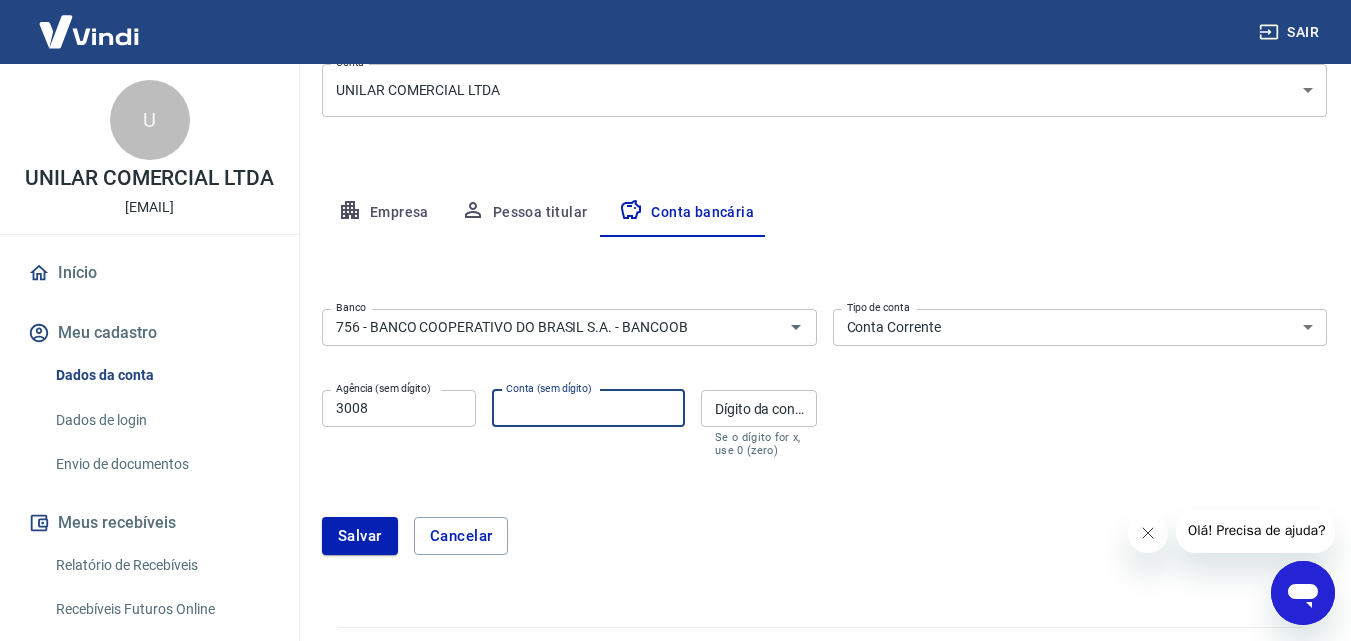 paste on "146332" 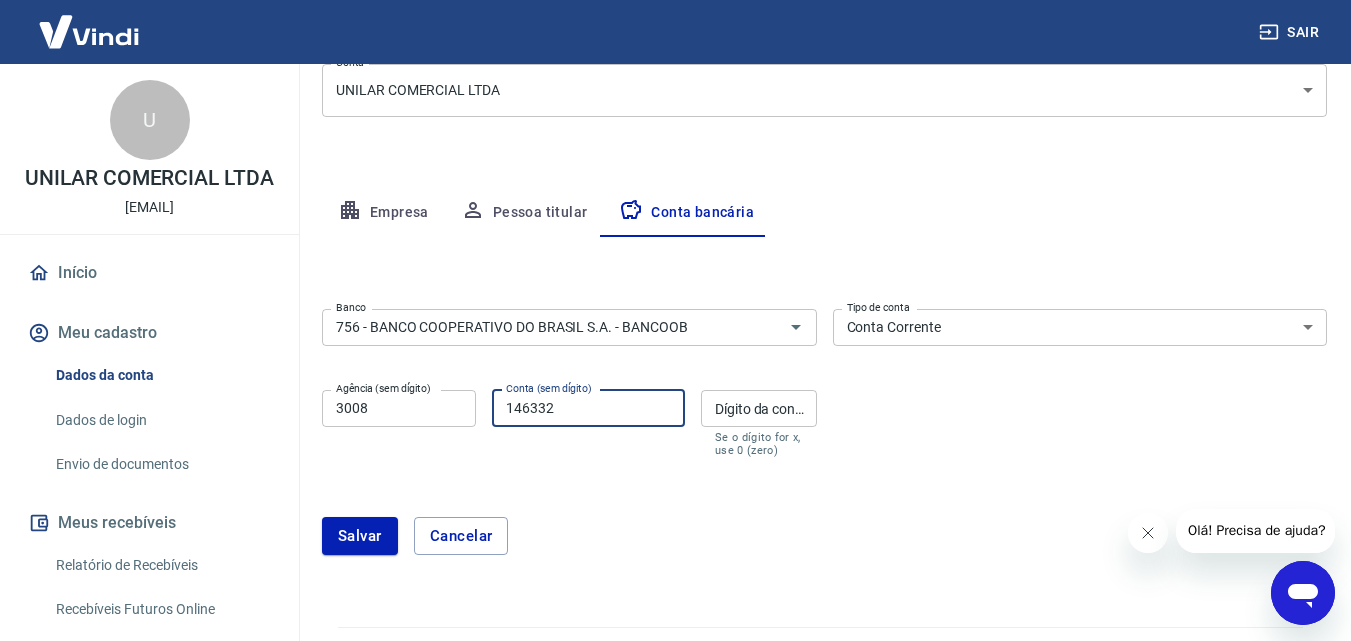 type on "146332" 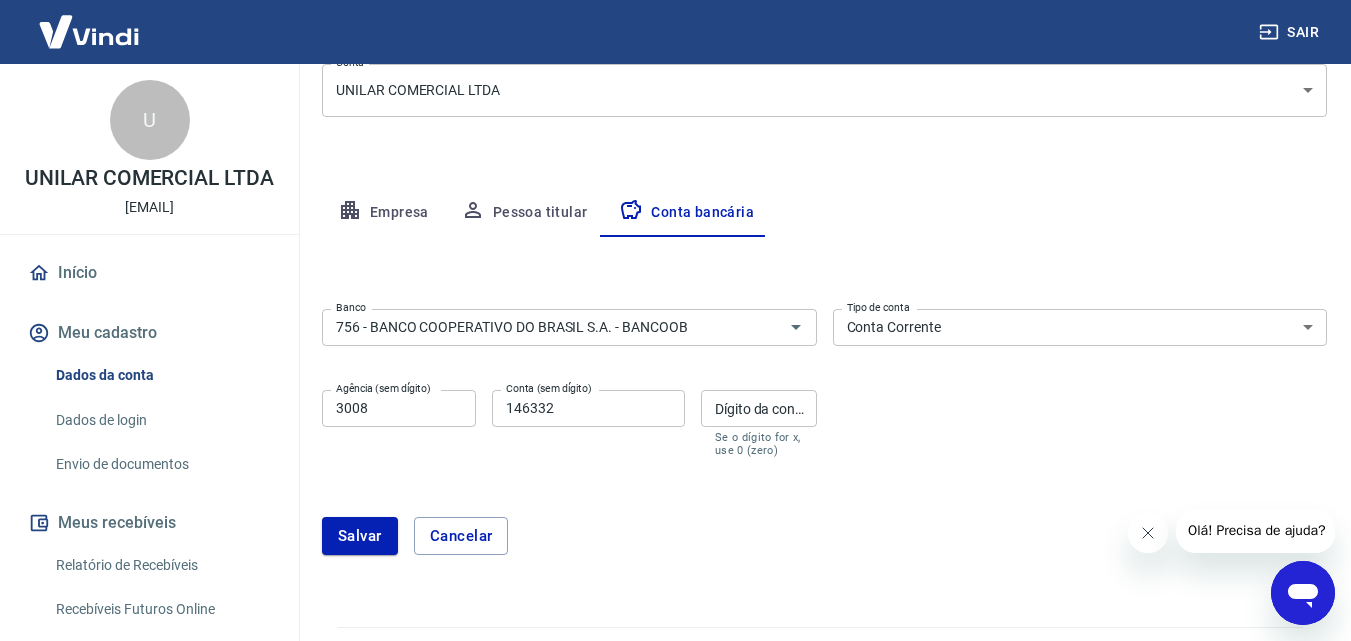 click on "Dígito da conta" at bounding box center (761, 409) 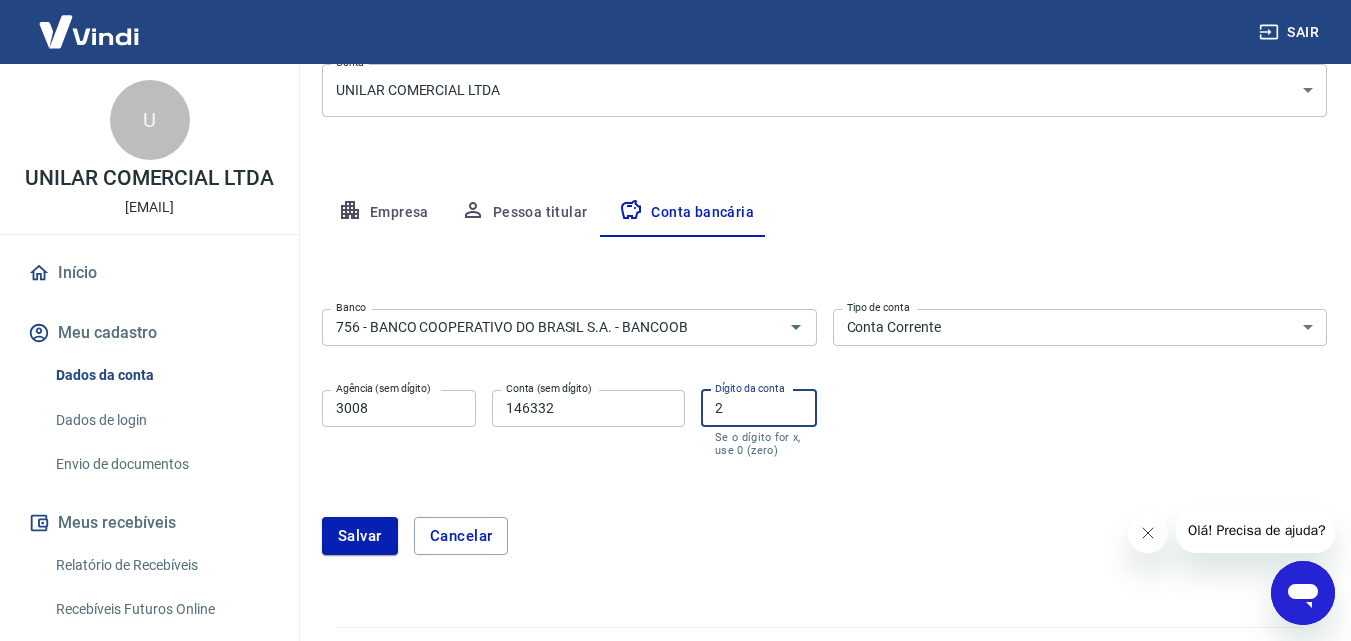 type on "2" 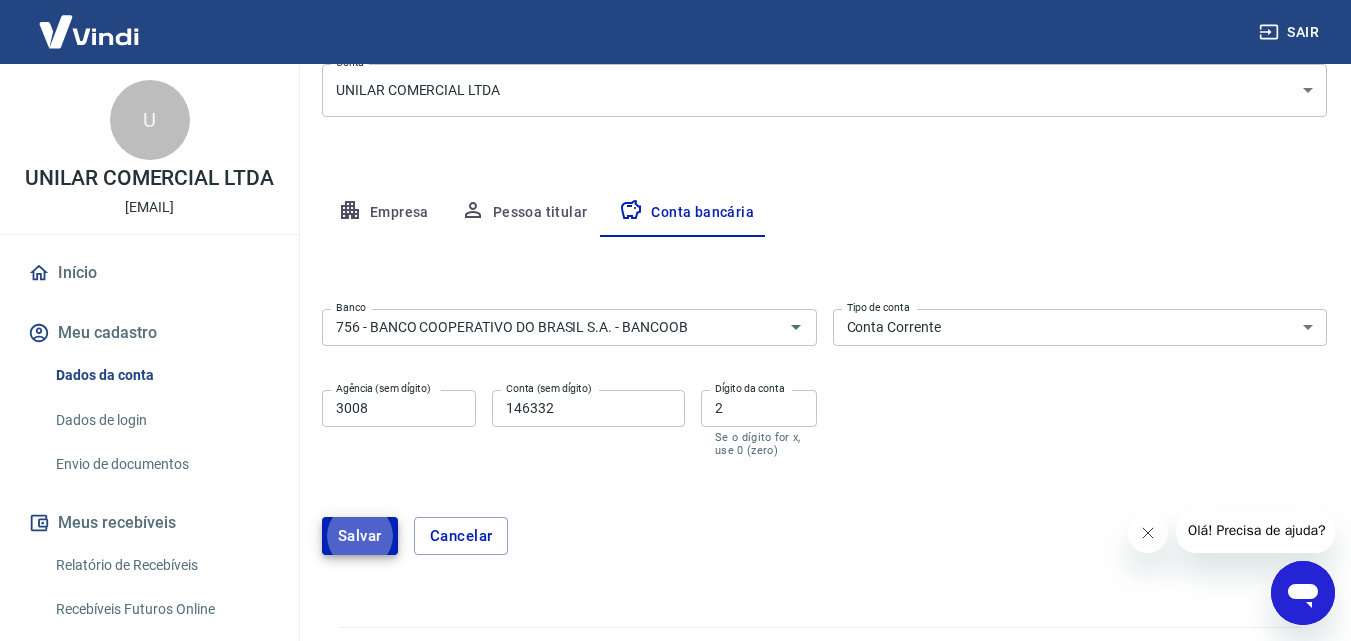 type 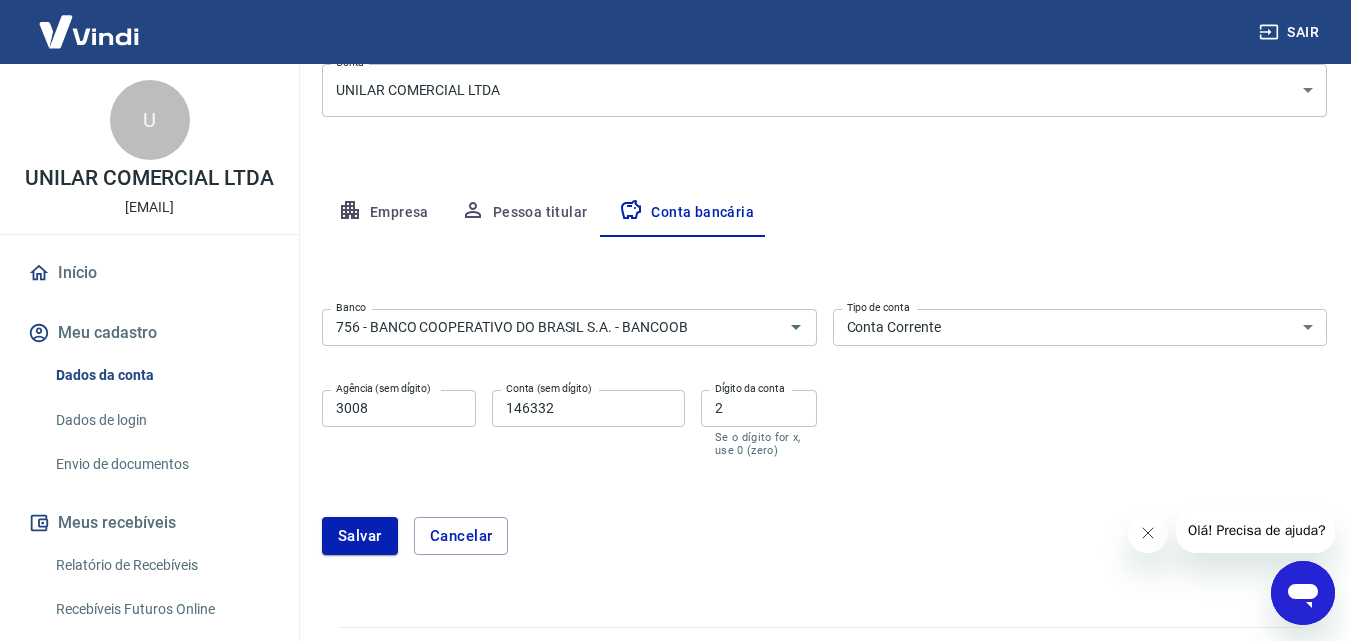 click on "Salvar Cancelar" at bounding box center [824, 536] 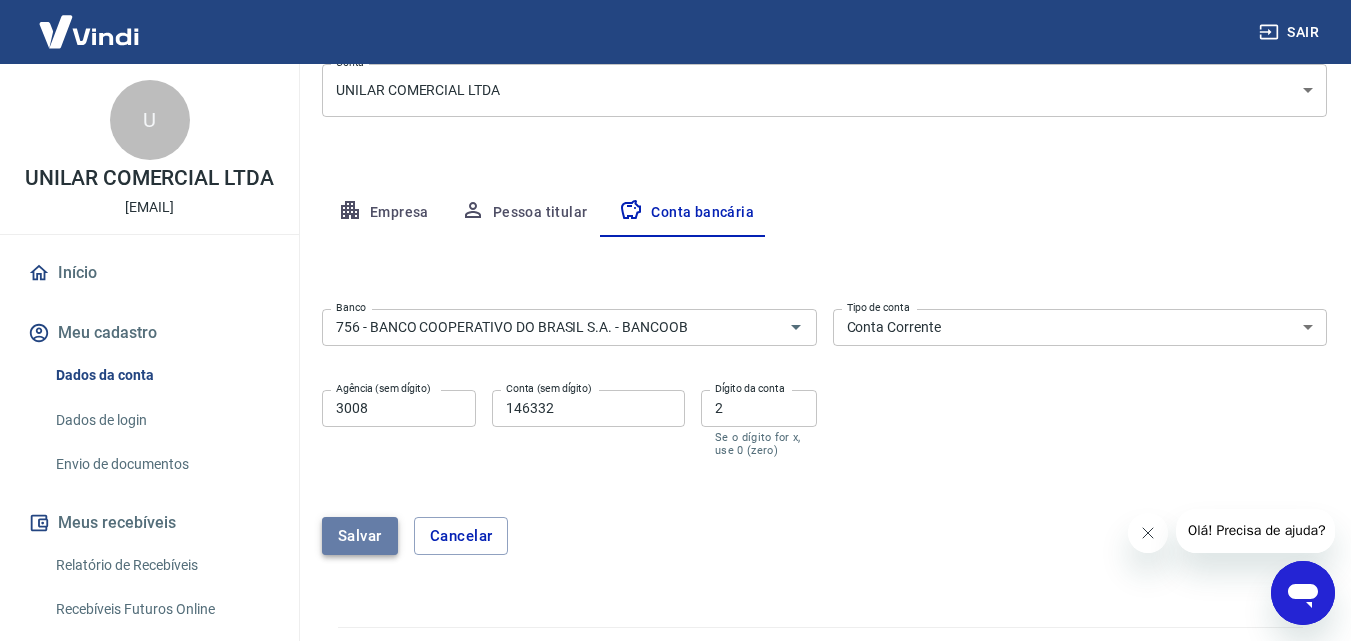 click on "Salvar" at bounding box center (360, 536) 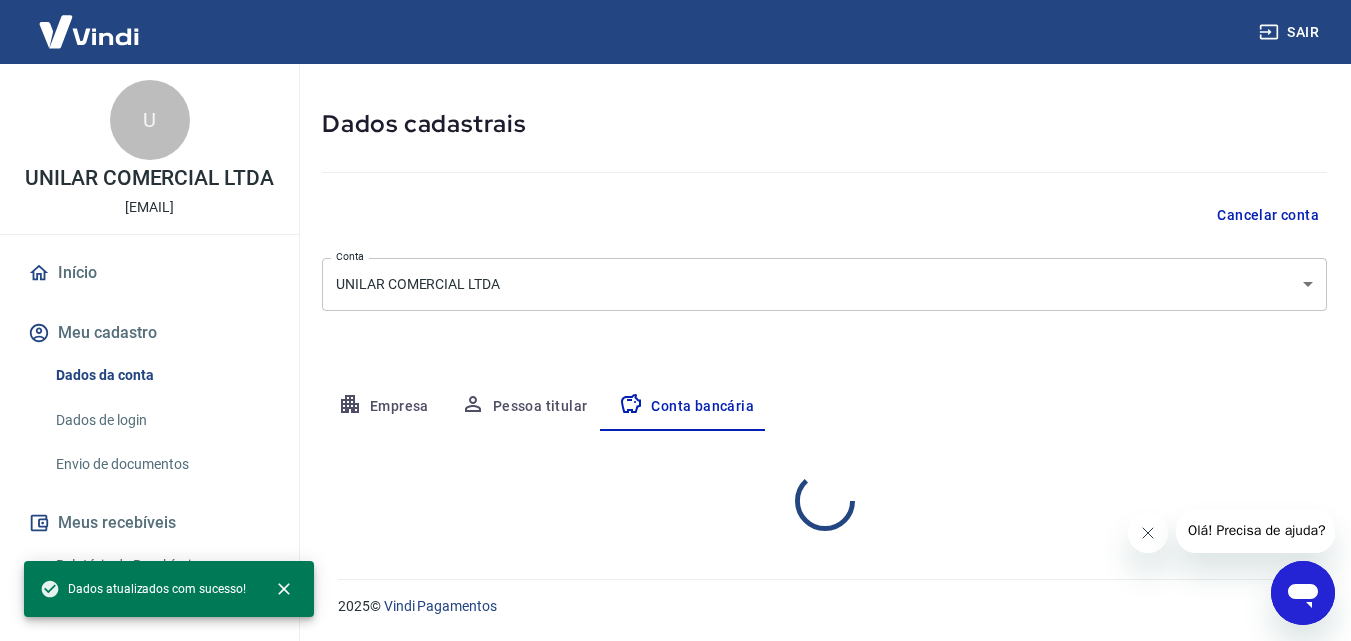 select on "1" 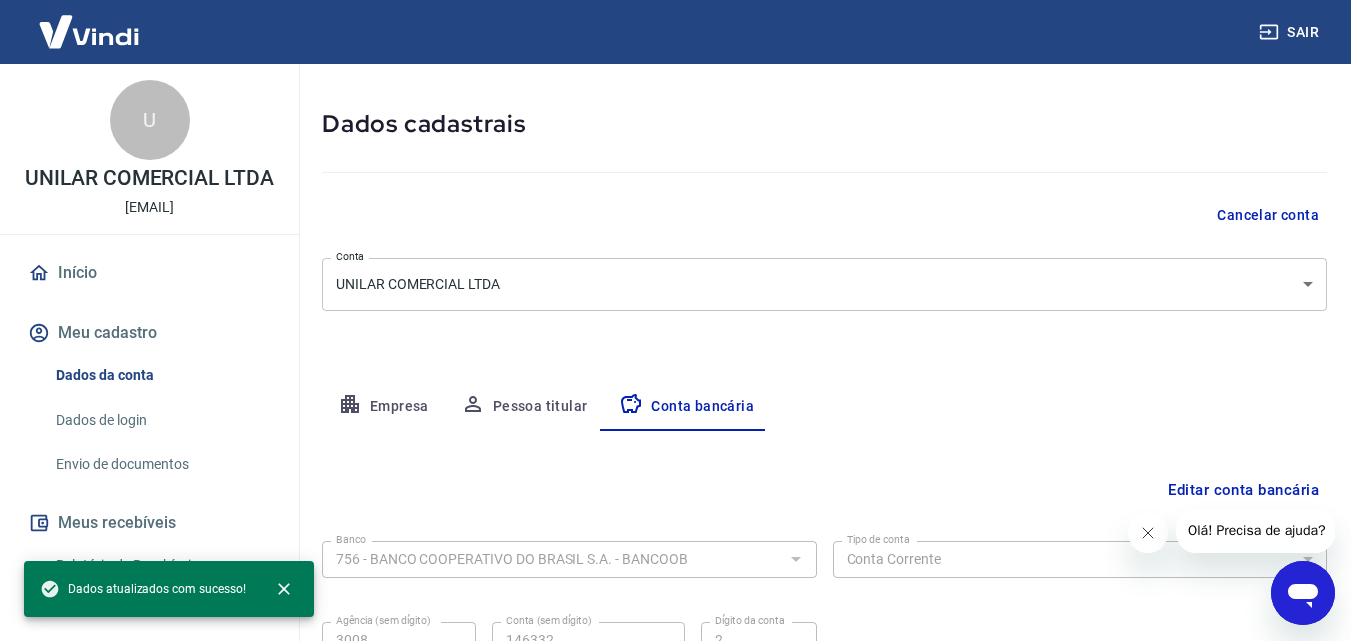 scroll, scrollTop: 270, scrollLeft: 0, axis: vertical 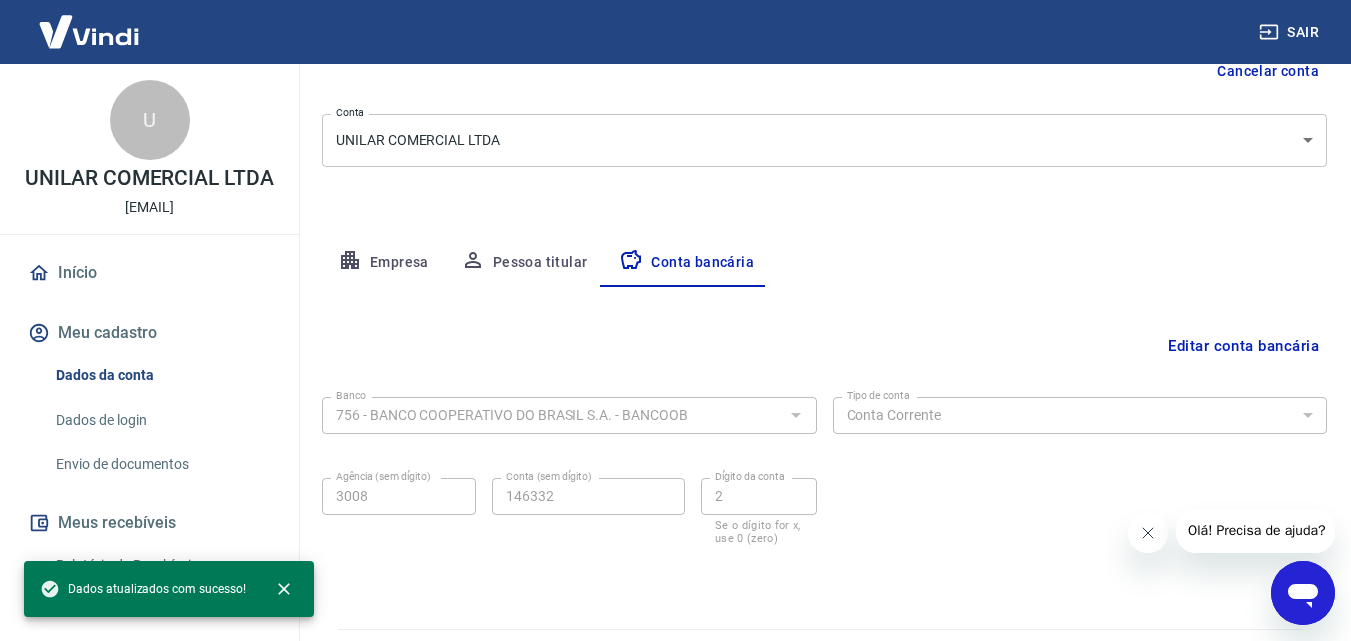click on "Banco 756 - BANCO COOPERATIVO DO BRASIL S.A. - BANCOOB Banco Tipo de conta Conta Corrente Conta Poupança Tipo de conta Agência (sem dígito) 3008 Agência (sem dígito) Conta (sem dígito) 146332 Conta (sem dígito) Dígito da conta 2 Dígito da conta Se o dígito for x, use 0 (zero)" at bounding box center (824, 469) 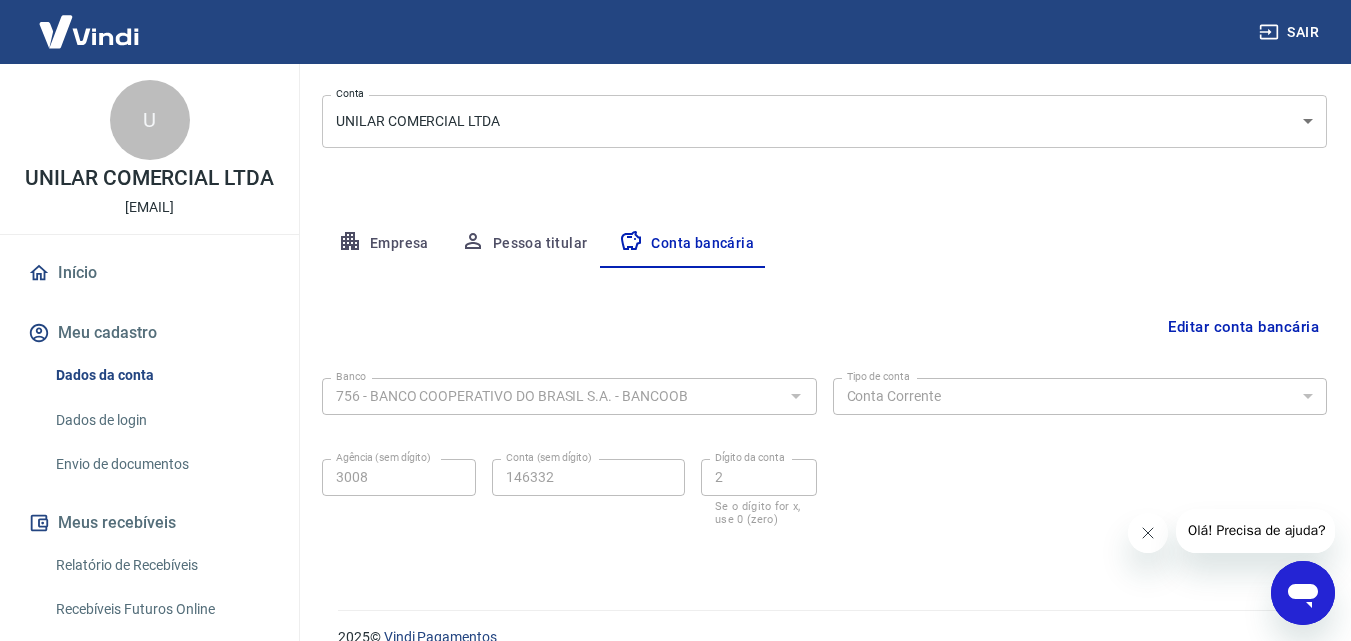 scroll, scrollTop: 270, scrollLeft: 0, axis: vertical 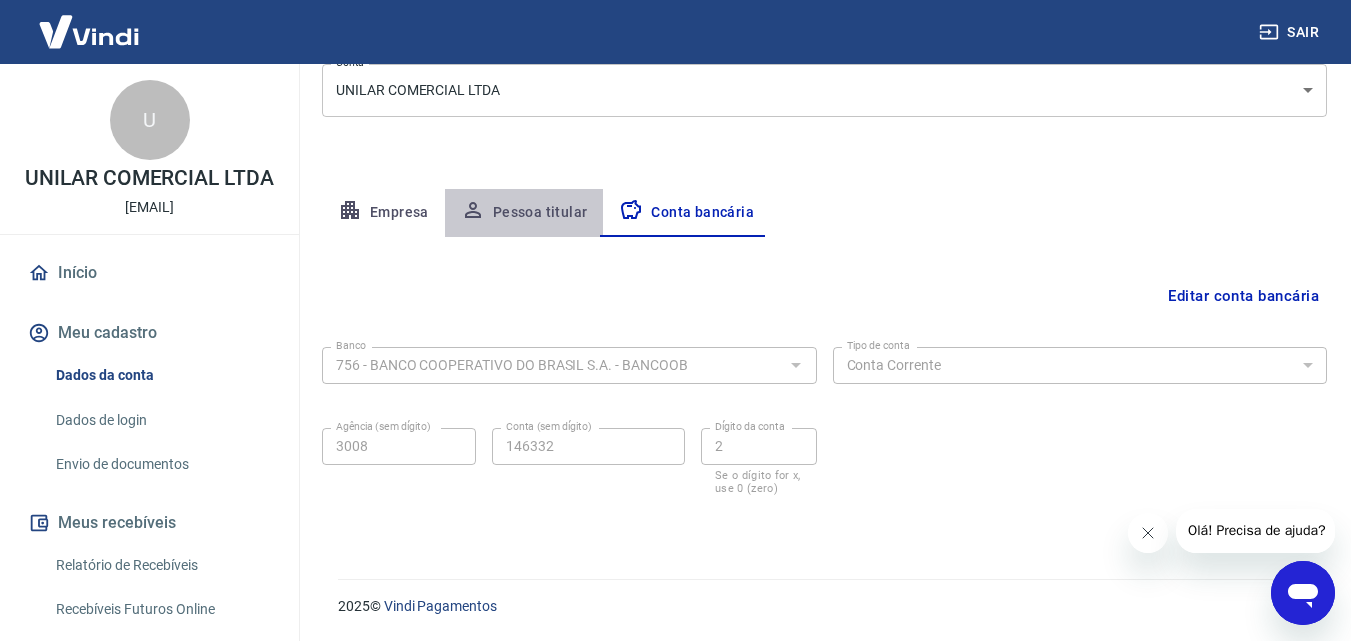 click on "Pessoa titular" at bounding box center [524, 213] 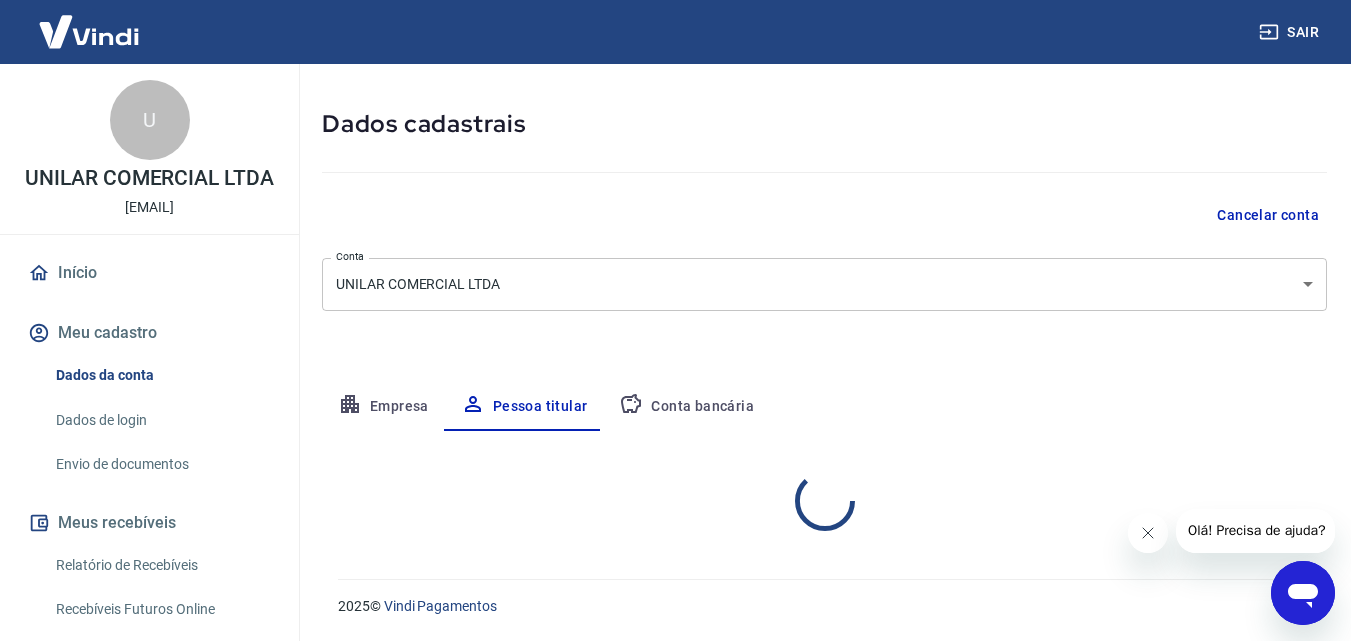 scroll, scrollTop: 159, scrollLeft: 0, axis: vertical 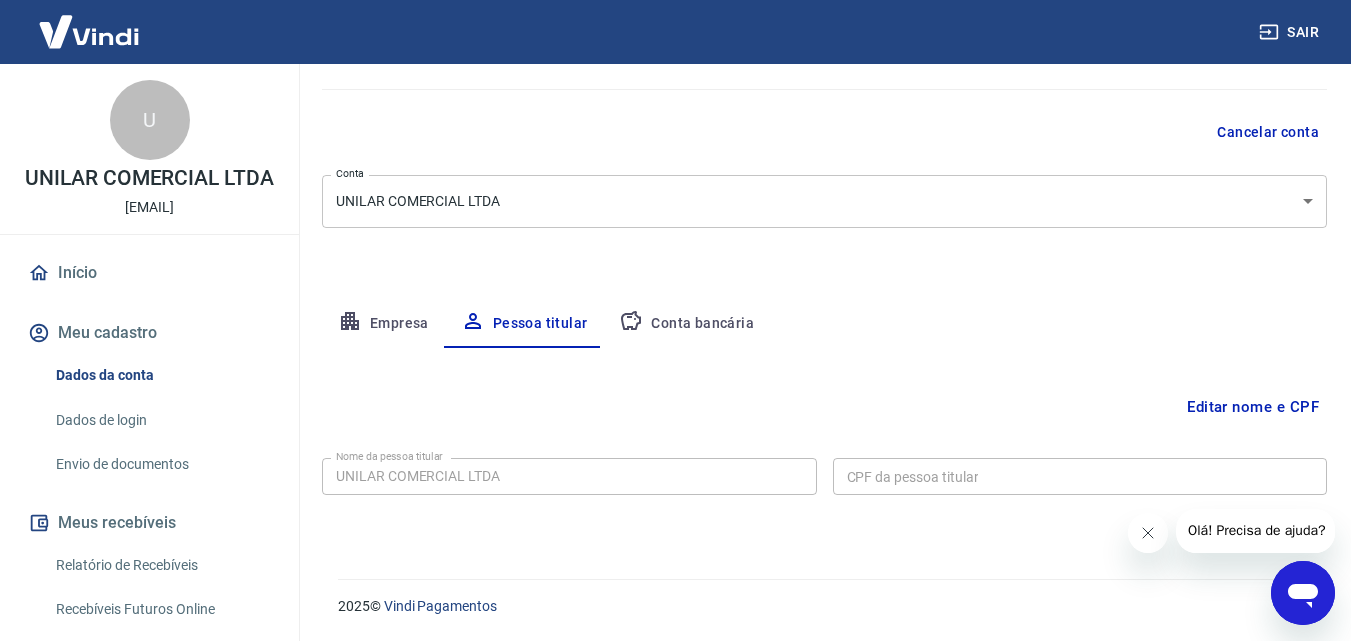 click on "Editar nome e CPF" at bounding box center [1253, 407] 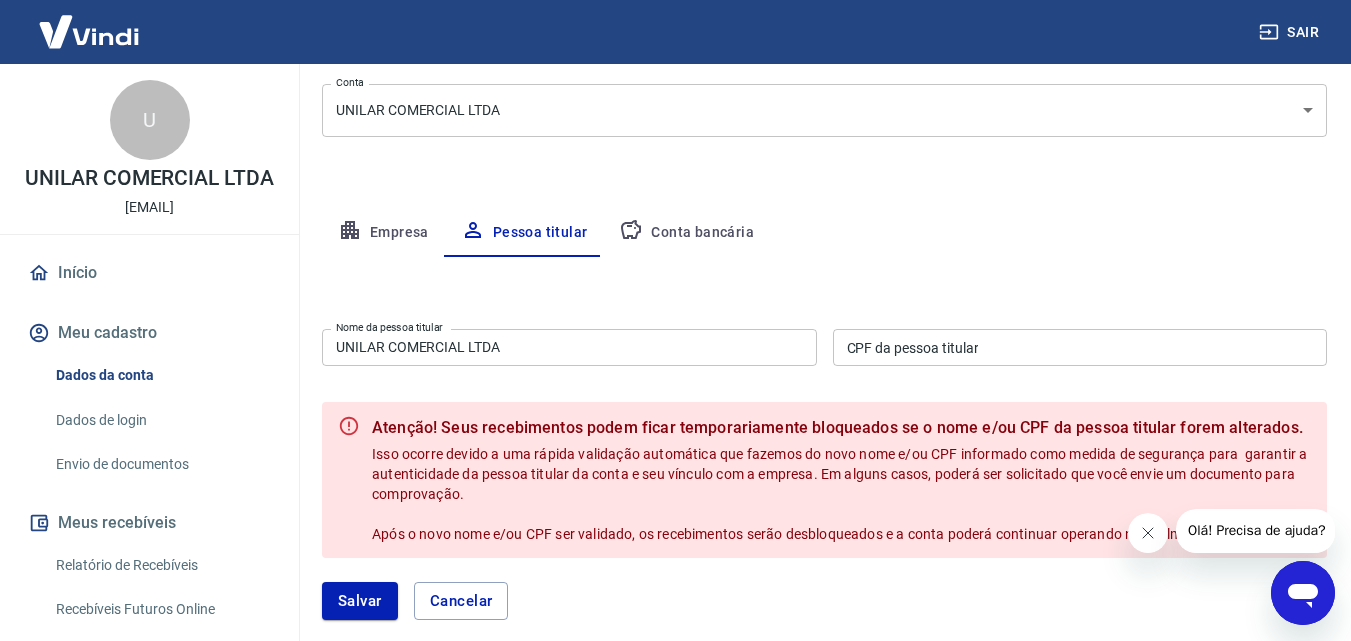 scroll, scrollTop: 284, scrollLeft: 0, axis: vertical 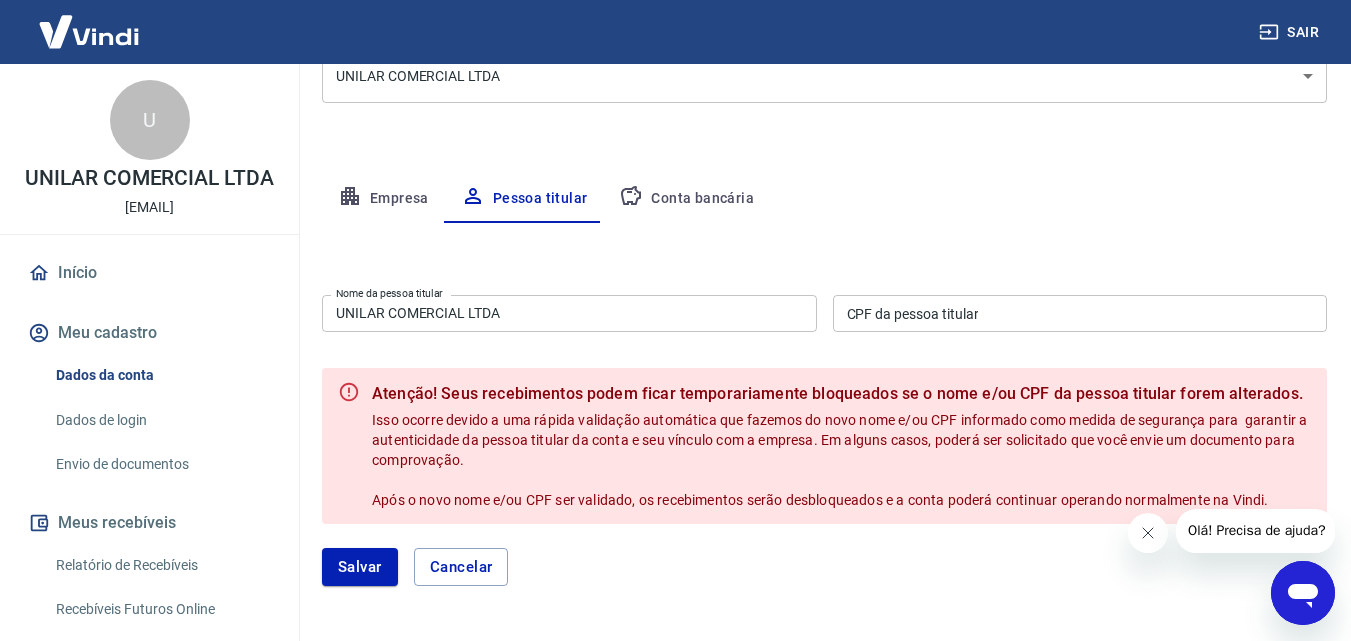 click on "CPF da pessoa titular" at bounding box center (1080, 313) 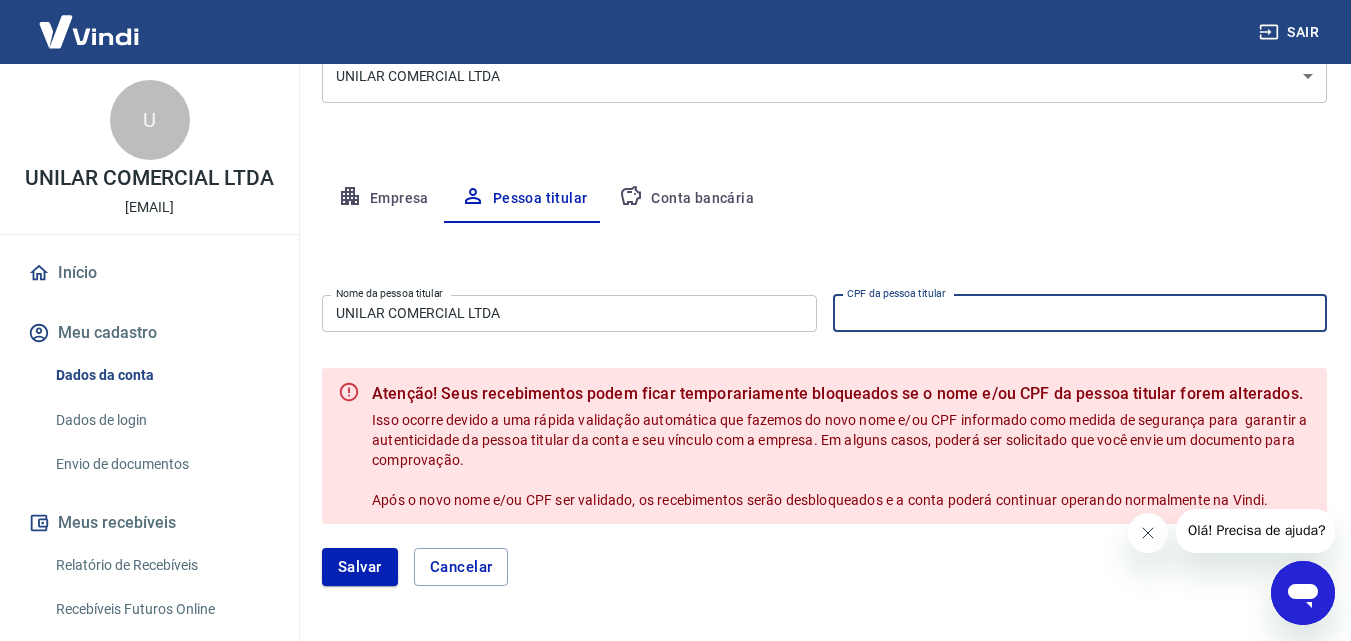 type on "057.947.167-54" 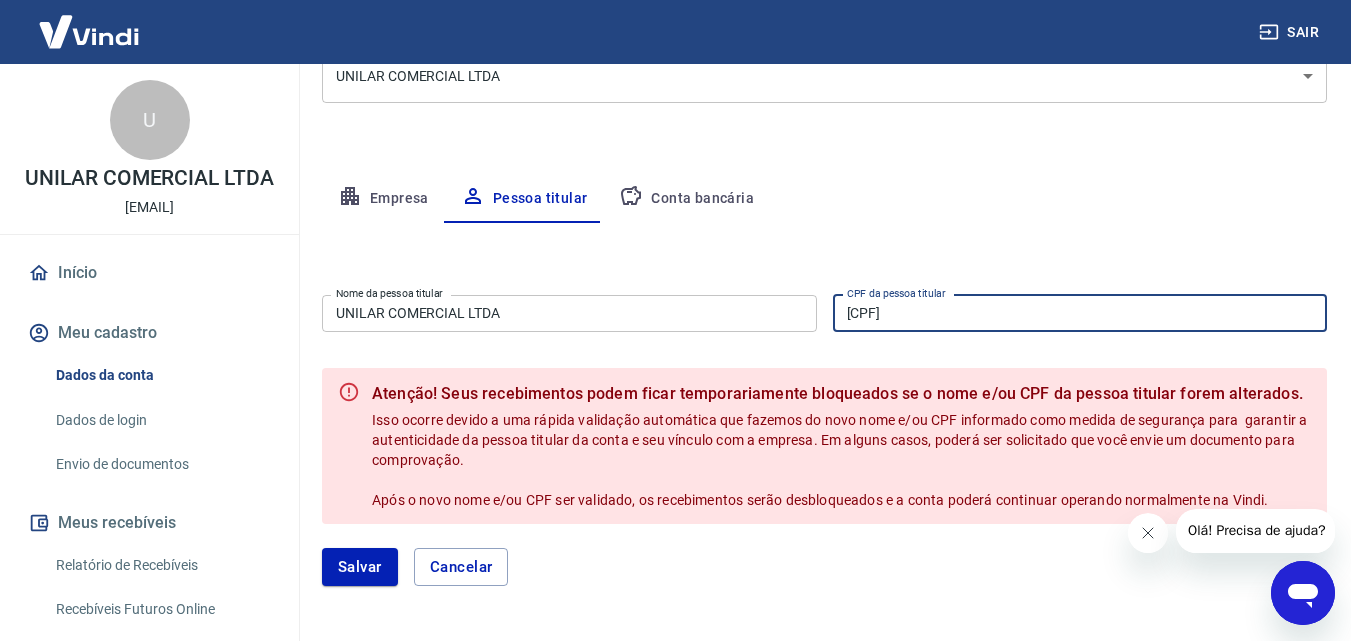 click on "Editar nome e CPF Nome da pessoa titular UNILAR COMERCIAL LTDA Nome da pessoa titular CPF da pessoa titular 057.947.167-54 CPF da pessoa titular Atenção! Seus recebimentos podem ficar temporariamente bloqueados se o nome e/ou CPF da pessoa titular forem alterados. Isso ocorre devido a uma rápida validação automática que fazemos do novo nome e/ou CPF informado como medida de segurança para  garantir a autenticidade da pessoa titular da conta e seu vínculo com a empresa. Em alguns casos, poderá ser solicitado que você envie um documento para comprovação.
Após o novo nome e/ou CPF ser validado, os recebimentos serão desbloqueados e a conta poderá continuar operando normalmente na Vindi. Salvar Cancelar" at bounding box center [824, 416] 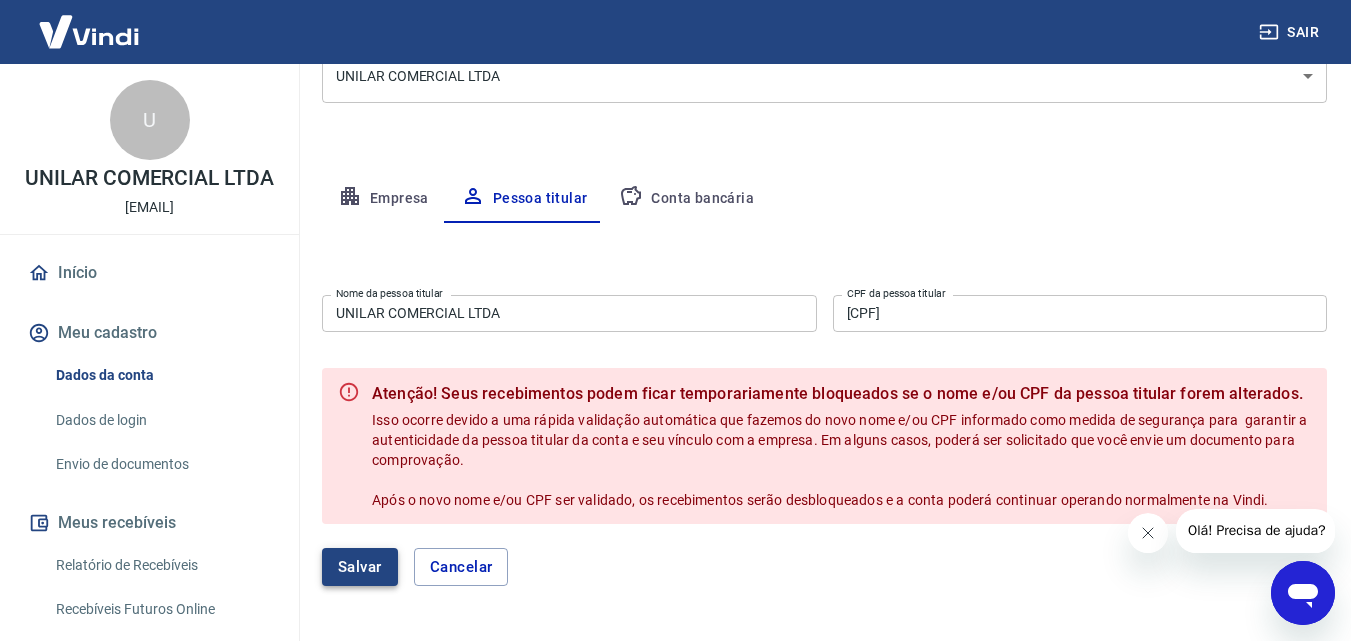 click on "Salvar" at bounding box center [360, 567] 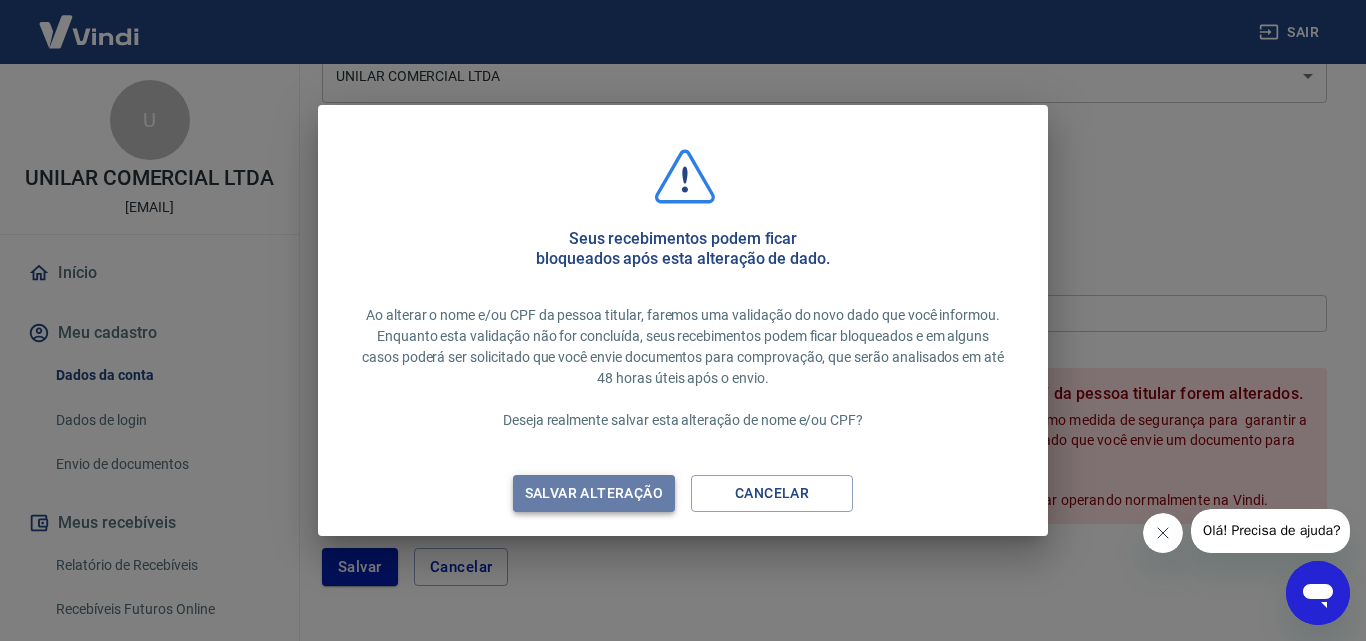 click on "Salvar alteração" at bounding box center [594, 493] 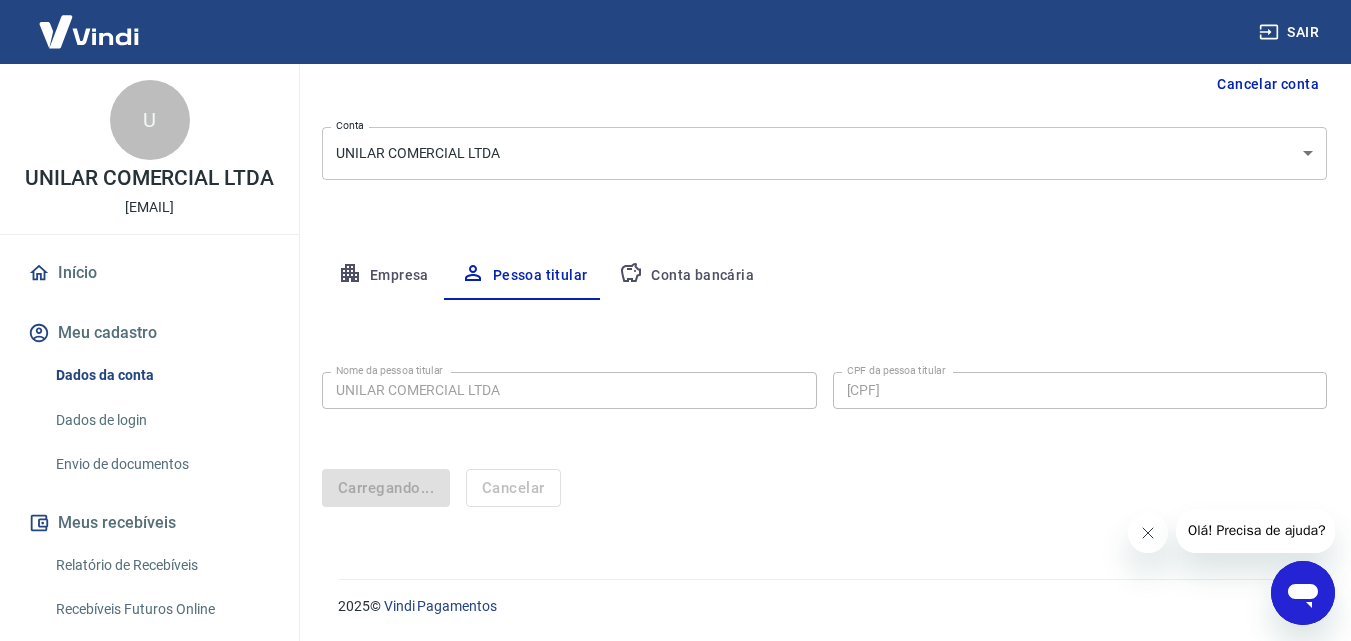 scroll, scrollTop: 159, scrollLeft: 0, axis: vertical 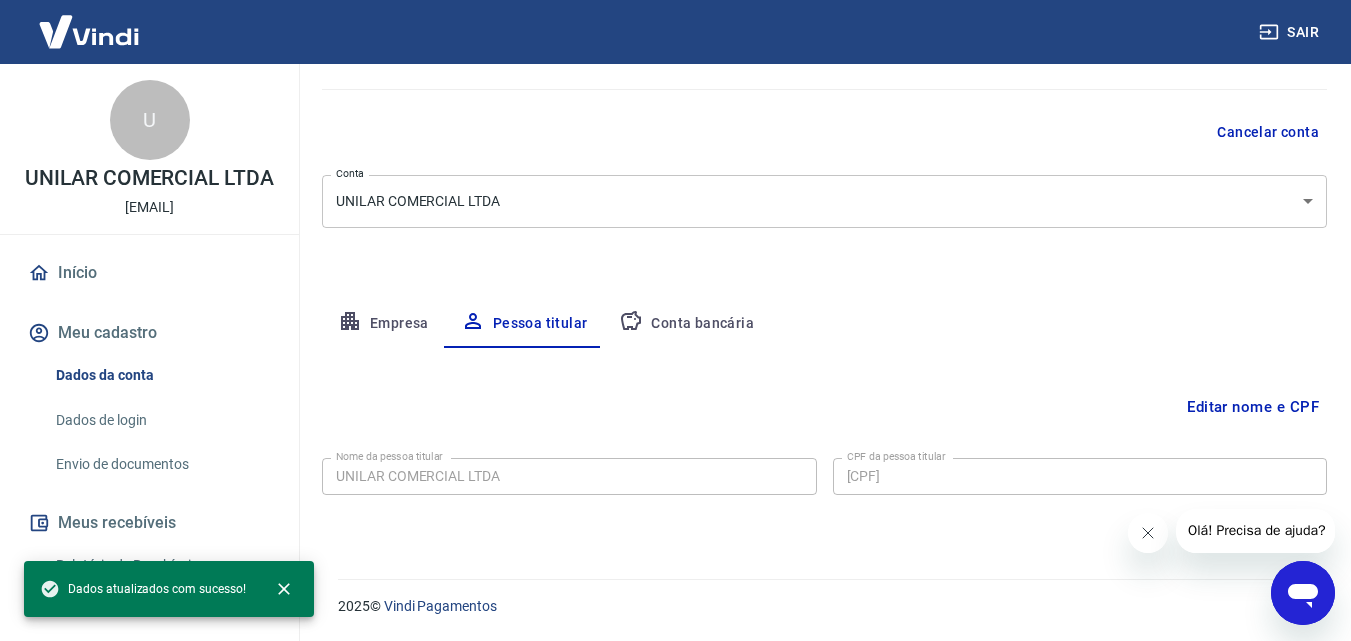 click on "Empresa" at bounding box center [383, 324] 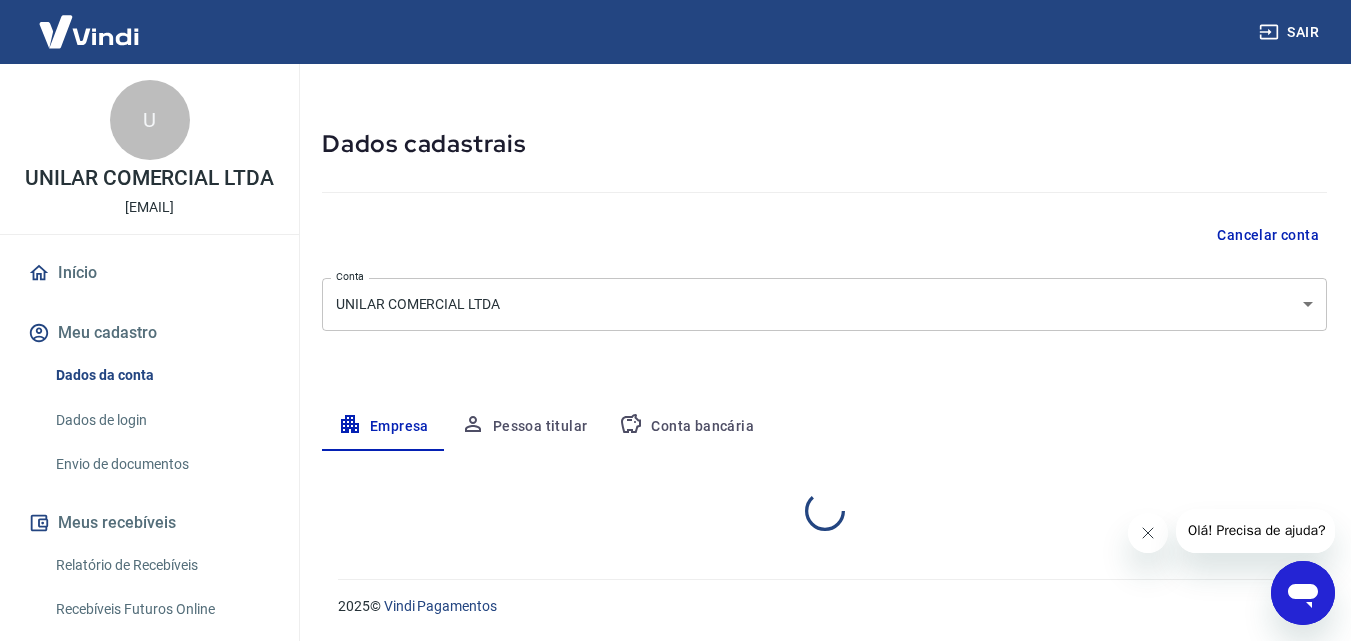 select on "ES" 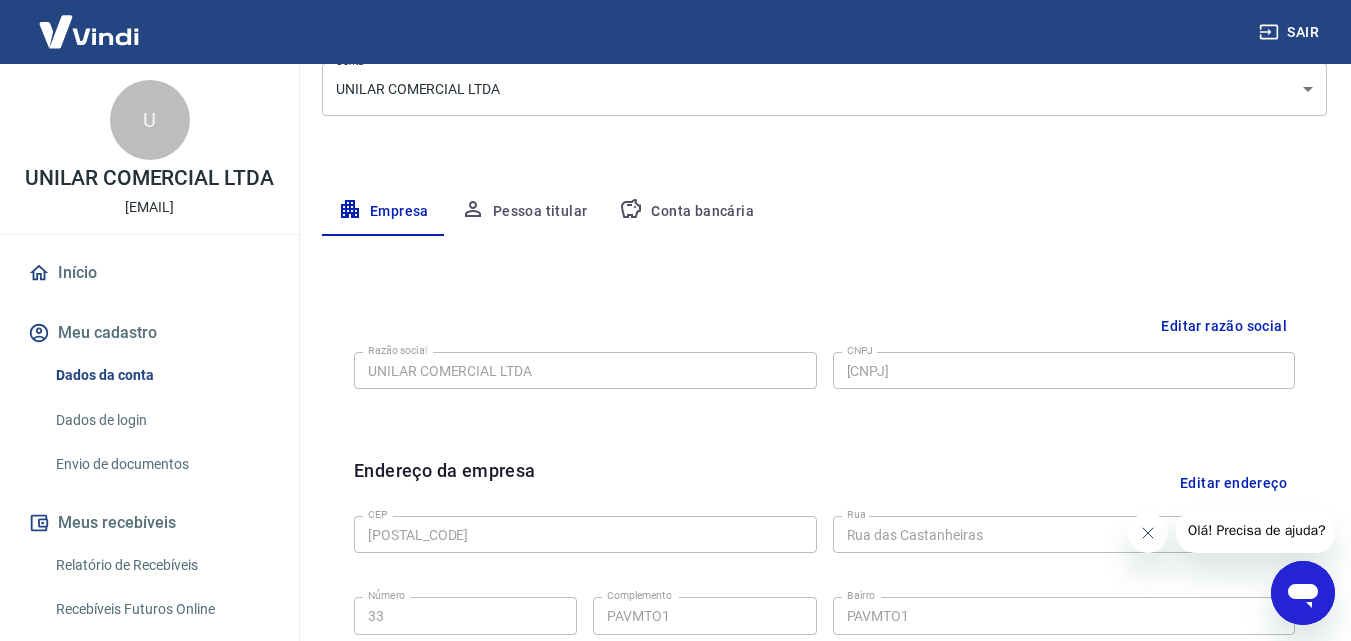 scroll, scrollTop: 359, scrollLeft: 0, axis: vertical 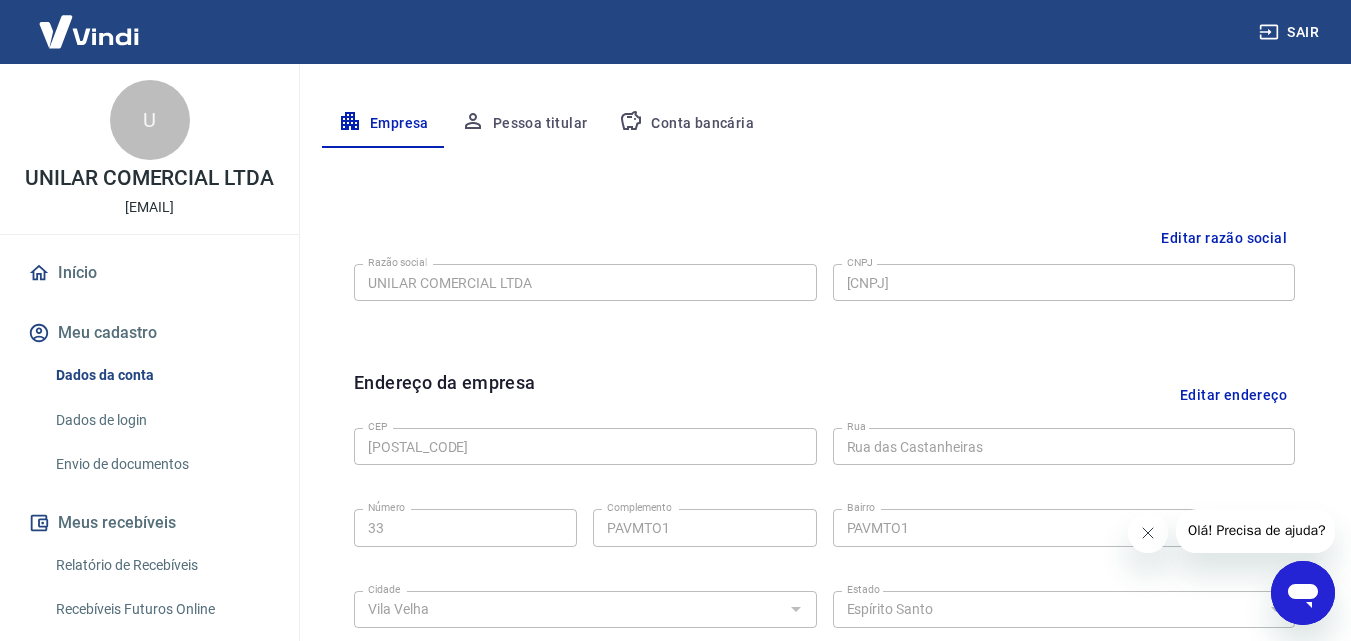 click on "Editar endereço" at bounding box center (1233, 394) 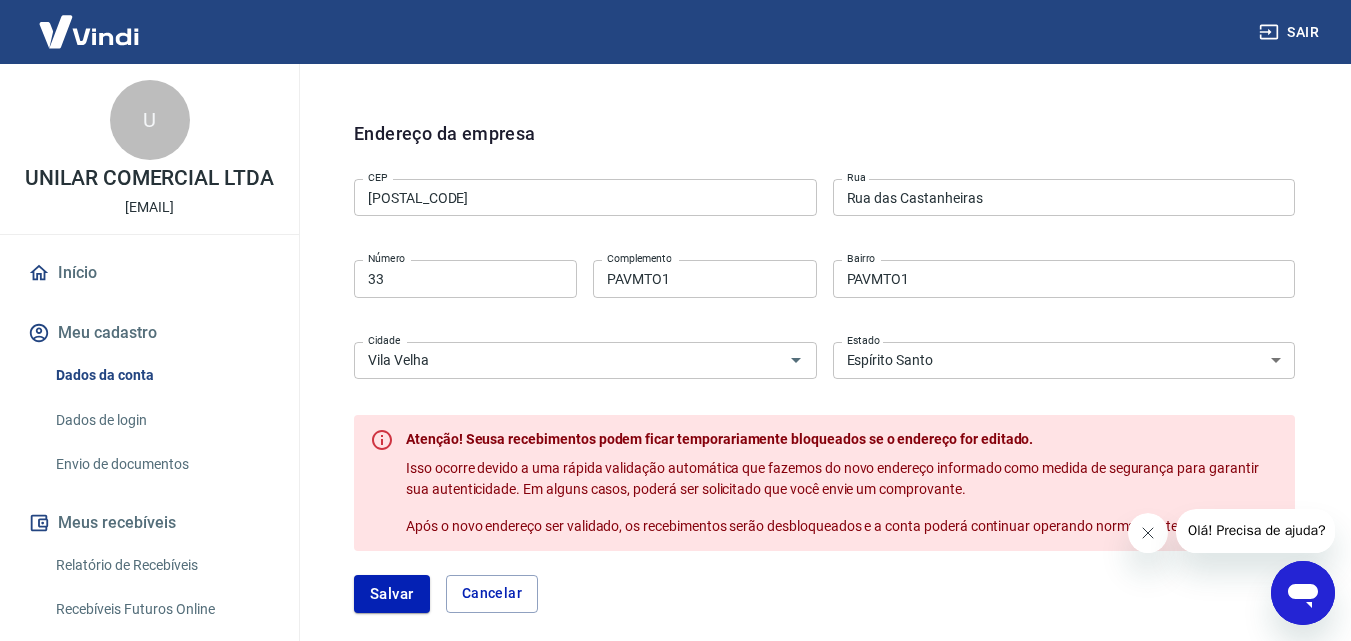 scroll, scrollTop: 609, scrollLeft: 0, axis: vertical 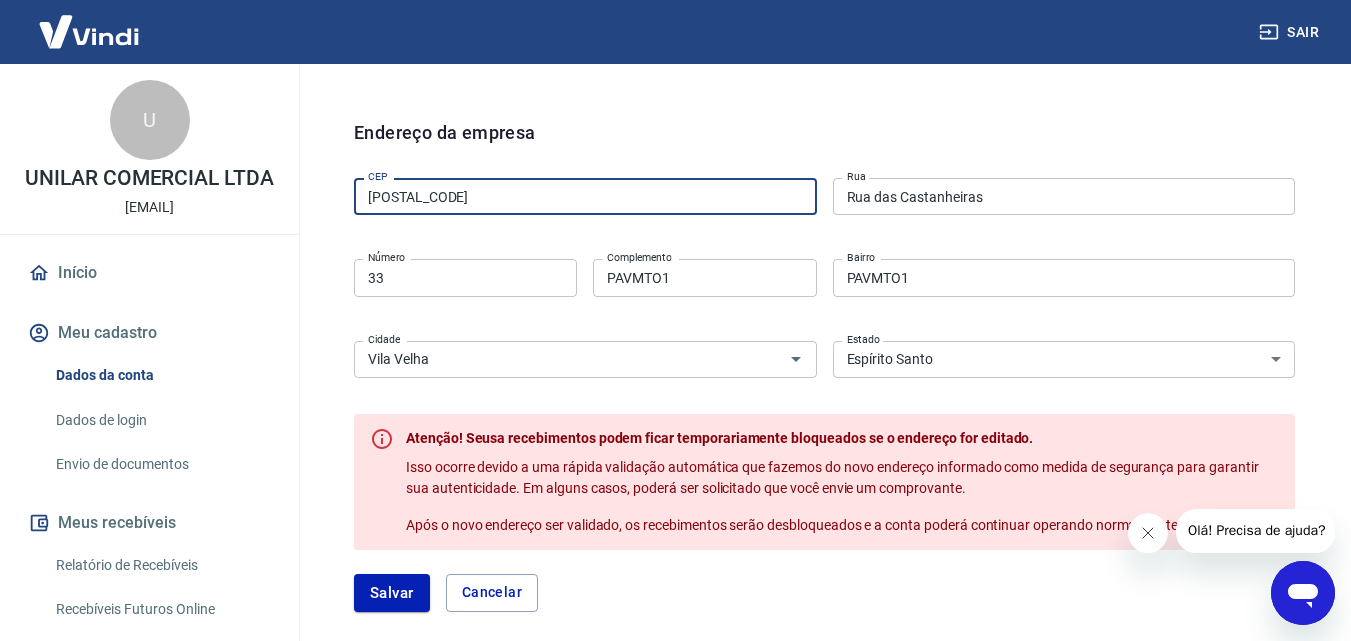 drag, startPoint x: 482, startPoint y: 188, endPoint x: 324, endPoint y: 174, distance: 158.61903 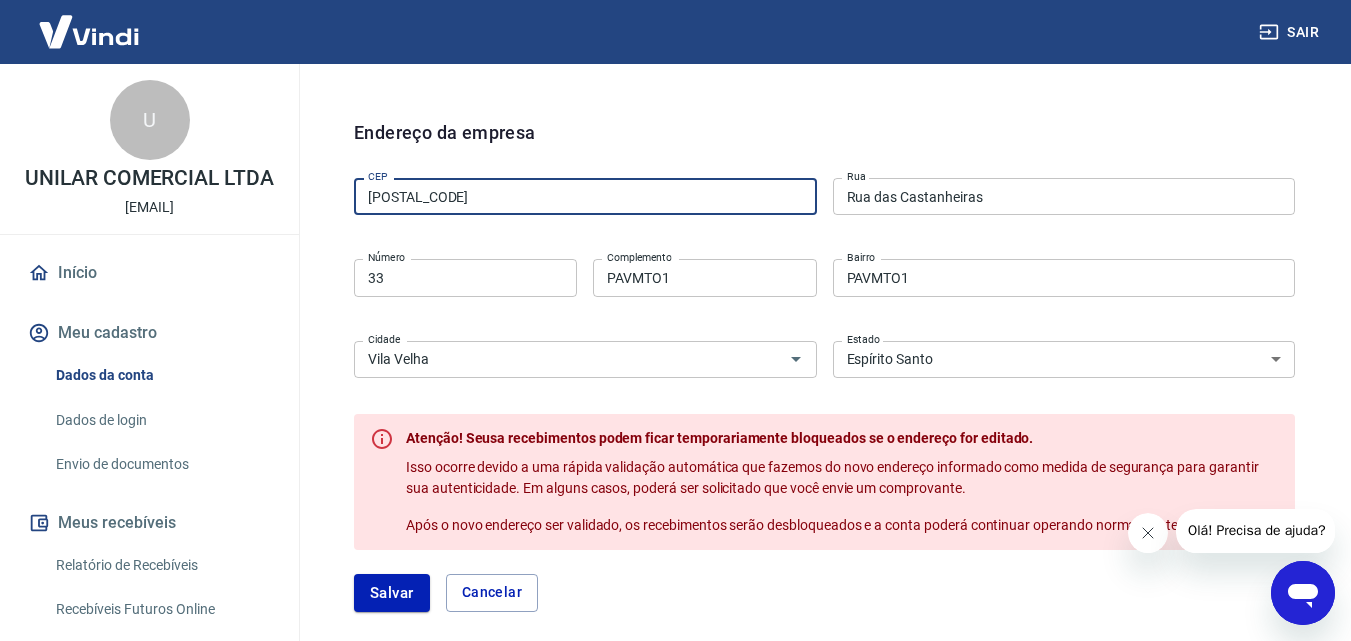 type on "29103-098" 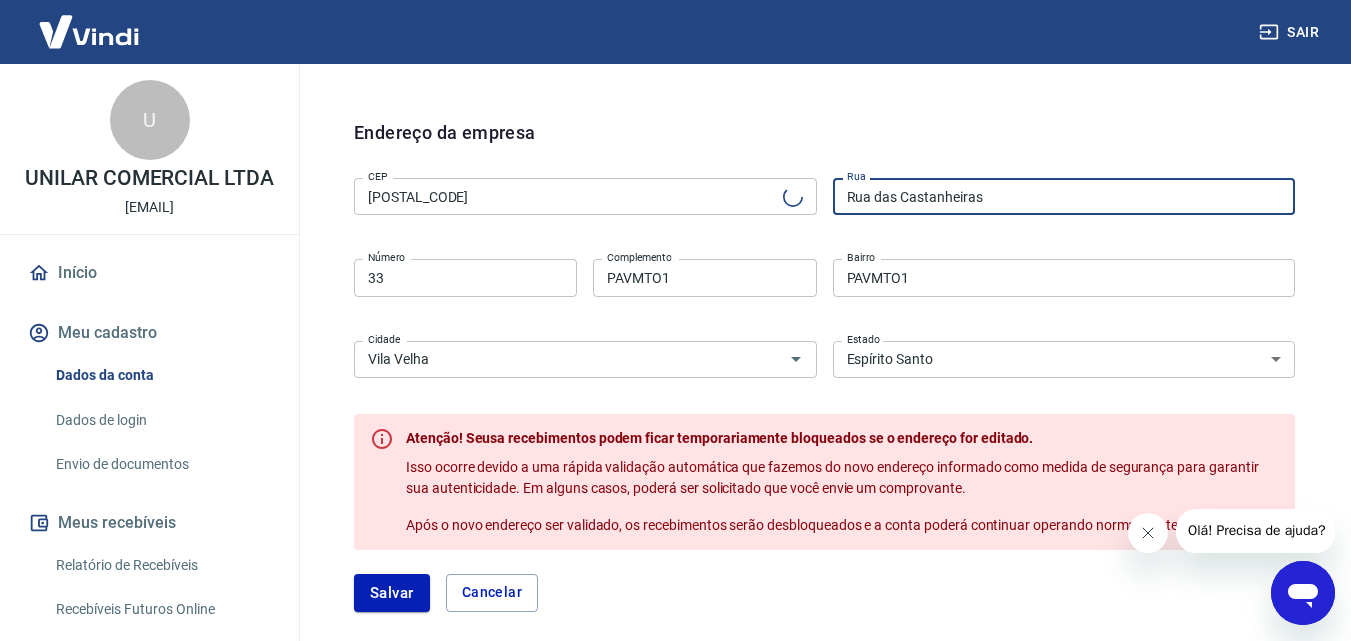 type on "Rua Amsterdam" 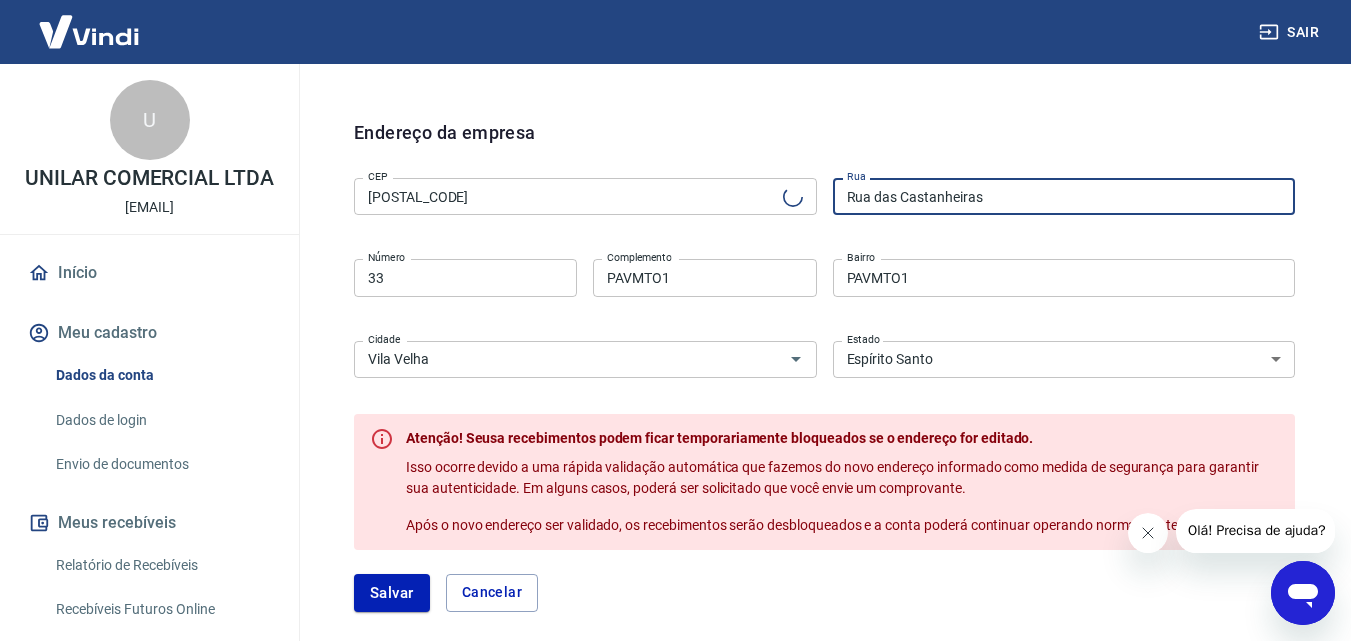 type on "Araçás" 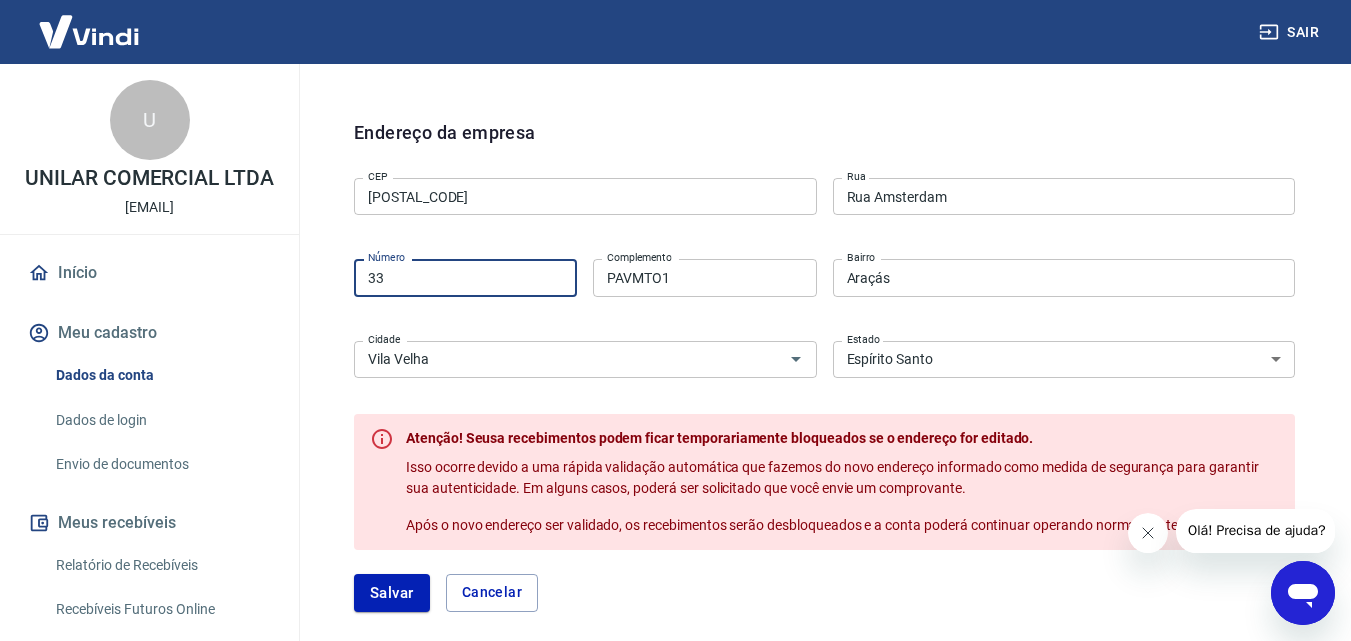 drag, startPoint x: 436, startPoint y: 288, endPoint x: 339, endPoint y: 279, distance: 97.41663 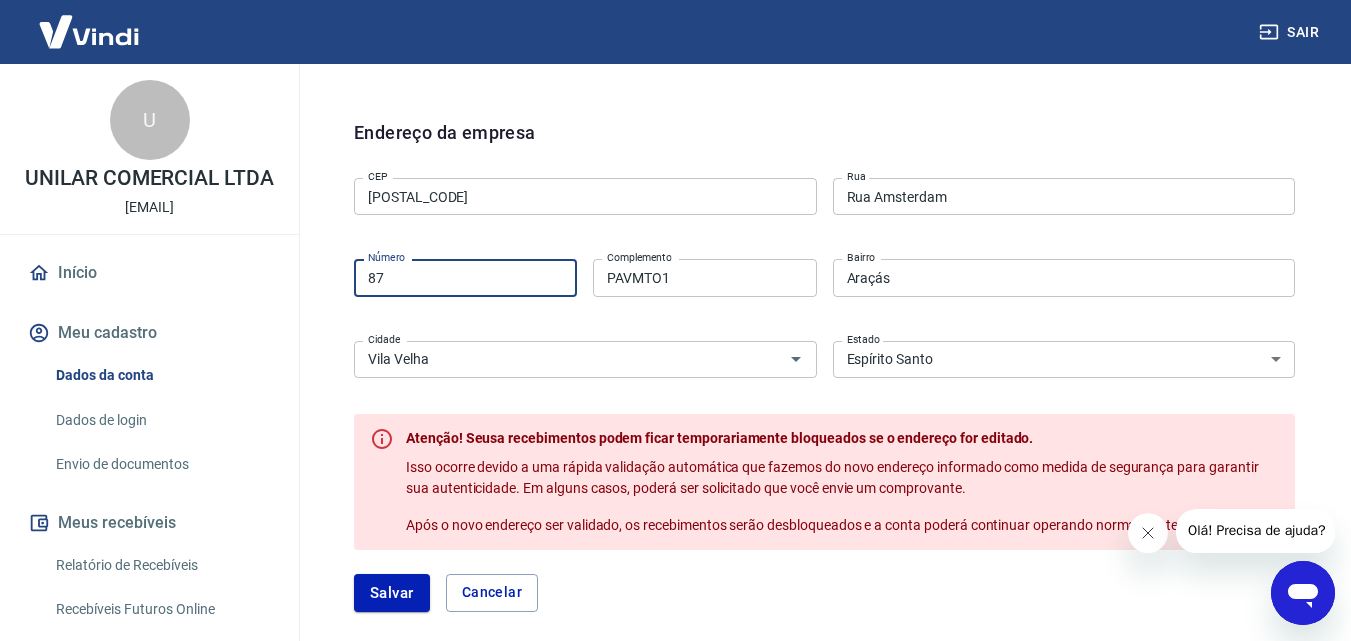 type on "87" 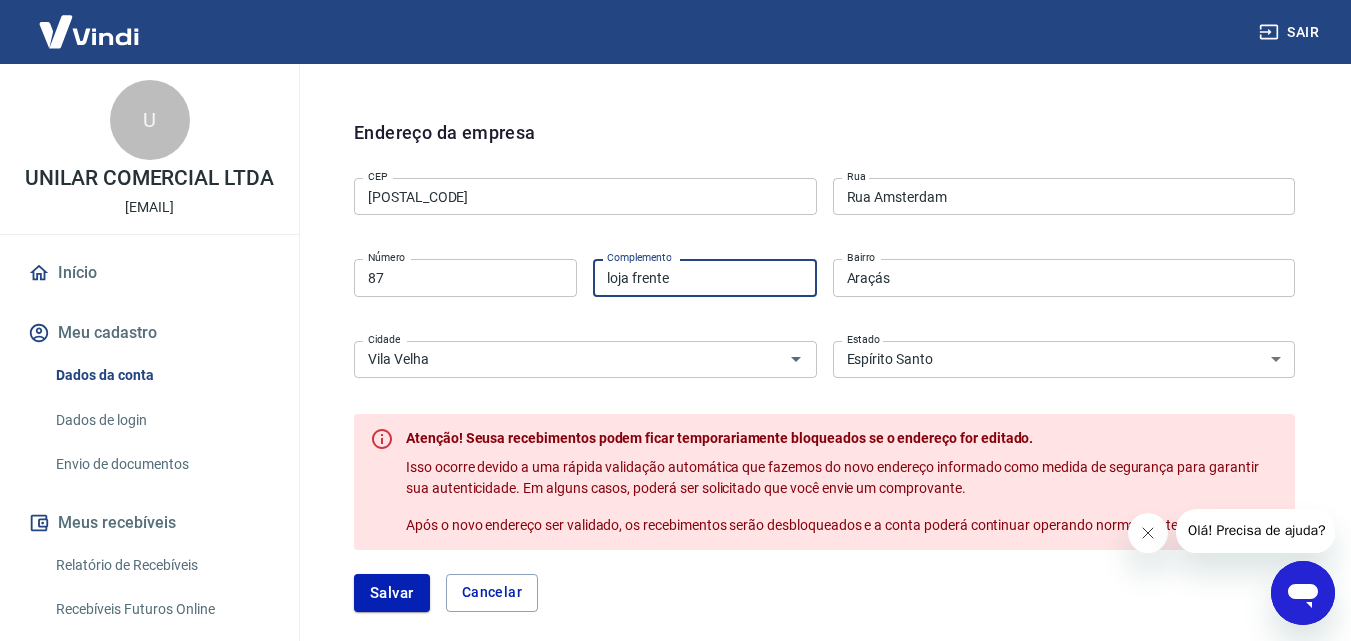 type on "loja frente" 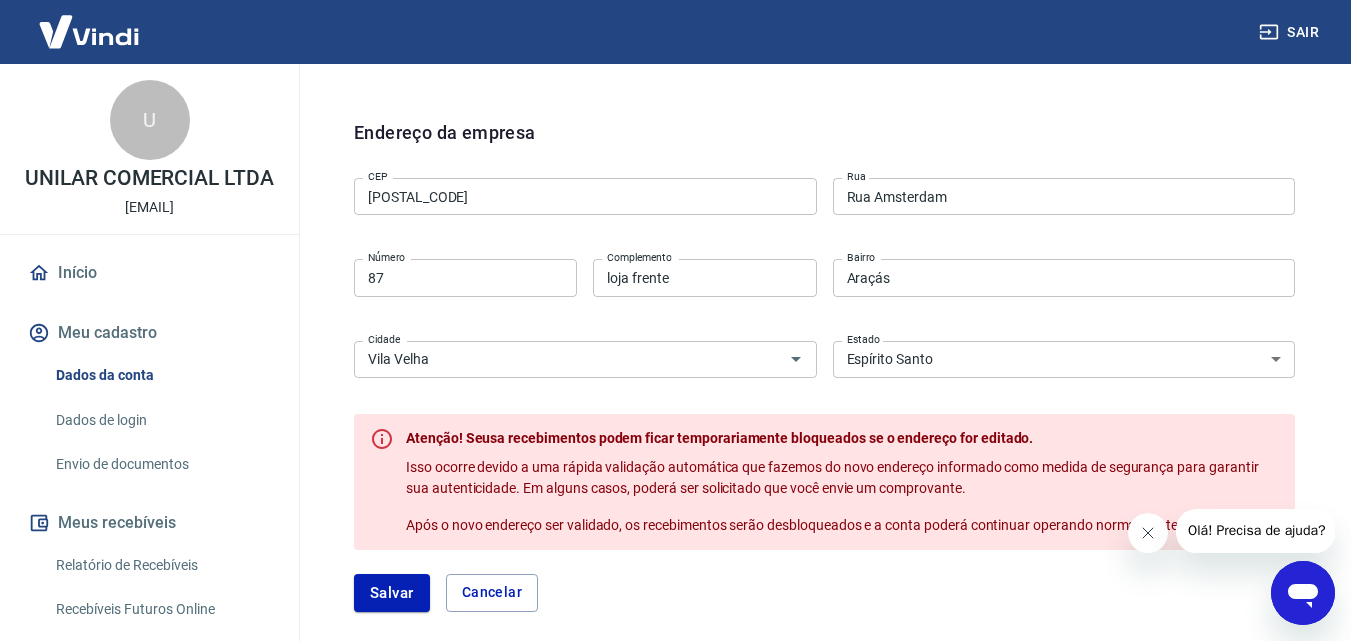 click on "CEP 29103-098 CEP Rua Rua Amsterdam Rua Número 87 Número Complemento loja frente Complemento Bairro Araçás Bairro Cidade Vila Velha Cidade Estado Acre Alagoas Amapá Amazonas Bahia Ceará Distrito Federal Espírito Santo Goiás Maranhão Mato Grosso Mato Grosso do Sul Minas Gerais Pará Paraíba Paraná Pernambuco Piauí Rio de Janeiro Rio Grande do Norte Rio Grande do Sul Rondônia Roraima Santa Catarina São Paulo Sergipe Tocantins Estado" at bounding box center (824, 275) 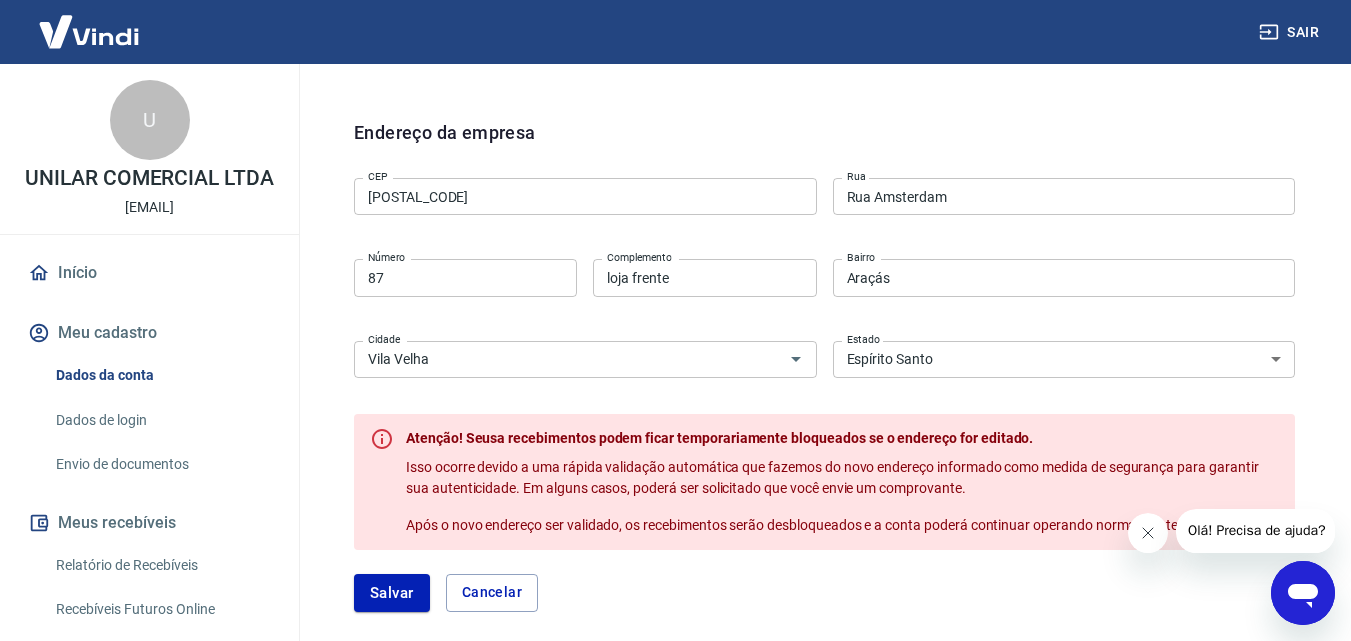 scroll, scrollTop: 1023, scrollLeft: 0, axis: vertical 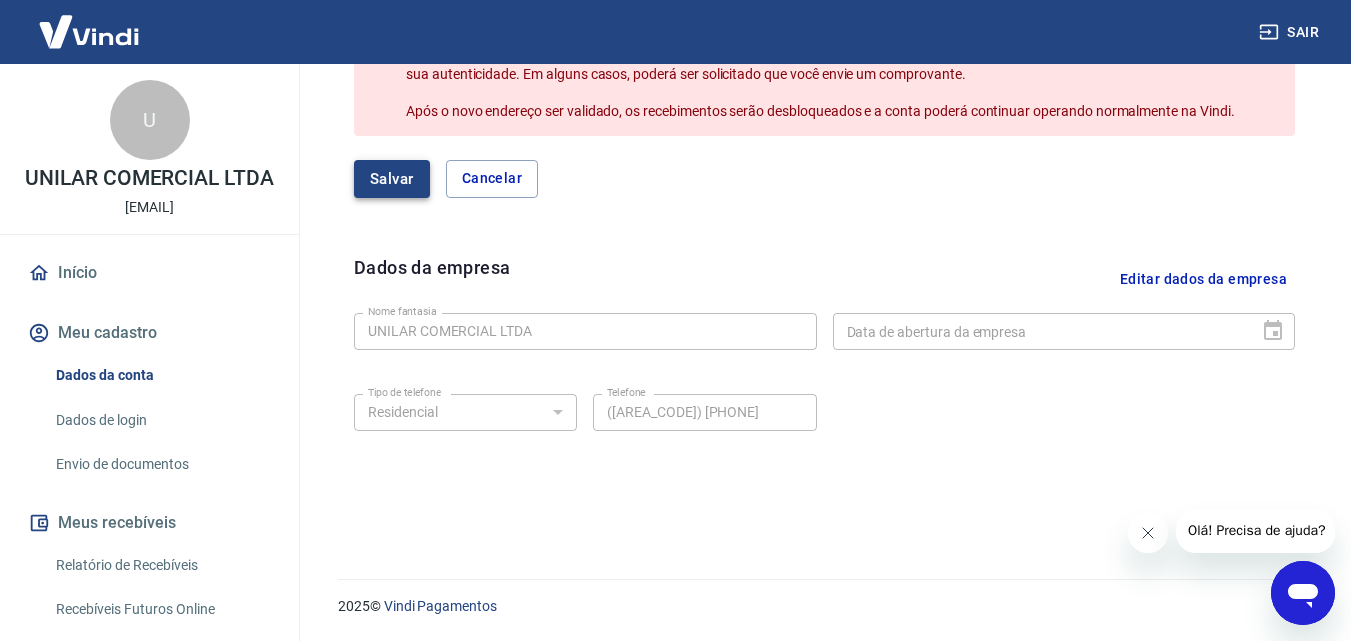click on "Salvar" at bounding box center (392, 179) 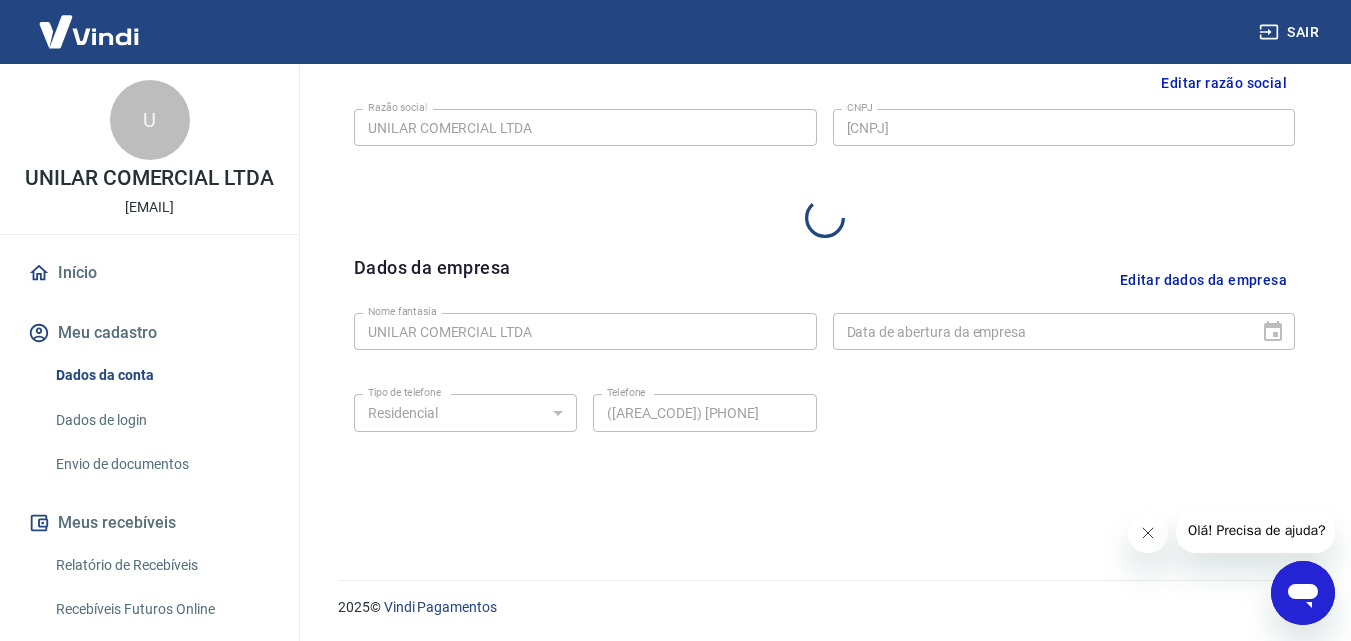 select on "ES" 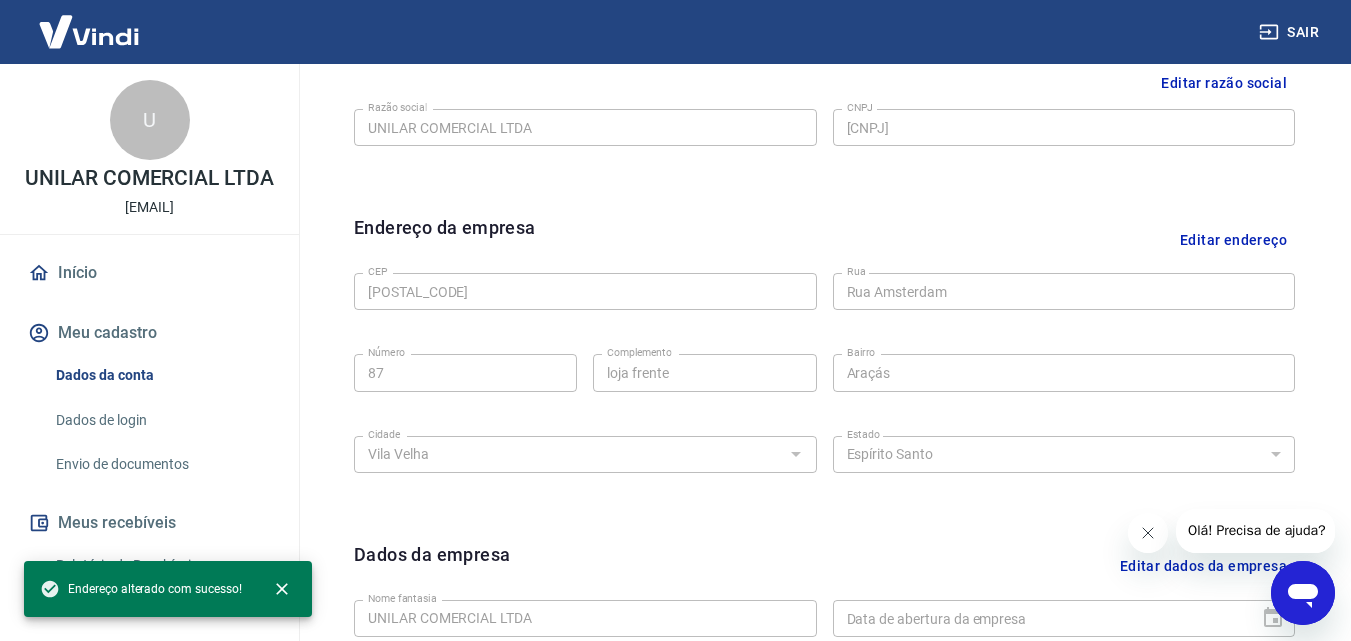 scroll, scrollTop: 801, scrollLeft: 0, axis: vertical 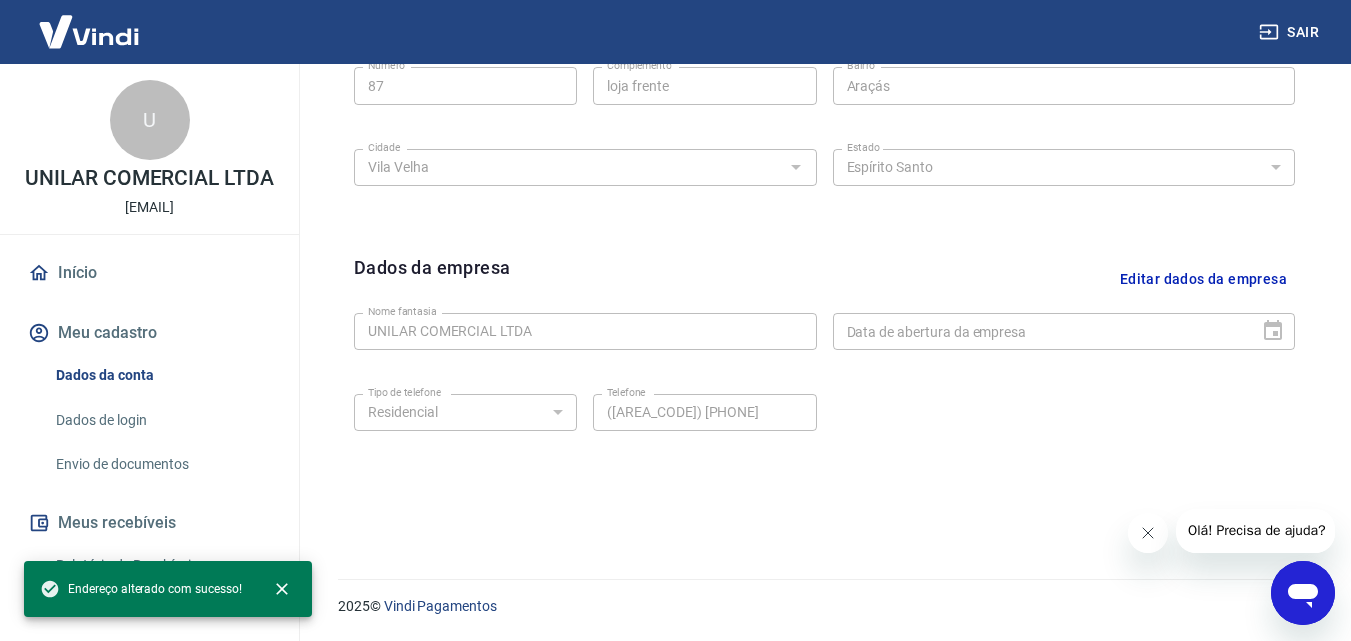 click on "Editar dados da empresa" at bounding box center (1203, 279) 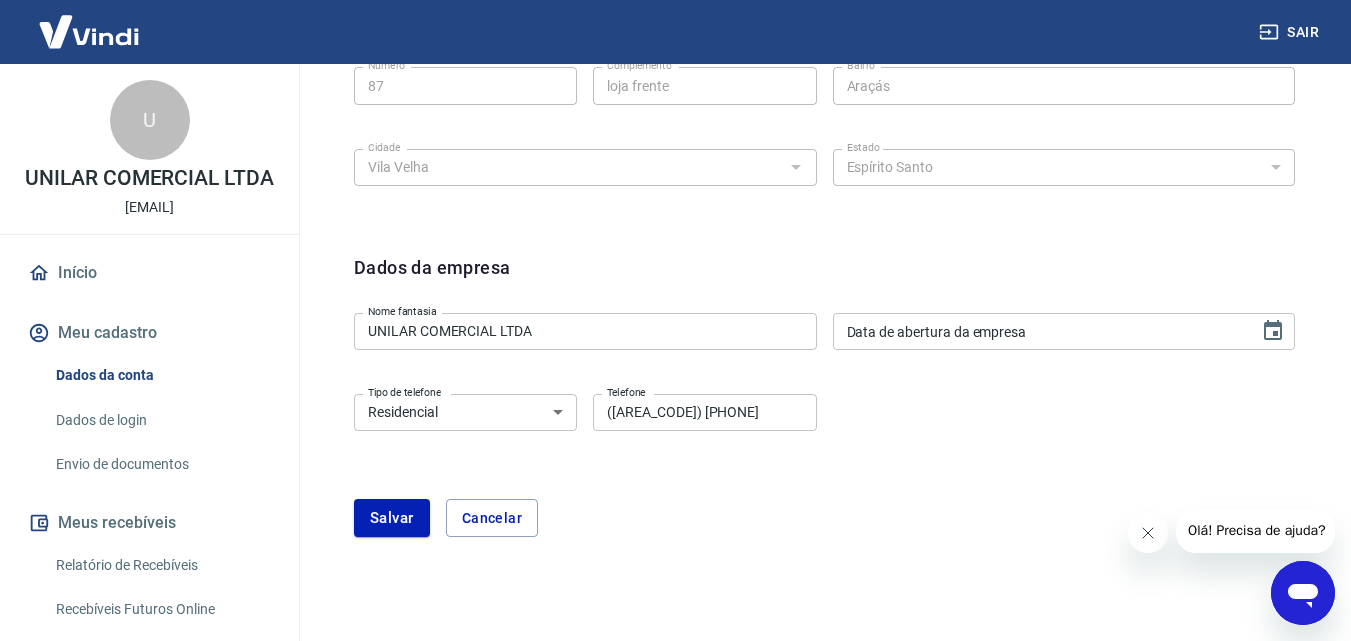 click on "Data de abertura da empresa Data de abertura da empresa" at bounding box center (1064, 331) 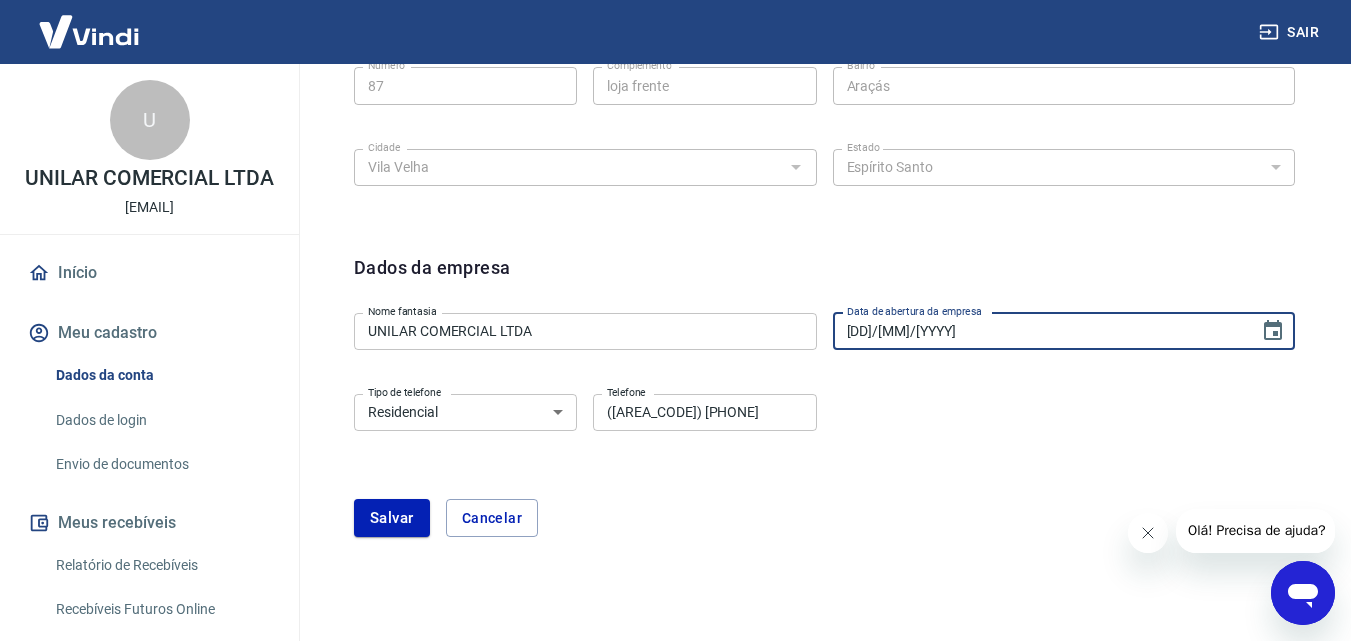 type on "23/03/2021" 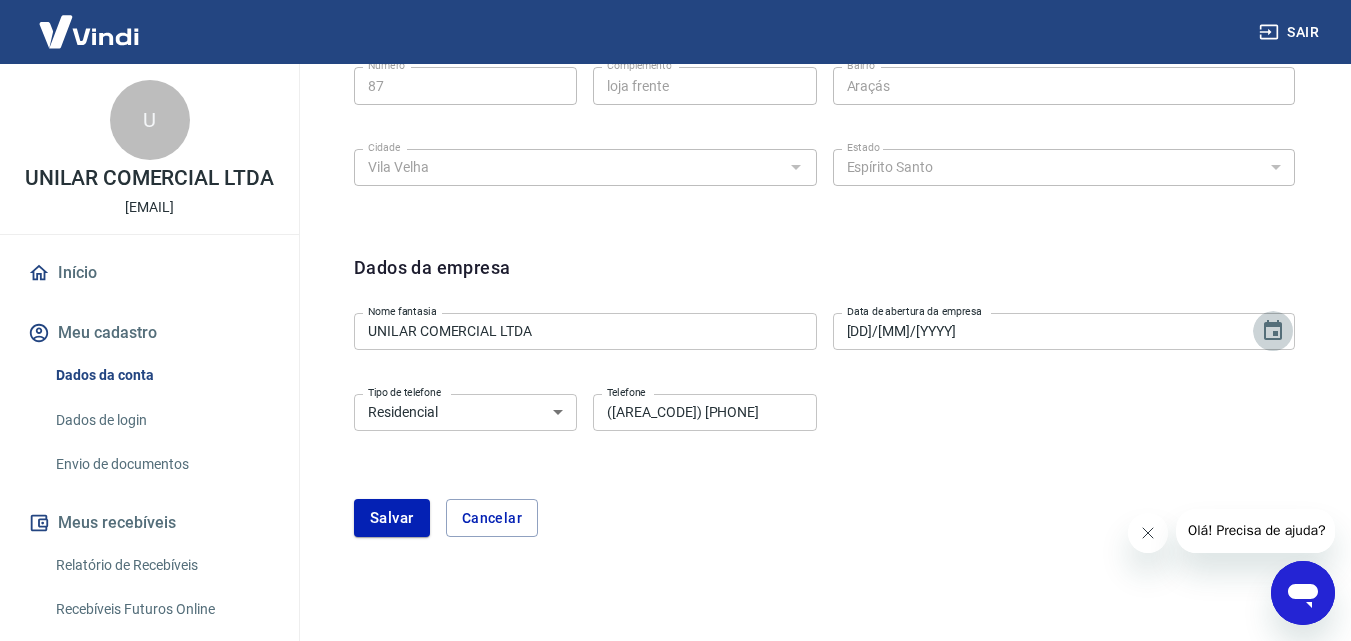 type 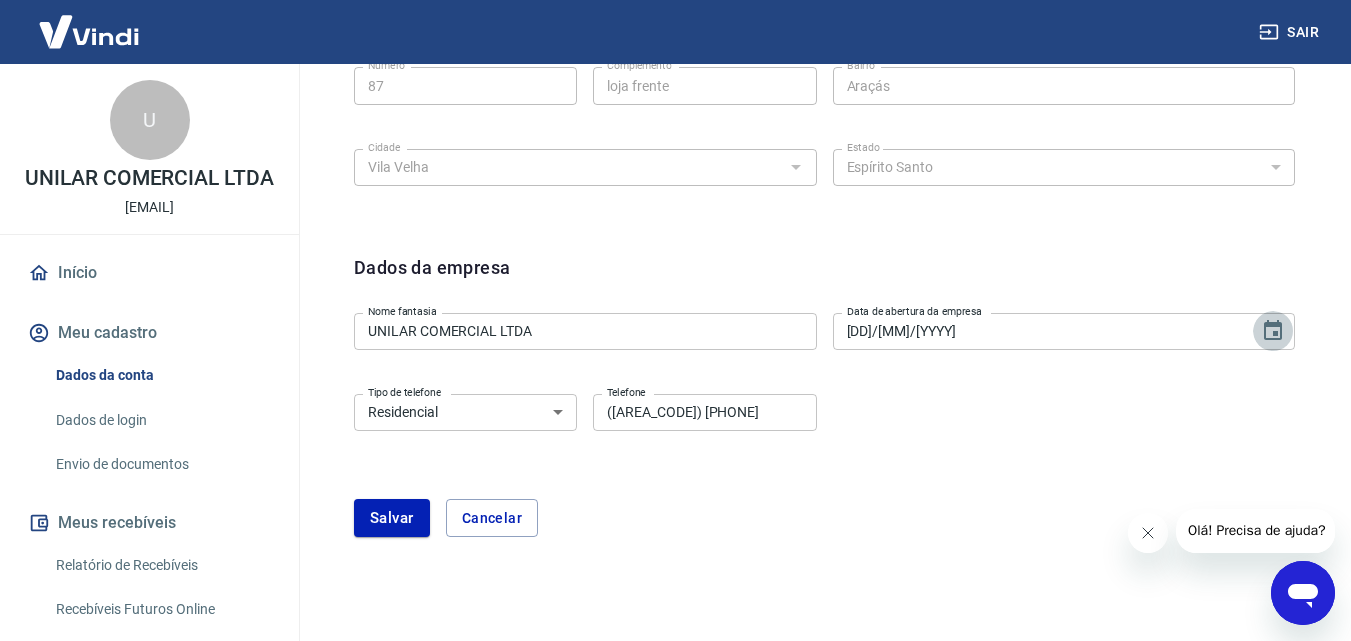 click on "Residencial Comercial" at bounding box center [465, 412] 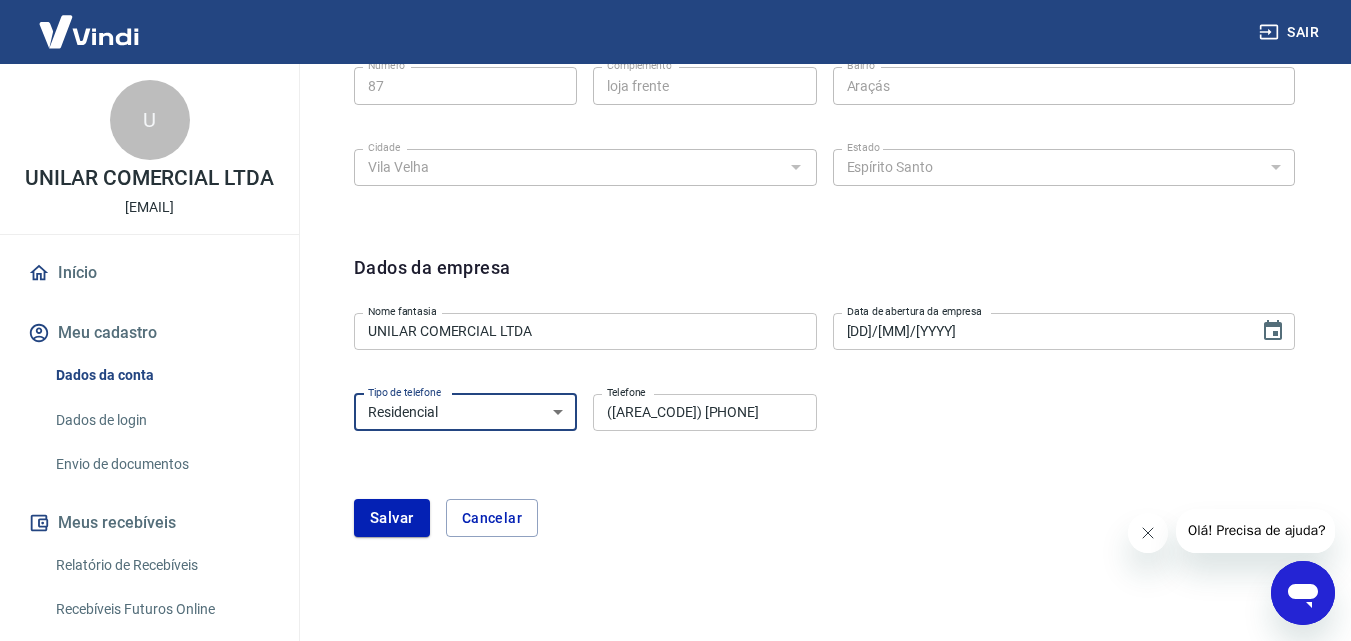 select on "business" 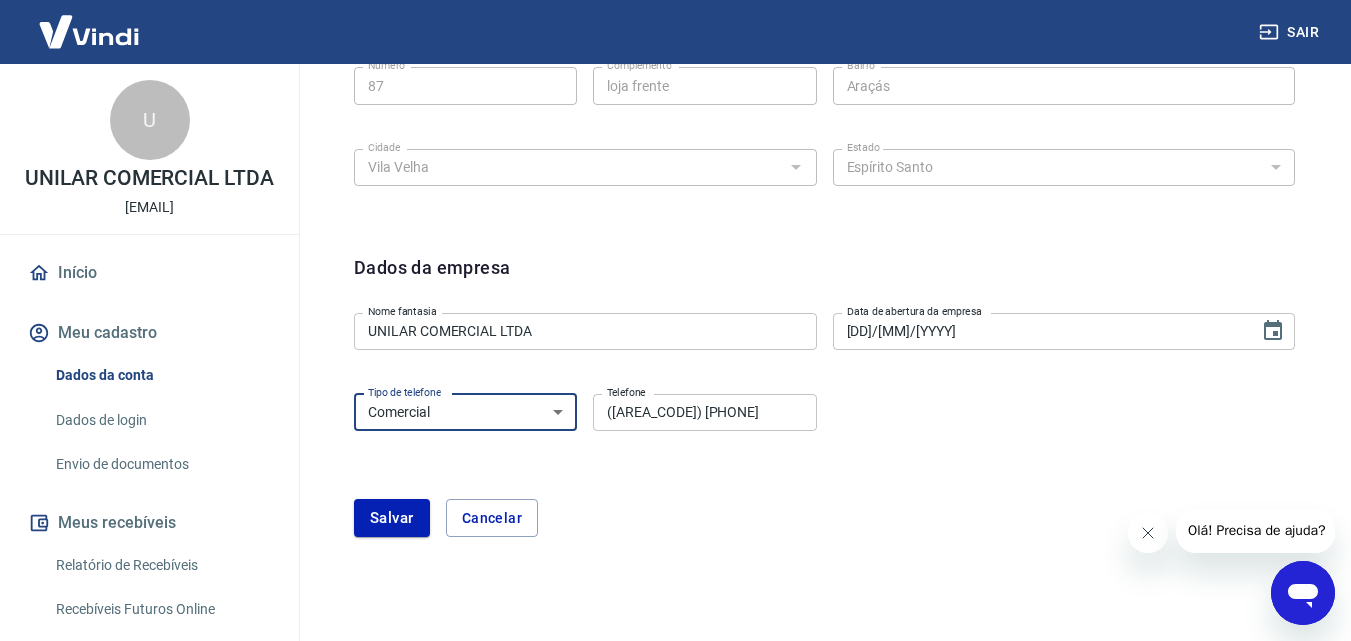click on "Residencial Comercial" at bounding box center [465, 412] 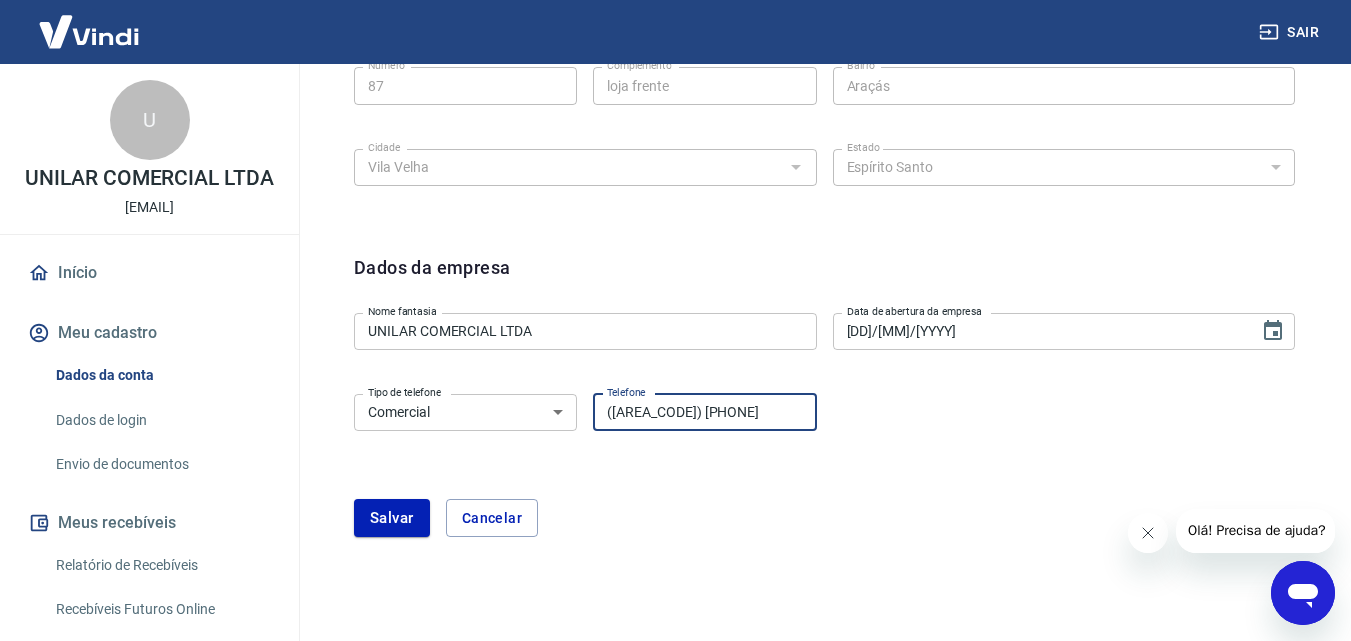 drag, startPoint x: 641, startPoint y: 413, endPoint x: 517, endPoint y: 406, distance: 124.197426 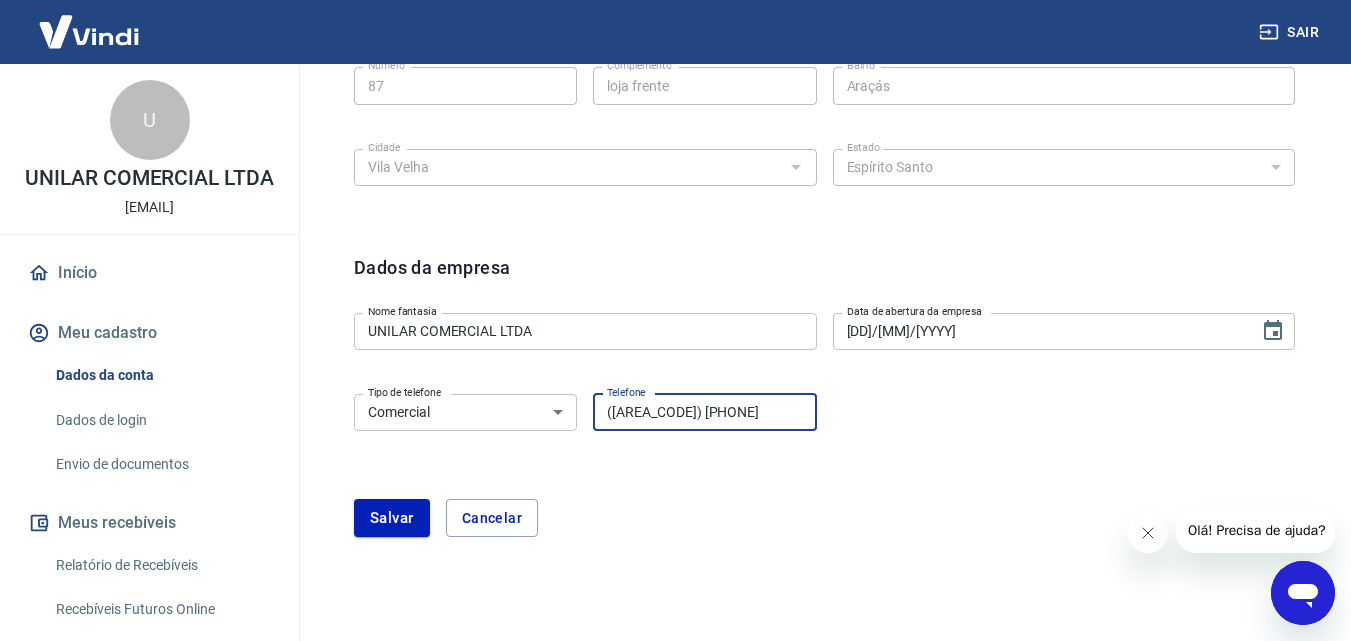 type on "(27) 3052-1343" 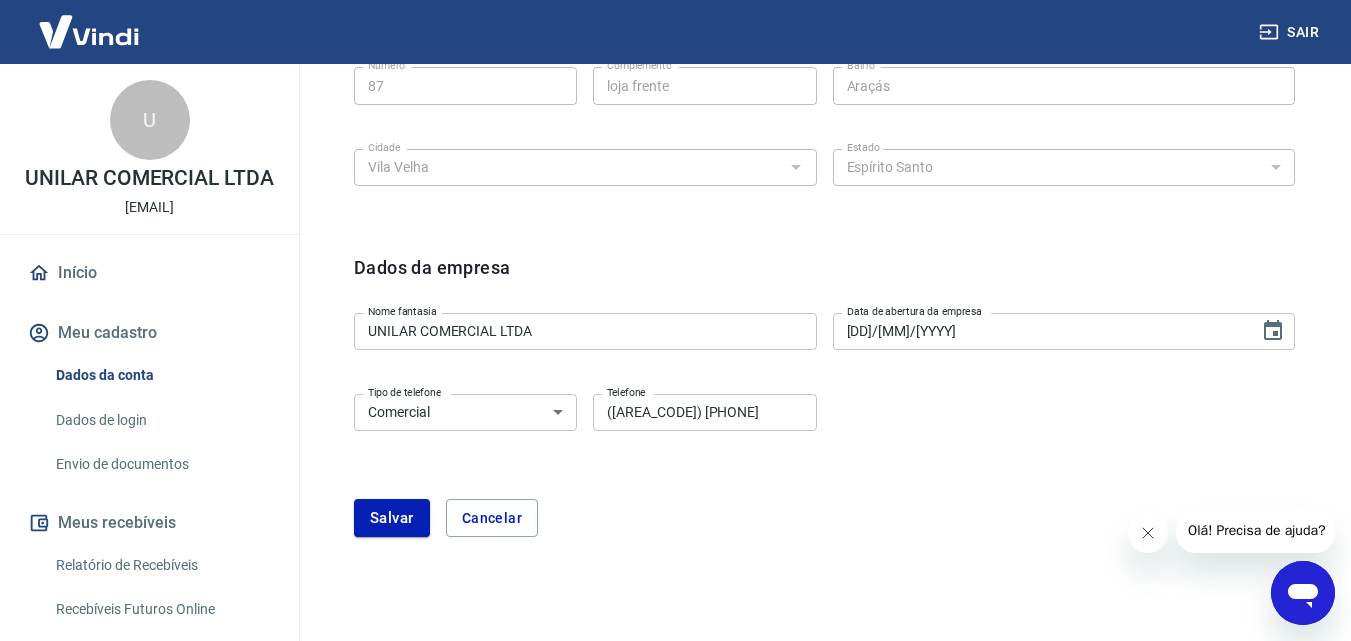 click on "Dados da empresa Nome fantasia UNILAR COMERCIAL LTDA Nome fantasia Data de abertura da empresa 23/03/2021 Data de abertura da empresa Tipo de telefone Residencial Comercial Tipo de telefone Telefone (27) 3052-1343 Telefone Salvar Cancelar" at bounding box center (824, 395) 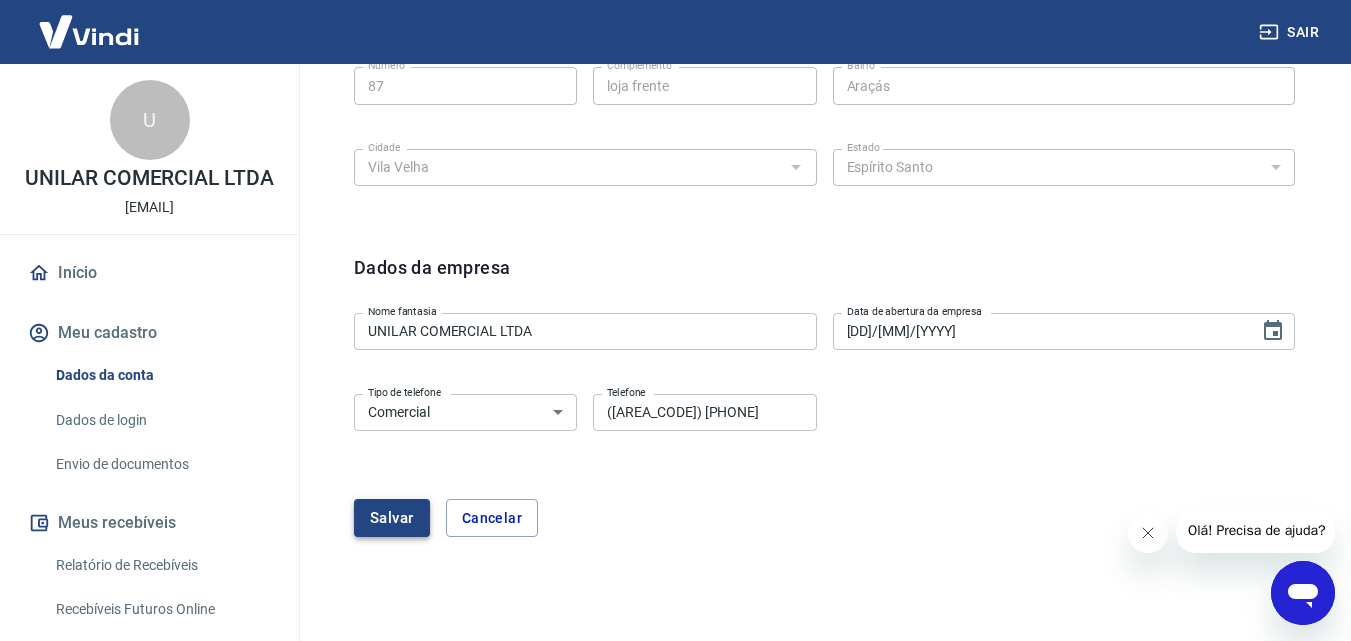click on "Salvar" at bounding box center (392, 518) 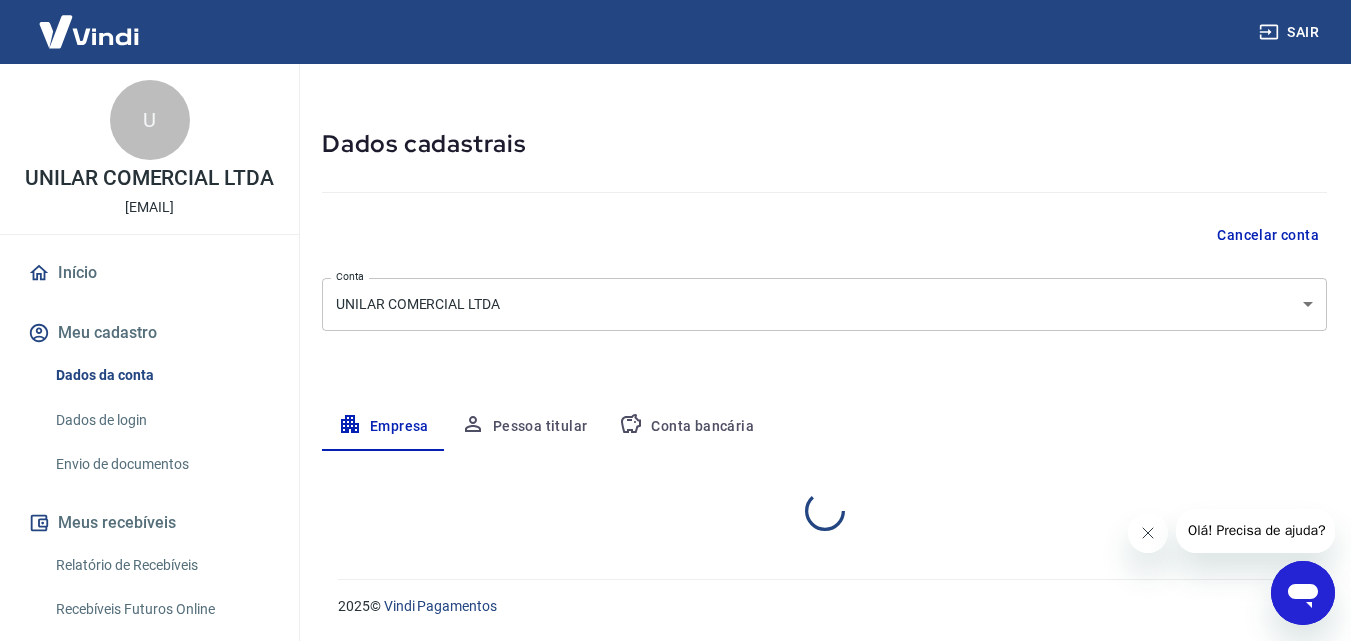 select on "ES" 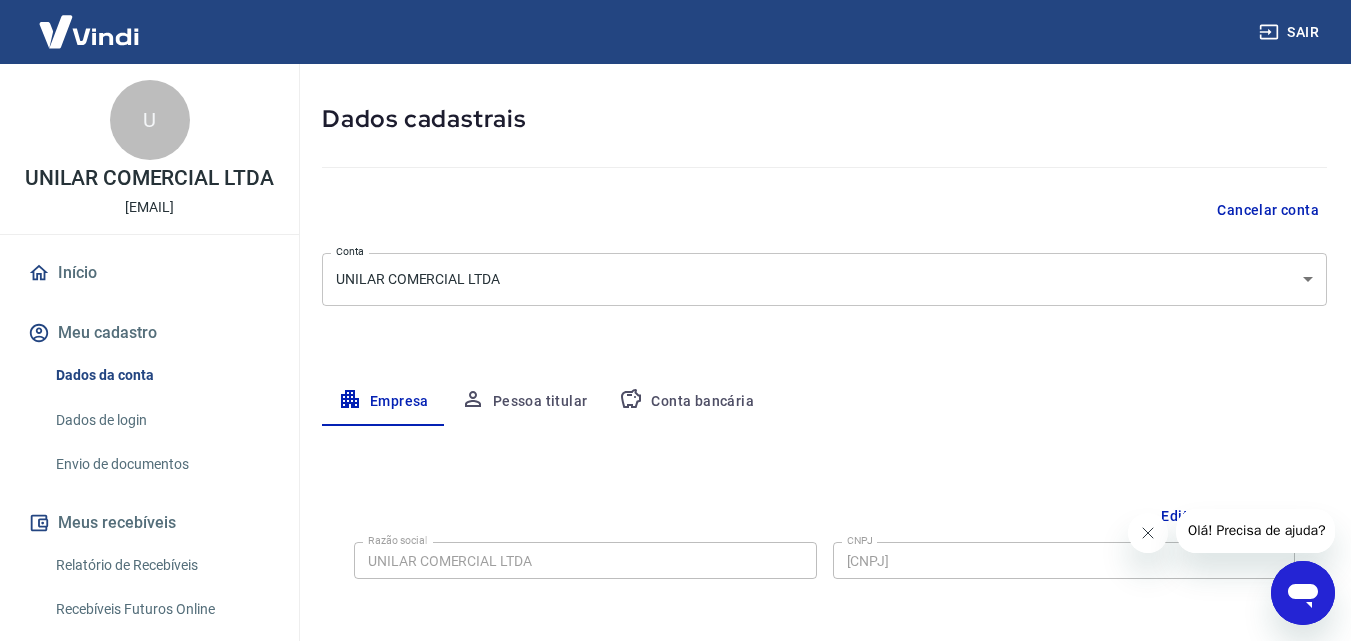 scroll, scrollTop: 51, scrollLeft: 0, axis: vertical 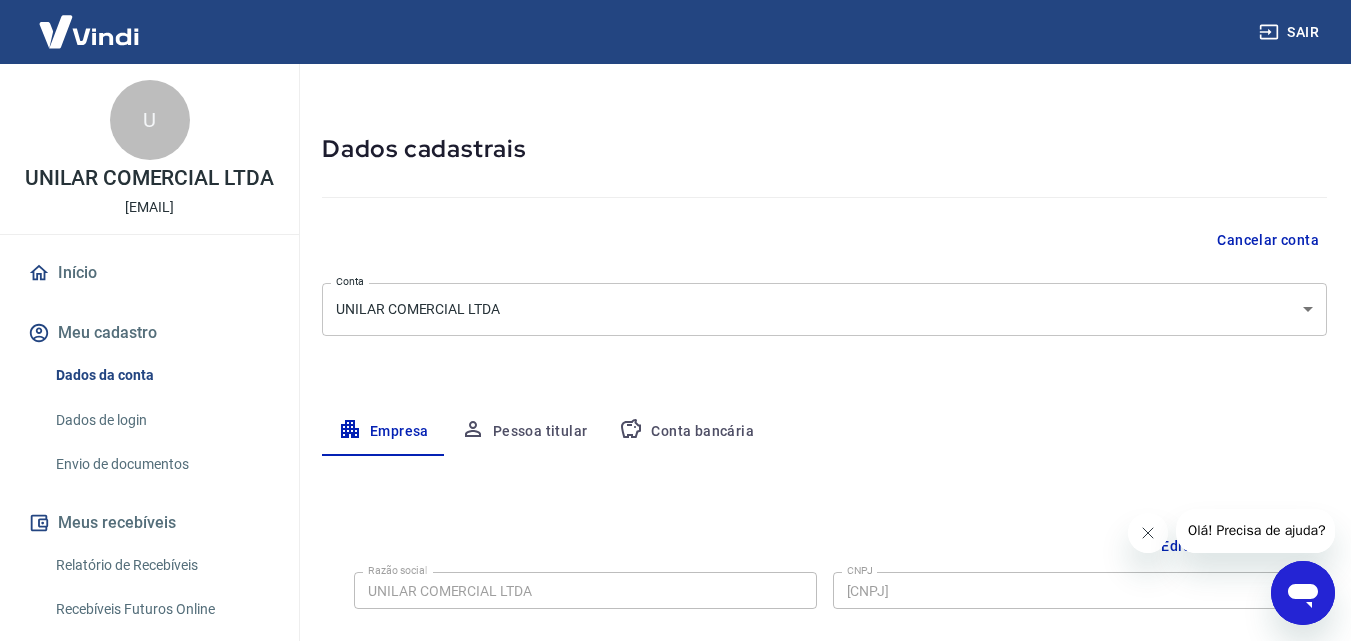 click on "Envio de documentos" at bounding box center [161, 464] 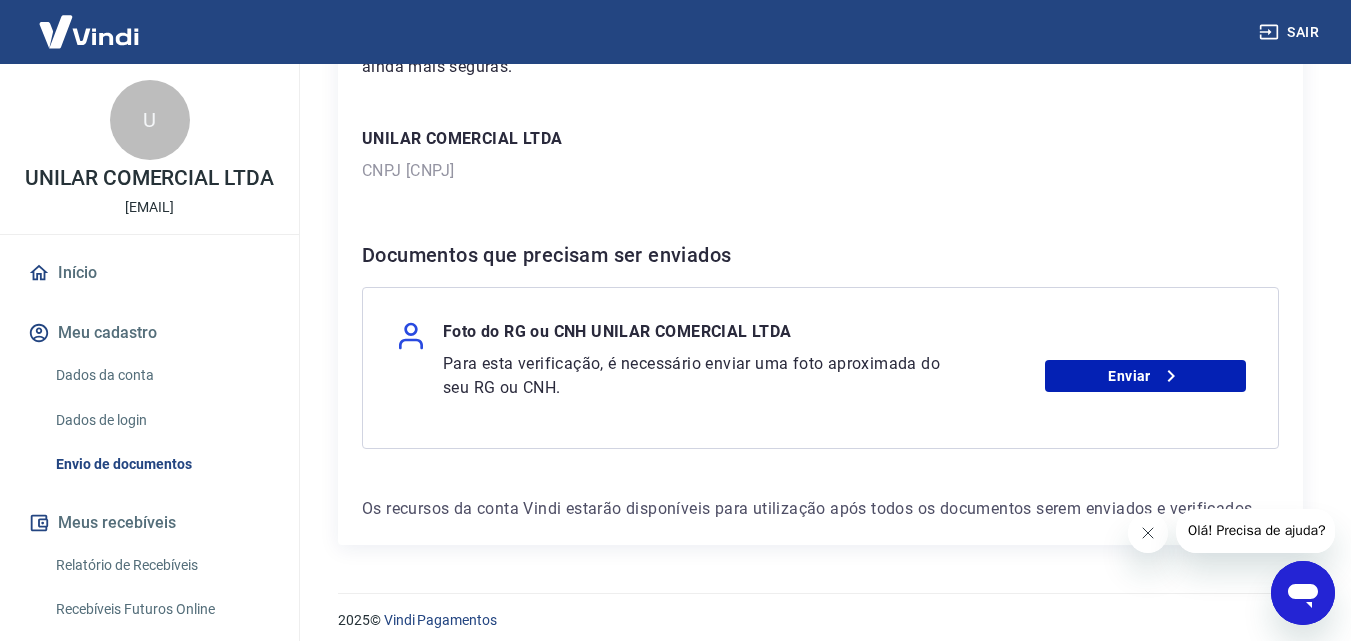 scroll, scrollTop: 287, scrollLeft: 0, axis: vertical 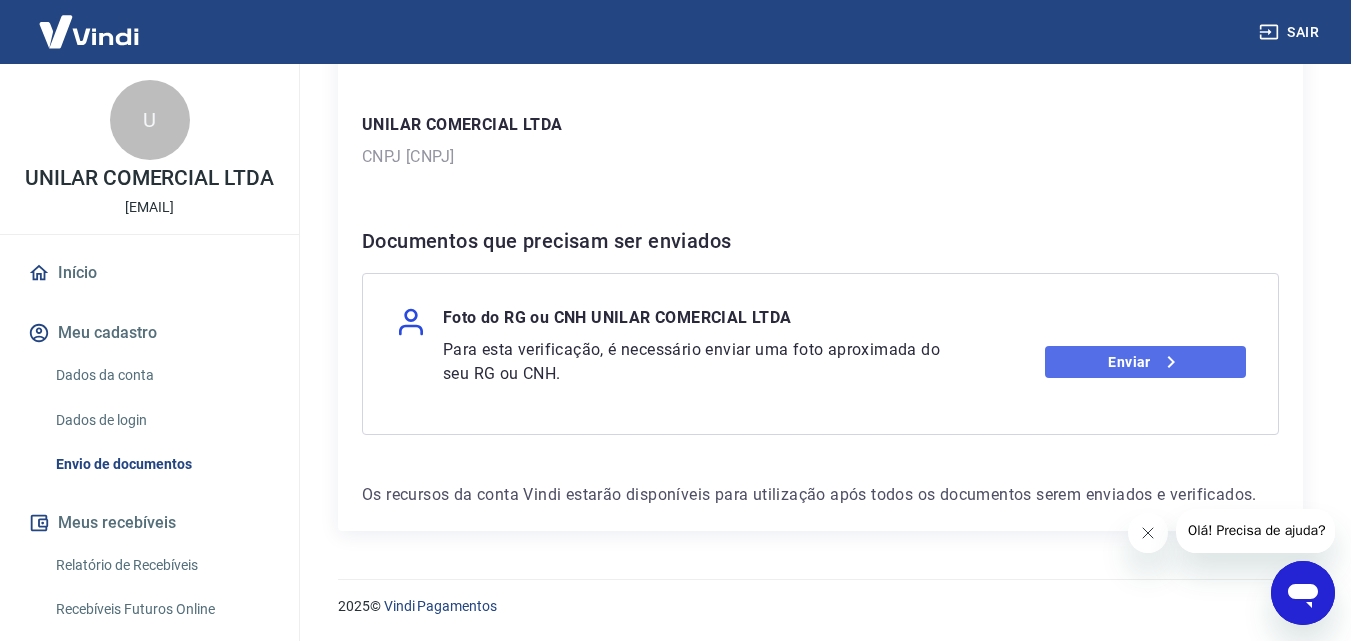 click on "Enviar" at bounding box center [1145, 362] 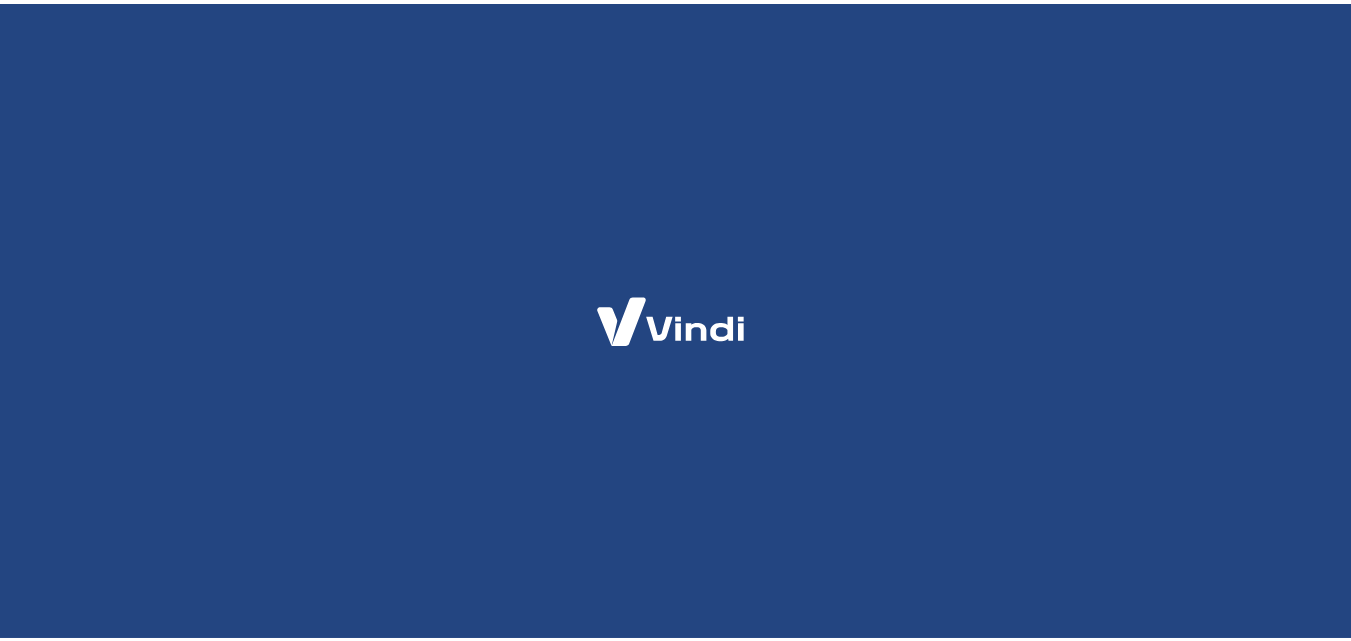 scroll, scrollTop: 0, scrollLeft: 0, axis: both 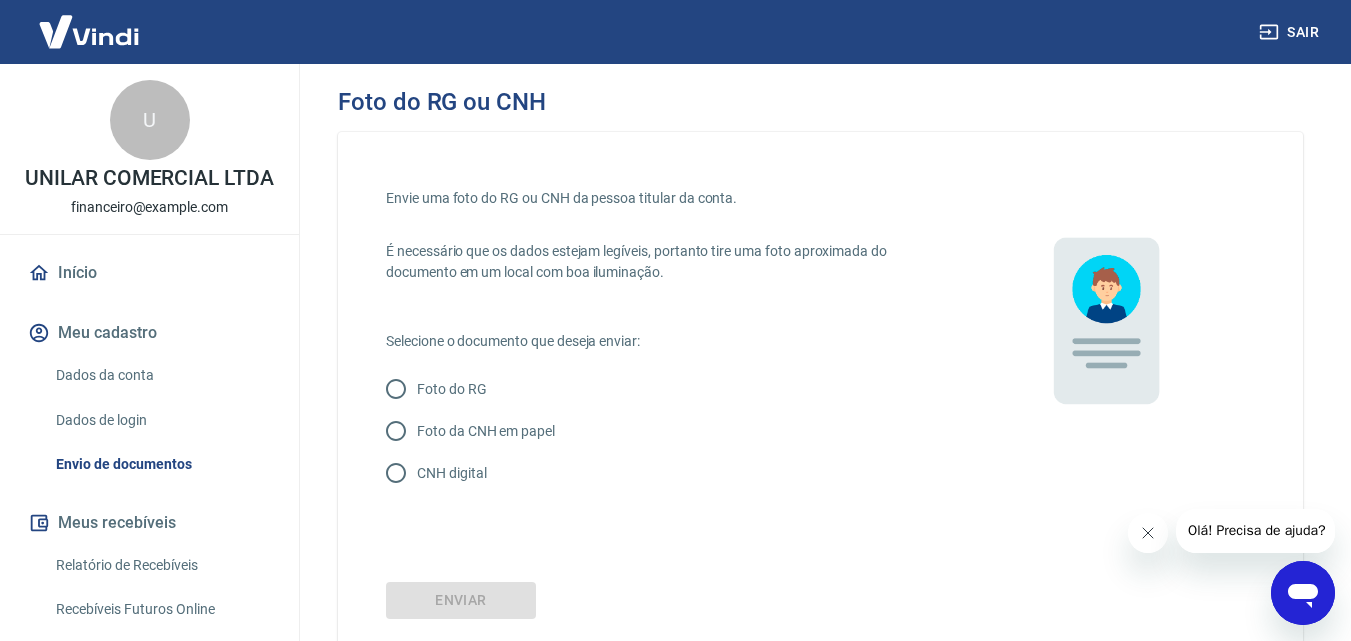 click on "CNH digital" at bounding box center [396, 473] 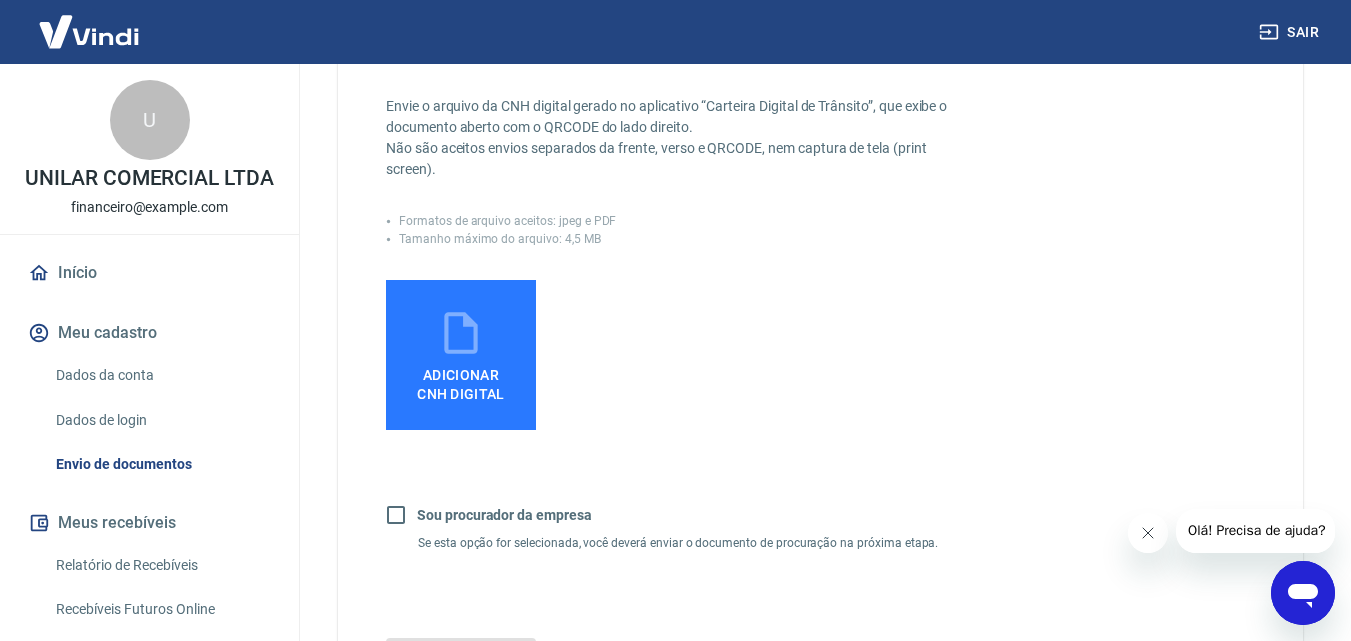 scroll, scrollTop: 500, scrollLeft: 0, axis: vertical 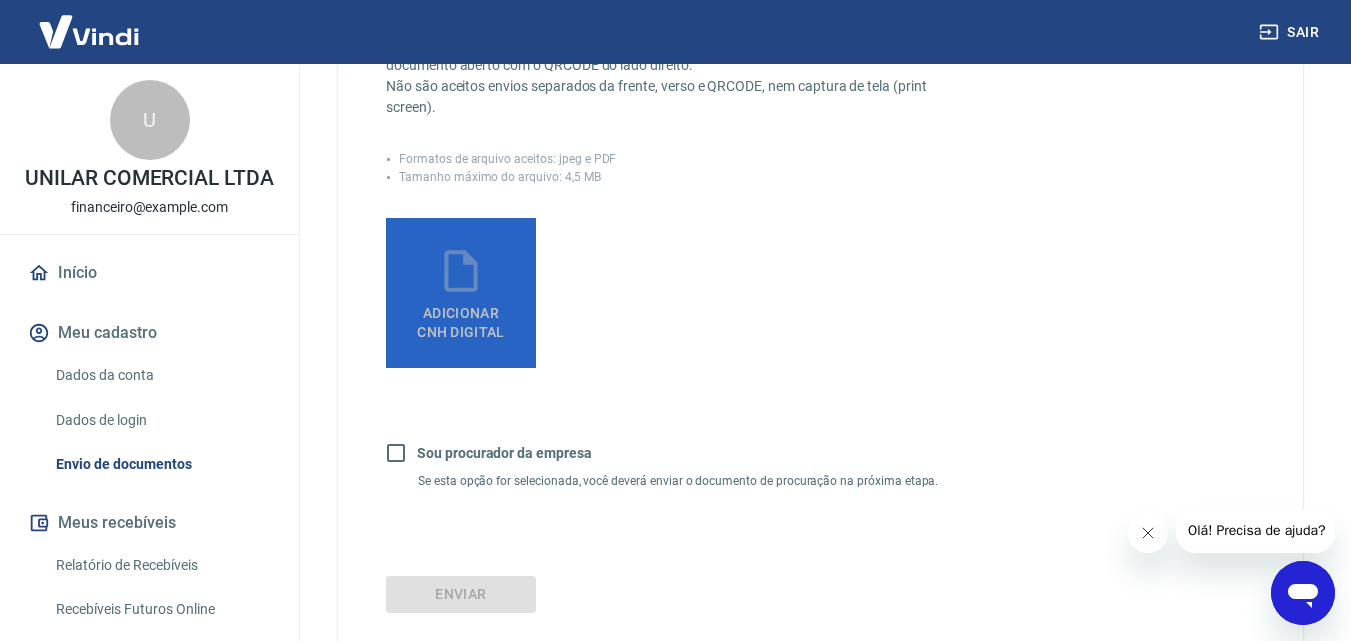 click 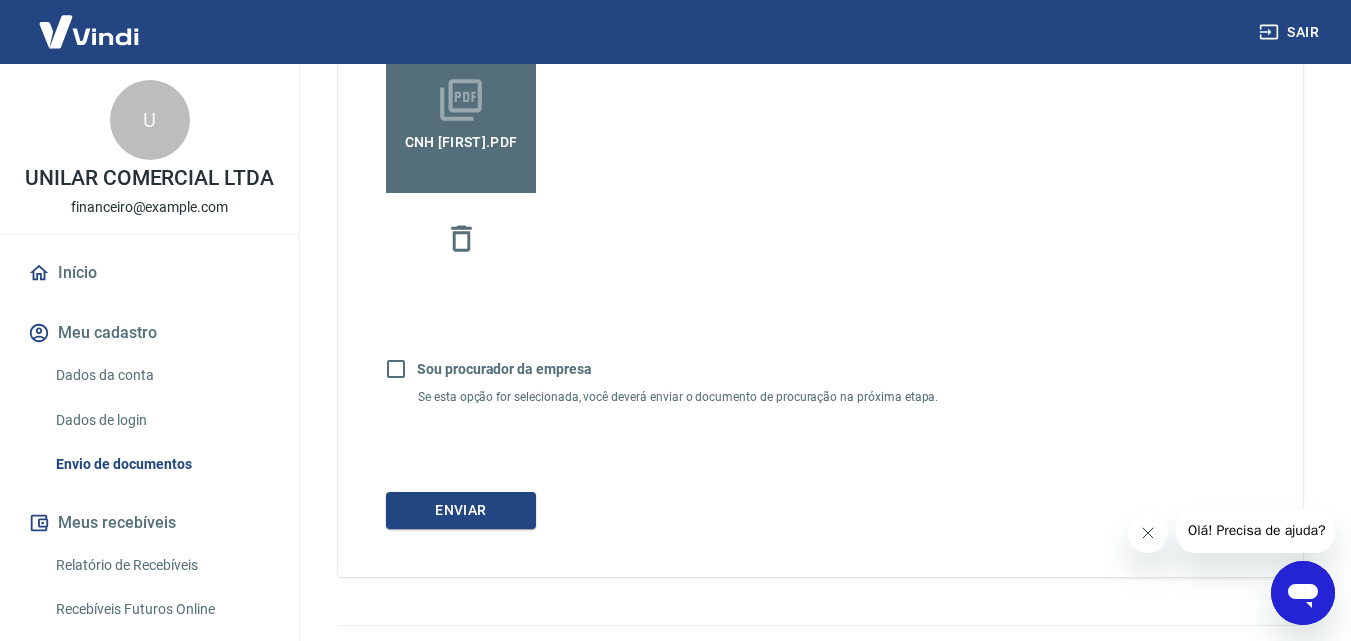 scroll, scrollTop: 721, scrollLeft: 0, axis: vertical 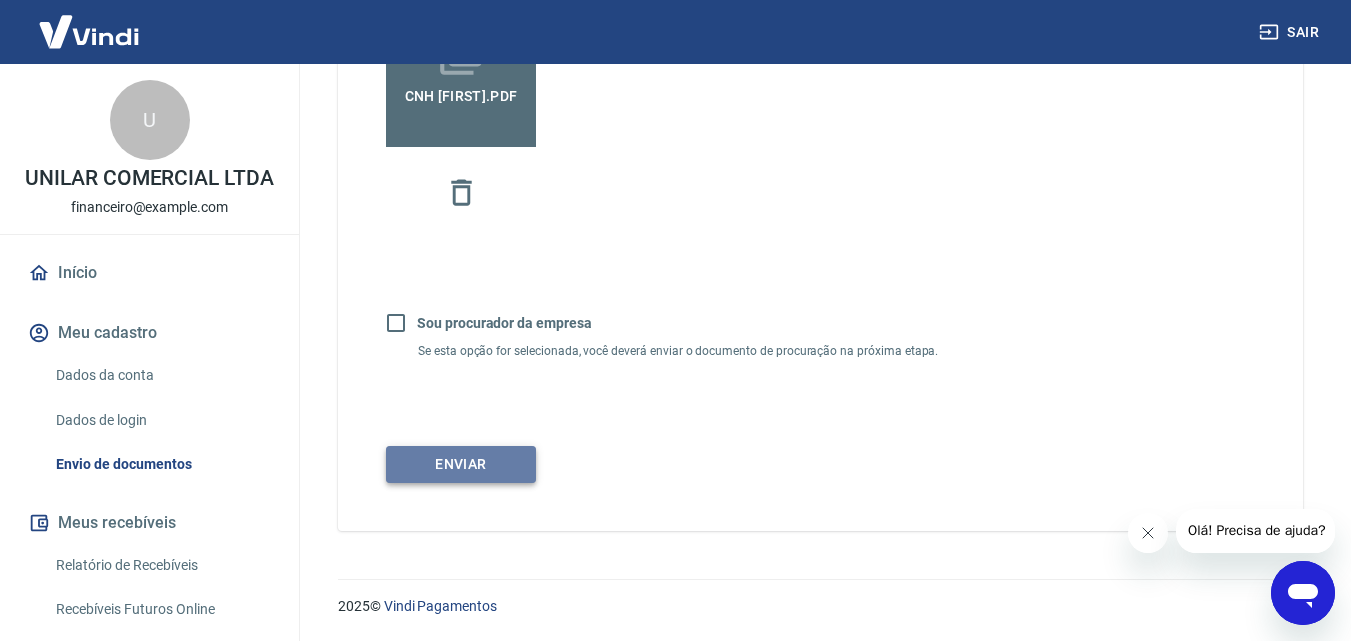 click on "Enviar" at bounding box center (461, 464) 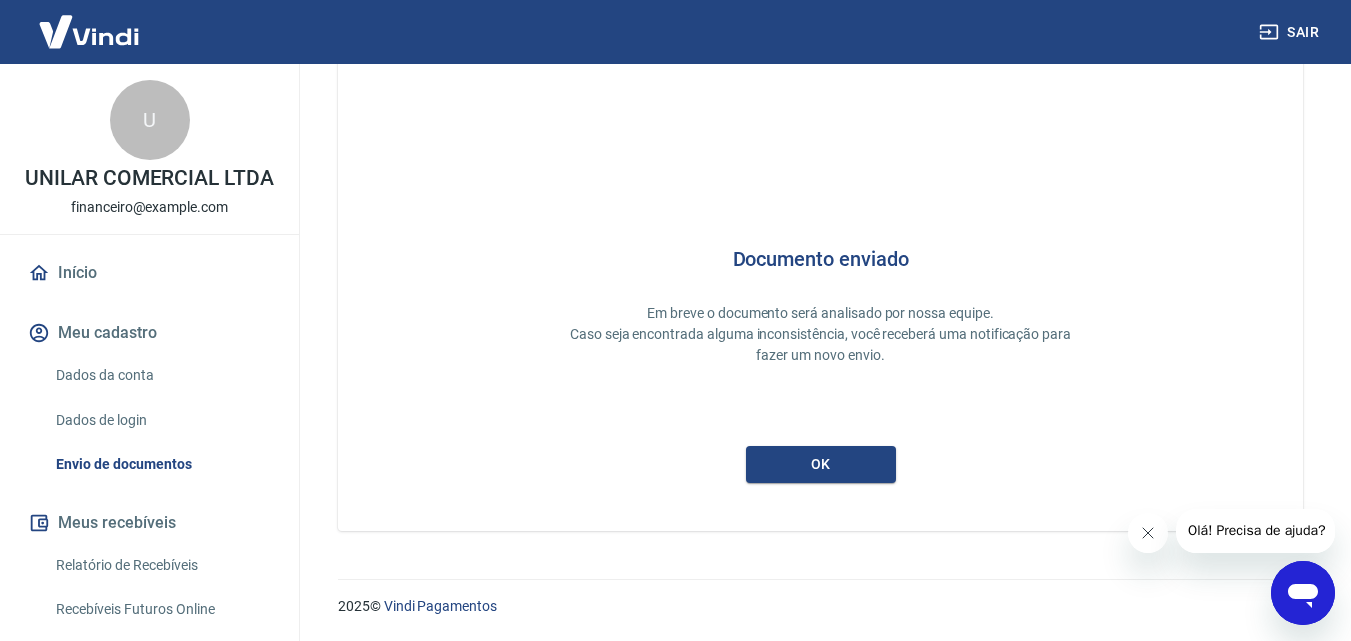scroll, scrollTop: 53, scrollLeft: 0, axis: vertical 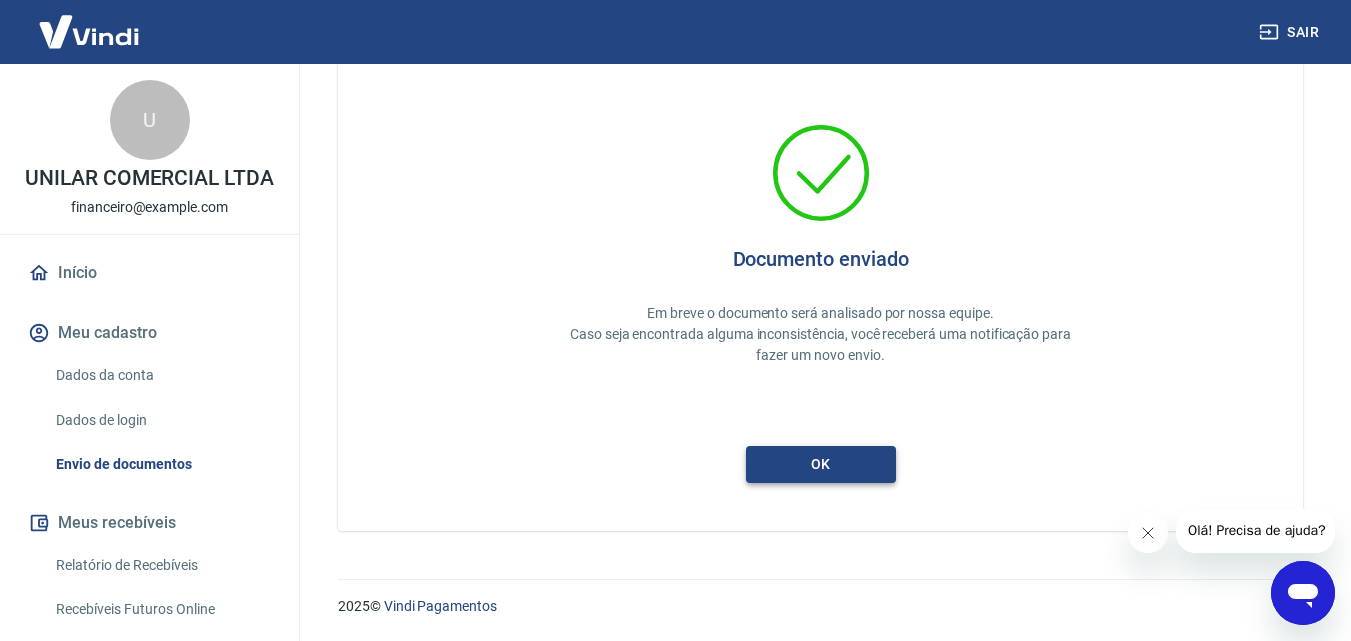 click on "ok" at bounding box center (821, 464) 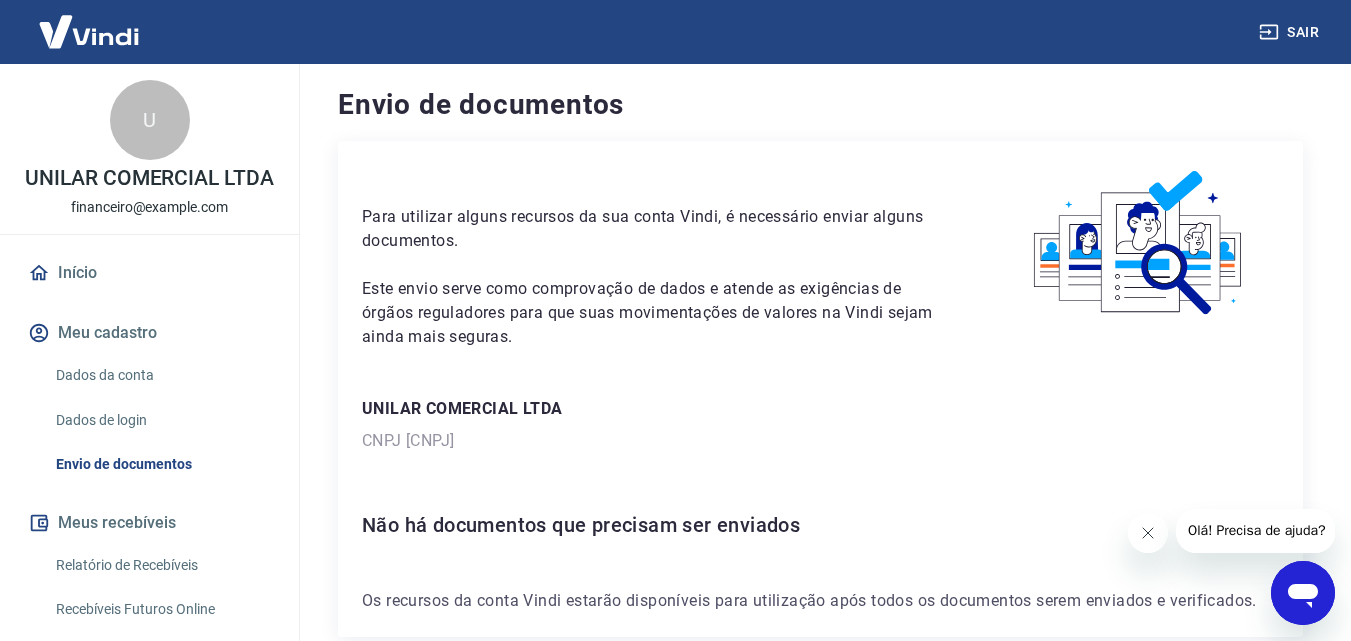 scroll, scrollTop: 0, scrollLeft: 0, axis: both 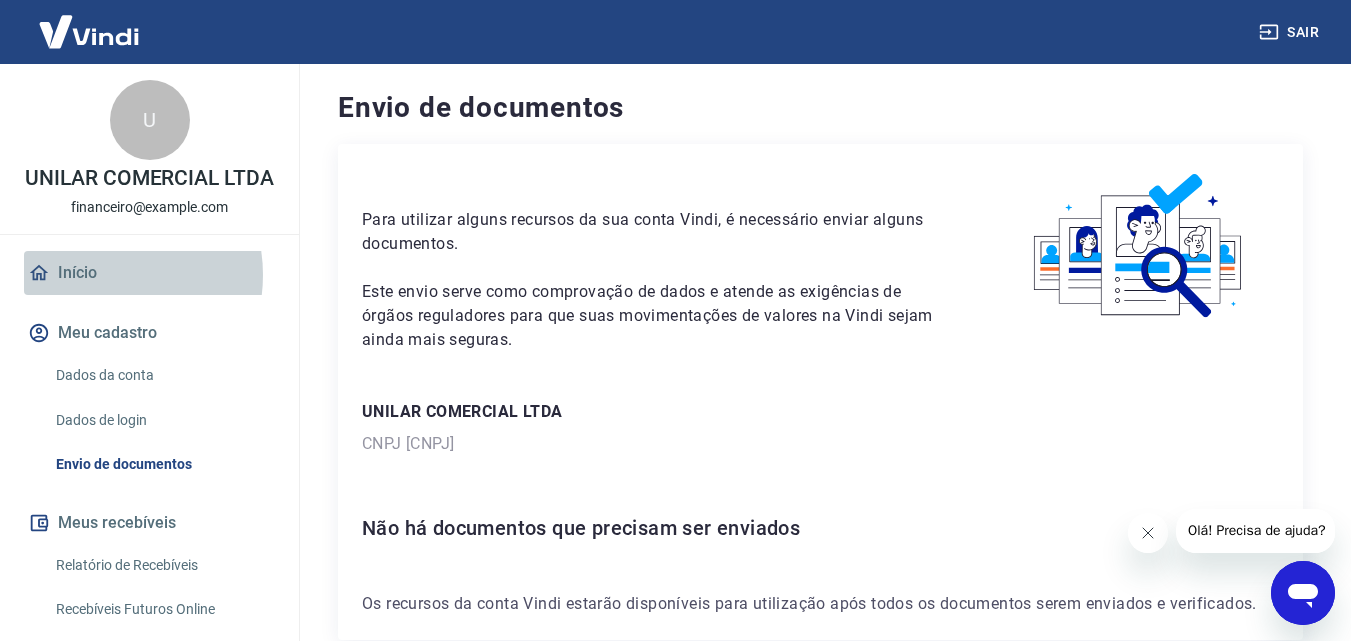 click on "Início" at bounding box center [149, 273] 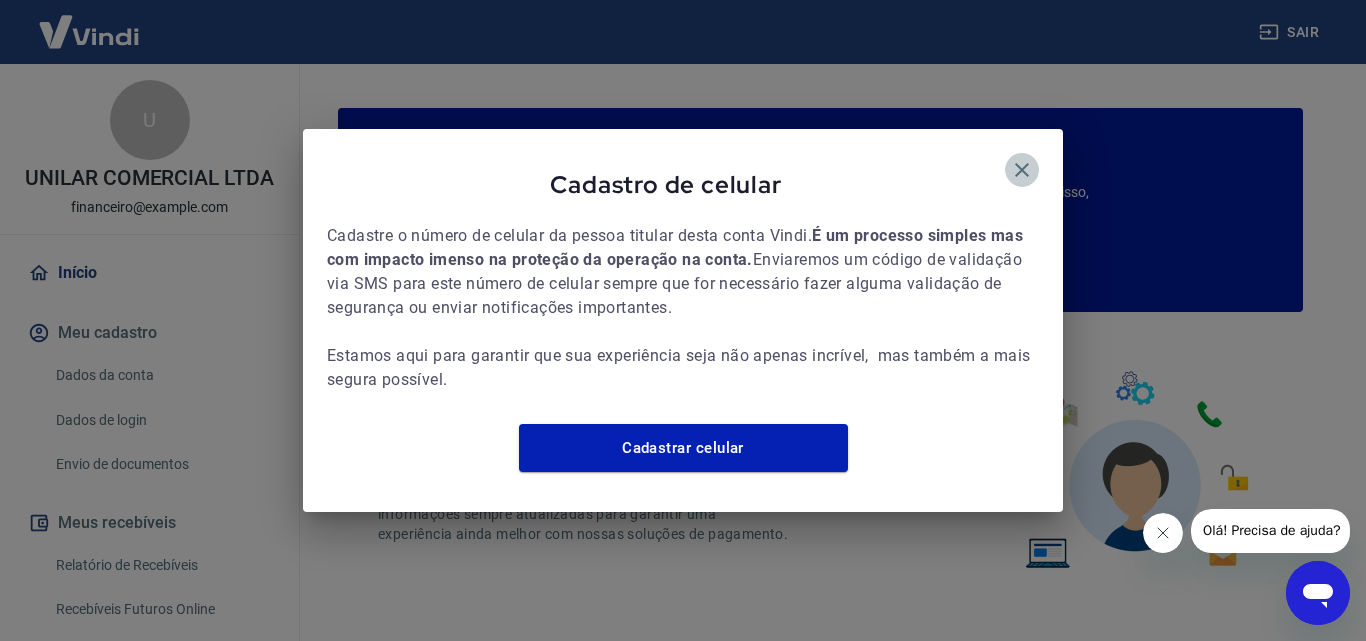 click 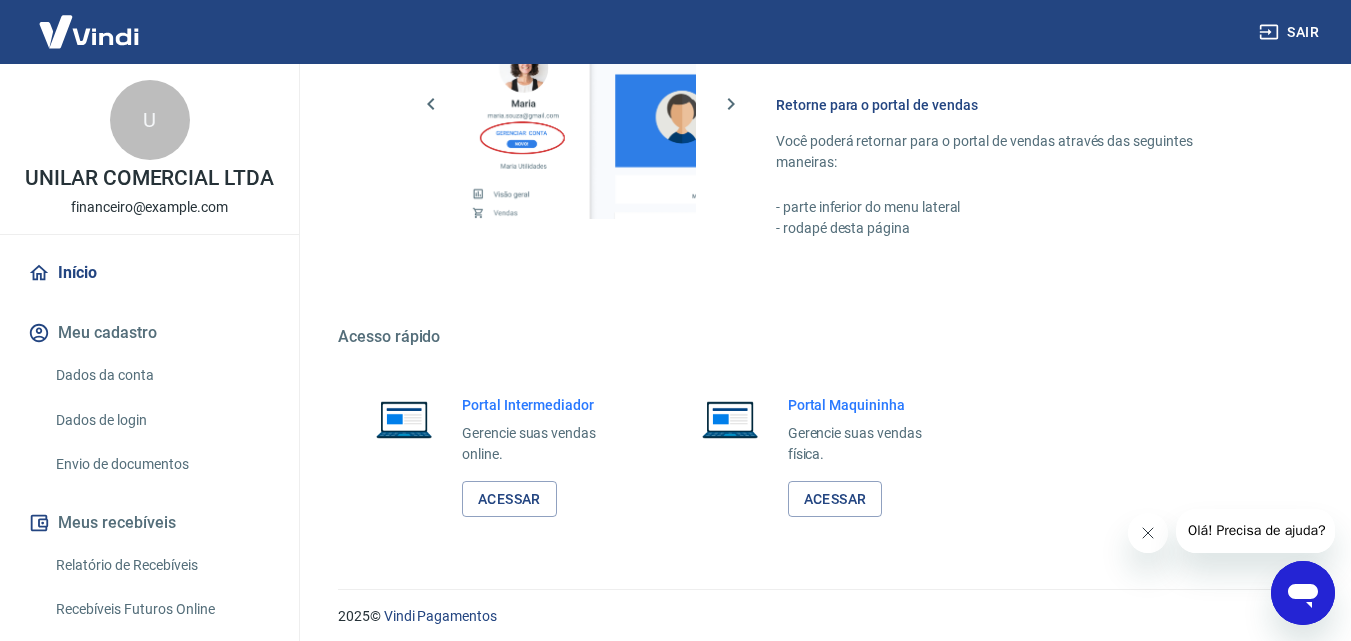 scroll, scrollTop: 1207, scrollLeft: 0, axis: vertical 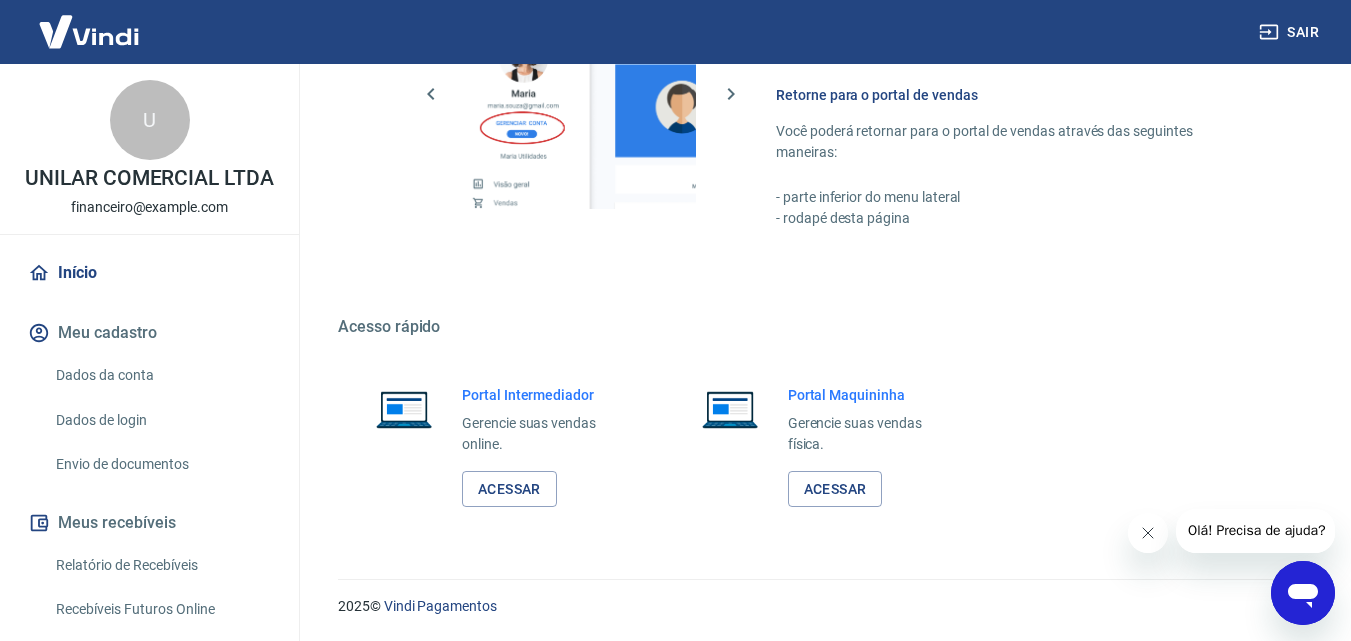 click 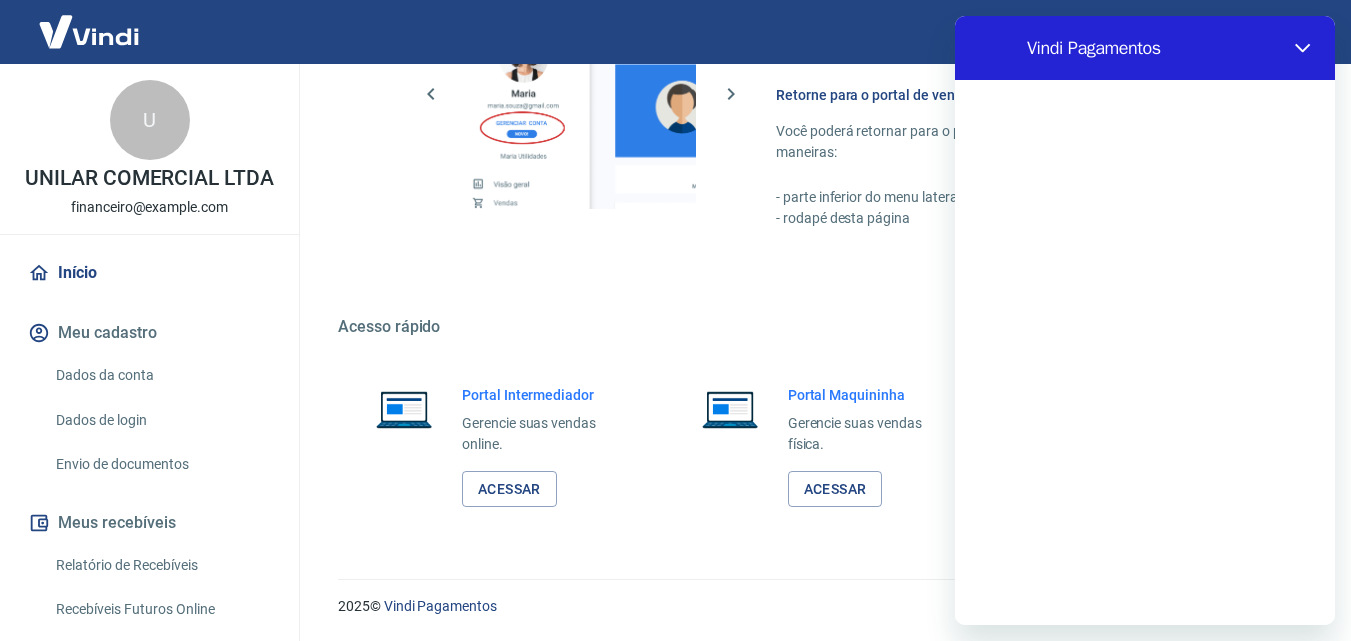scroll, scrollTop: 0, scrollLeft: 0, axis: both 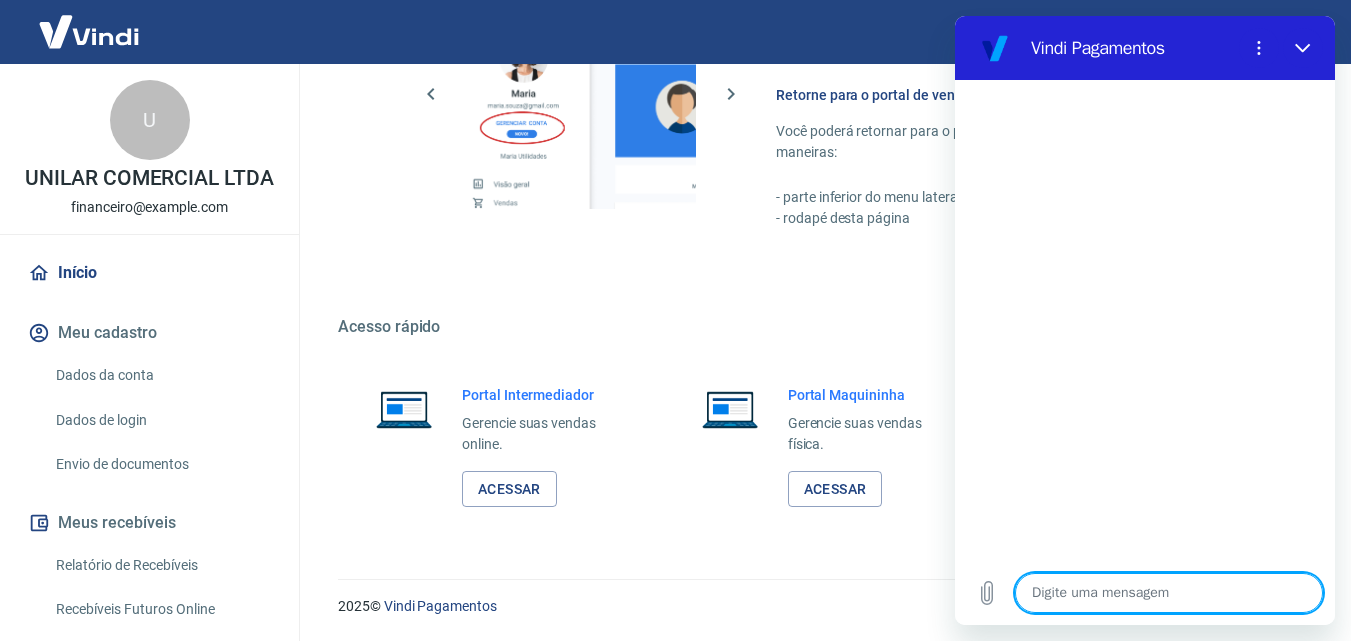 type on "F" 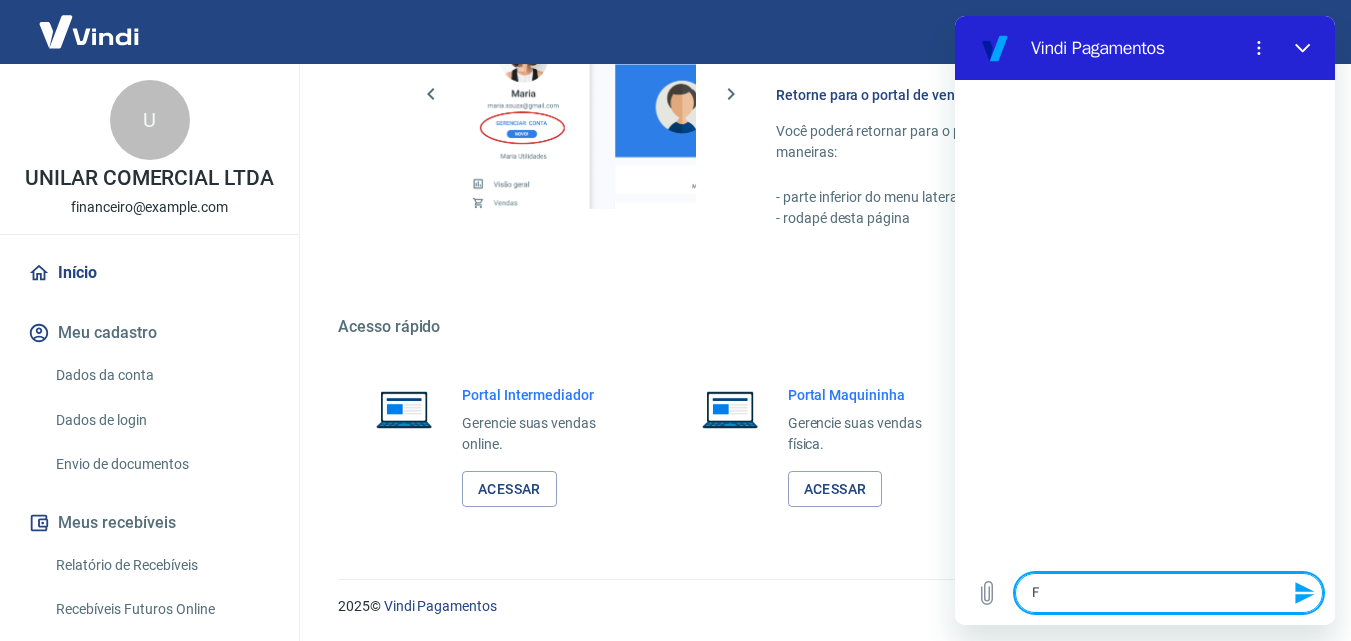 type on "Fa" 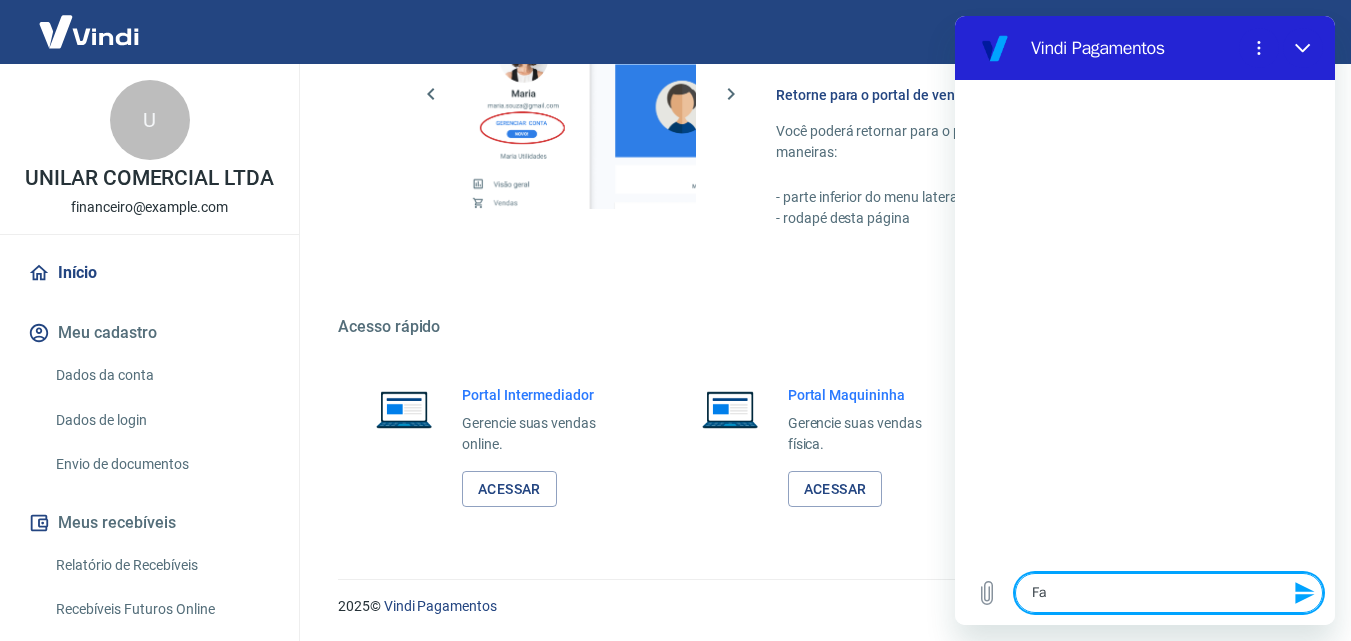 type on "Fal" 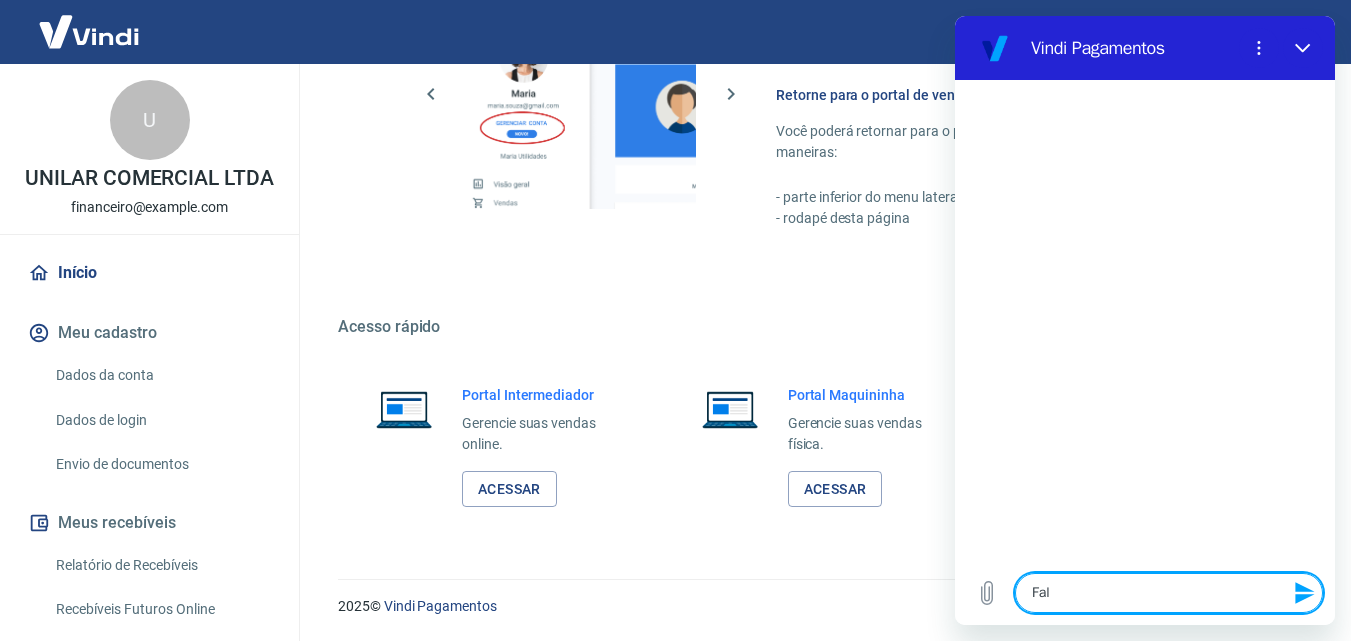 type on "x" 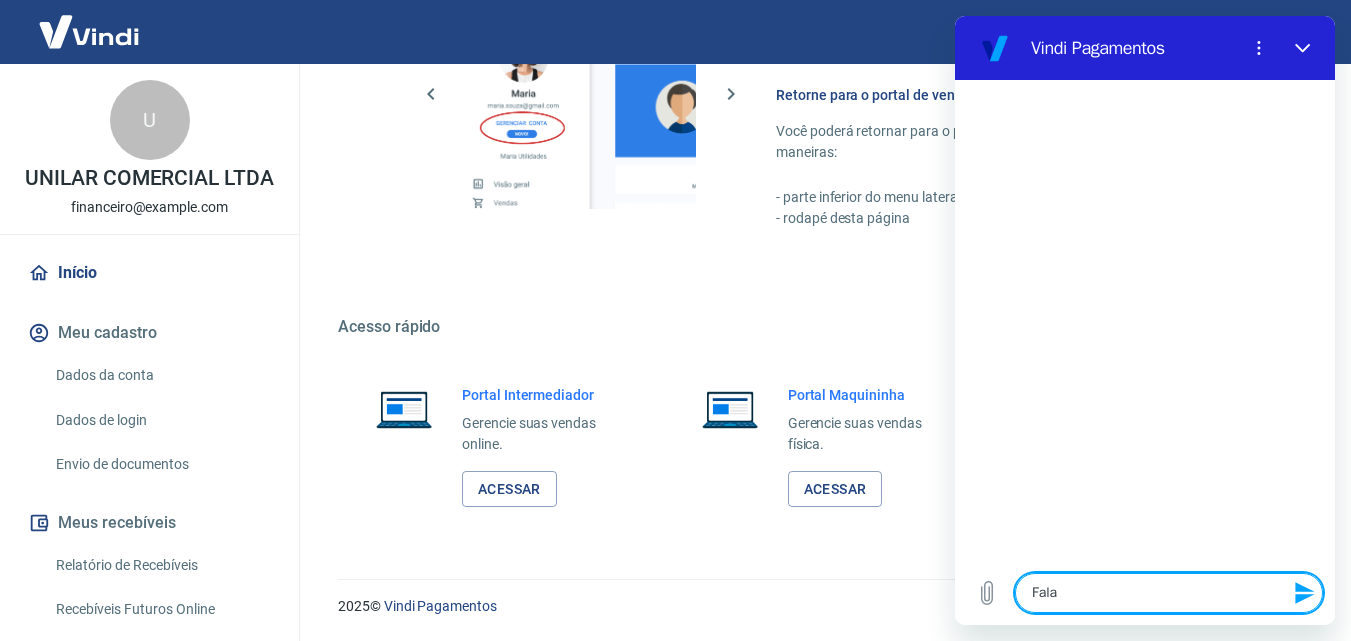 type on "Falar" 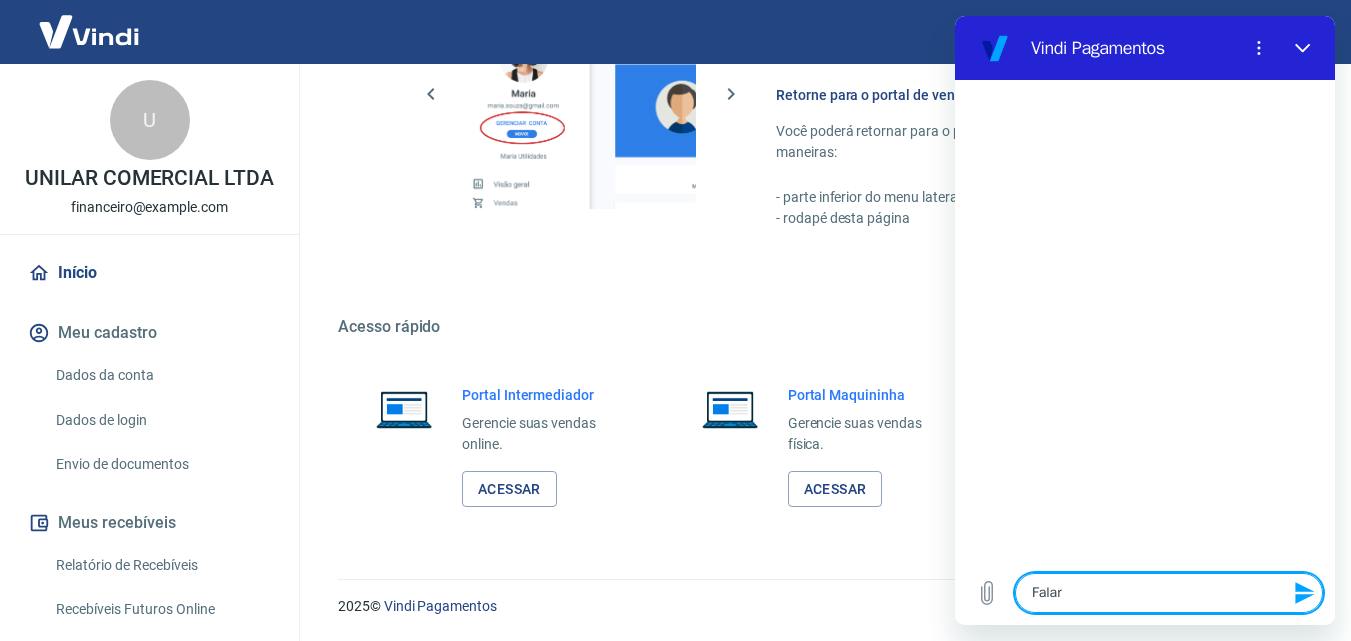 type on "Falar" 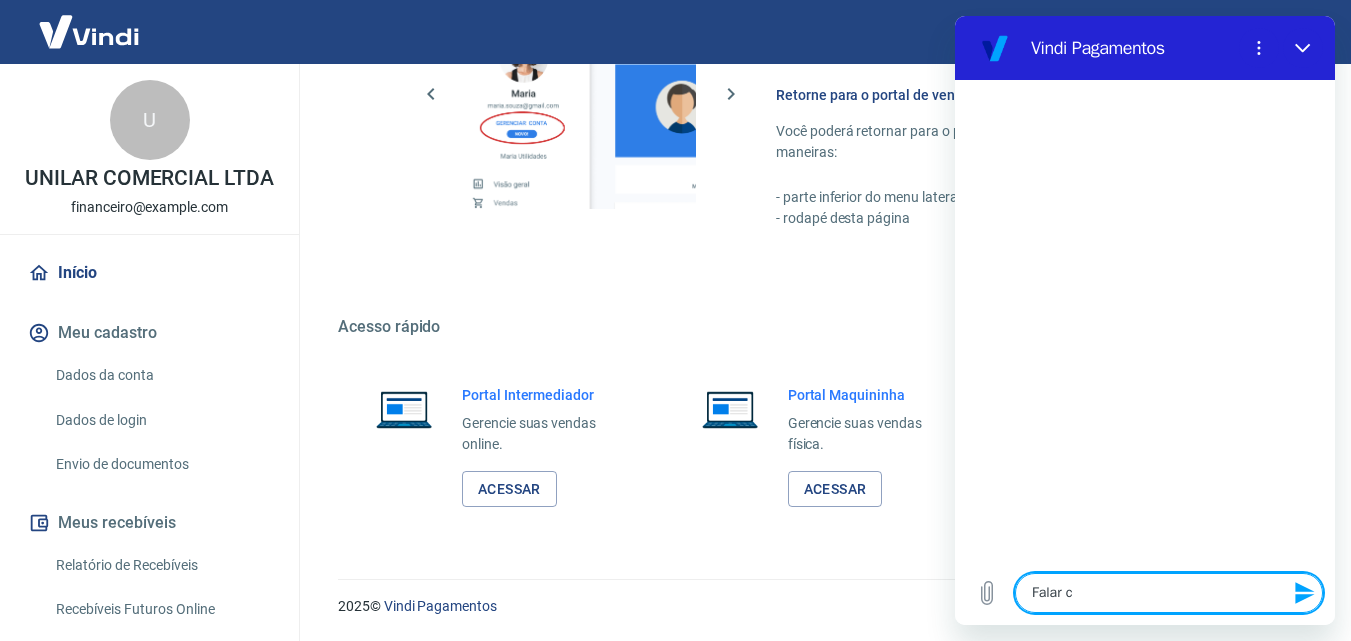 type on "Falar co" 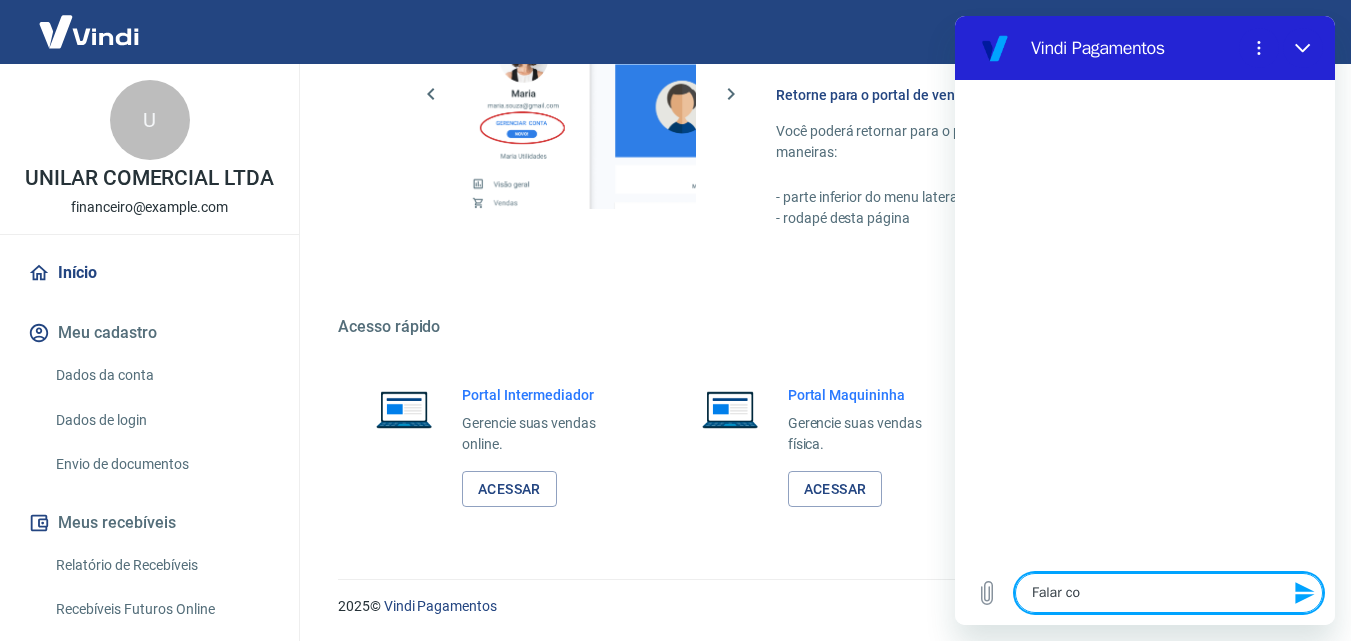 type on "Falar com" 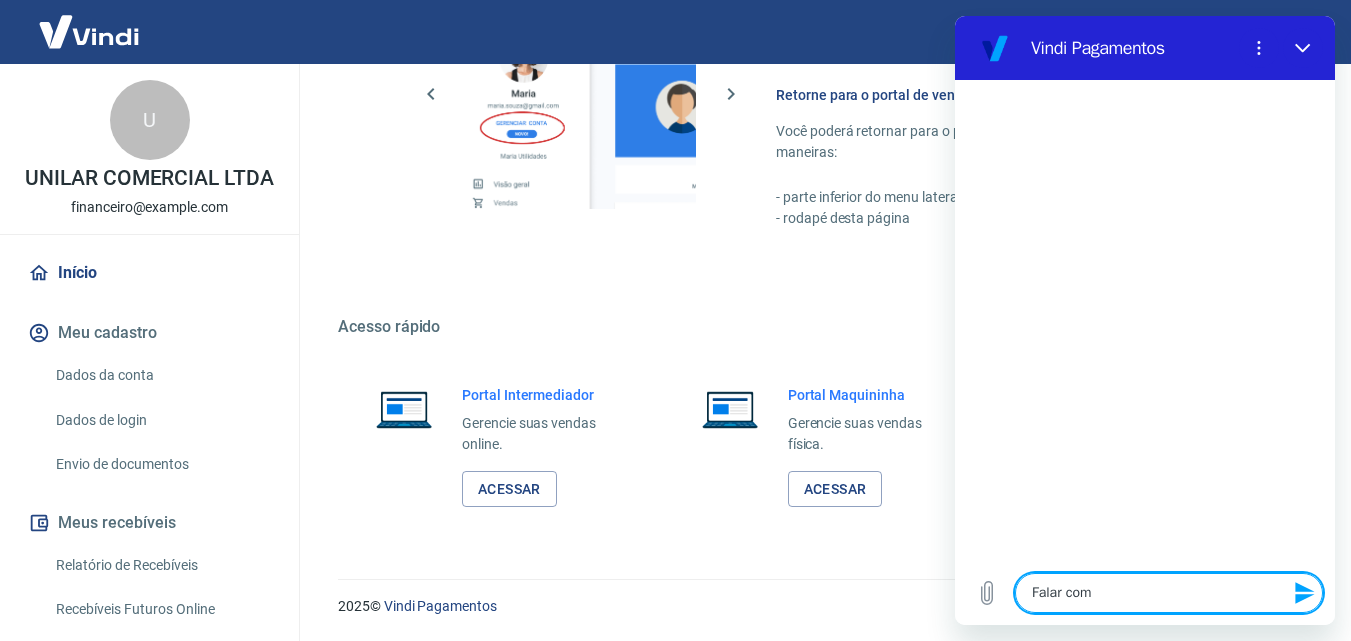type on "Falar com" 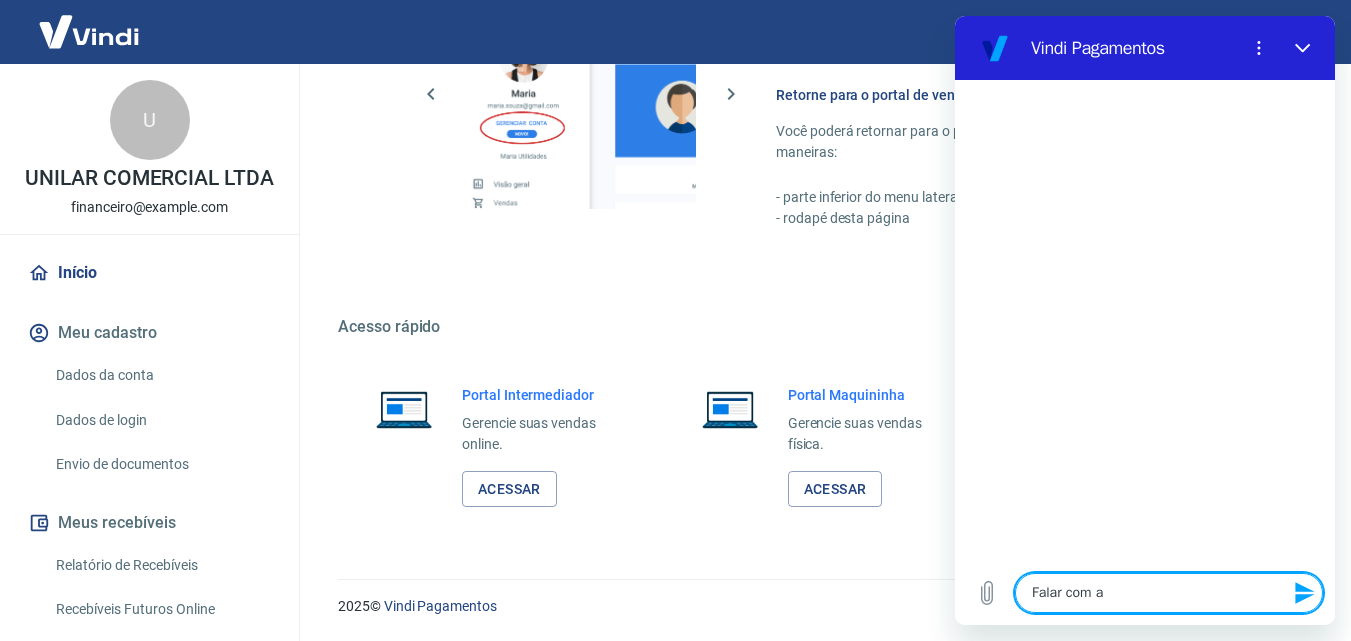 type on "x" 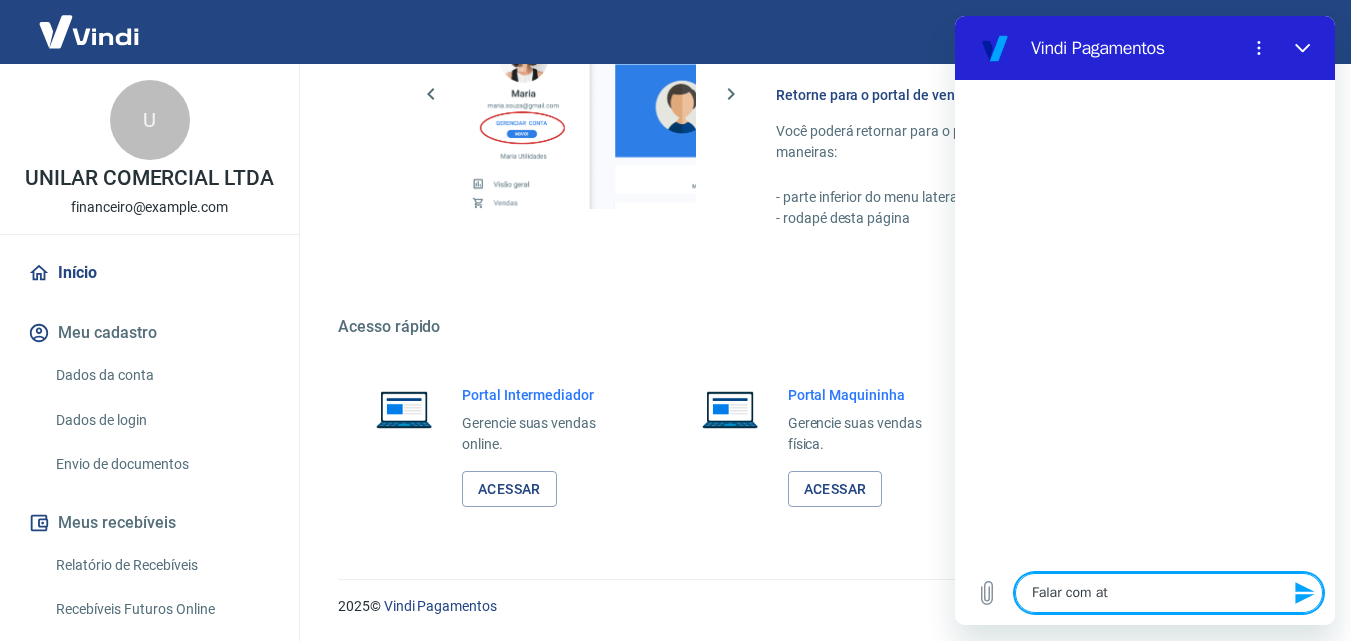 type on "Falar com ate" 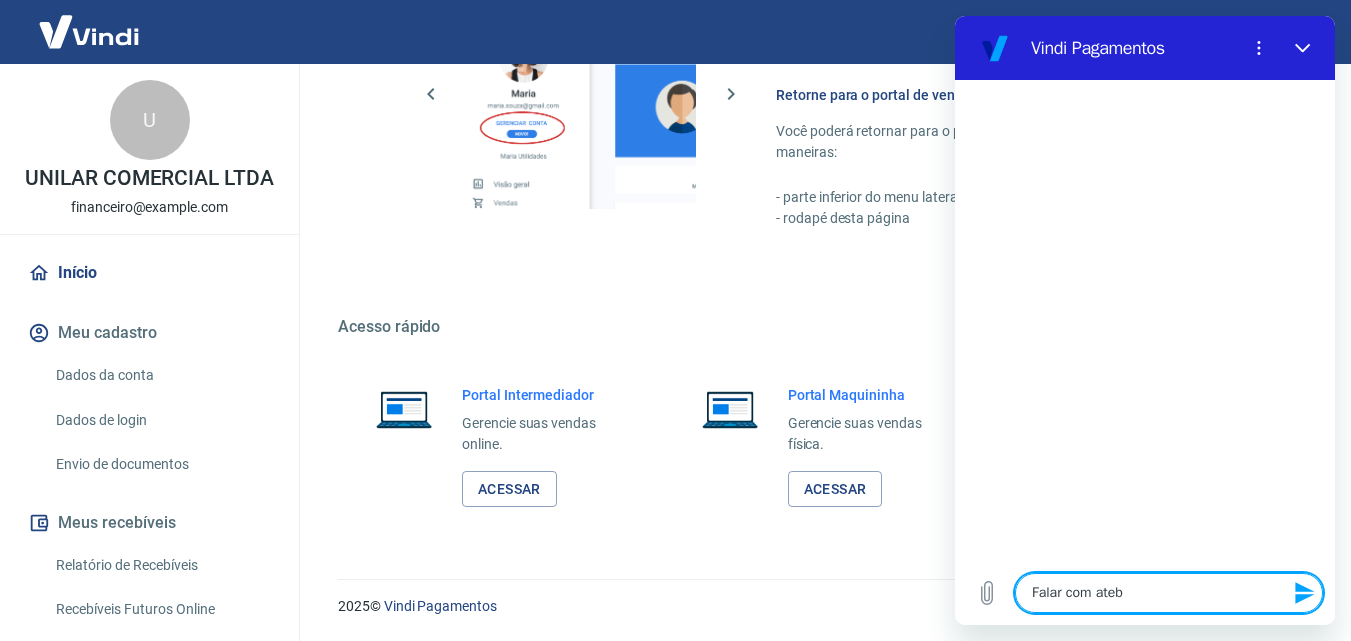 type on "Falar com atebn" 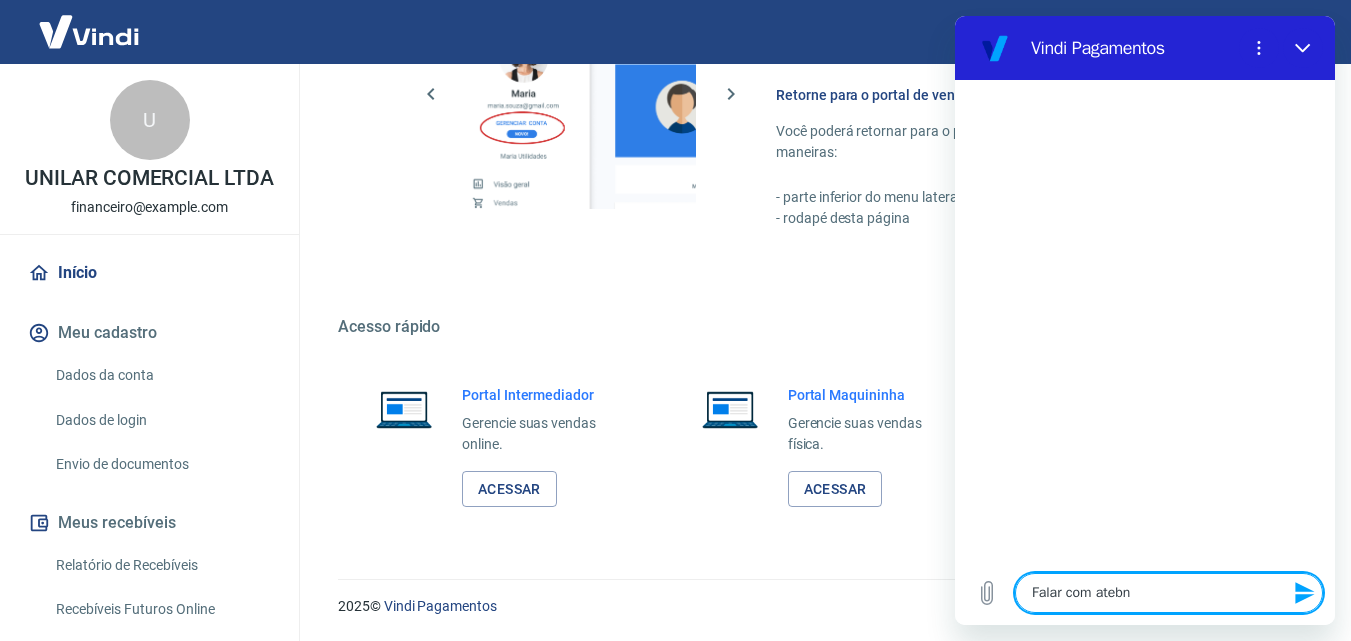 type on "Falar com atebnd" 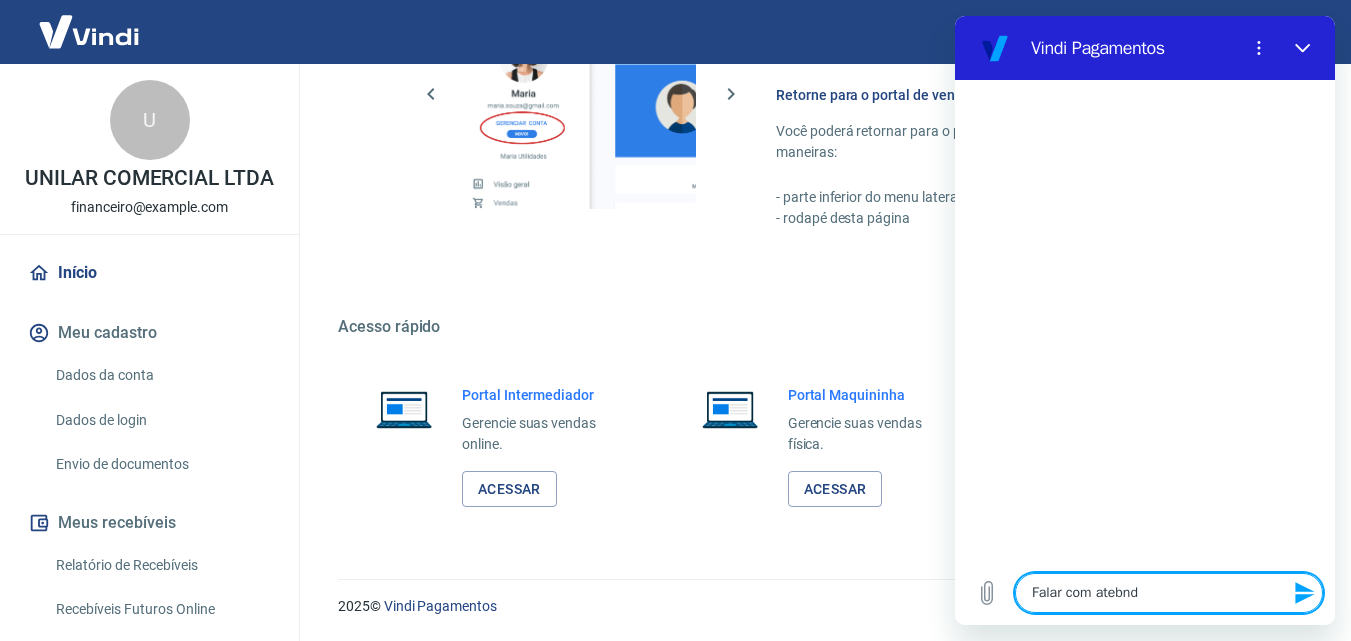 type on "x" 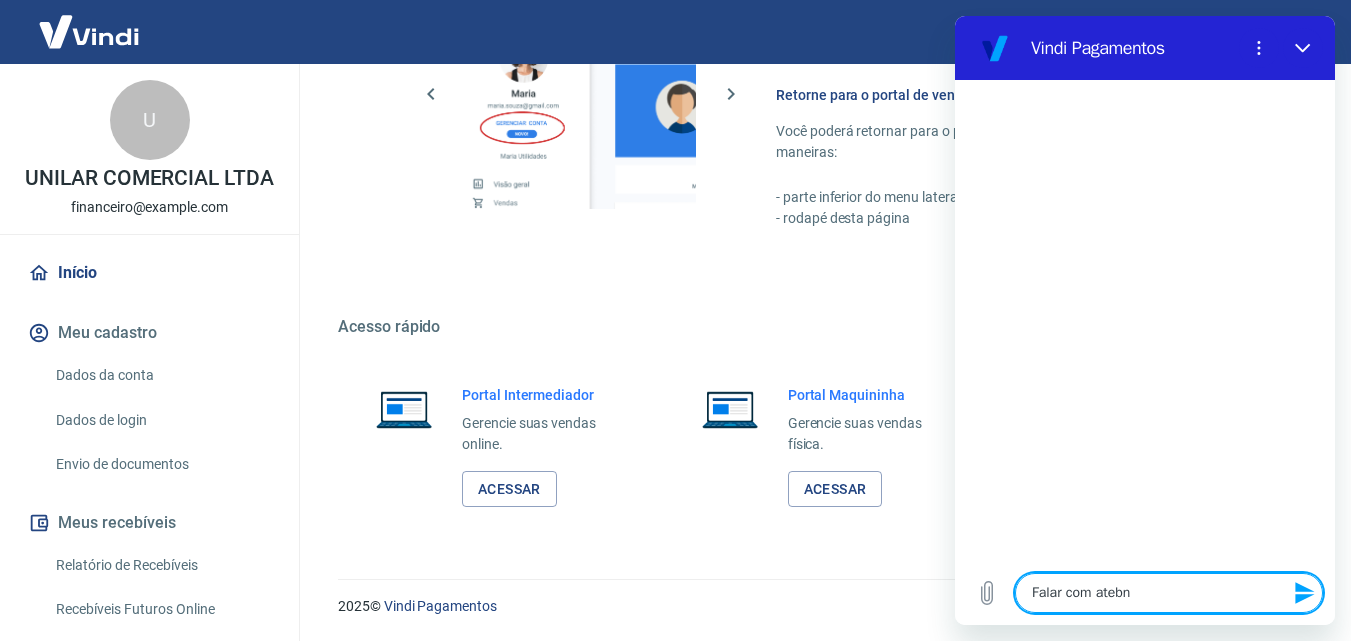 type on "Falar com ateb" 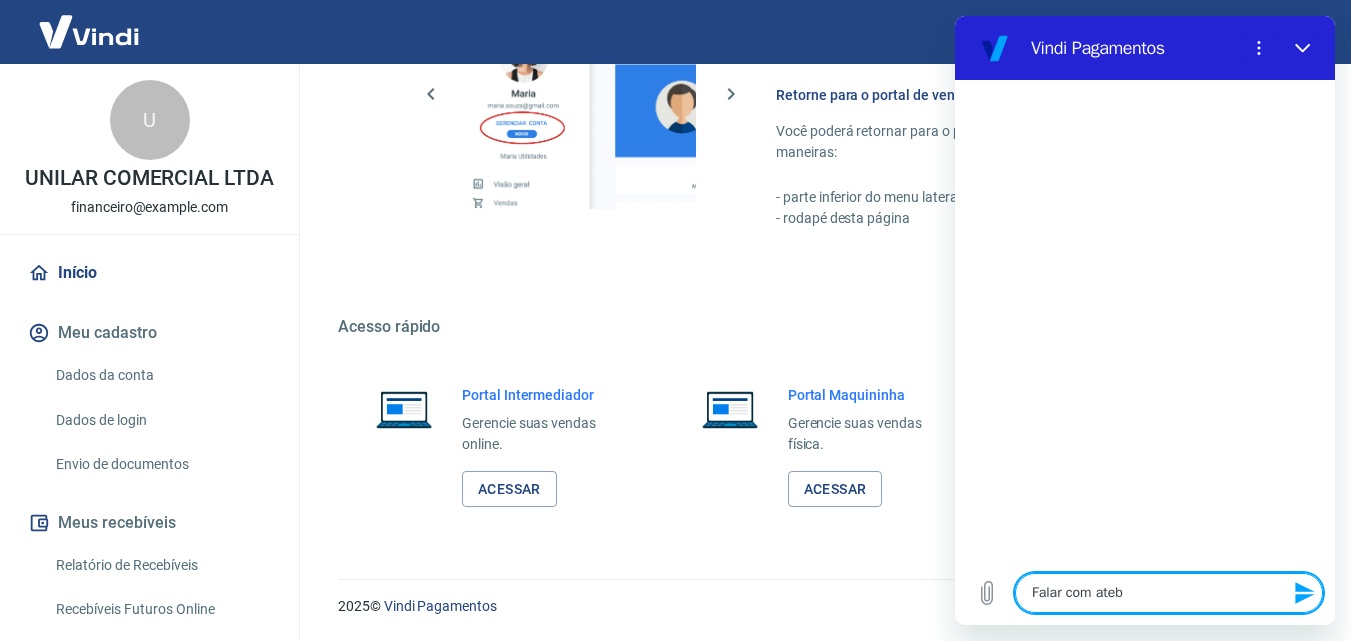 type on "Falar com ate" 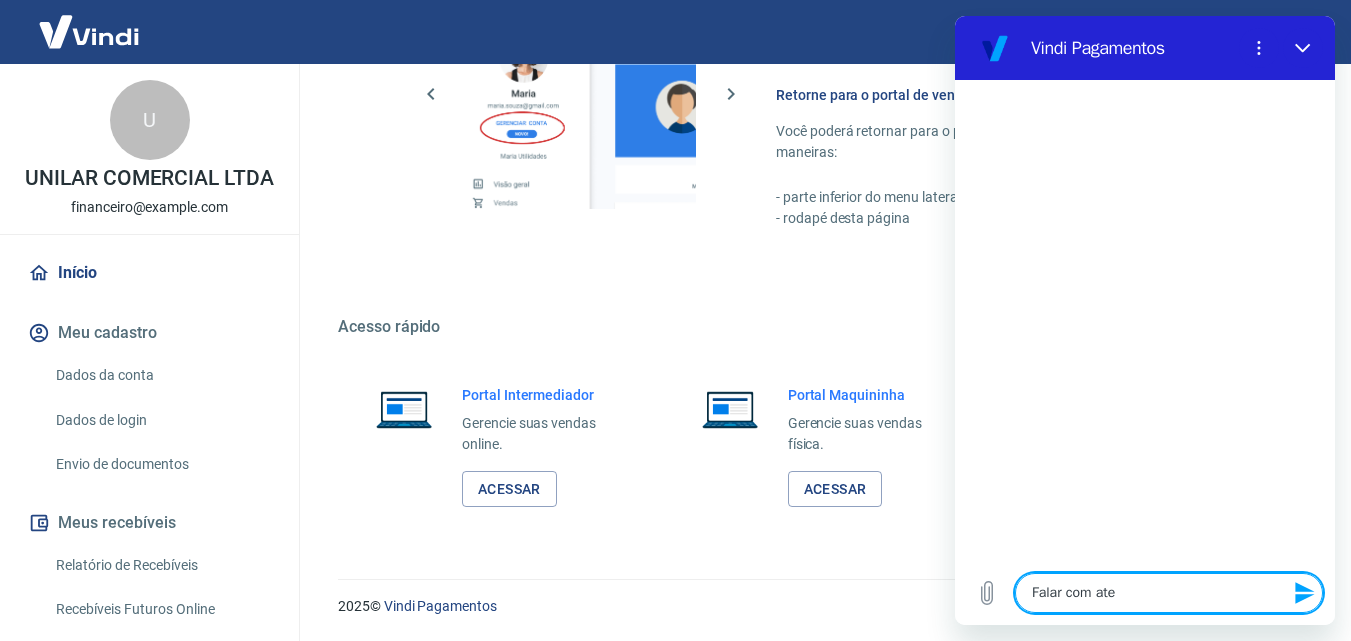 type on "Falar com aten" 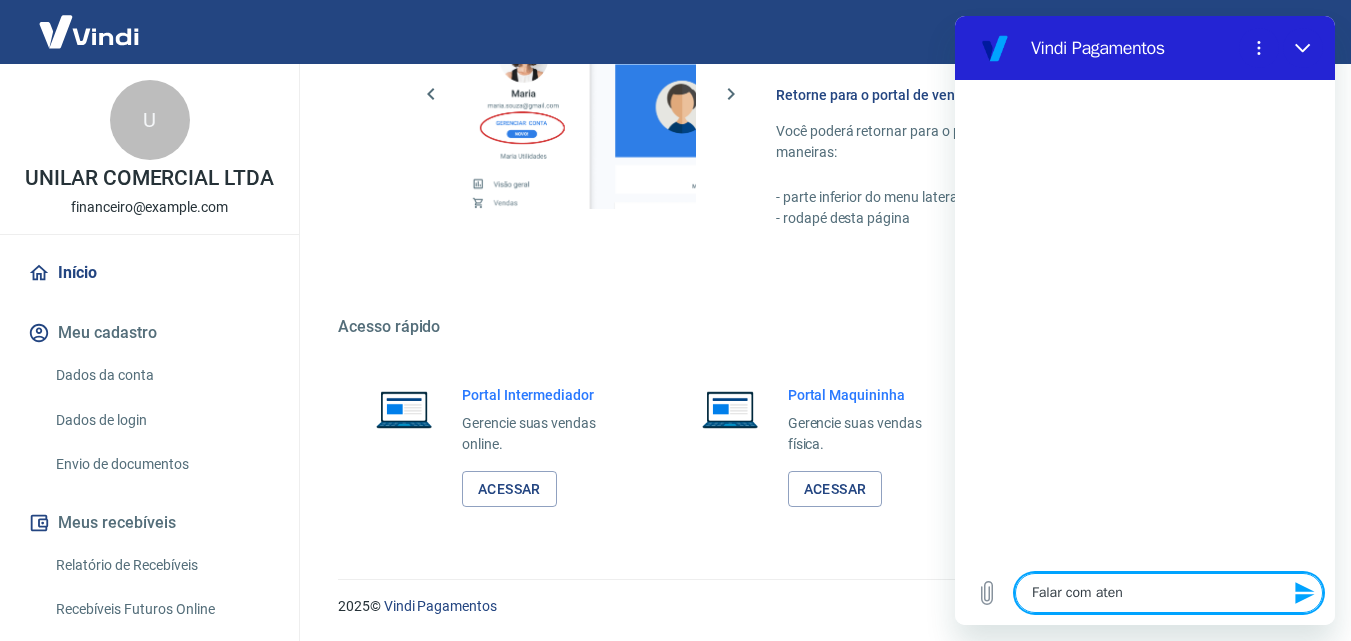 type on "Falar com atent" 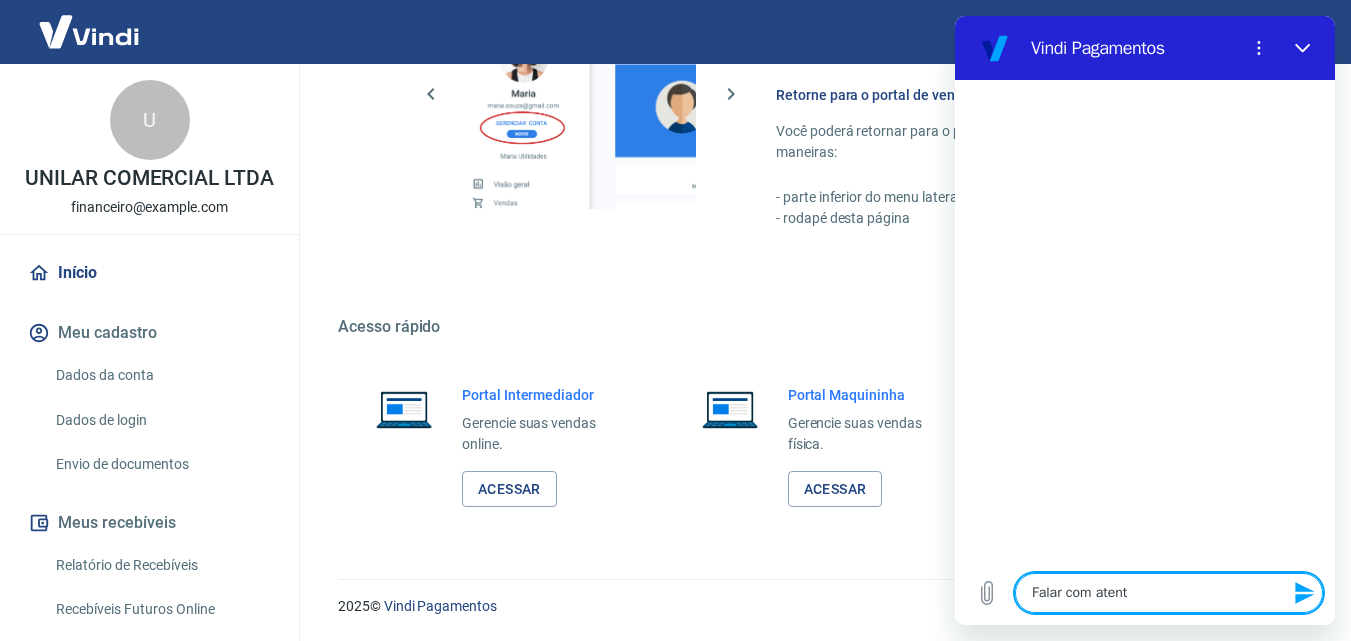 type on "x" 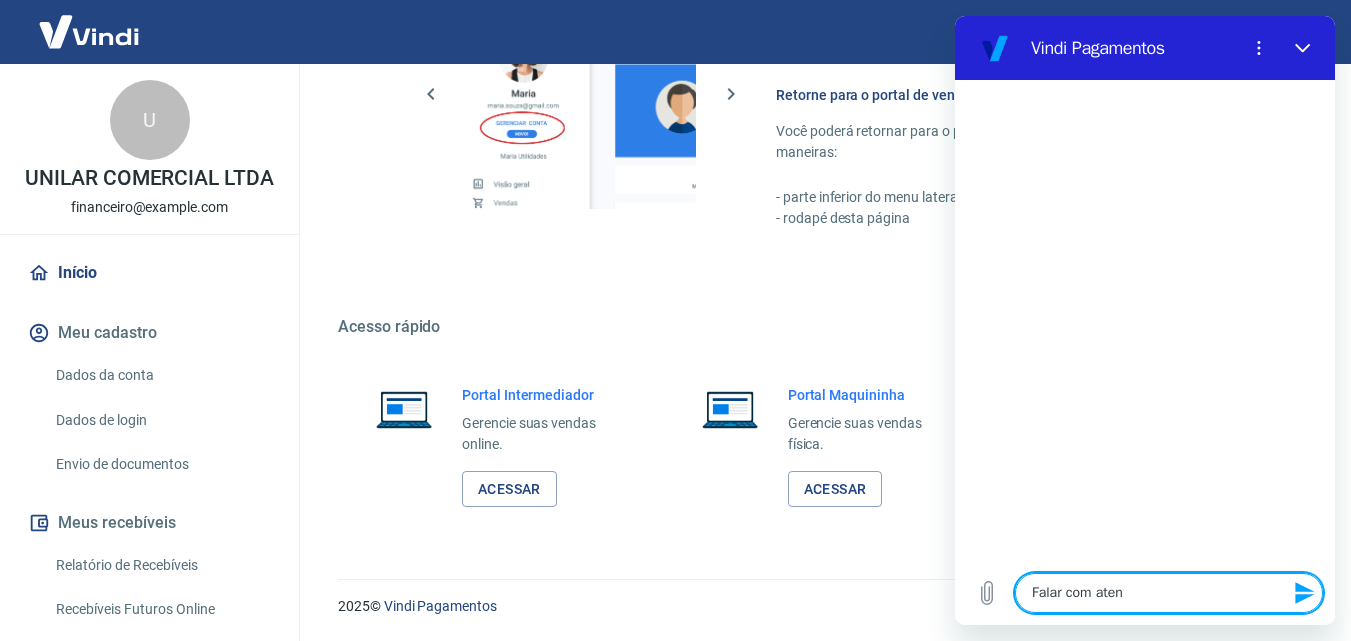 type on "Falar com atend" 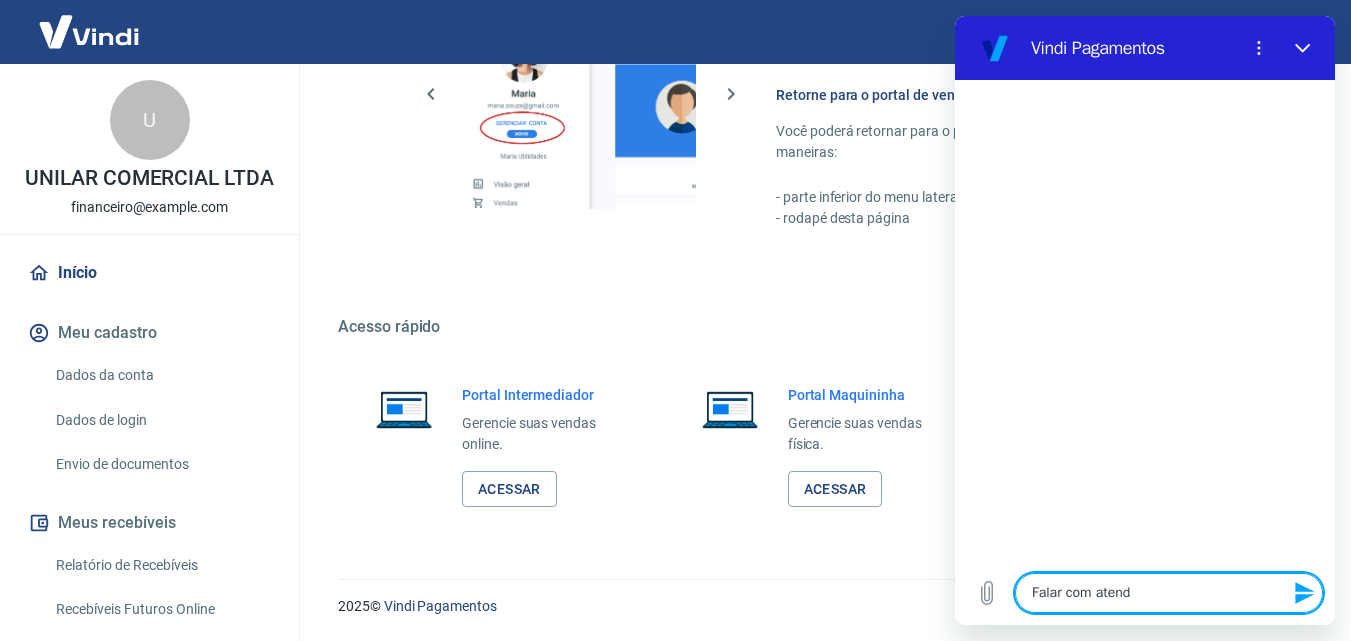 type on "Falar com atende" 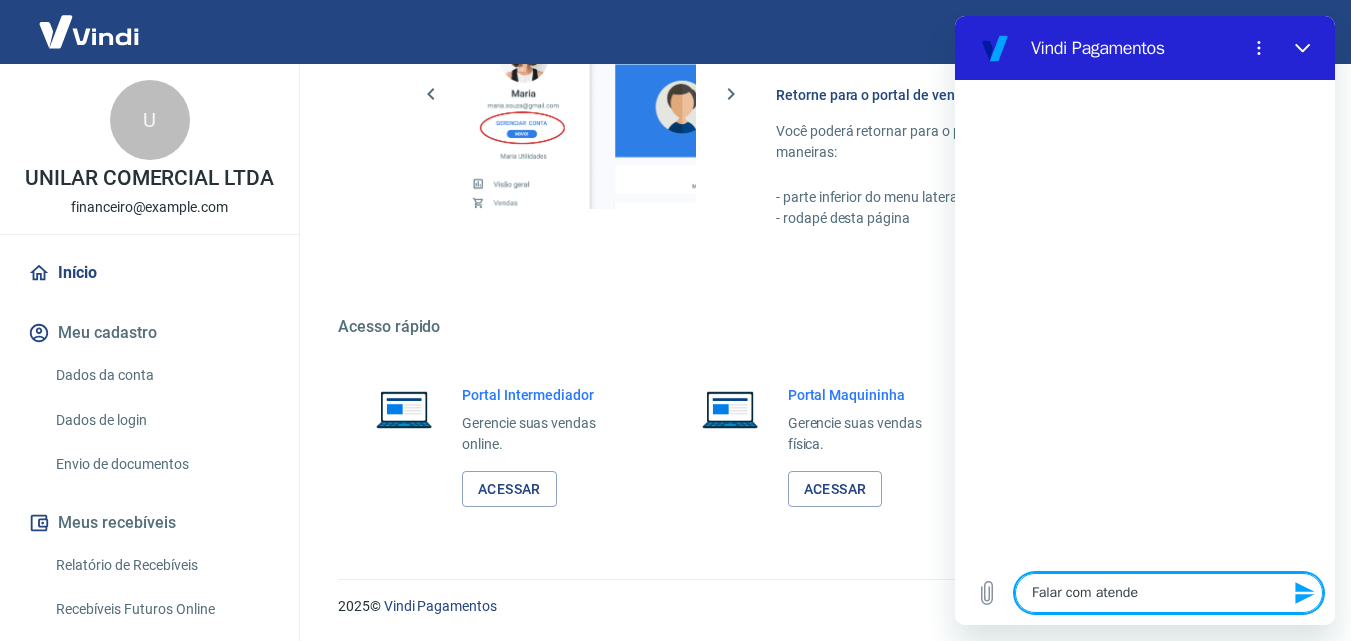 type on "Falar com atenden" 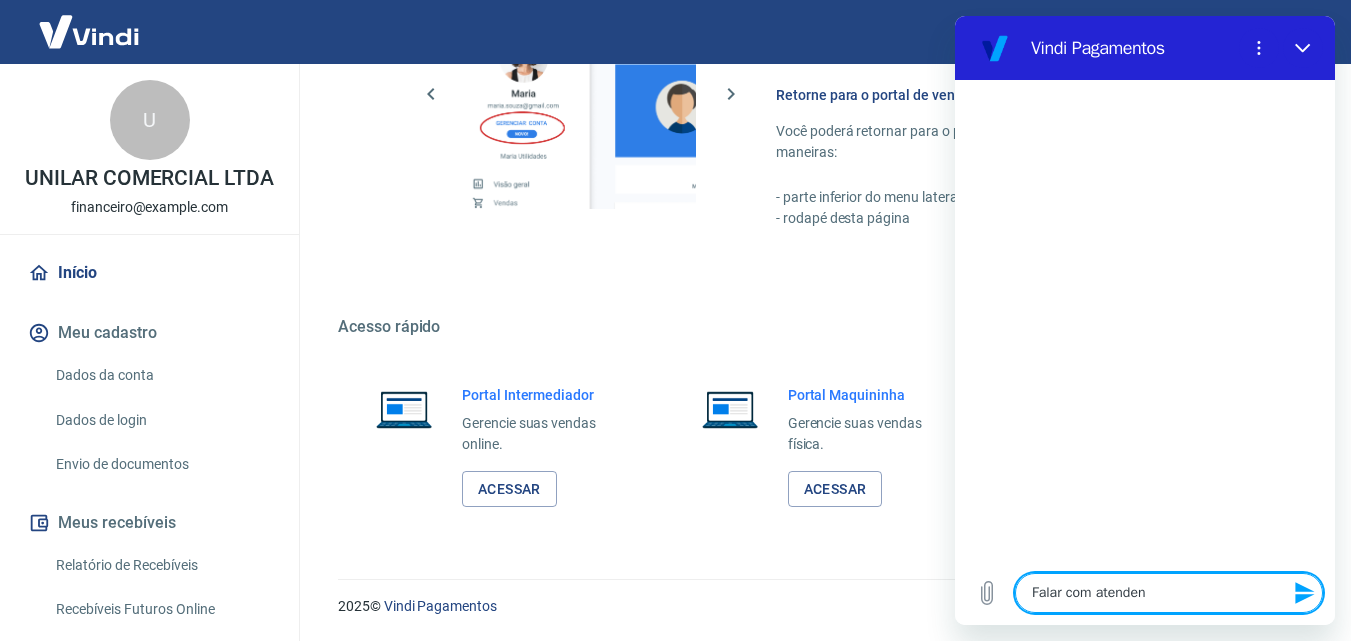 type on "Falar com atendent" 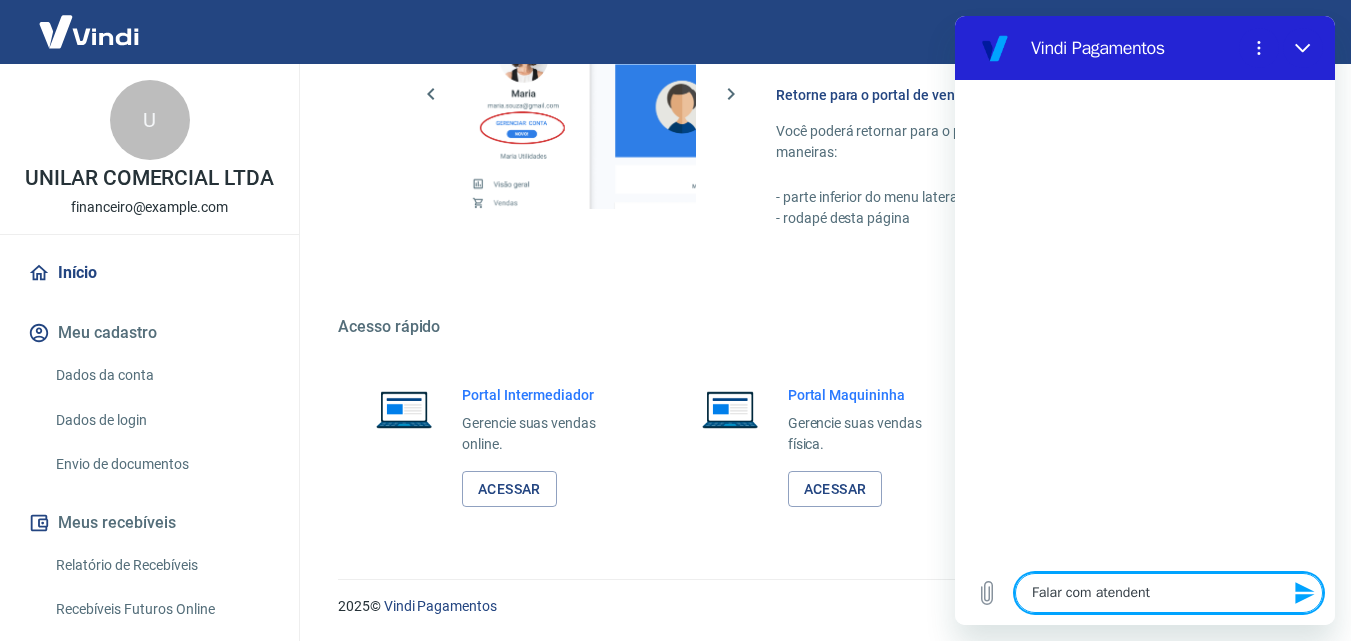 type on "Falar com atendente" 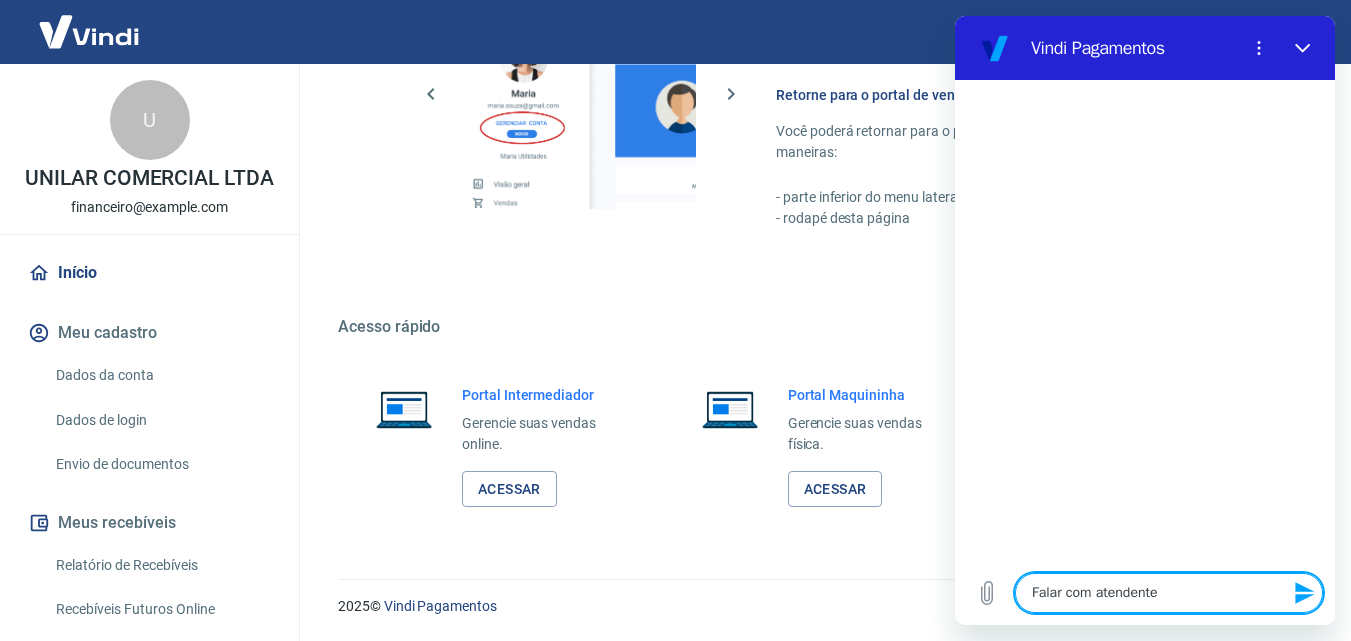 type 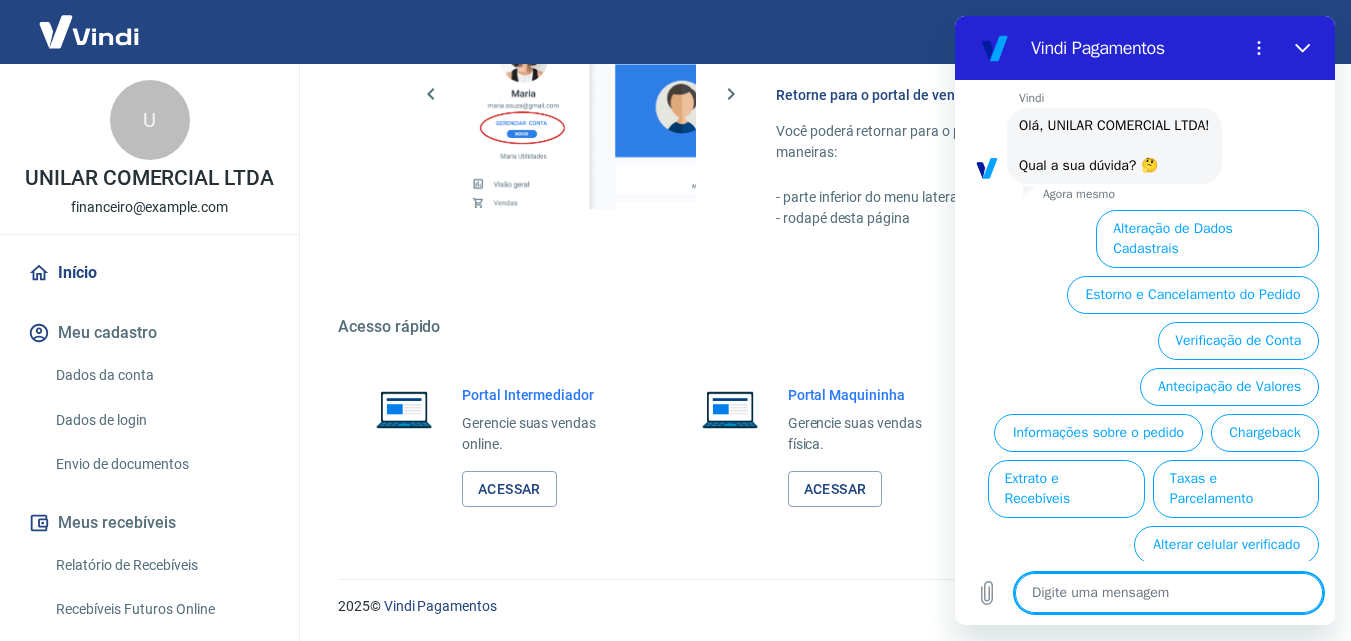 scroll, scrollTop: 92, scrollLeft: 0, axis: vertical 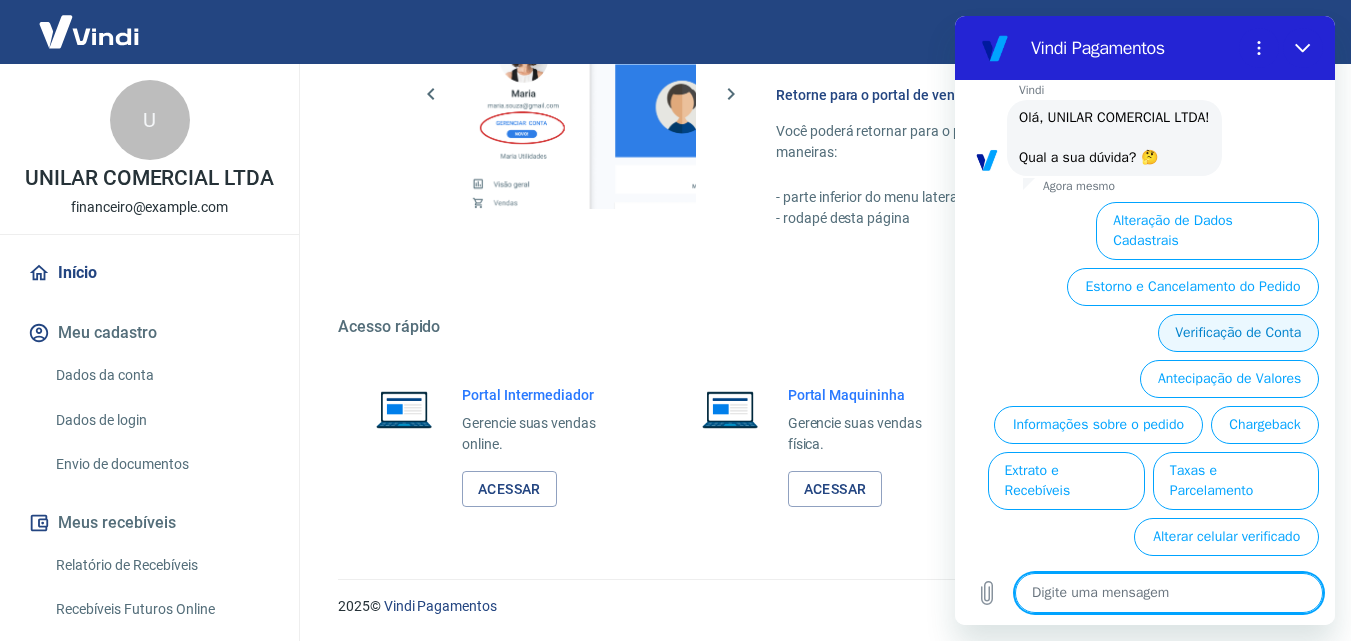 click on "Verificação de Conta" at bounding box center (1238, 333) 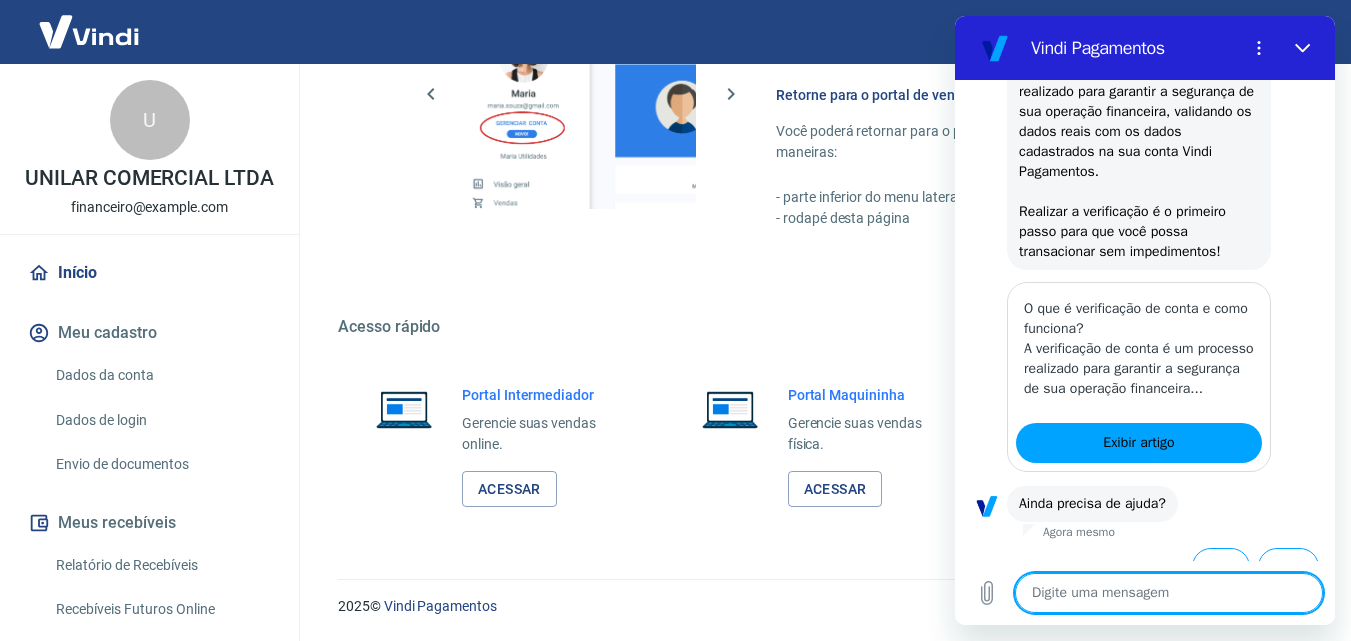 scroll, scrollTop: 336, scrollLeft: 0, axis: vertical 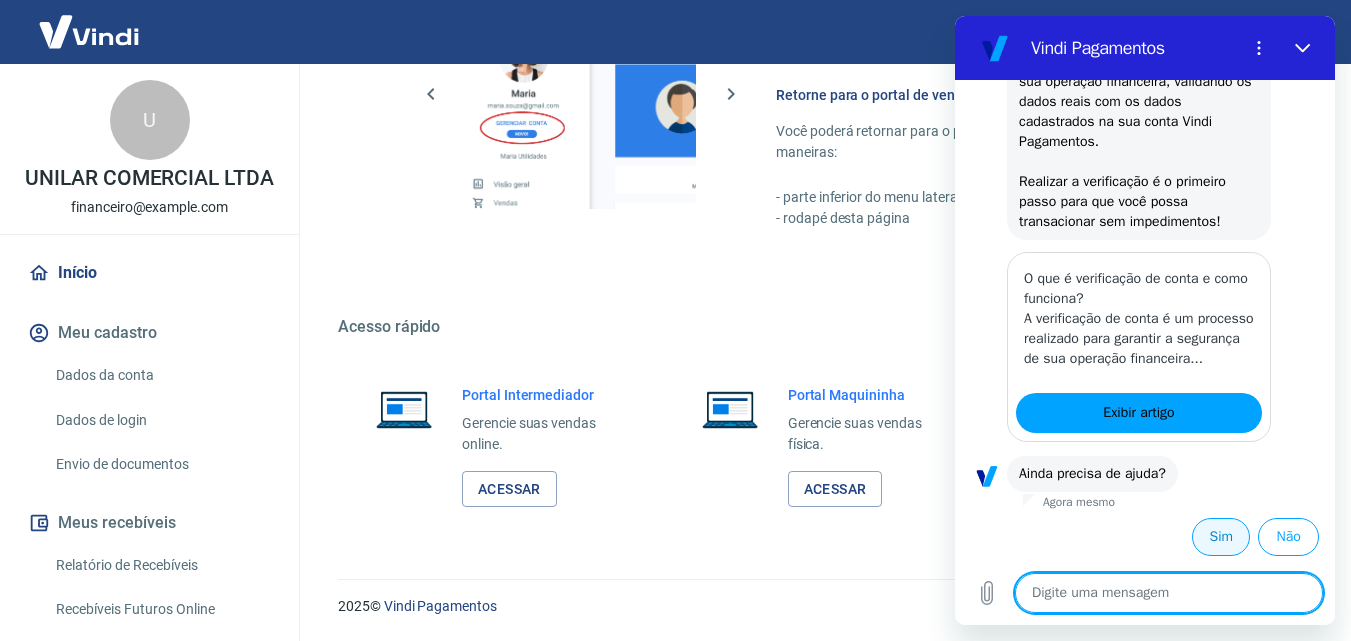 click on "Sim" at bounding box center (1221, 537) 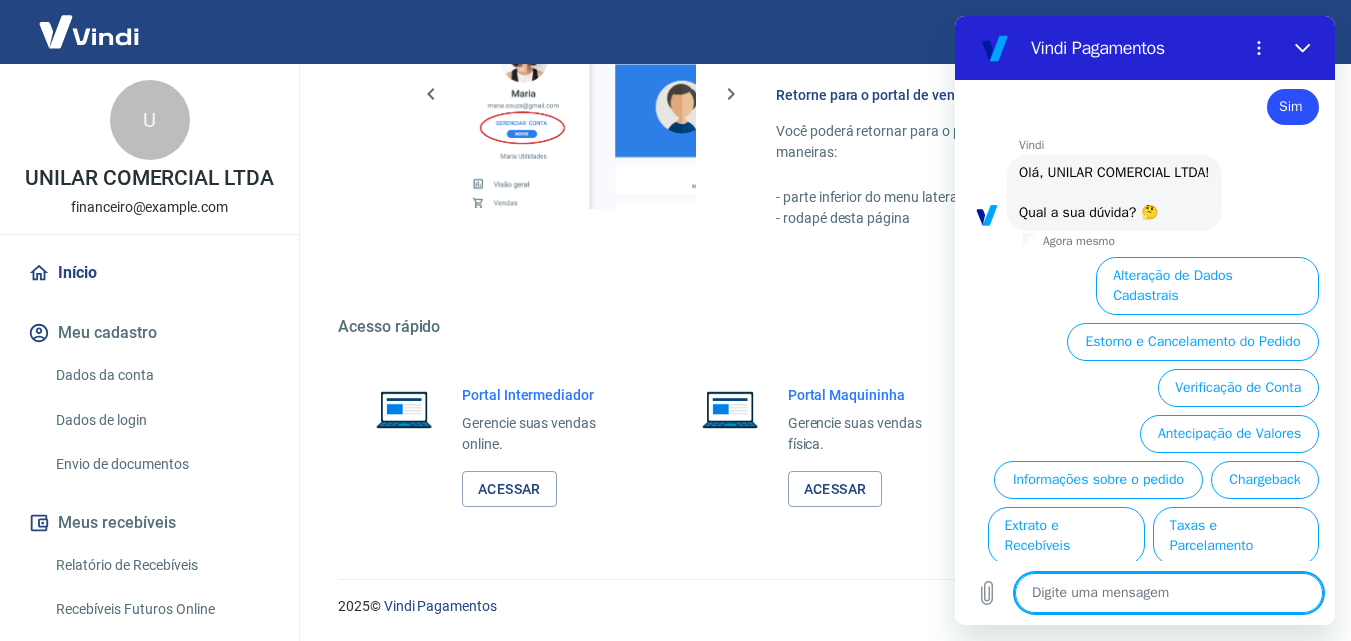scroll, scrollTop: 812, scrollLeft: 0, axis: vertical 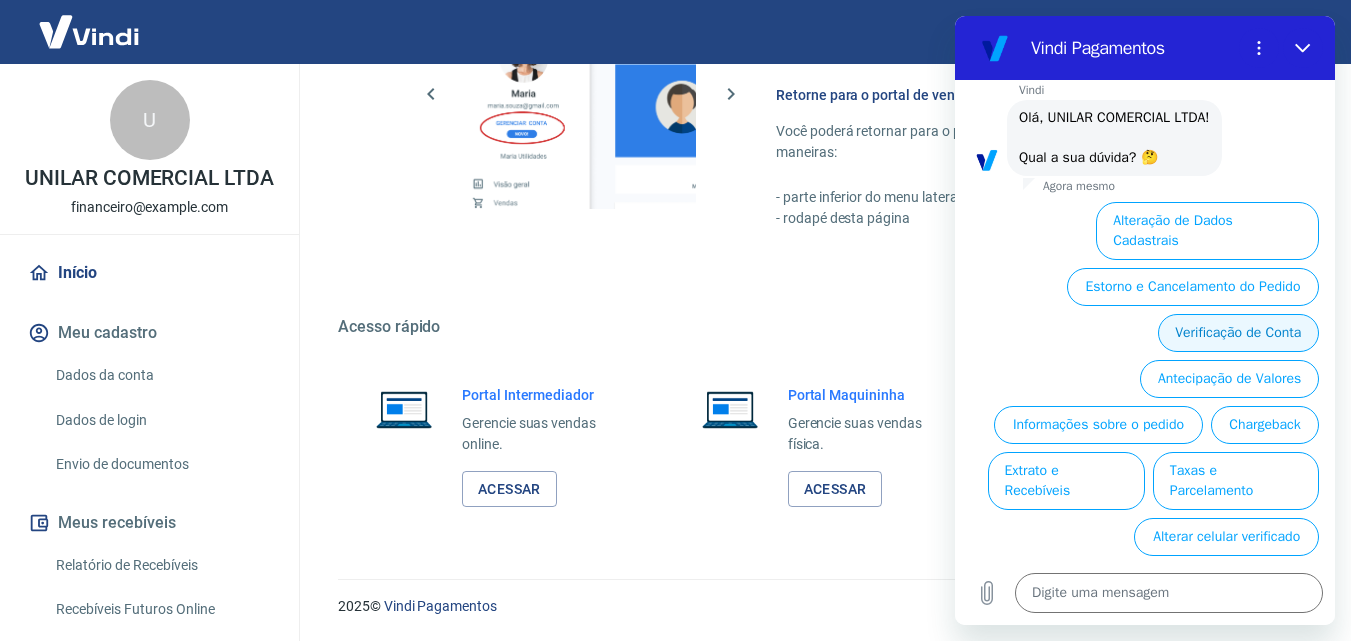 click on "Verificação de Conta" at bounding box center (1238, 333) 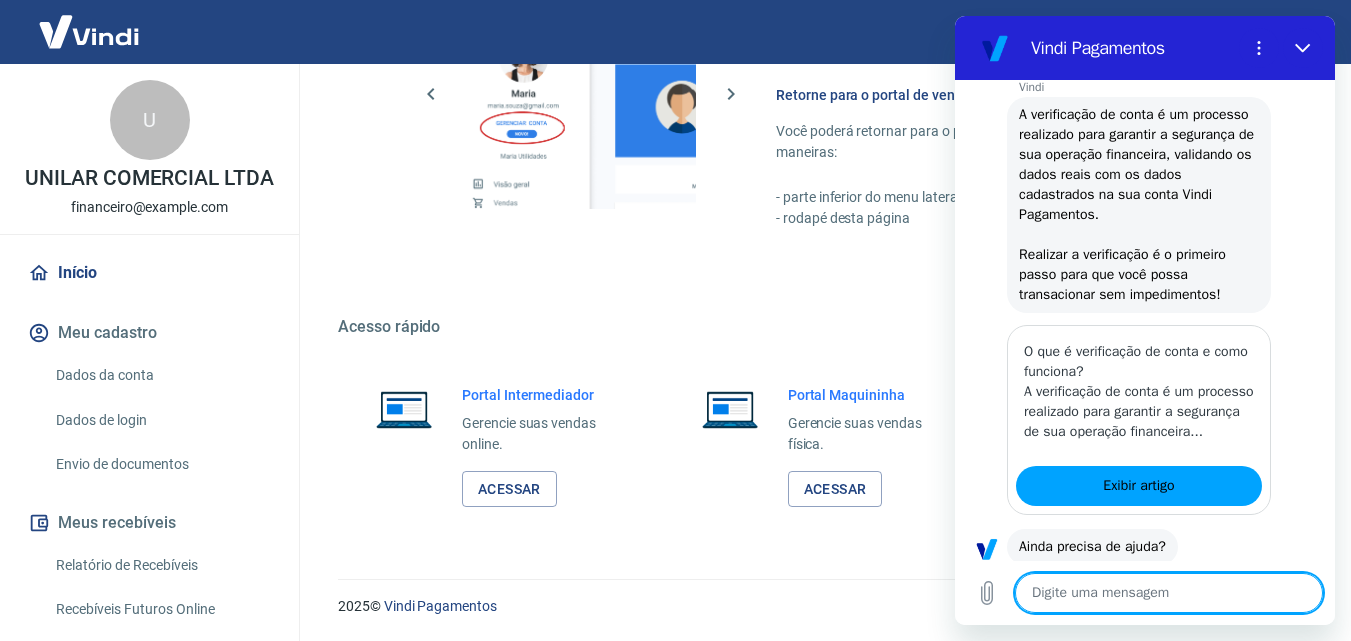 scroll, scrollTop: 1056, scrollLeft: 0, axis: vertical 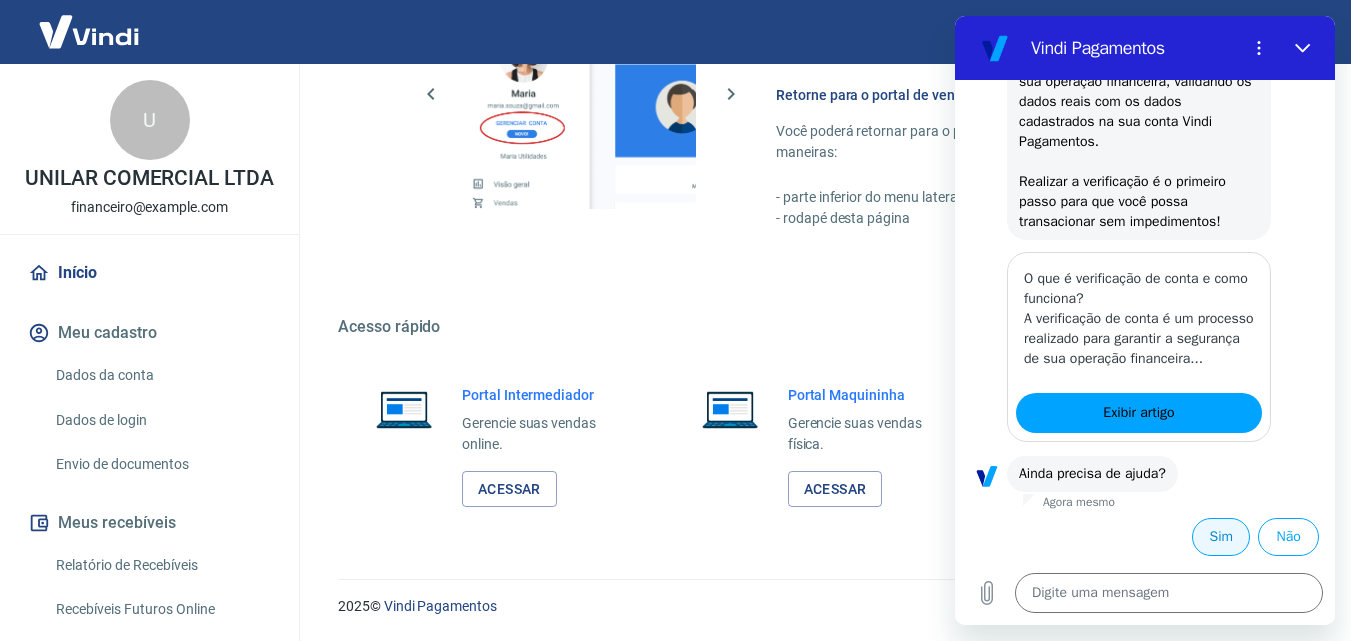 click on "Sim" at bounding box center (1221, 537) 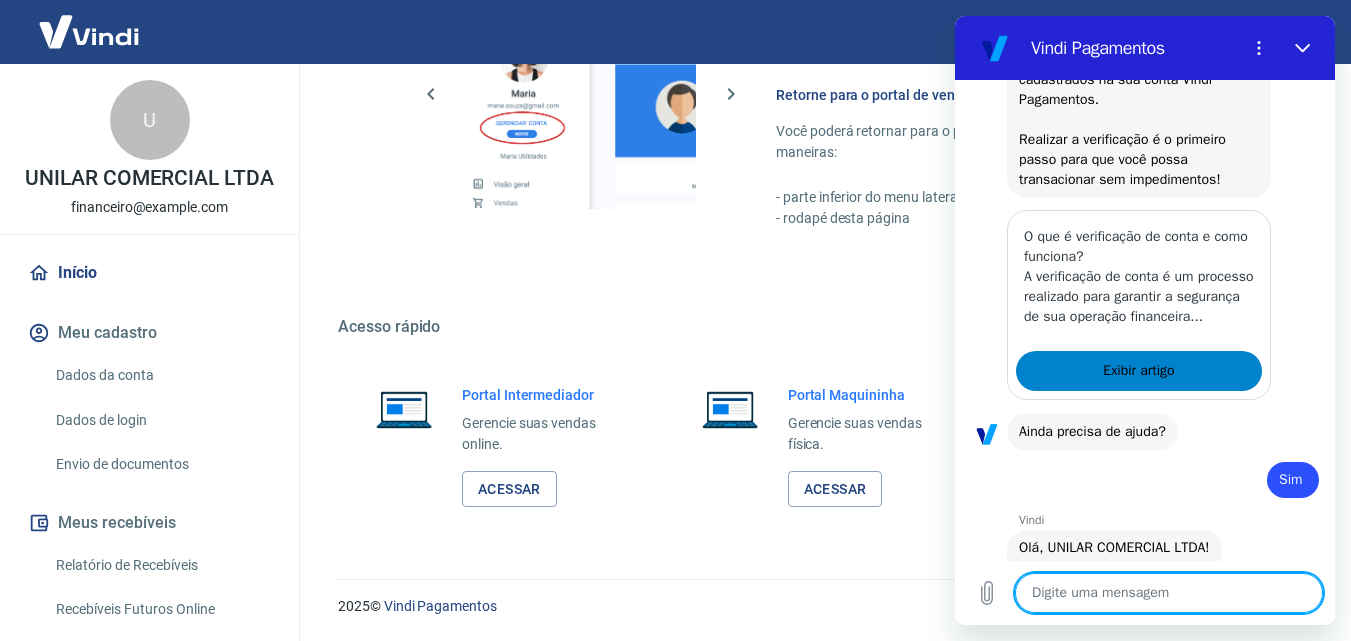 type on "x" 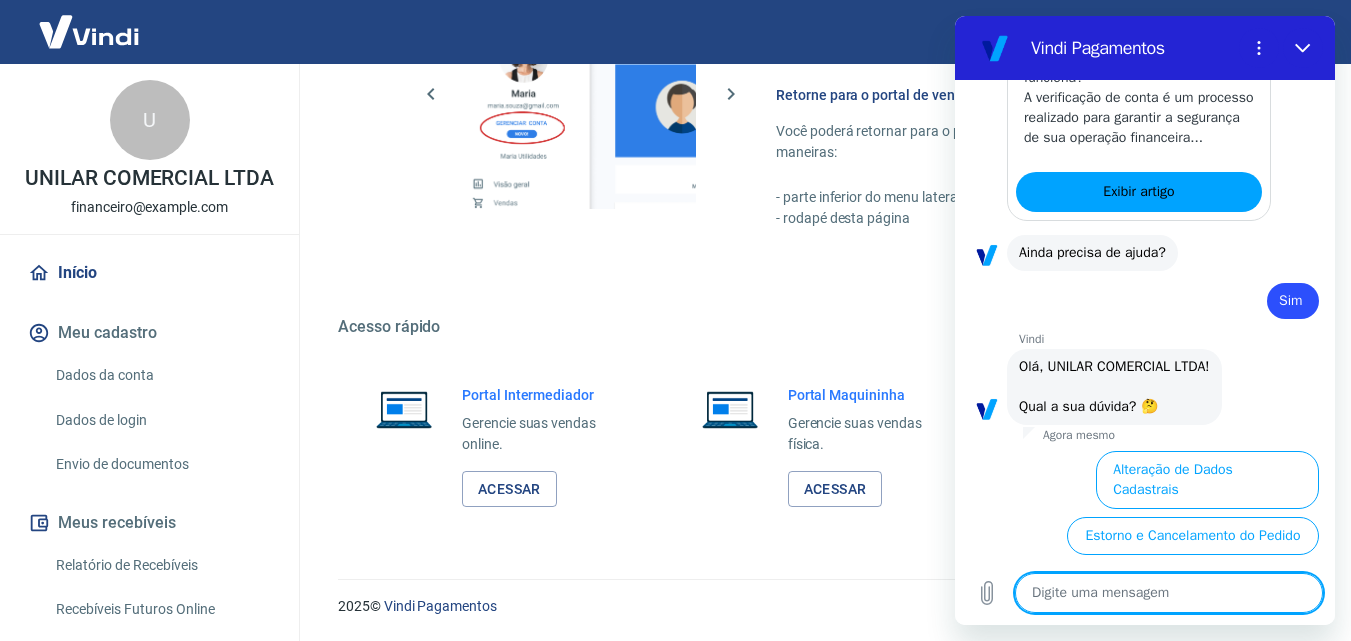 scroll, scrollTop: 1532, scrollLeft: 0, axis: vertical 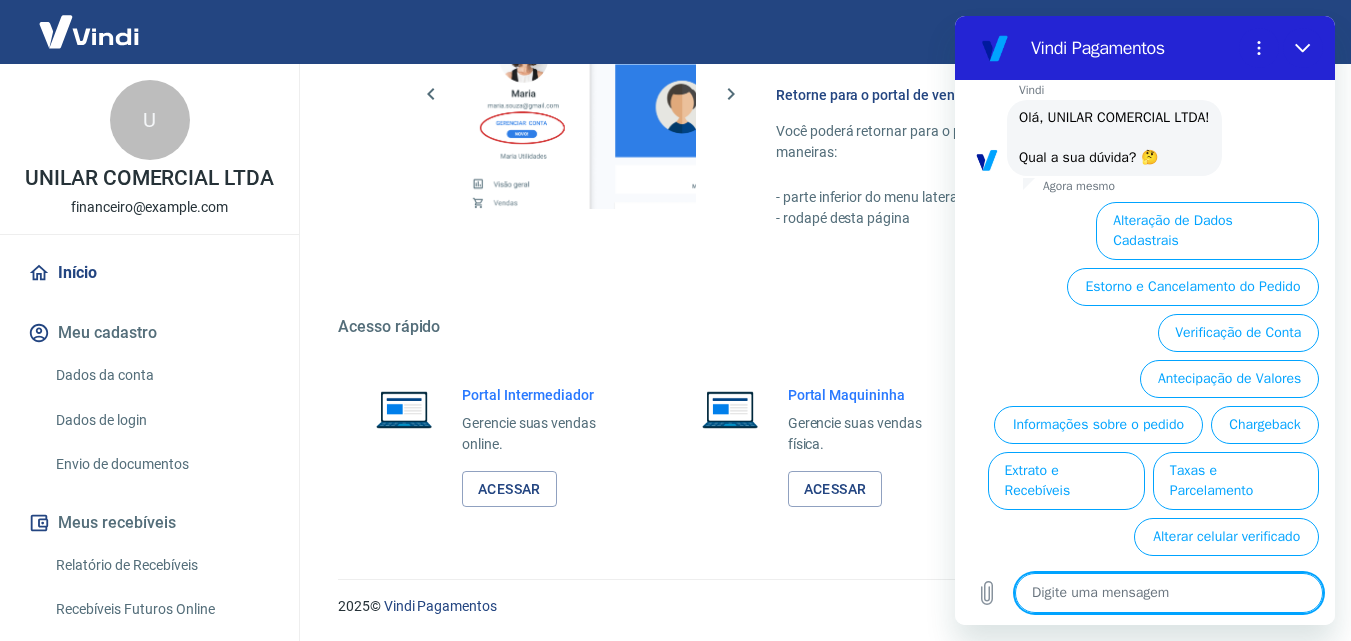 click at bounding box center [1169, 593] 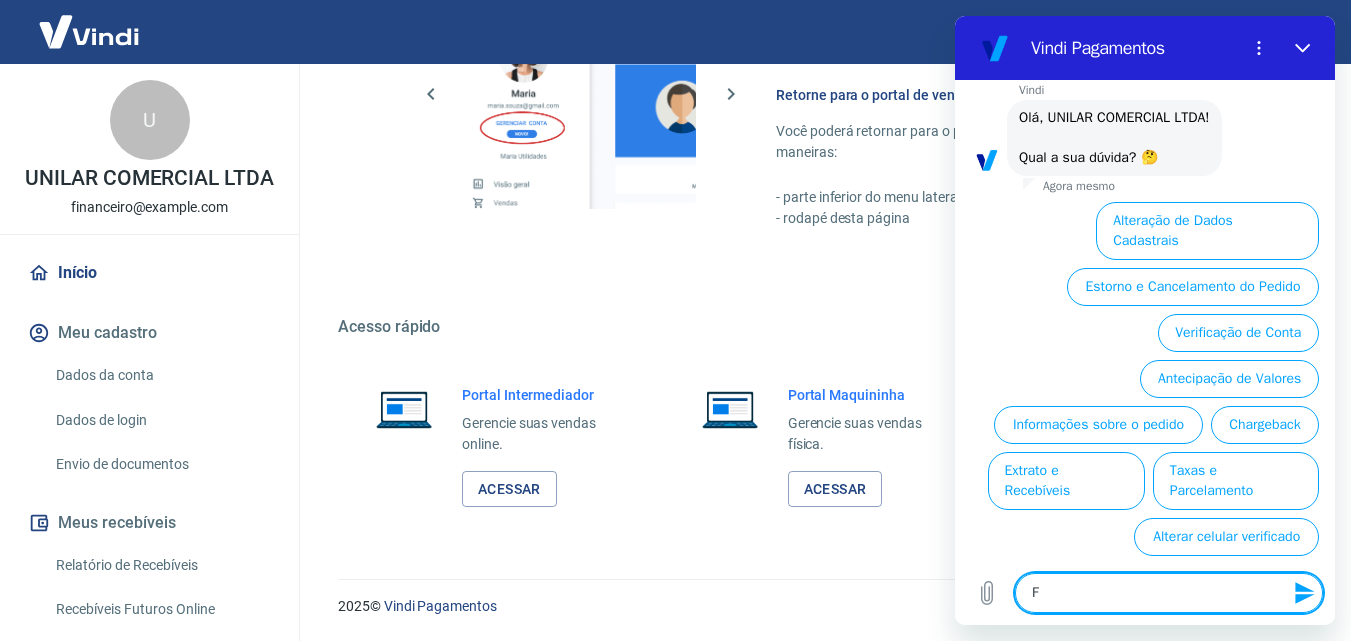 type on "Fa" 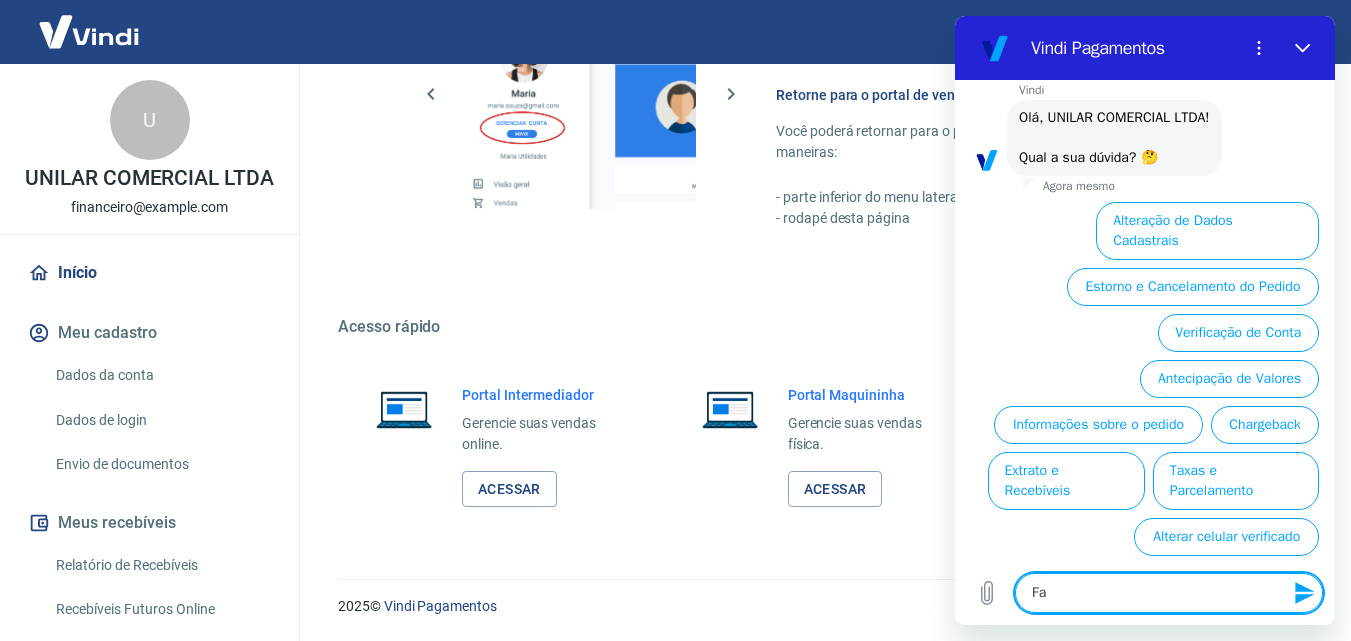 type on "Fal" 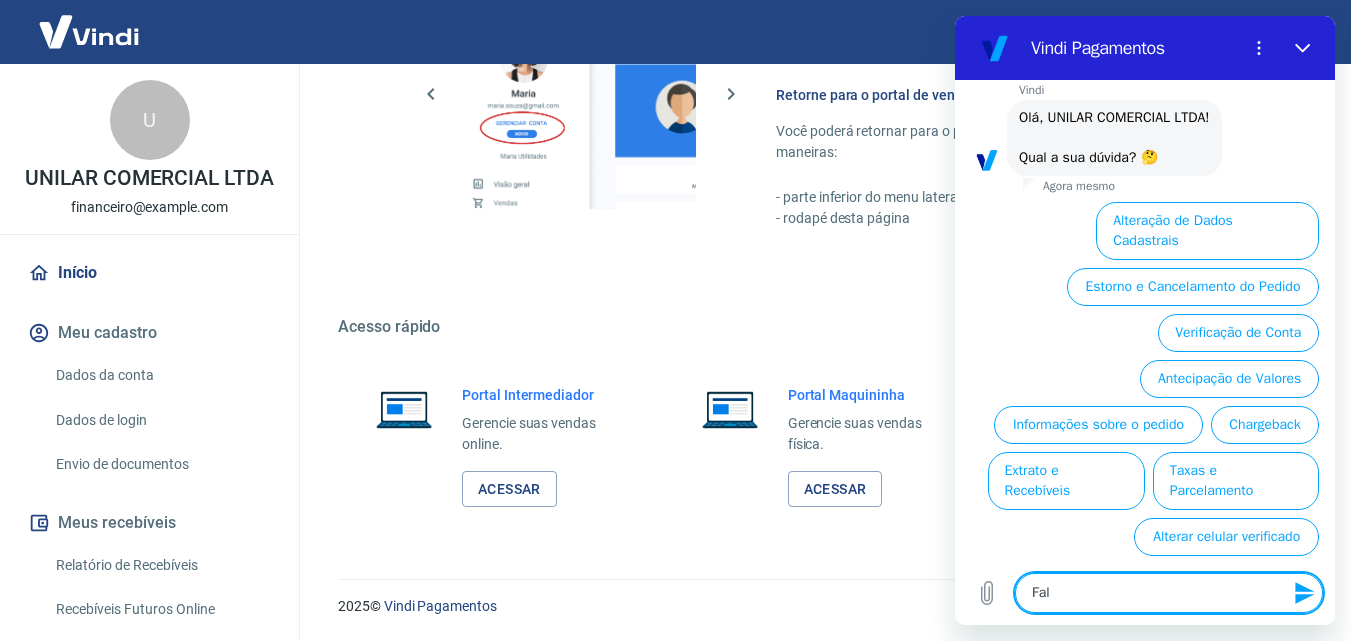 type on "Fala" 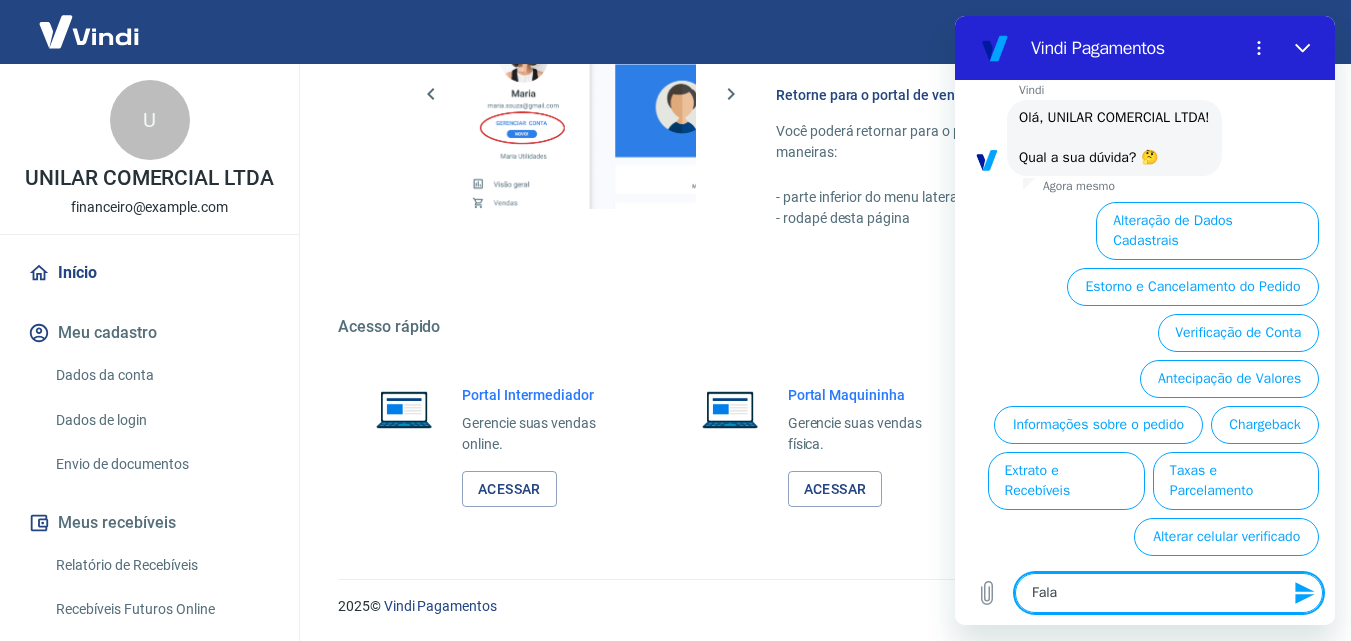 type on "Falar" 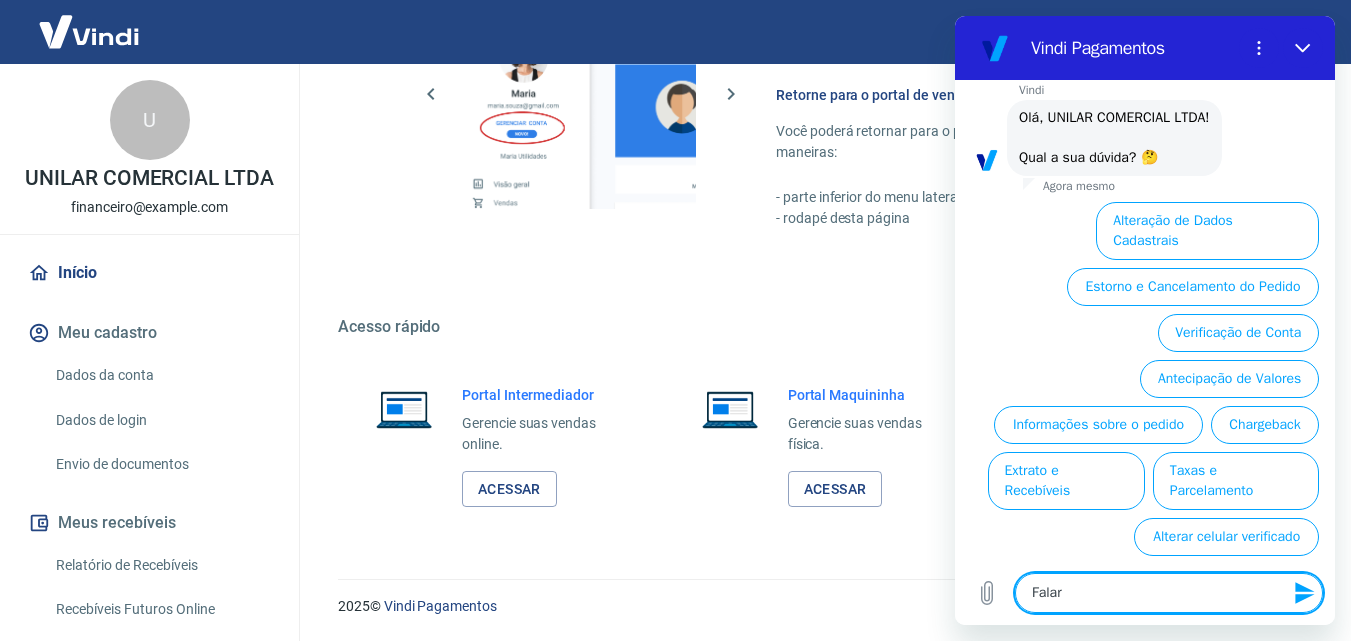 type on "Falar" 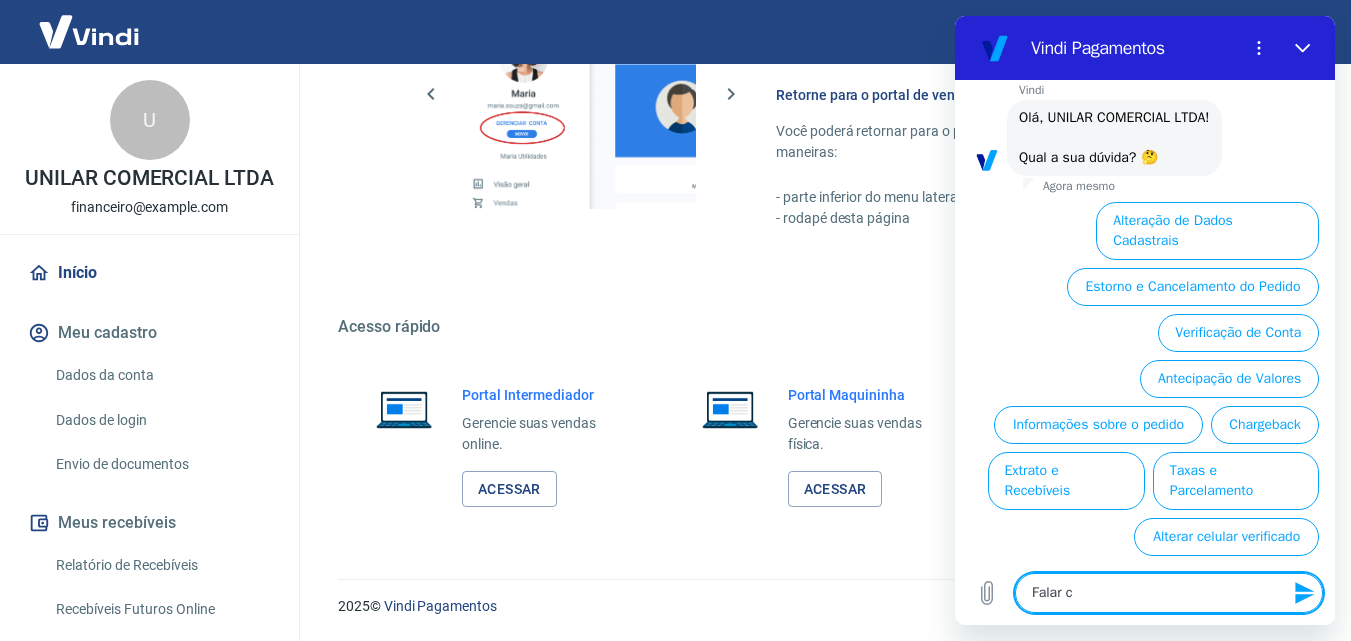 type on "Falar co" 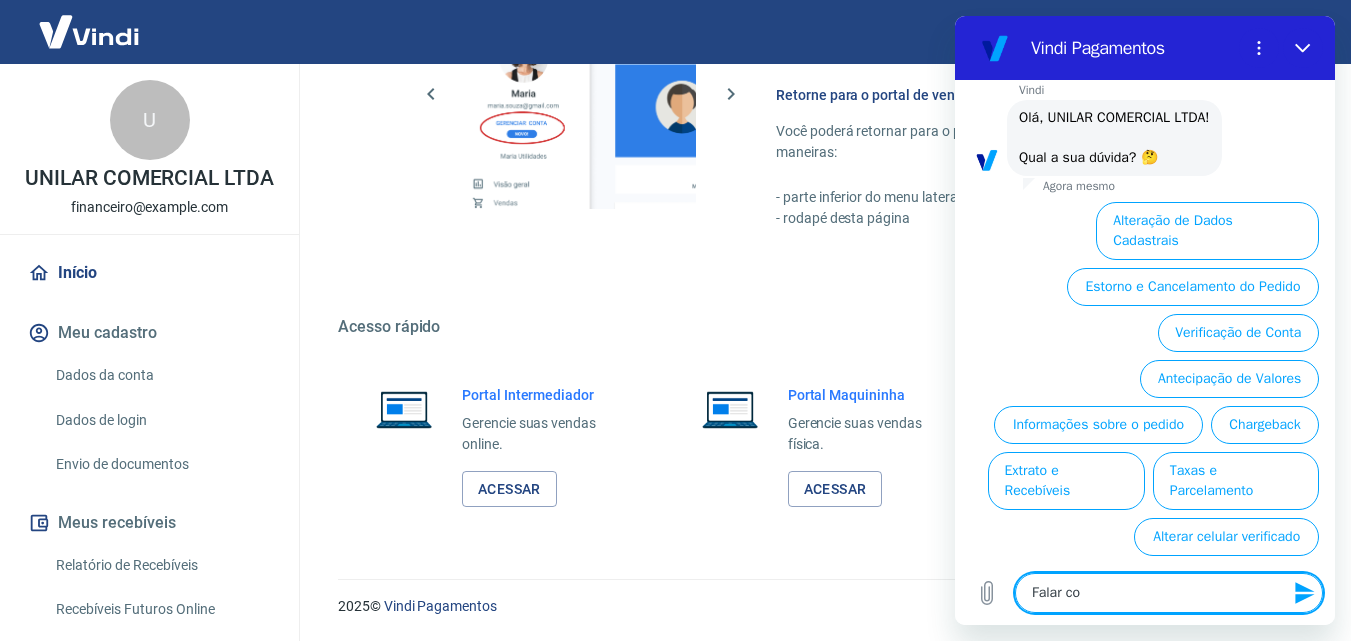 type on "x" 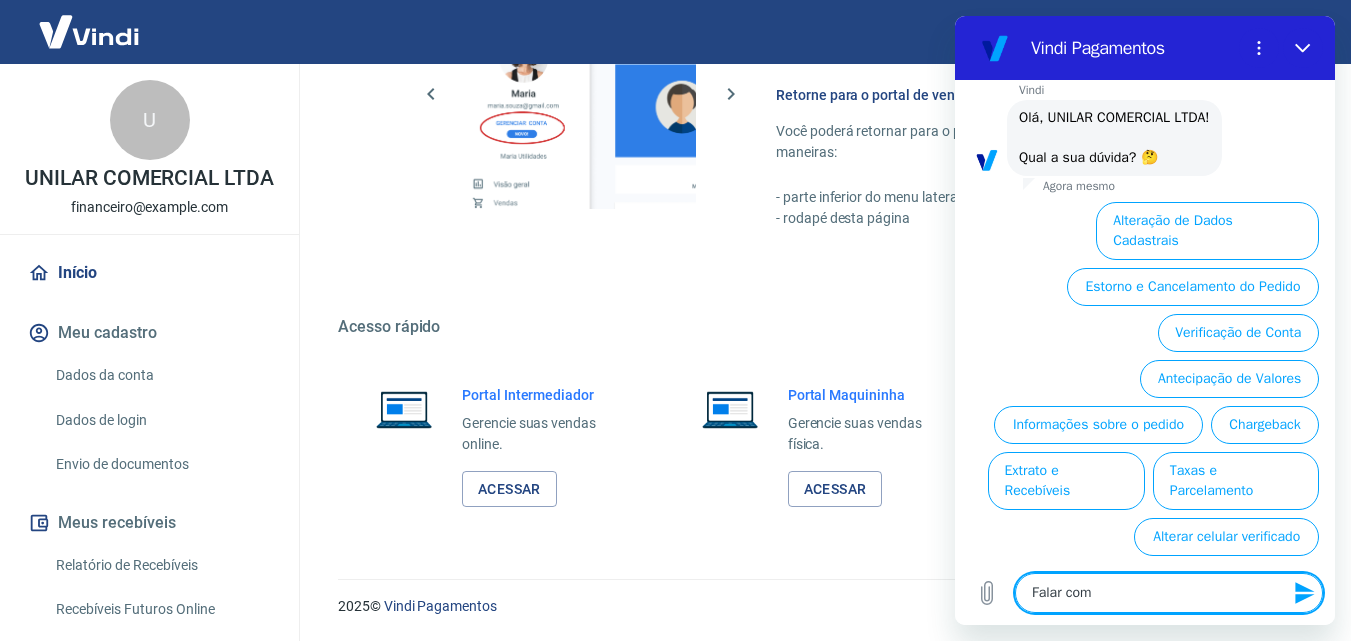 type on "Falar com" 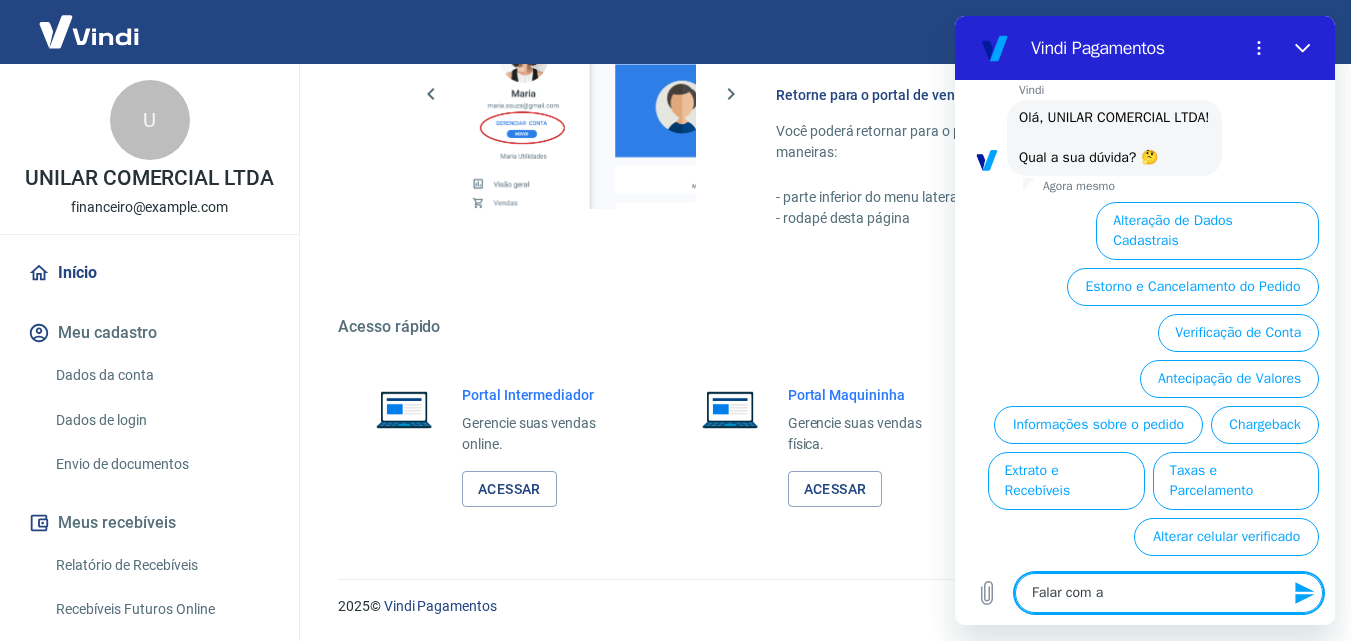 type on "x" 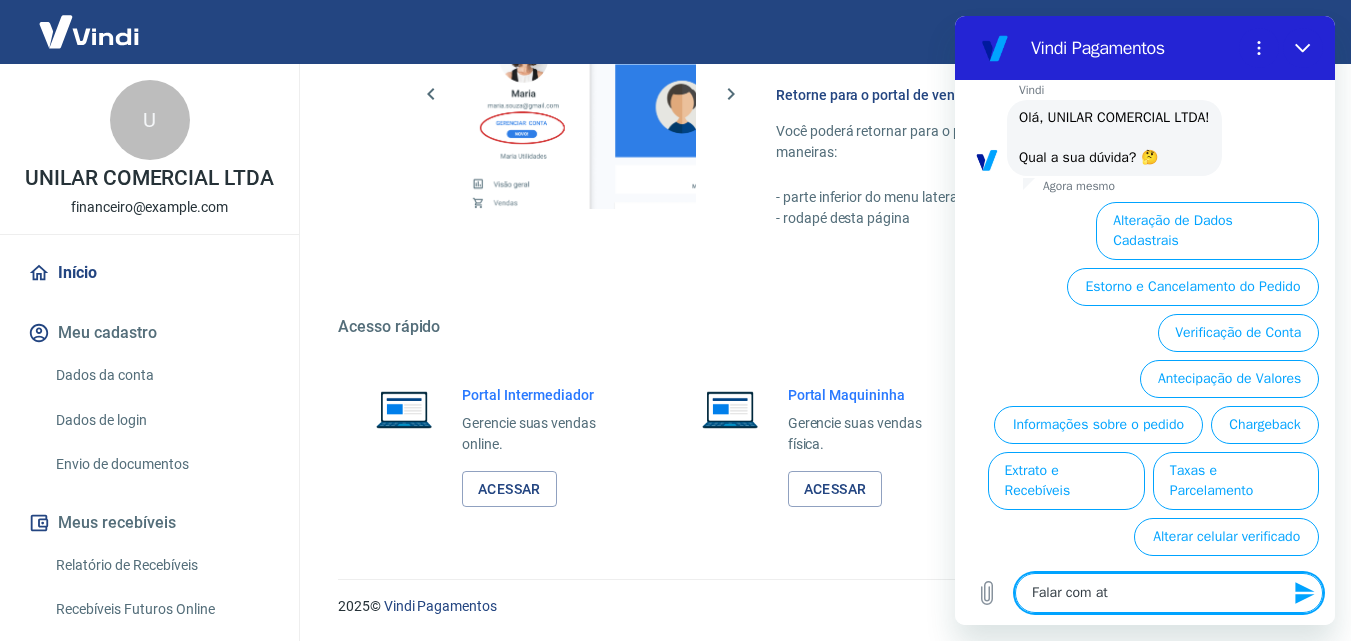 type on "Falar com ate" 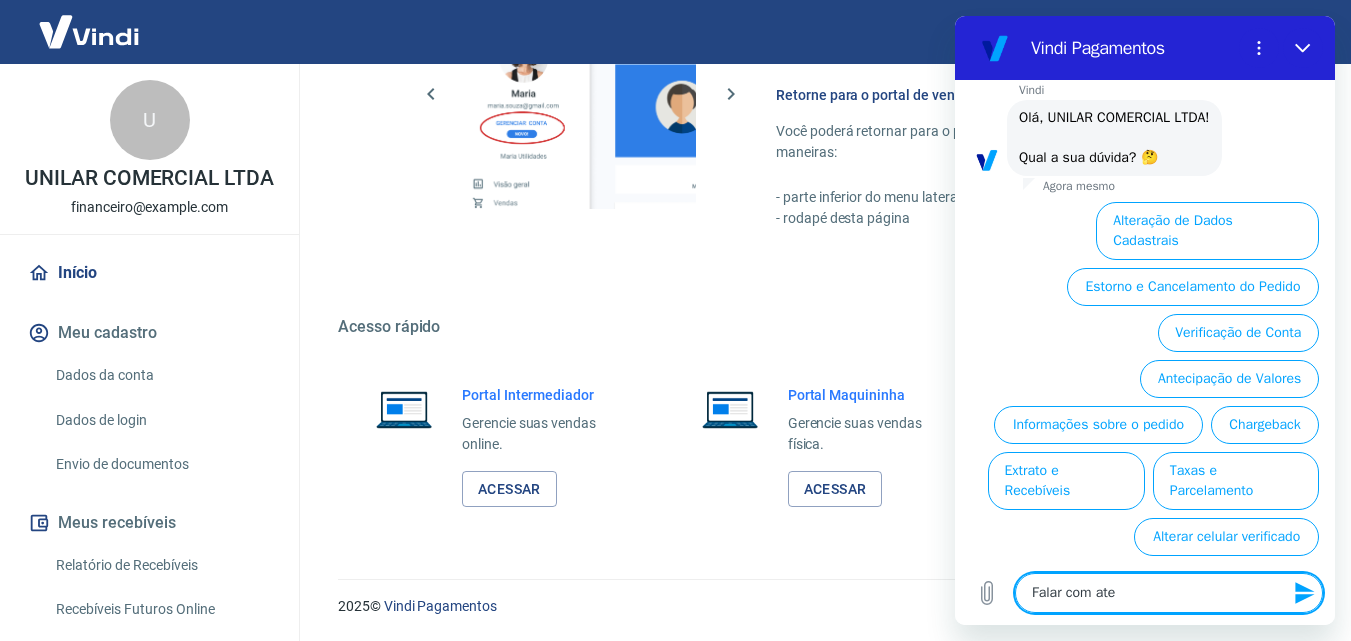 type on "x" 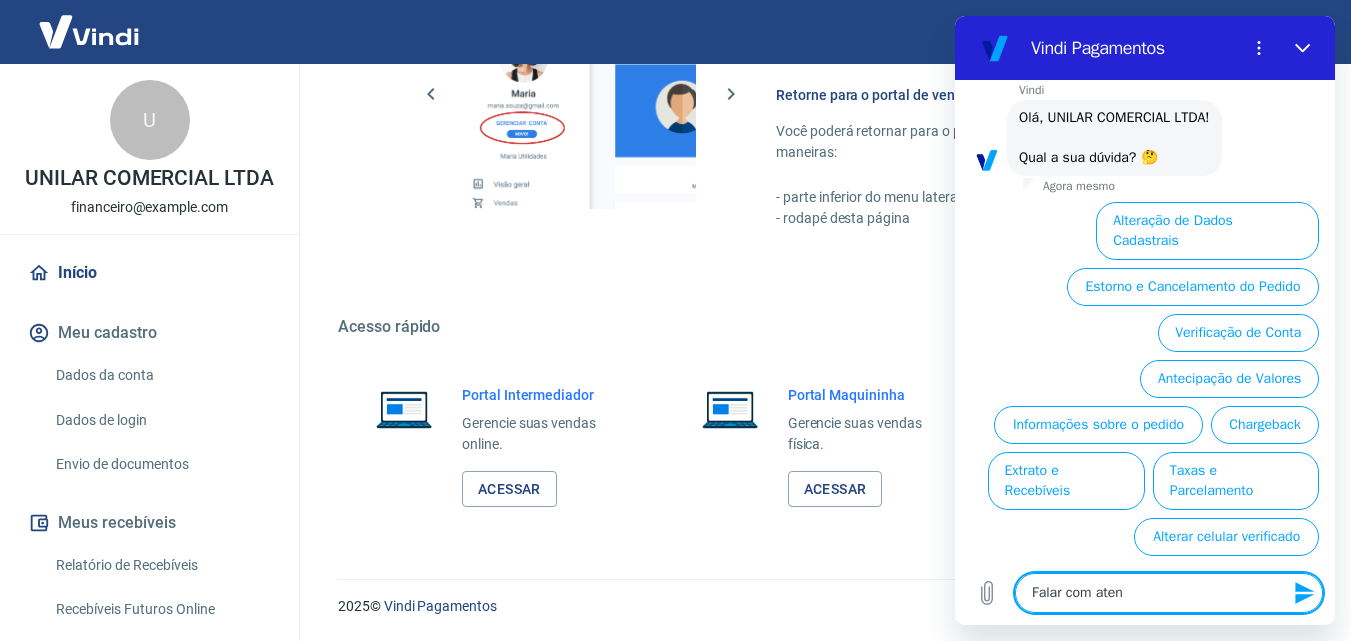 type on "Falar com atend" 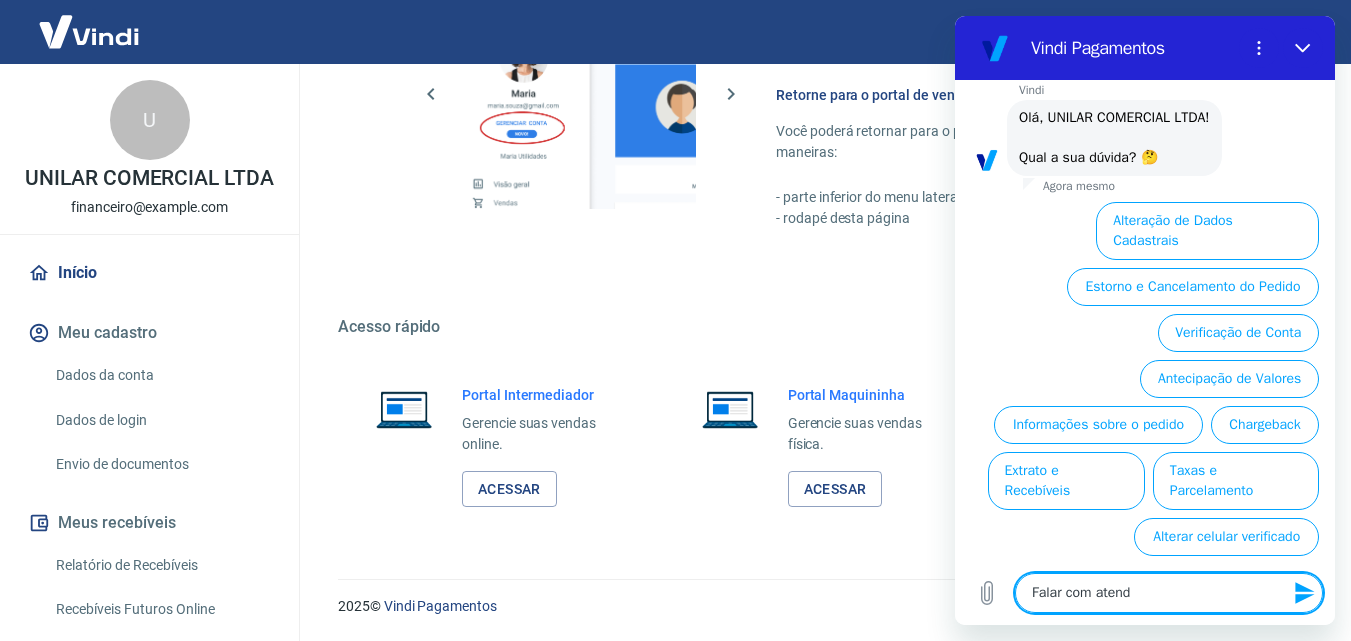 type on "Falar com atende" 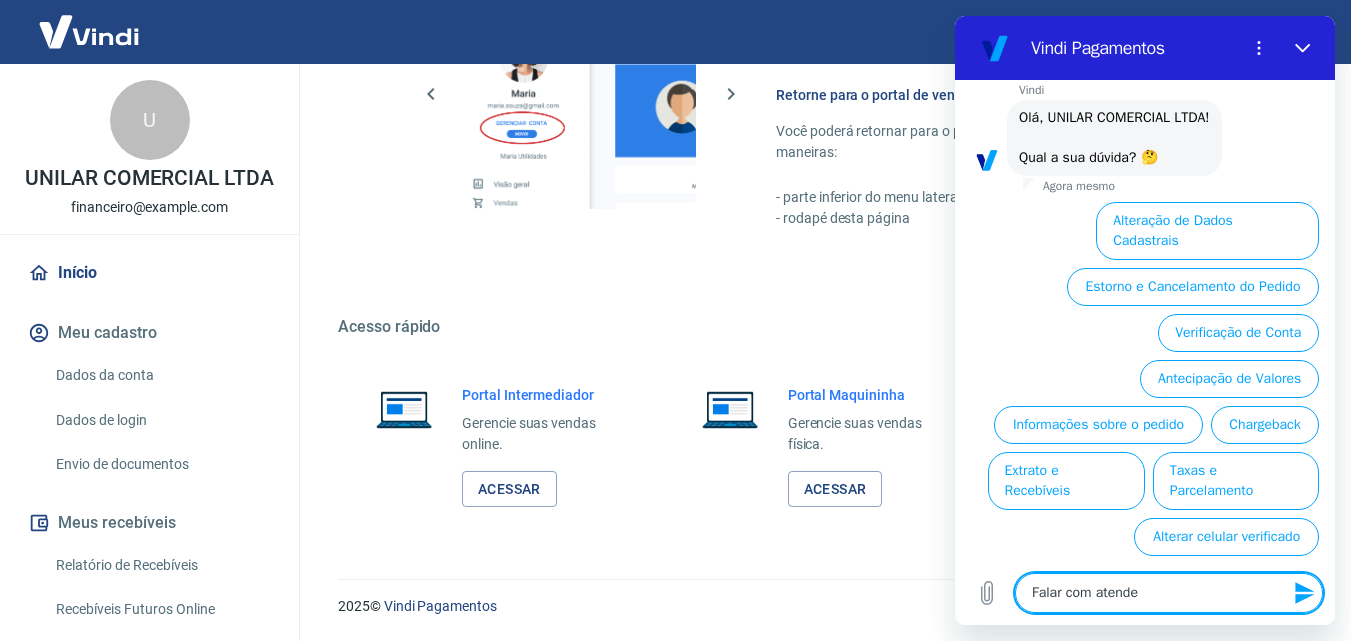 type on "Falar com atenden" 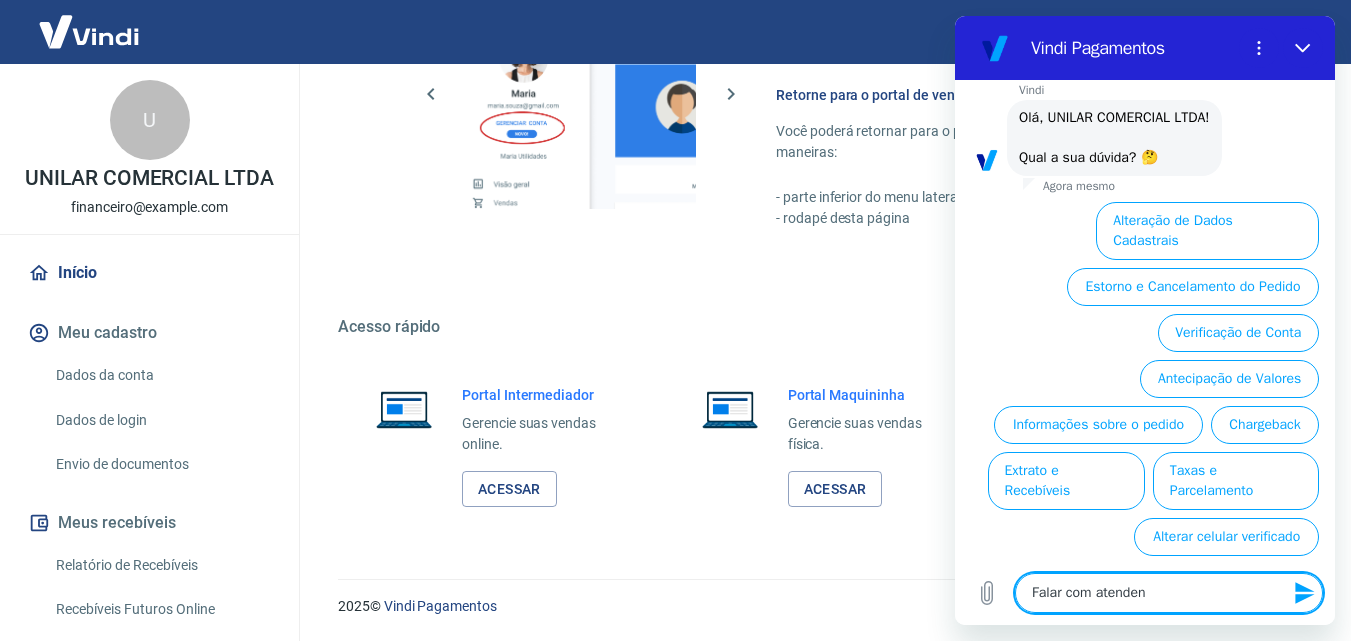 type on "Falar com atendent" 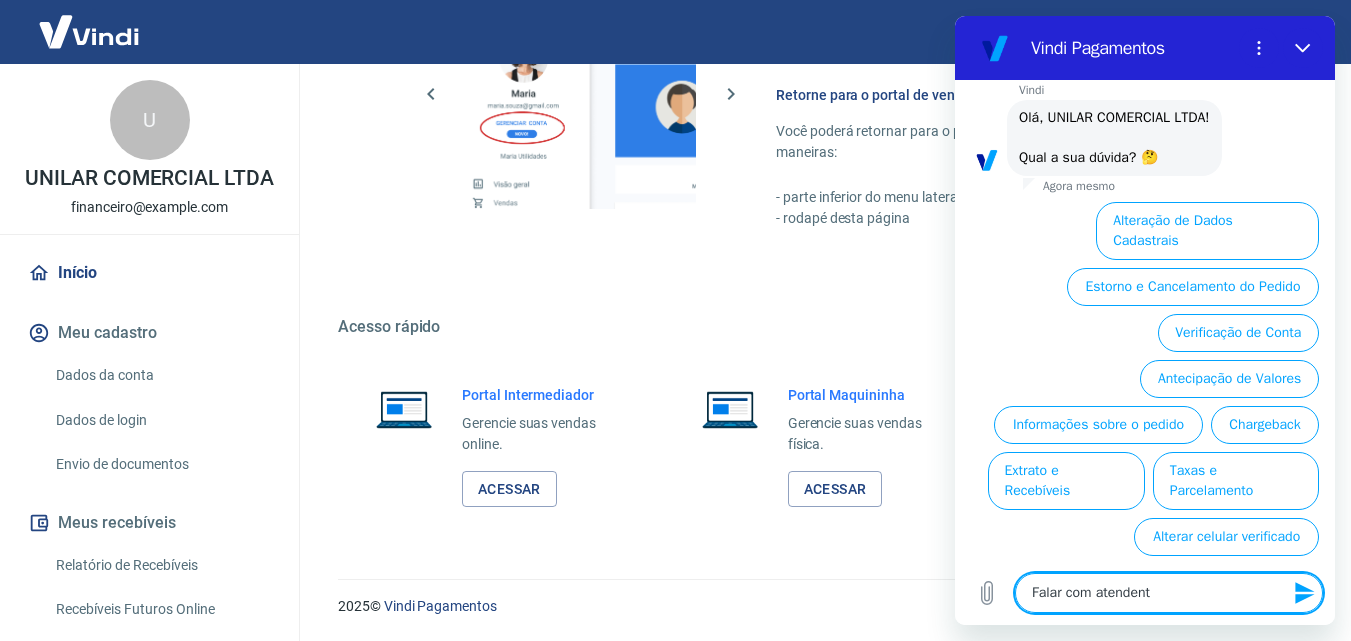 type on "Falar com atendente" 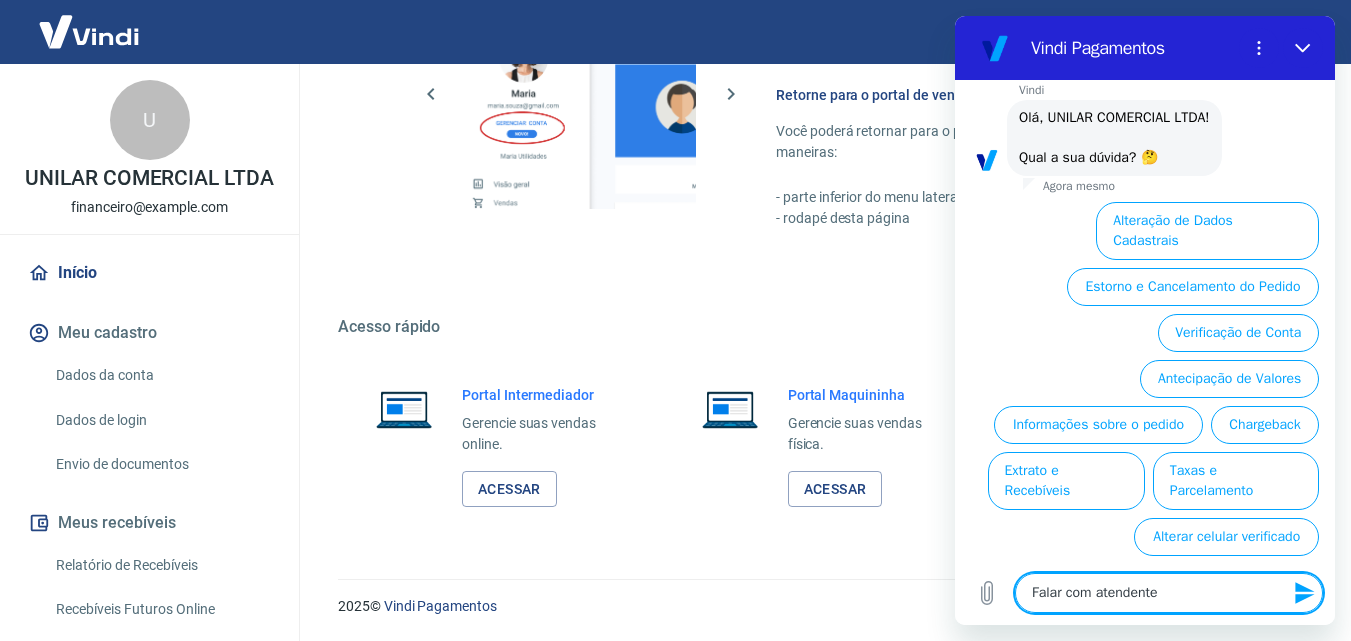 type on "x" 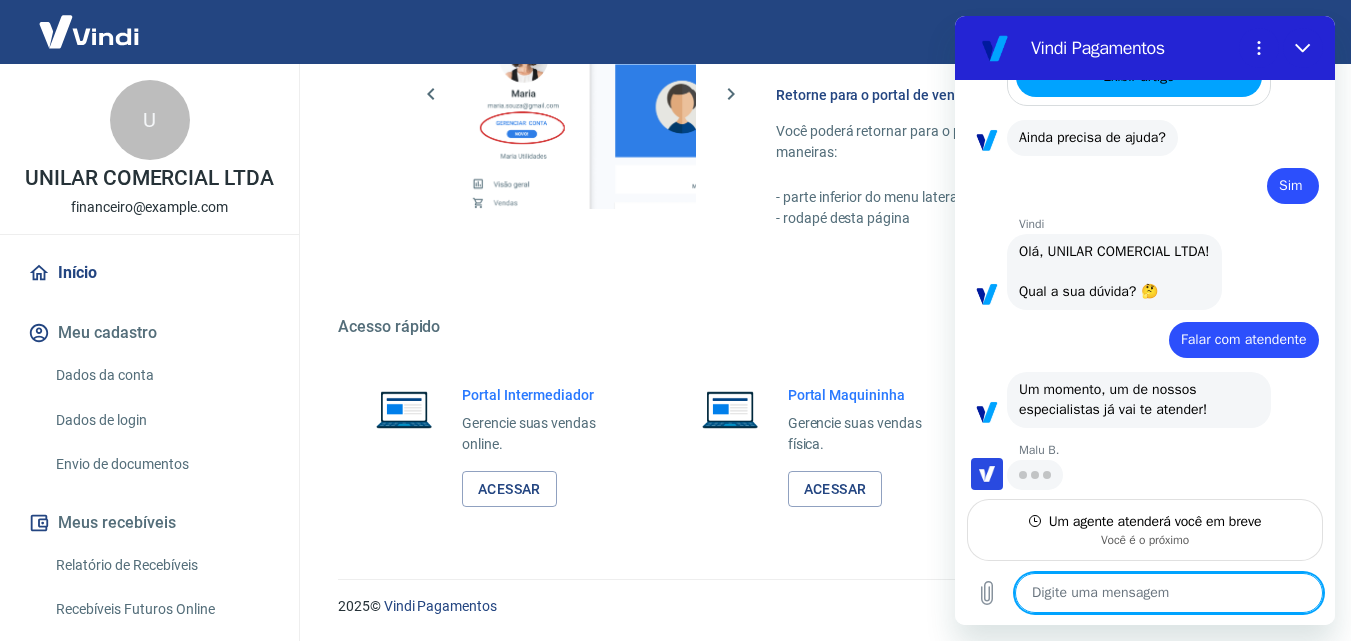 scroll, scrollTop: 1390, scrollLeft: 0, axis: vertical 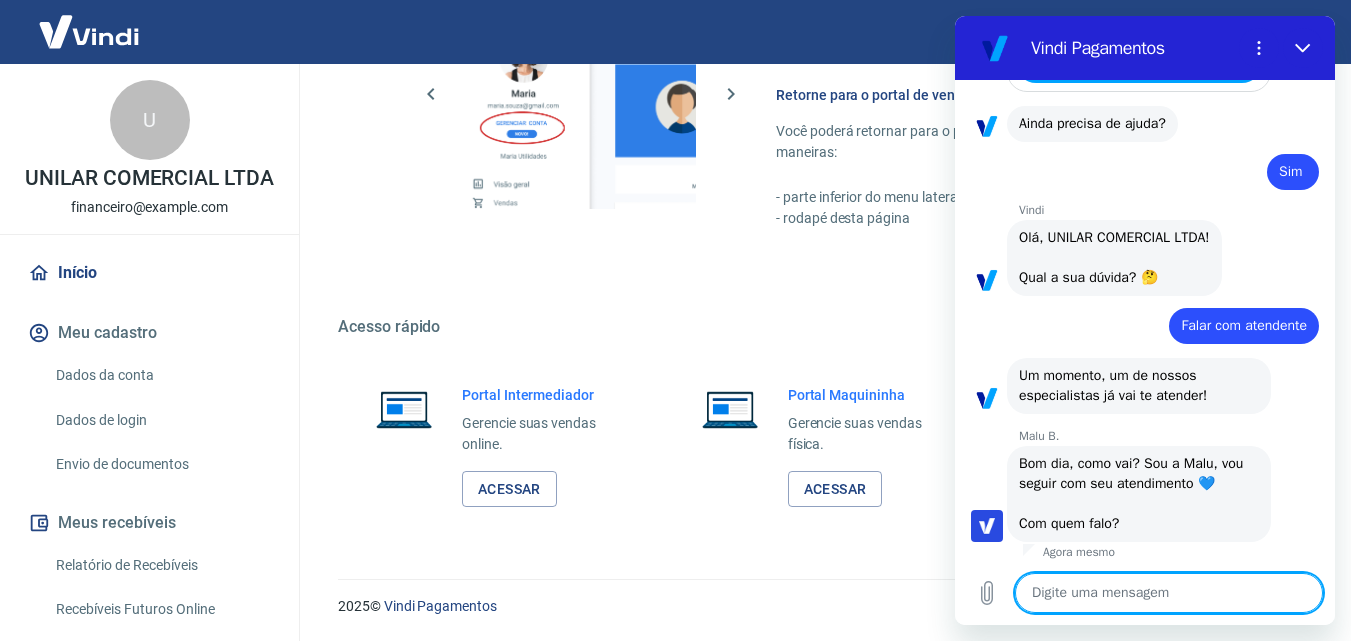 type on "x" 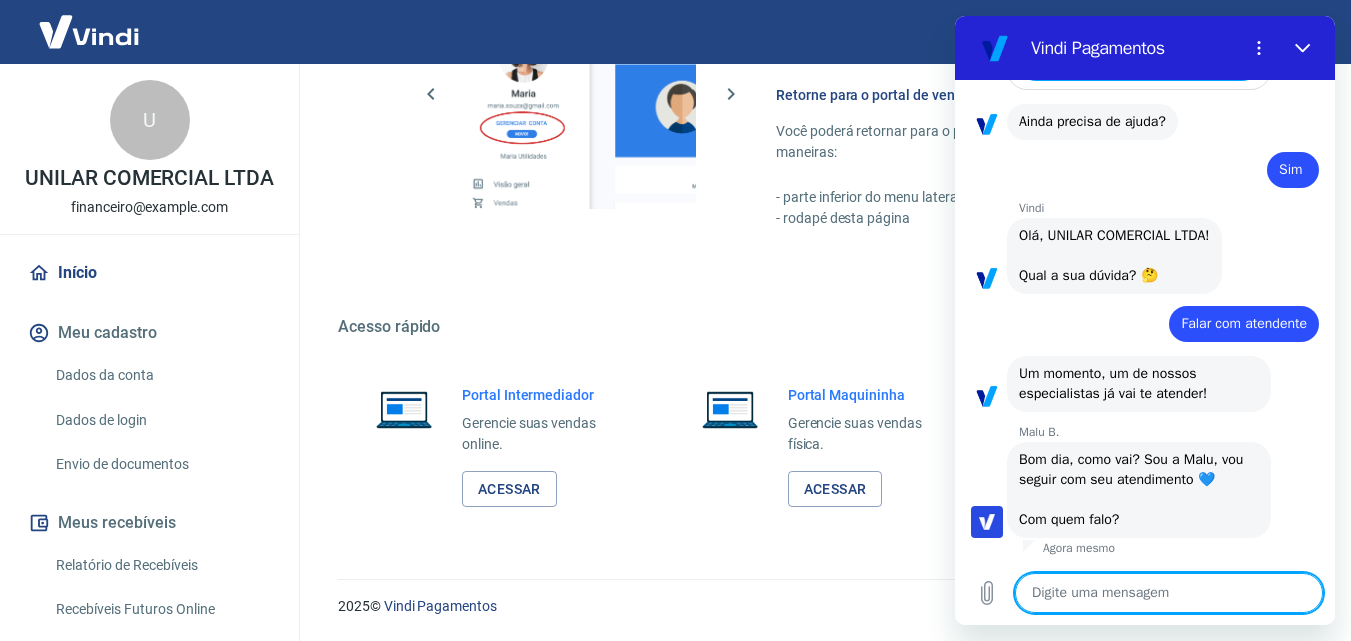 scroll, scrollTop: 1408, scrollLeft: 0, axis: vertical 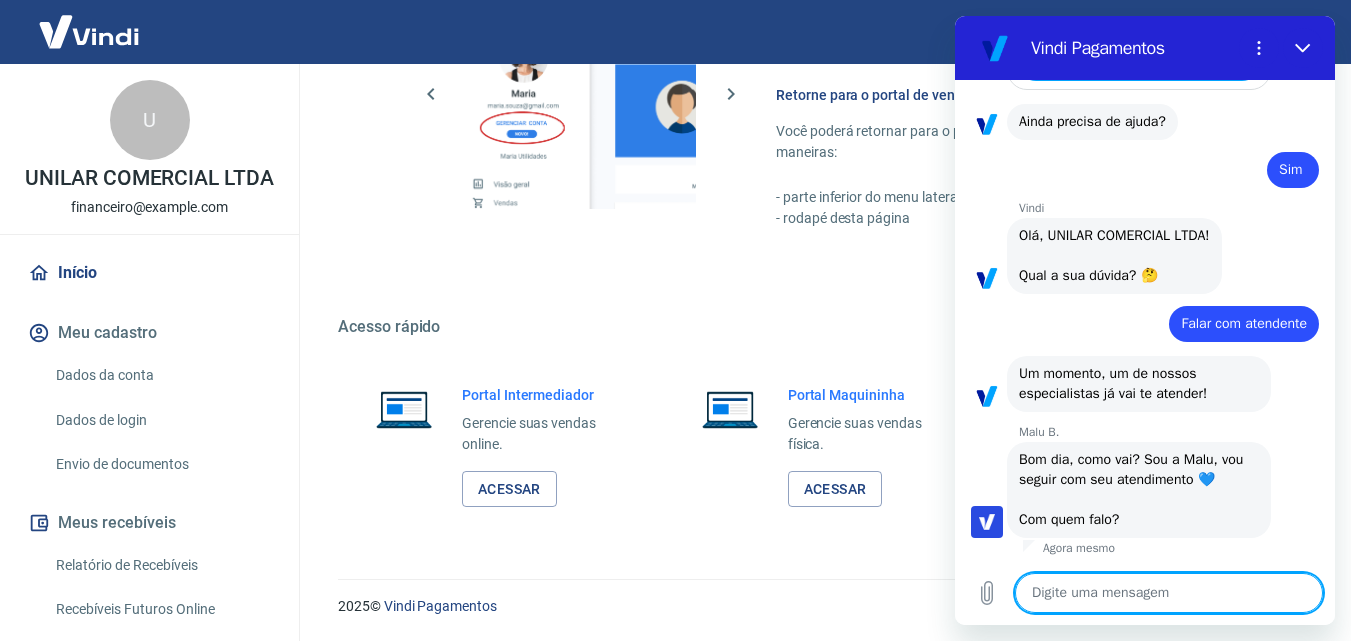 click at bounding box center (1169, 593) 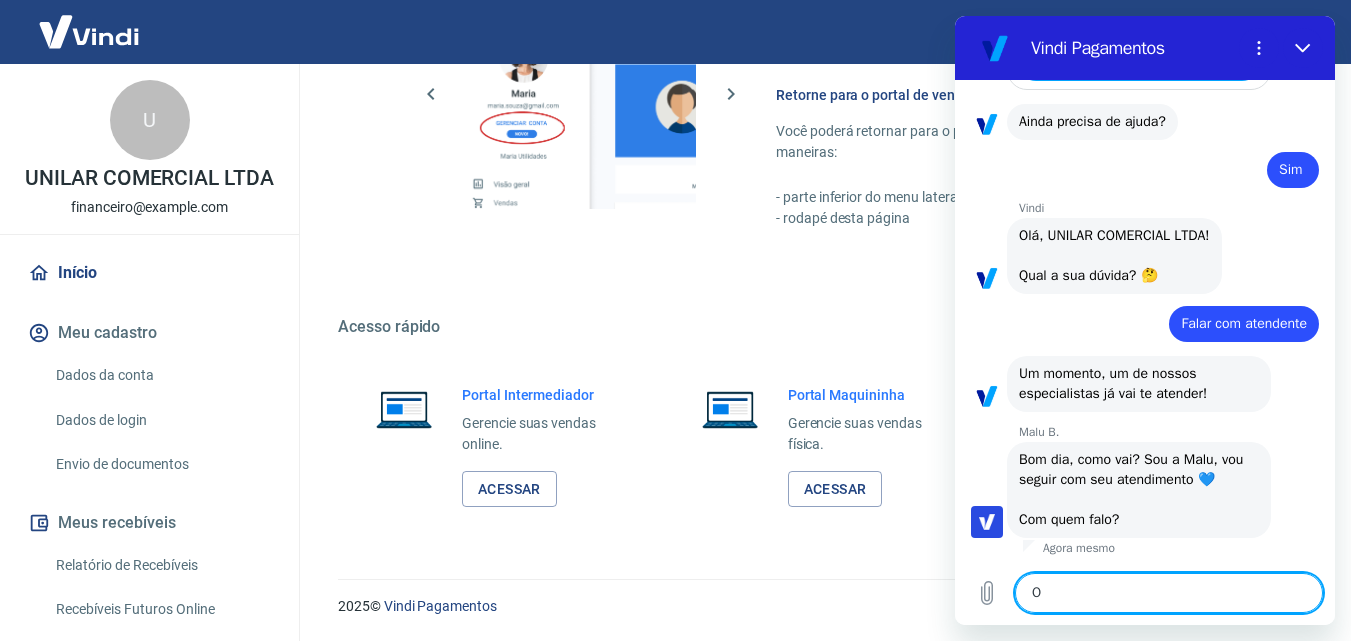type on "x" 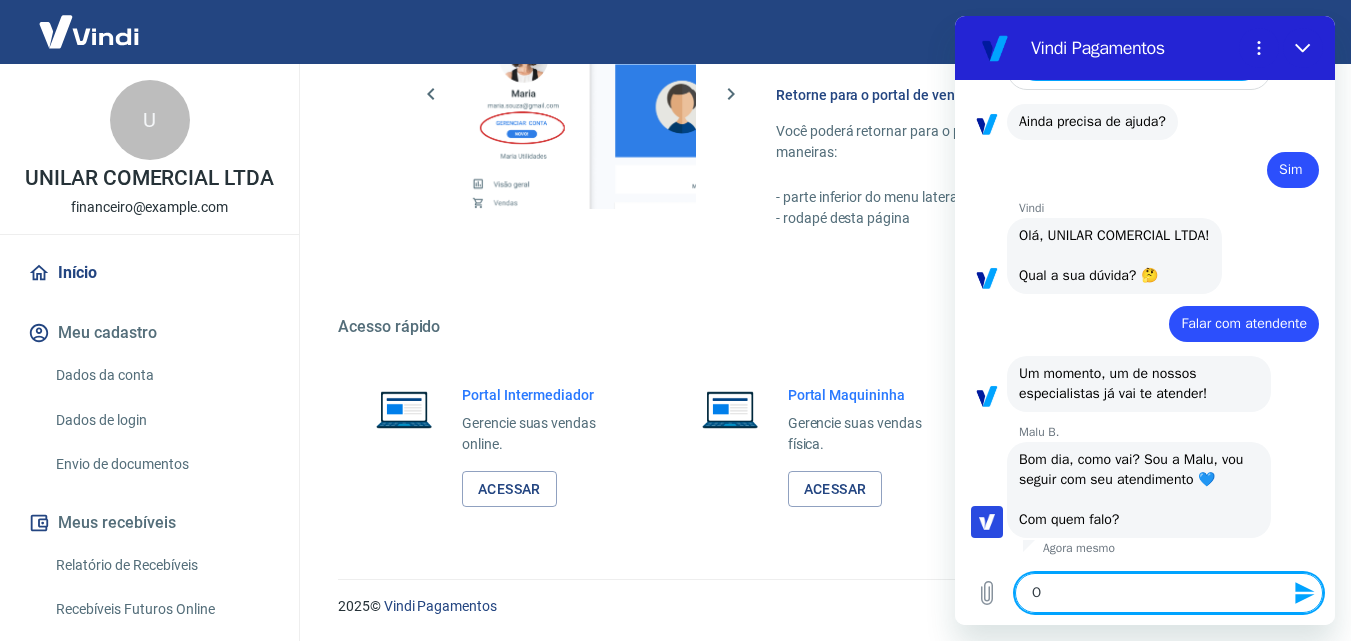 type on "Ol" 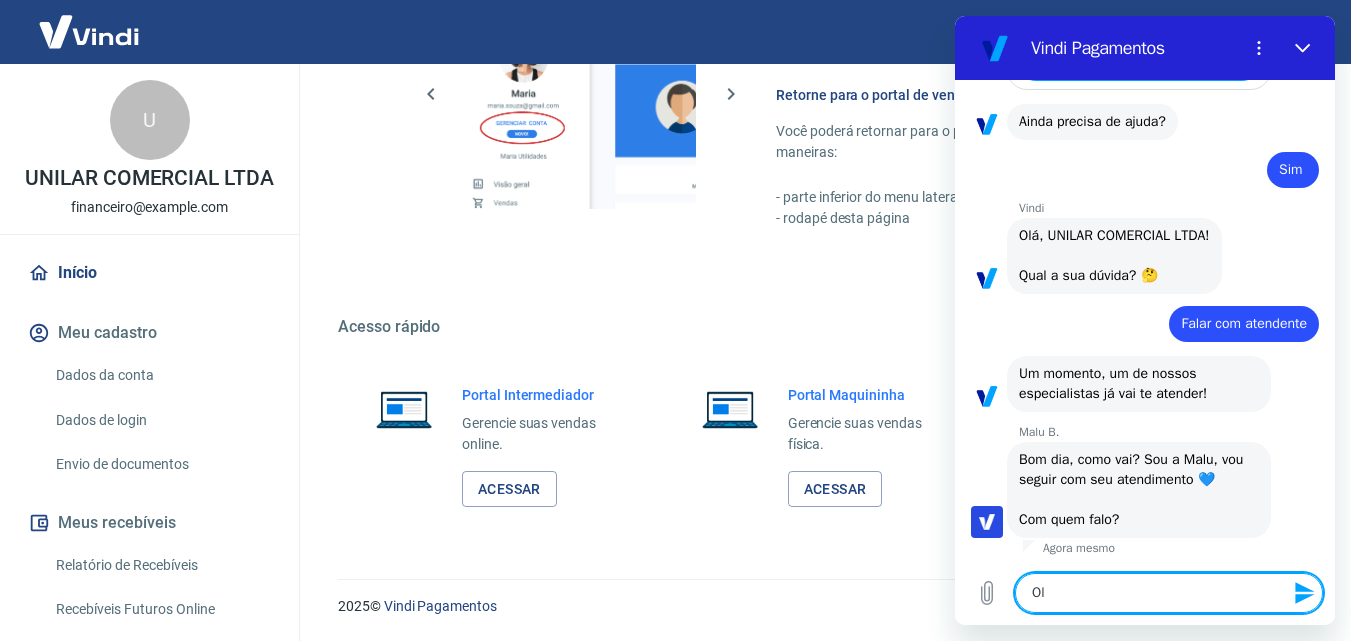 type on "Olá" 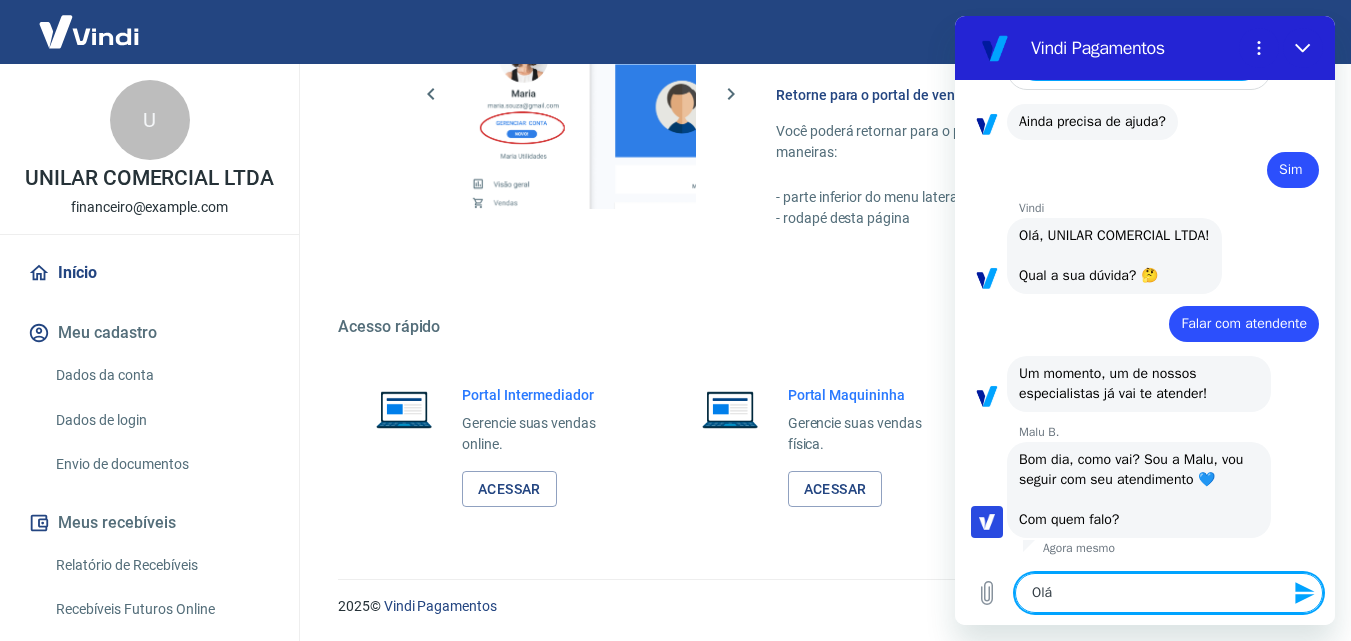 type on "Olá," 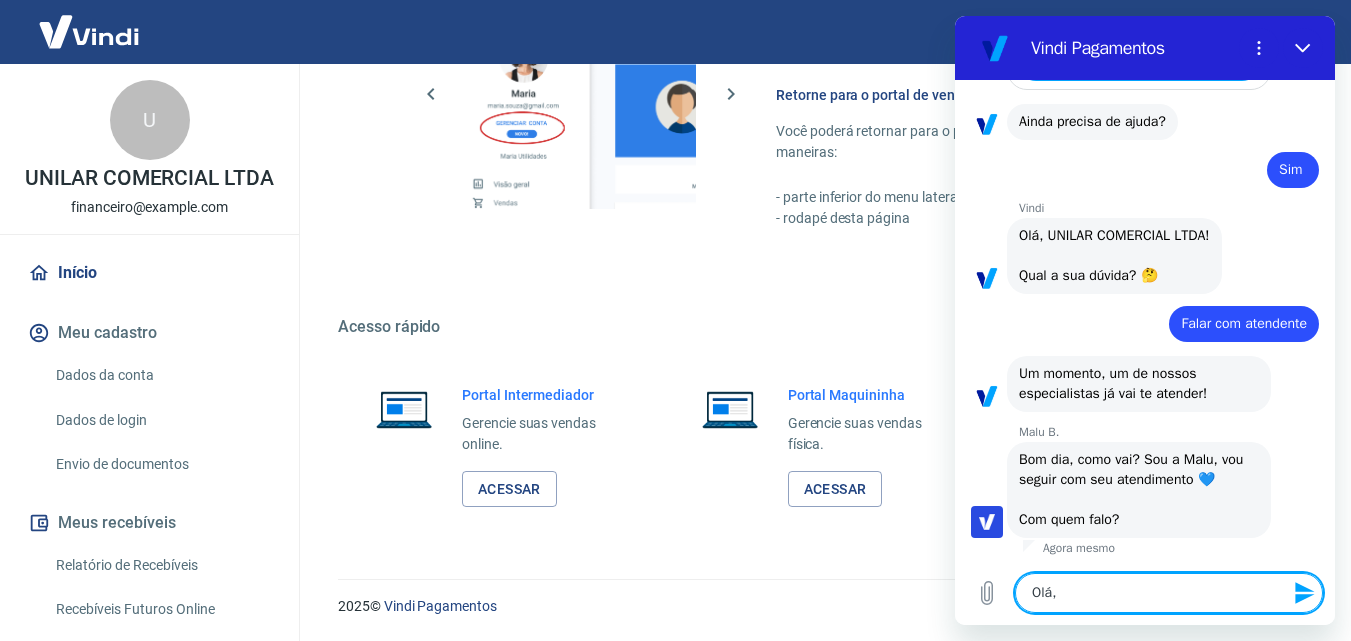 type on "Olá," 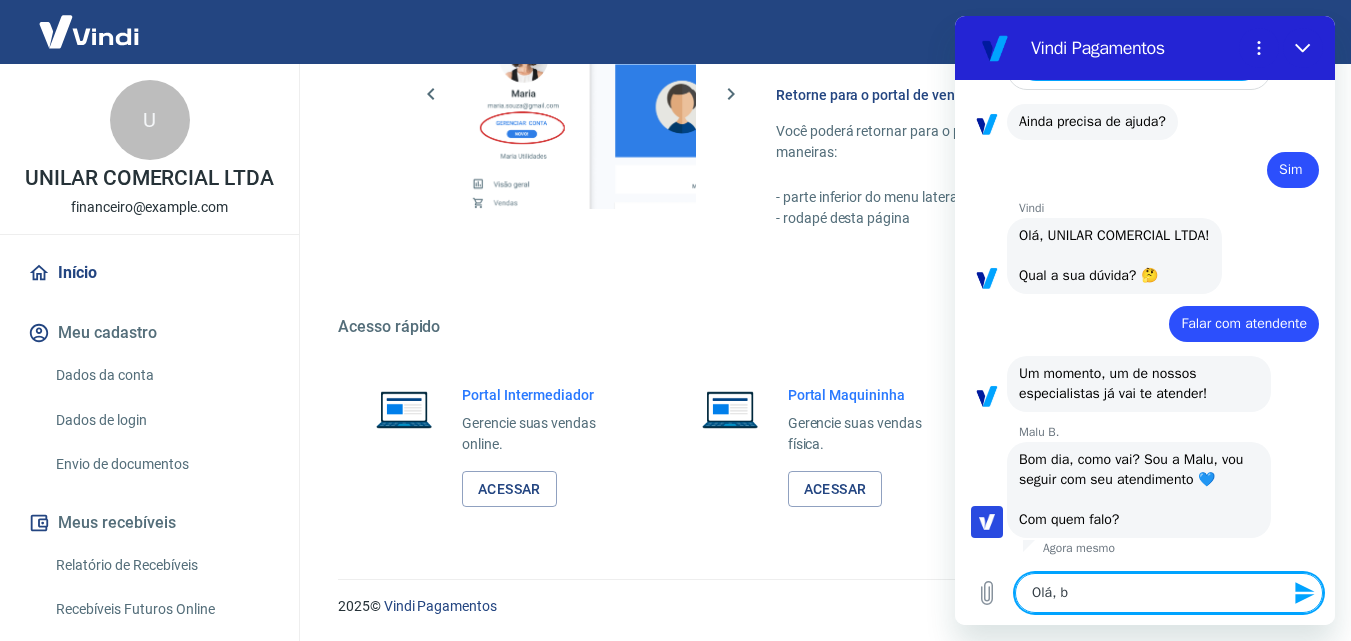 type on "Olá, bo" 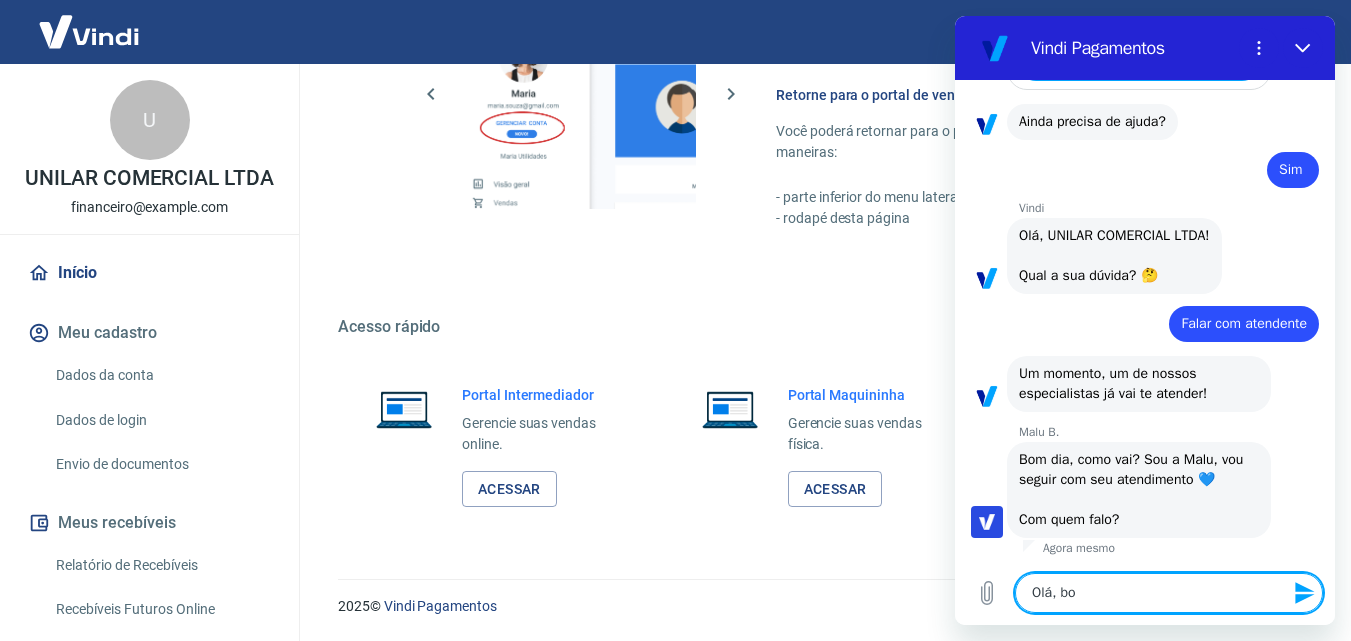 type on "Olá, bom" 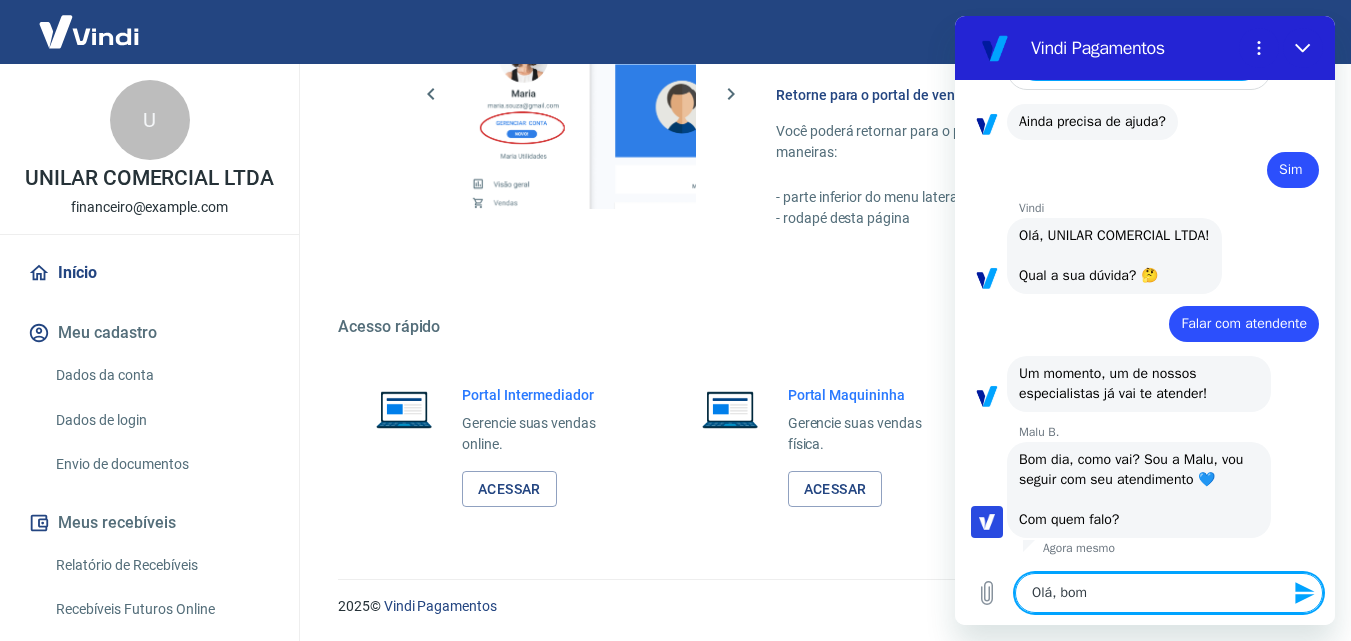 type on "Olá, bom" 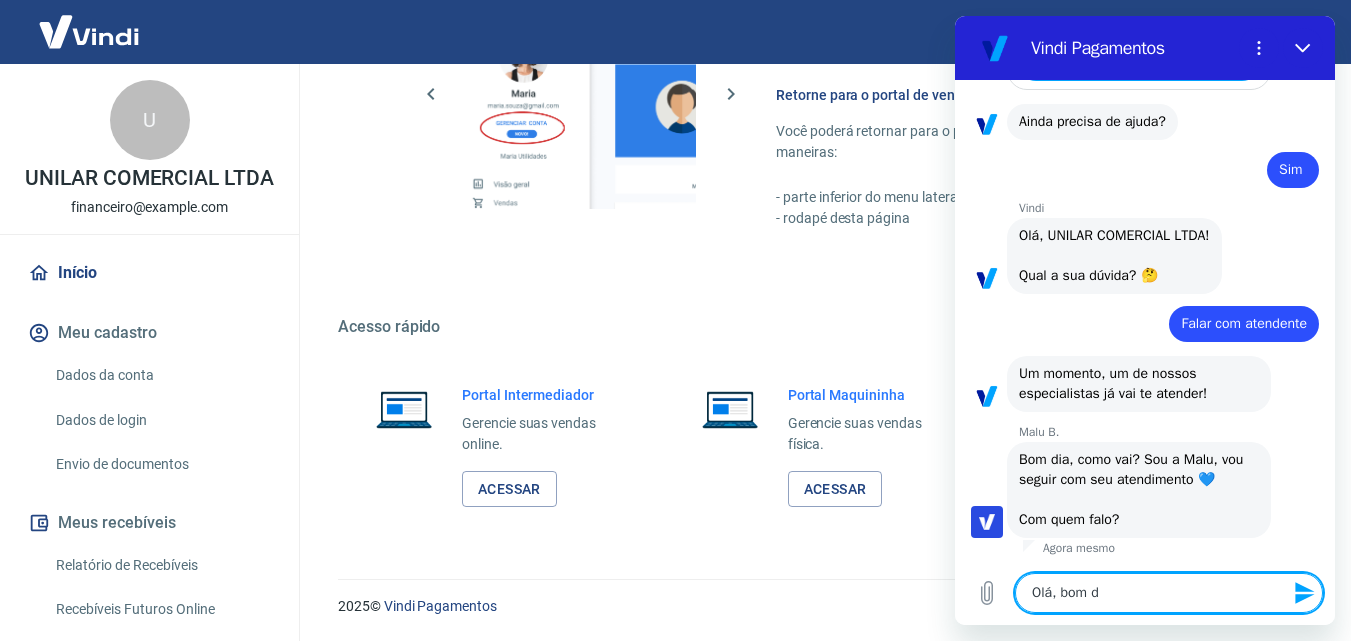 type on "x" 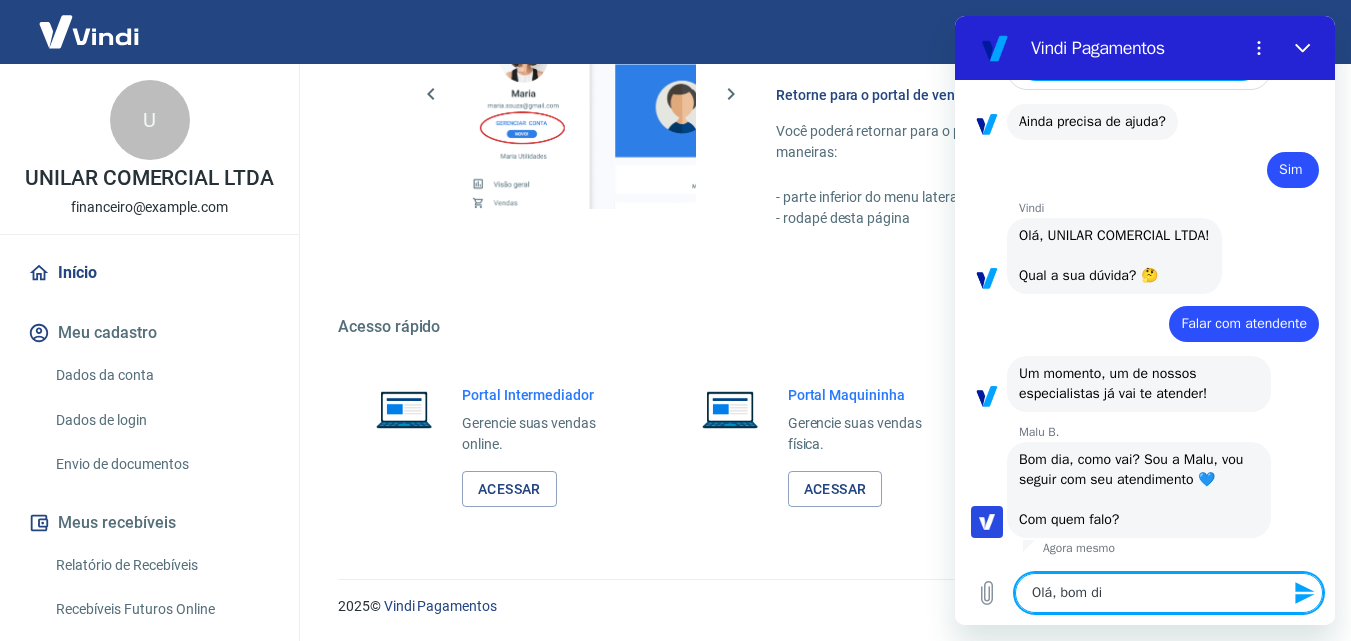 type on "Olá, bom dia" 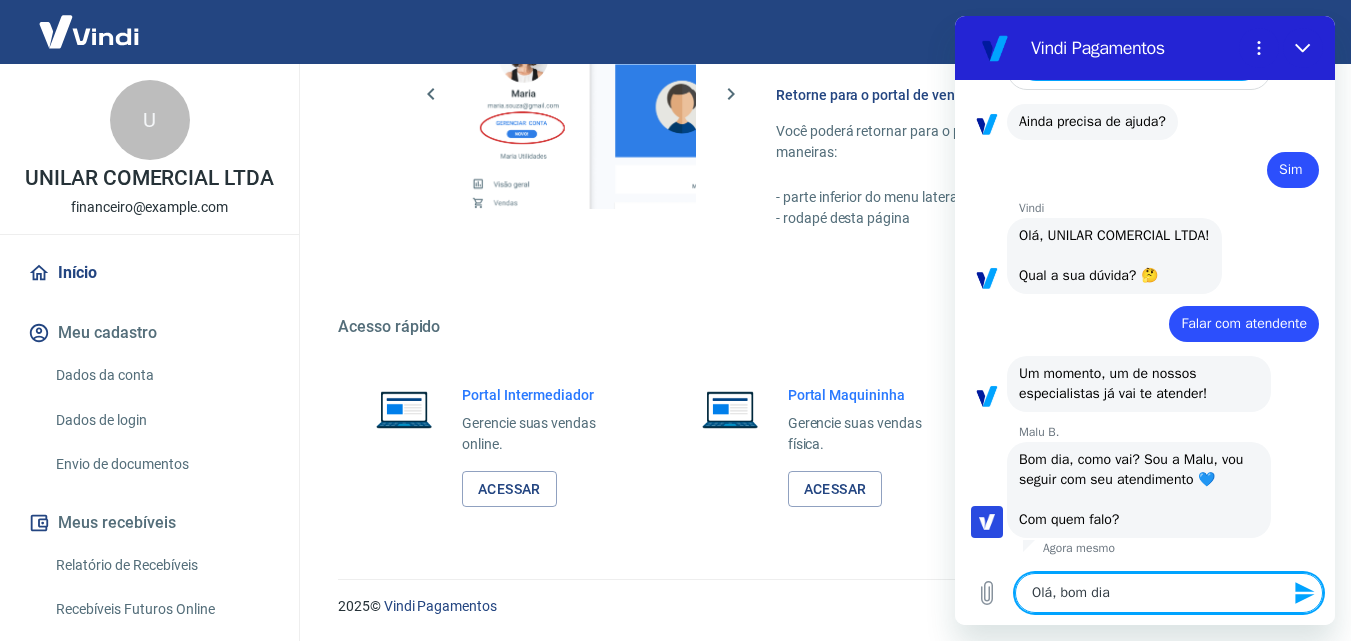 type 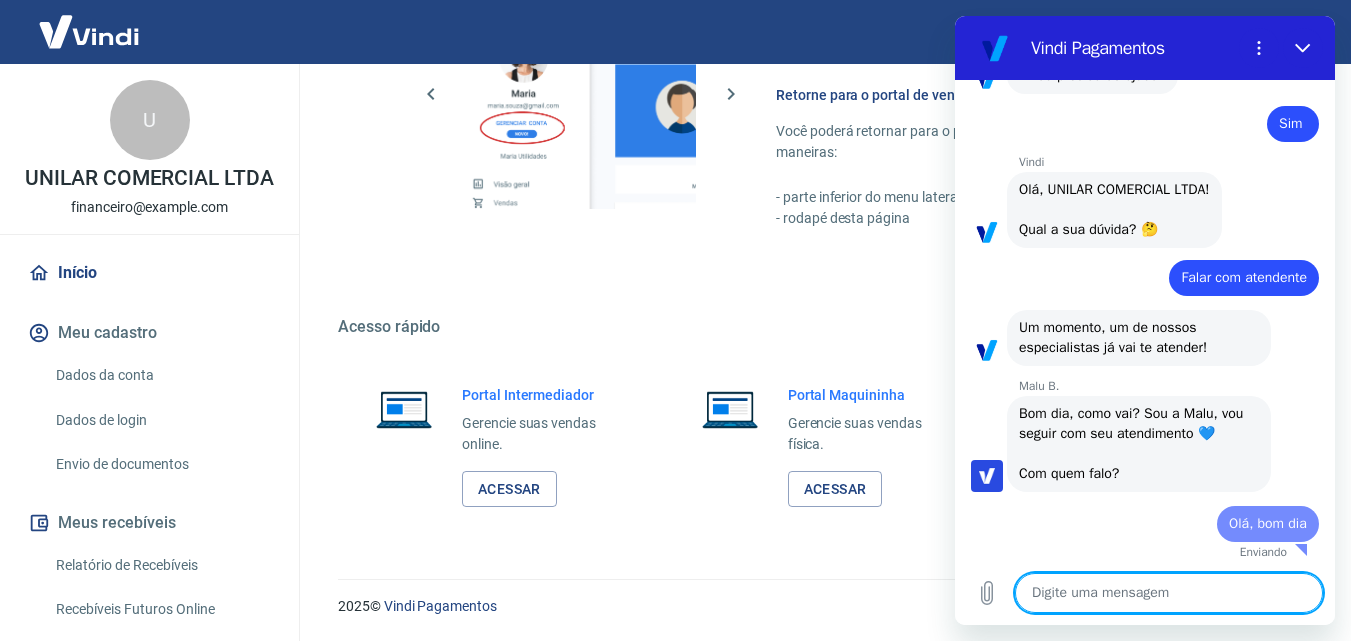 type on "x" 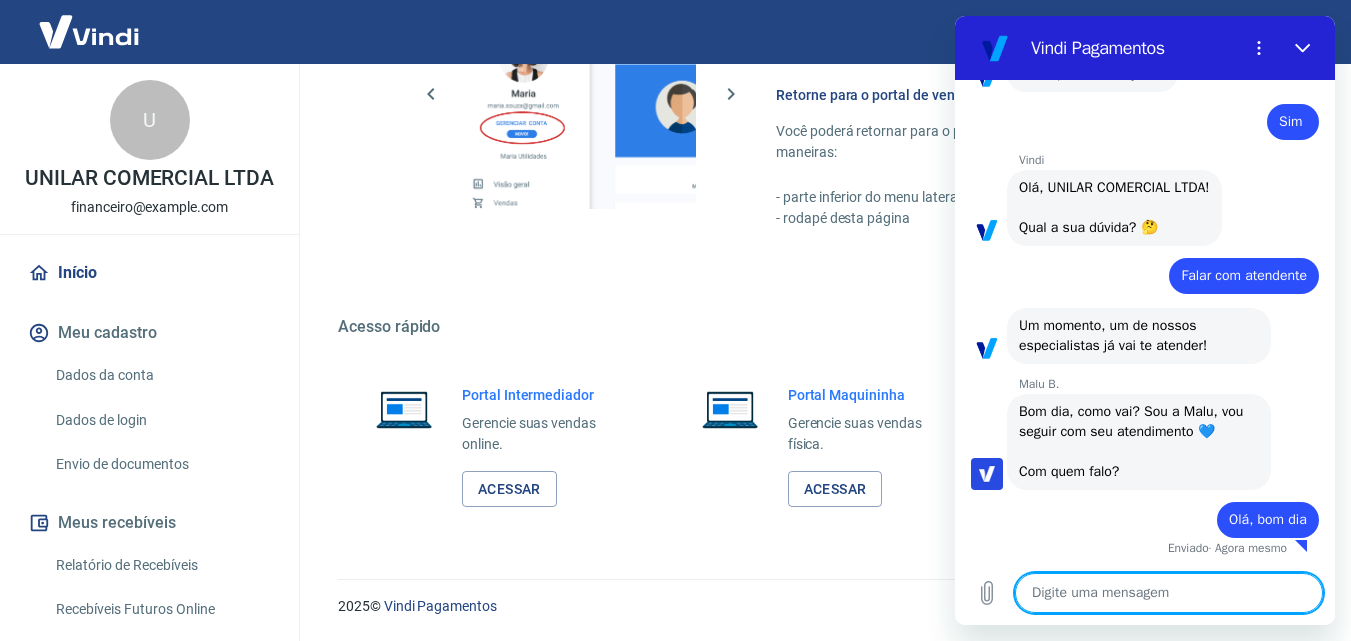 scroll, scrollTop: 1456, scrollLeft: 0, axis: vertical 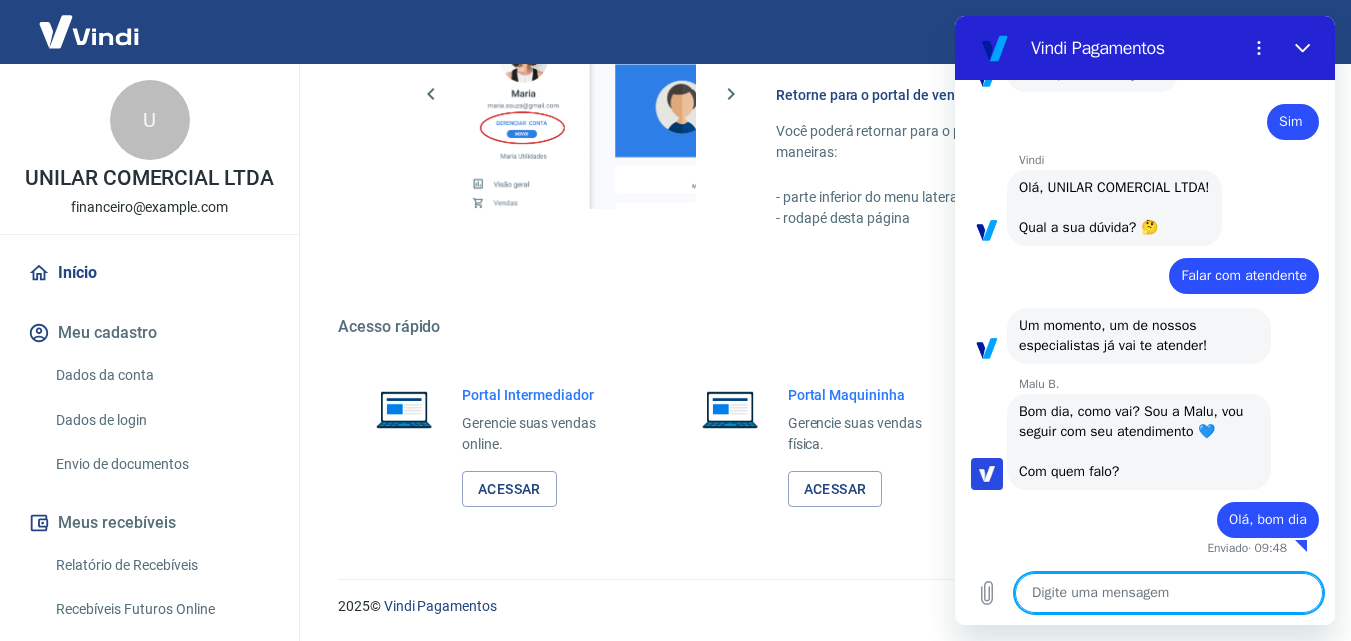 type on "e" 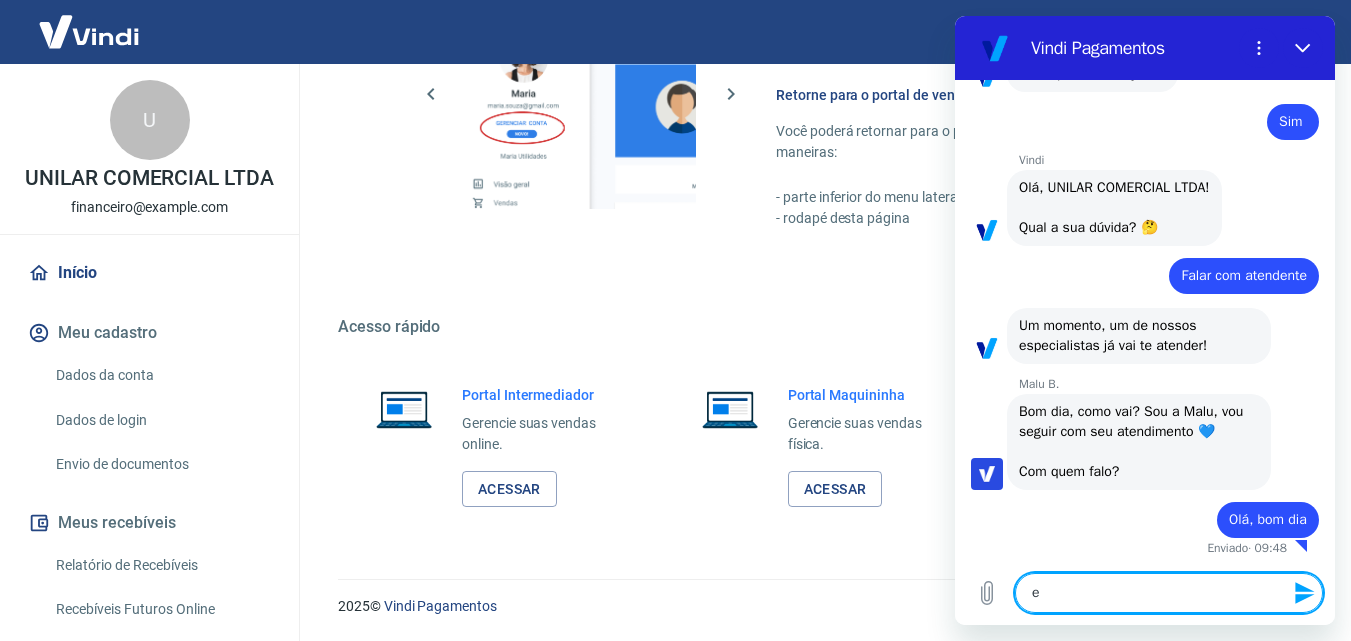 type on "en" 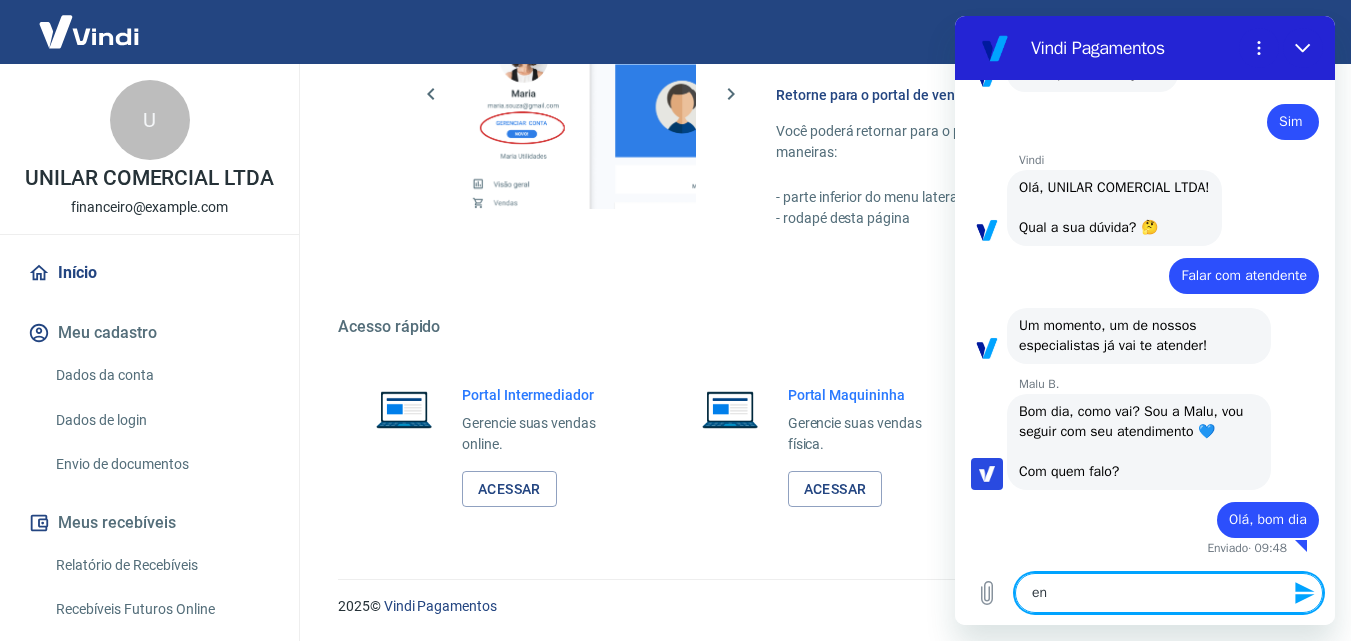 type on "env" 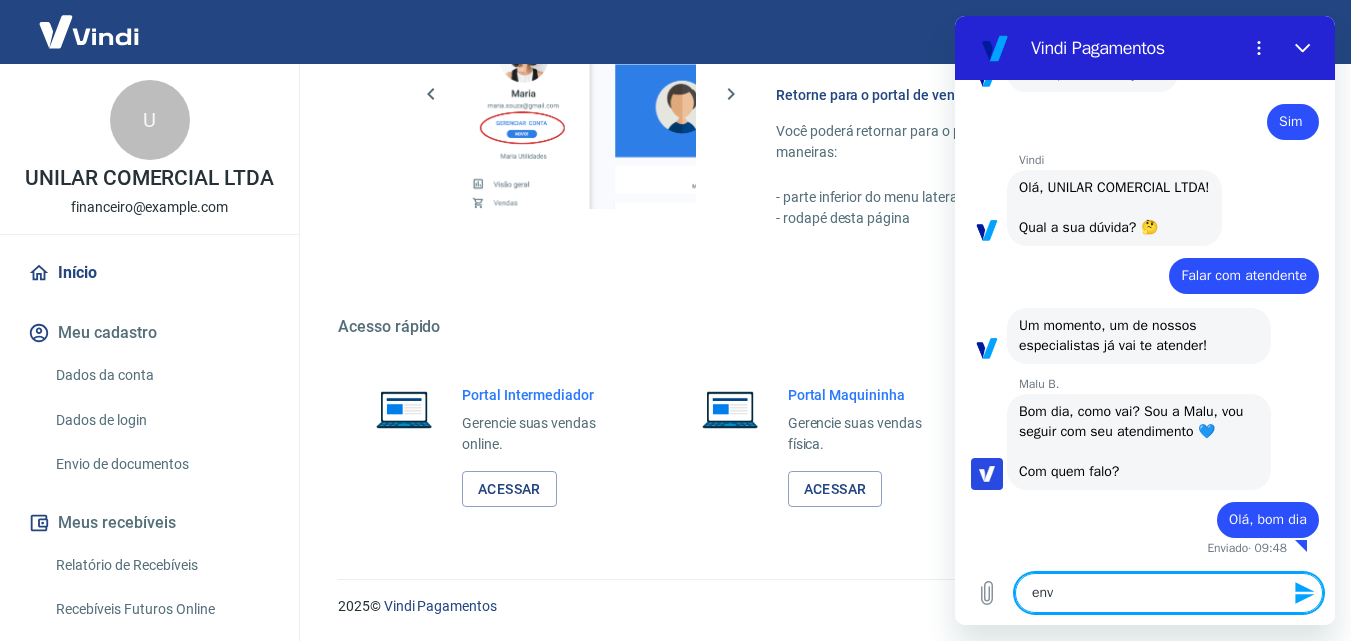 type on "envi" 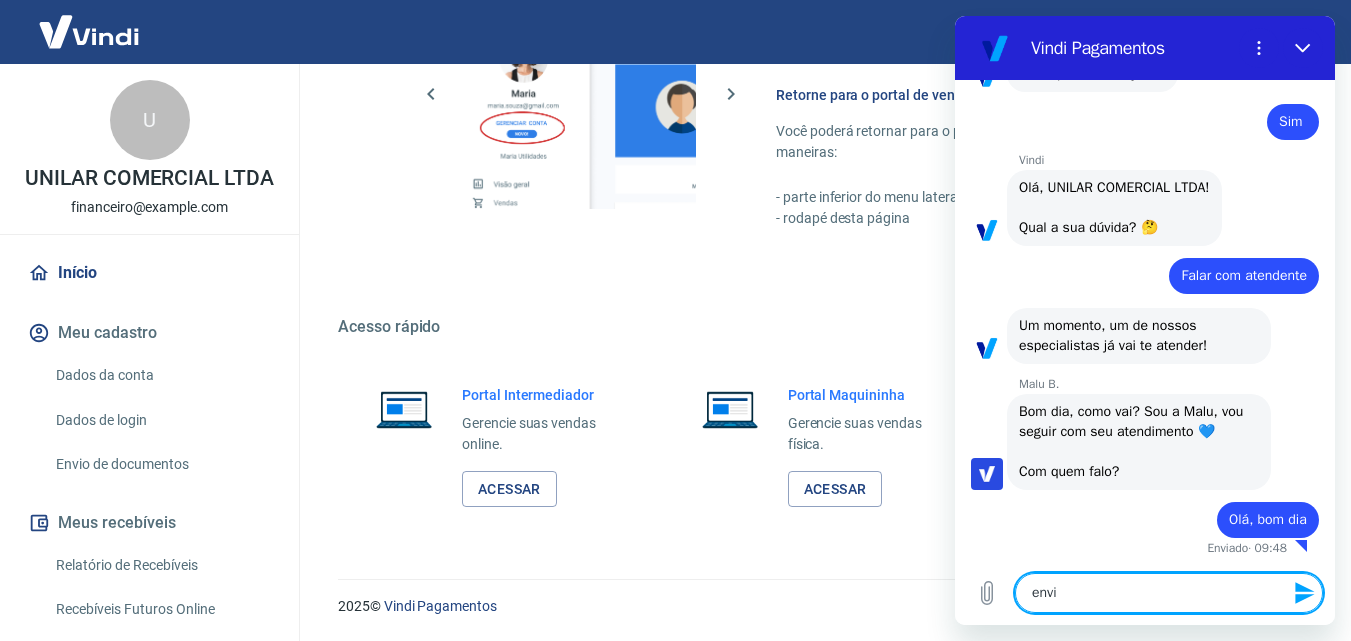 type on "envie" 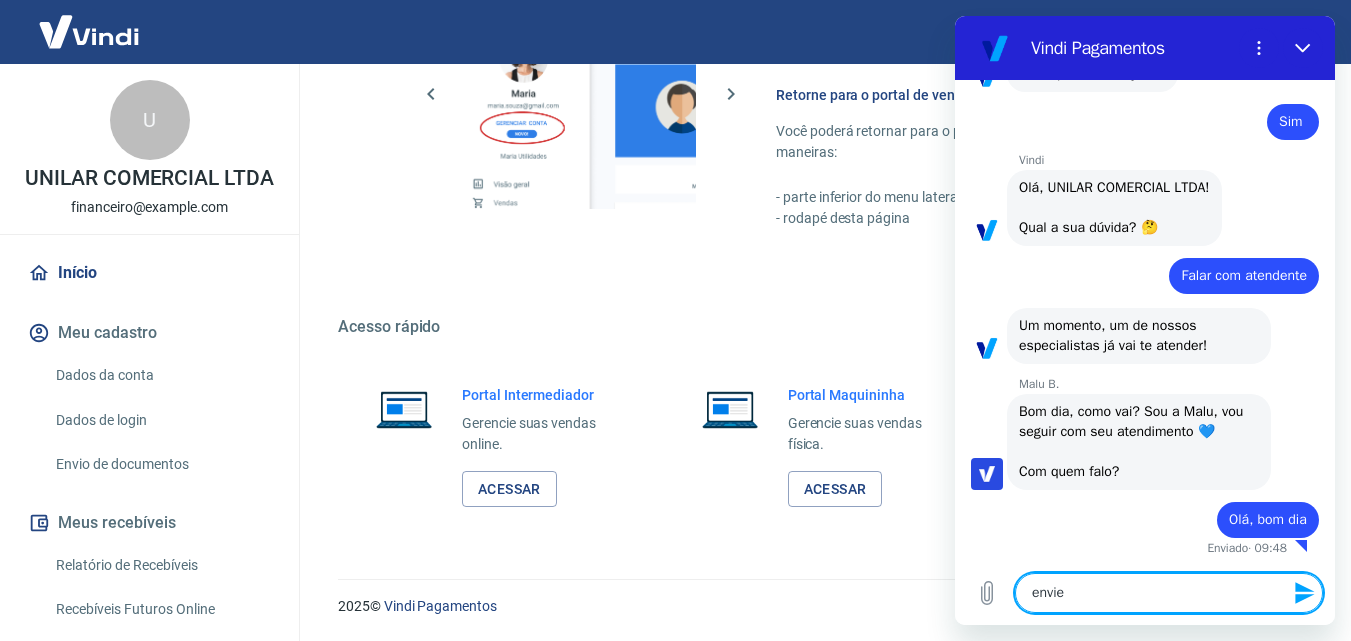 type on "enviei" 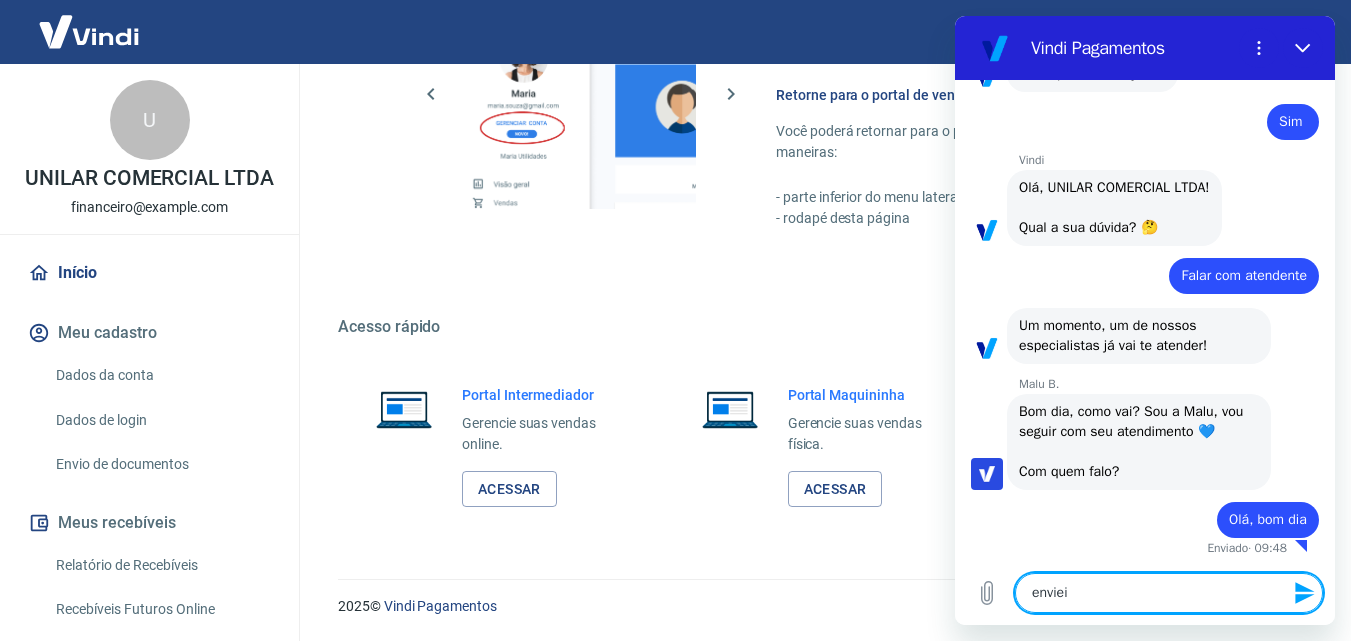 type on "enviei" 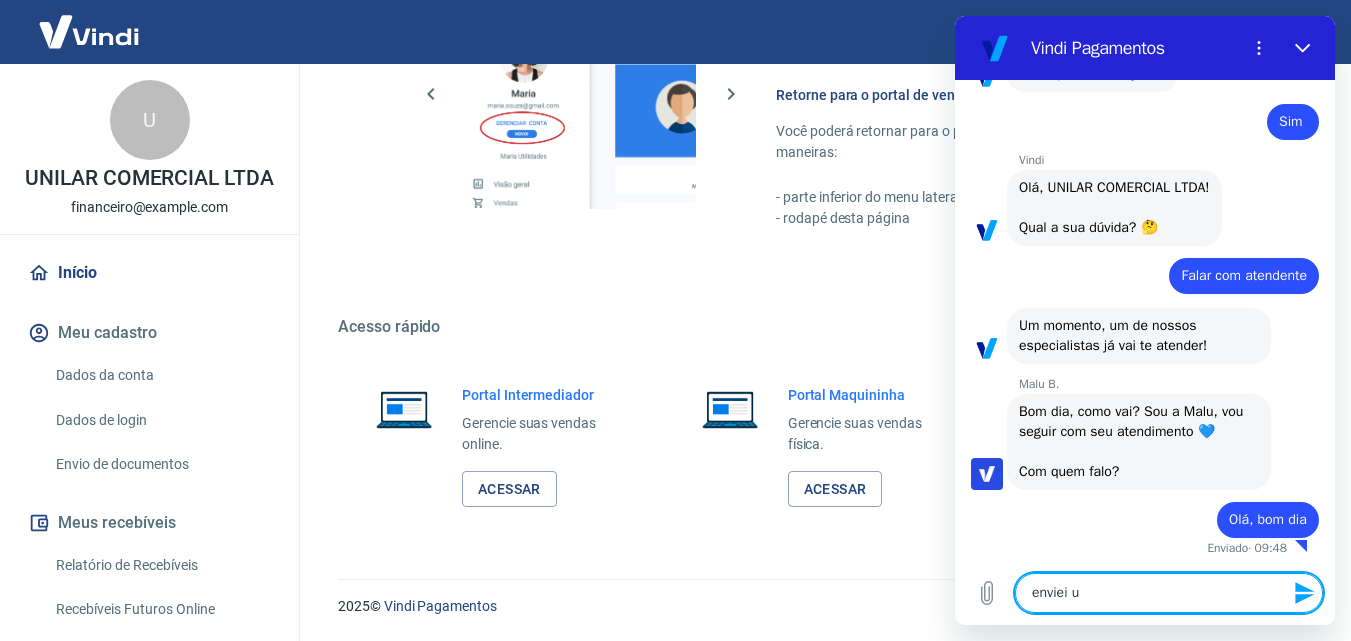 type on "enviei um" 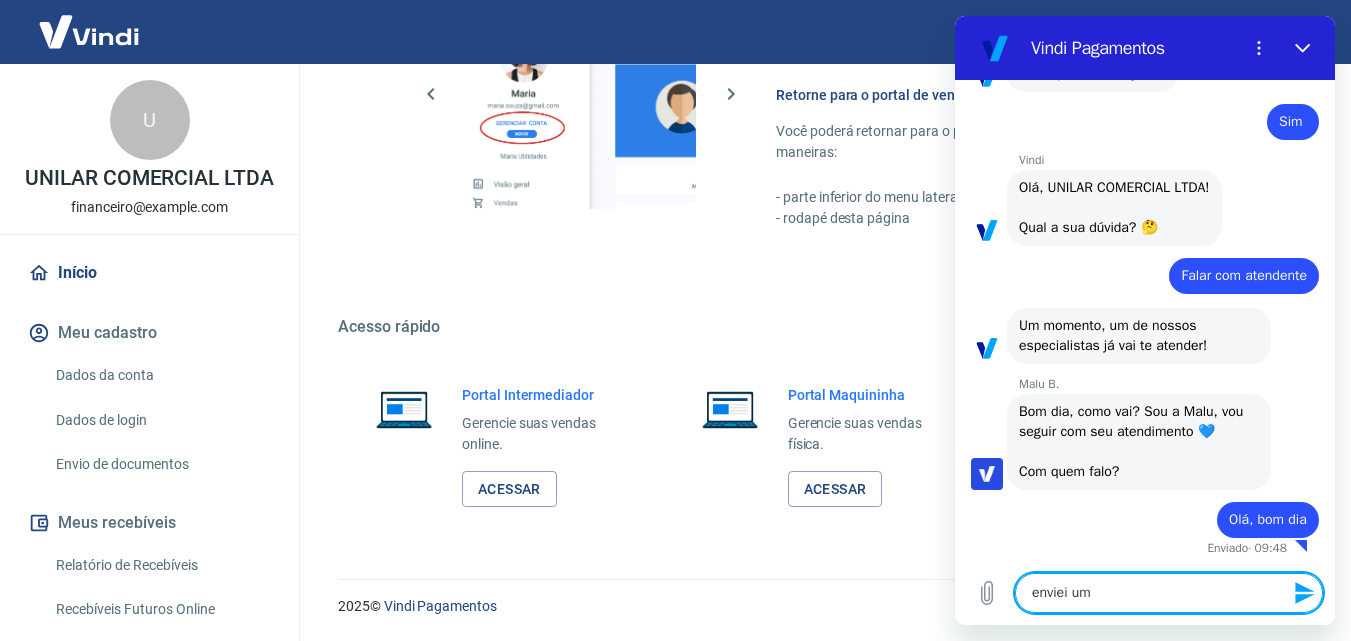 type on "enviei u" 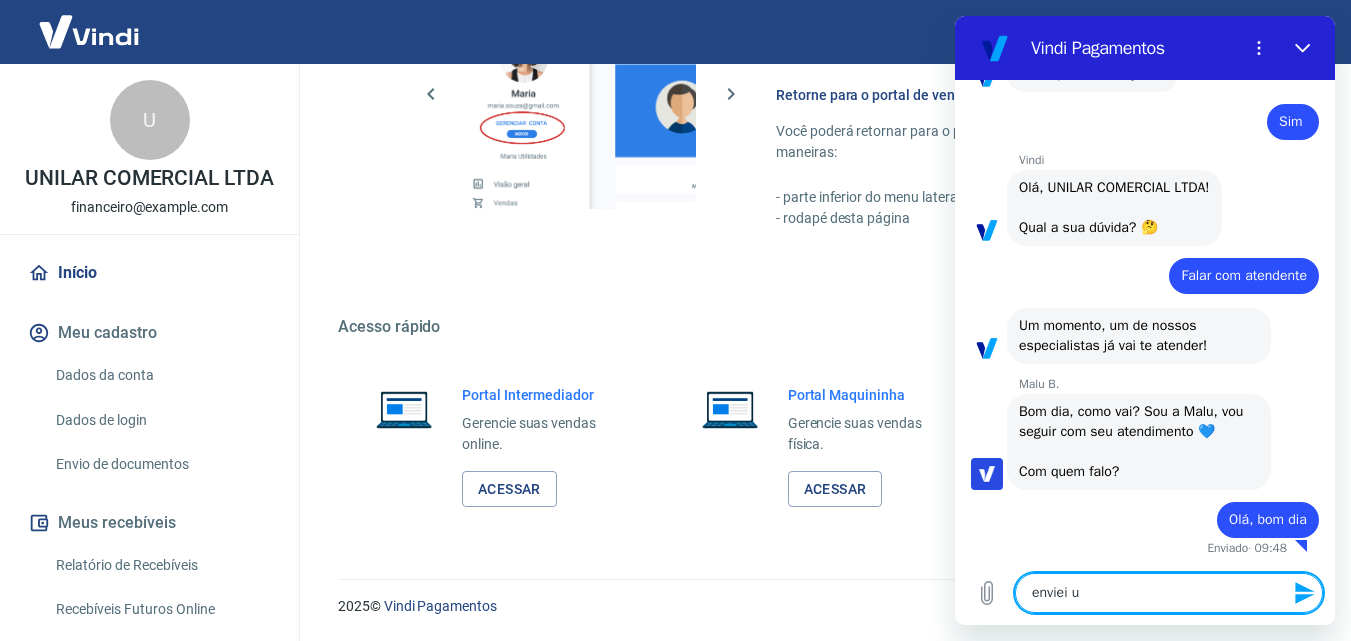 type on "enviei un" 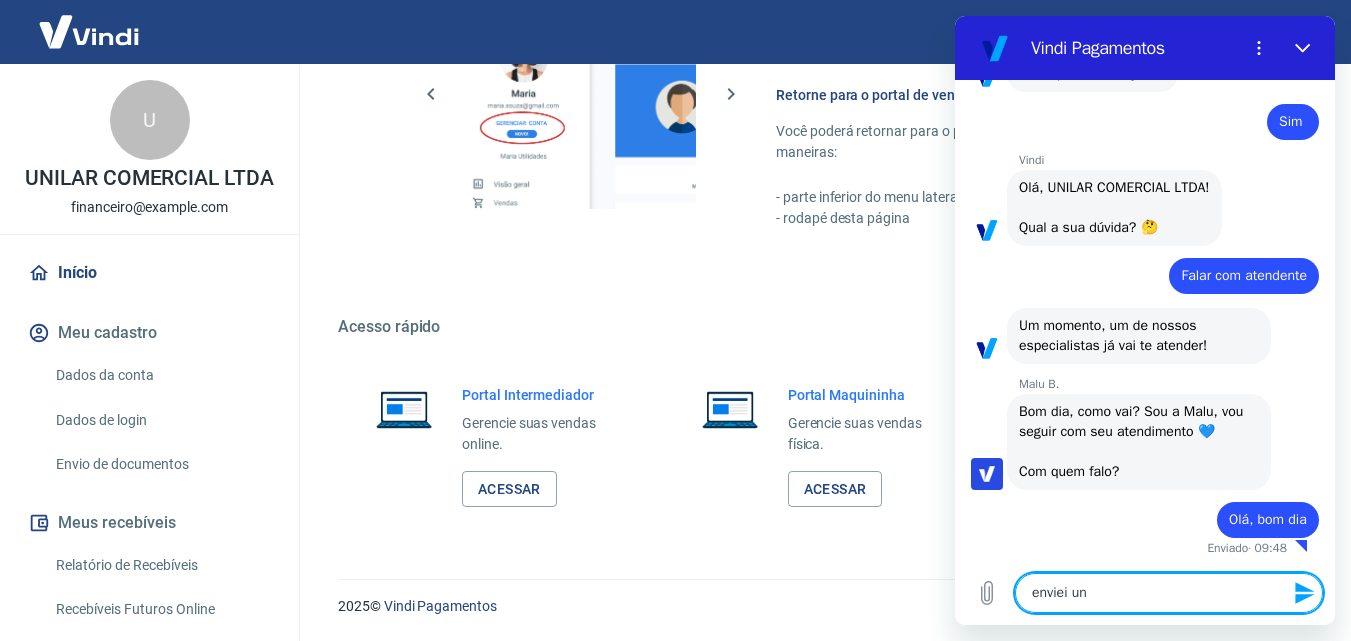 type on "enviei uns" 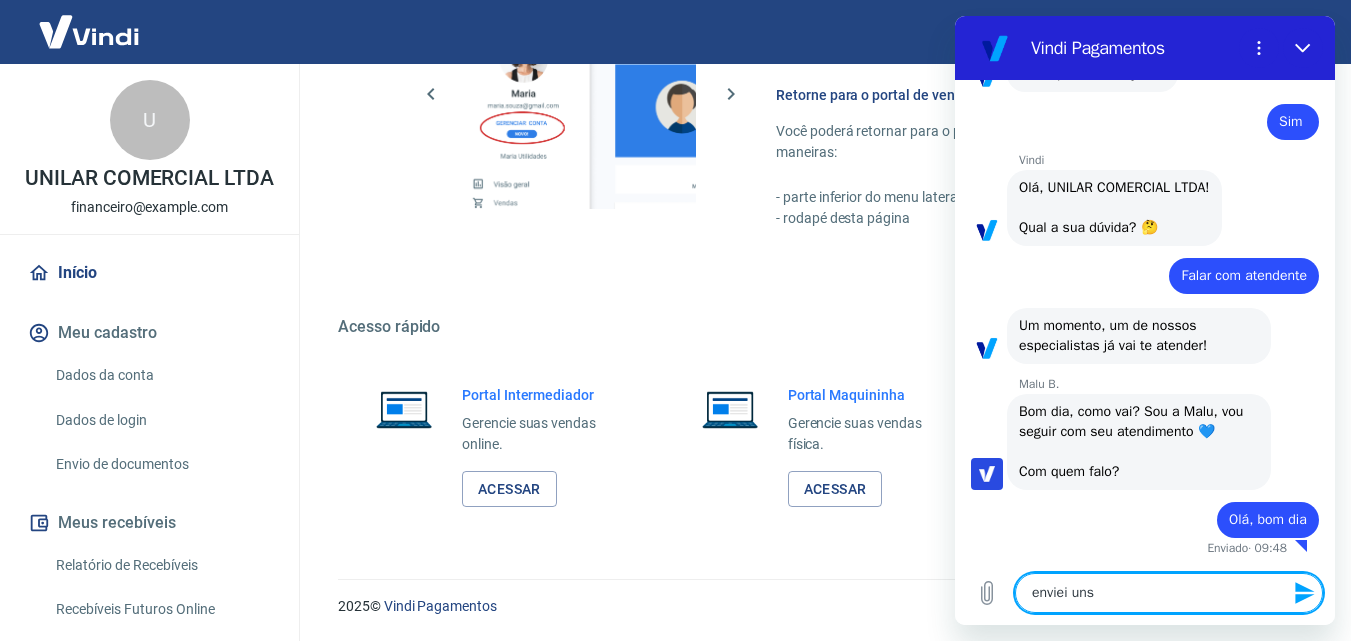 type on "enviei uns" 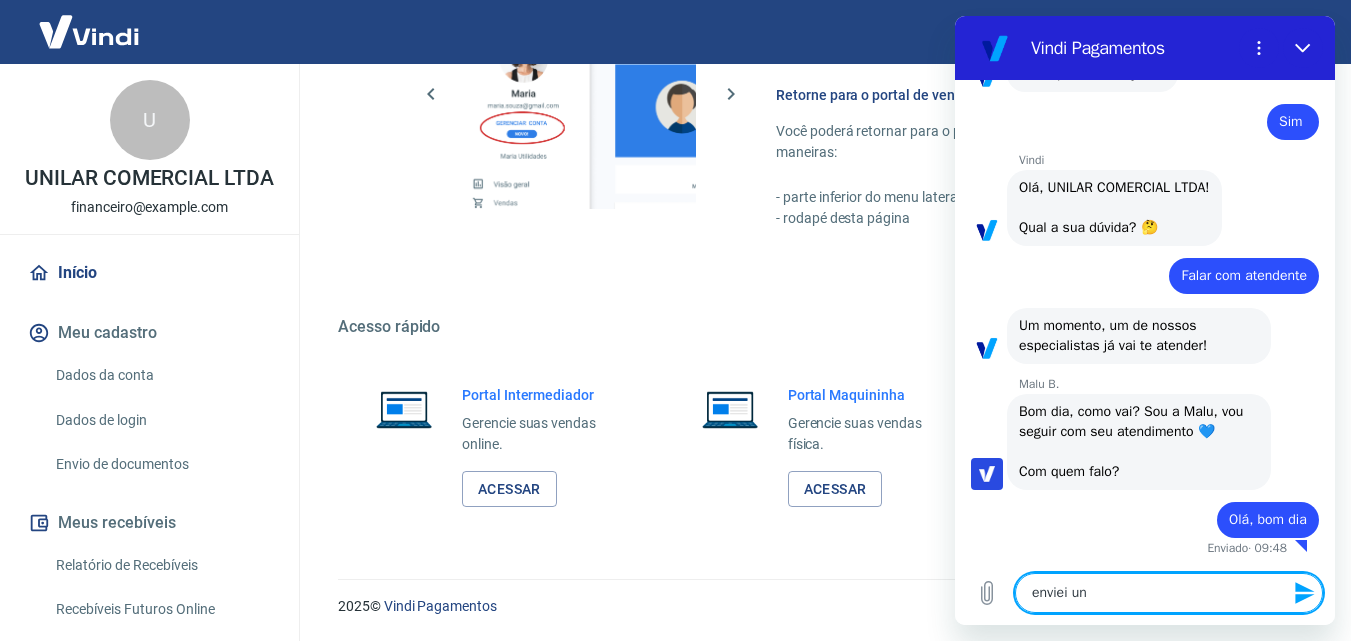 type on "enviei u" 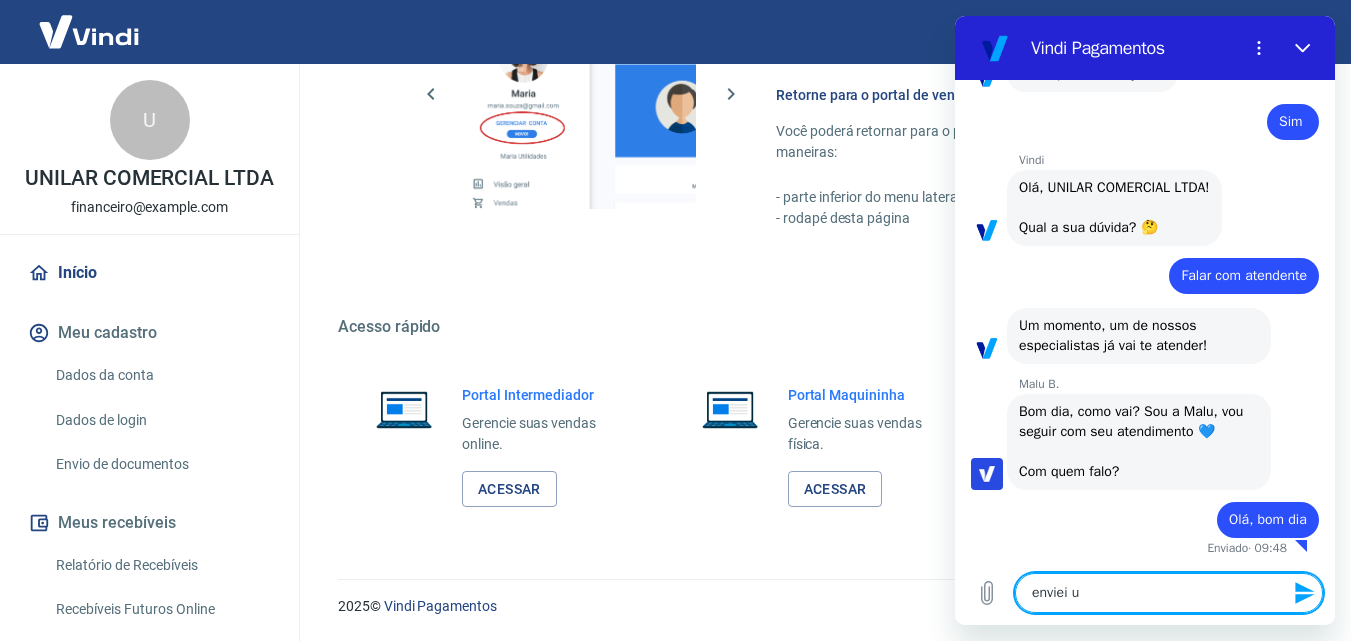 type on "enviei" 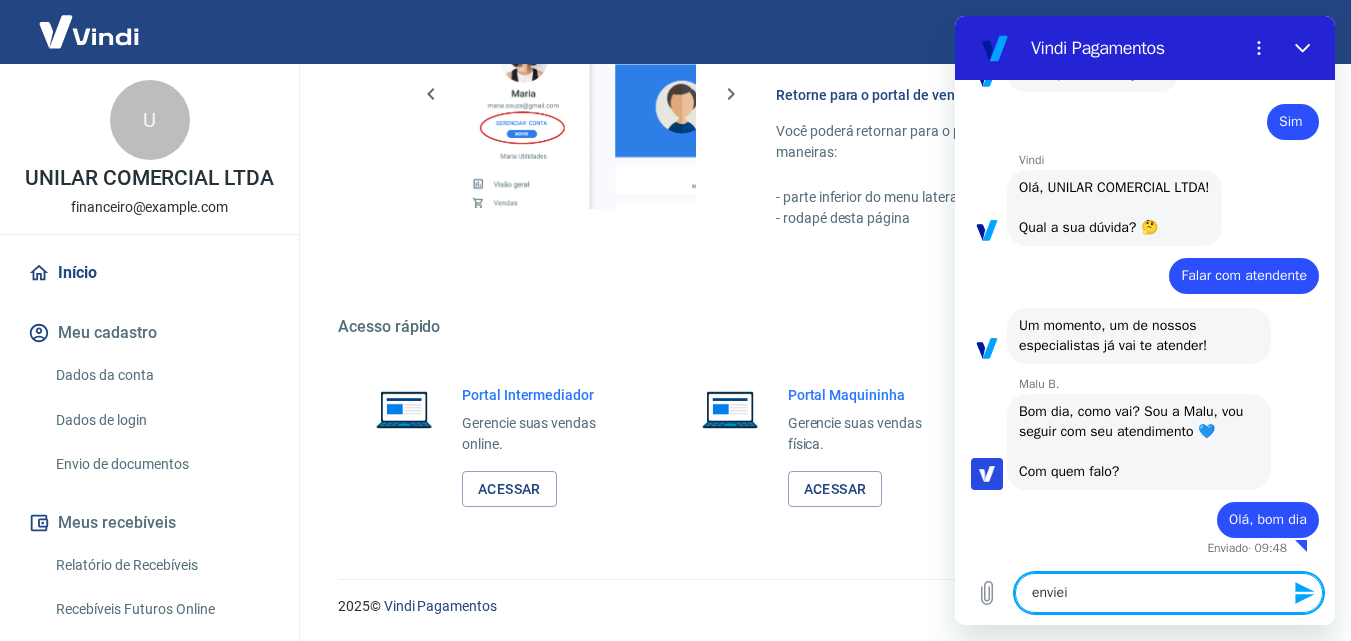 type on "enviei o" 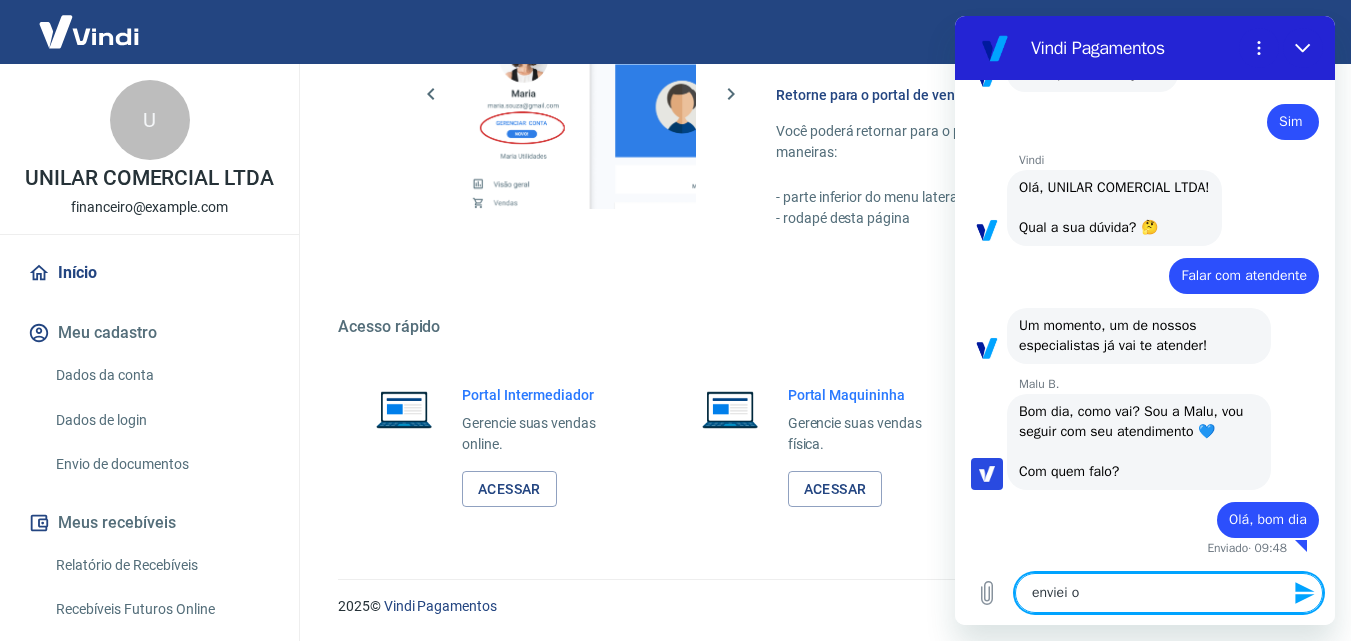 type on "enviei os" 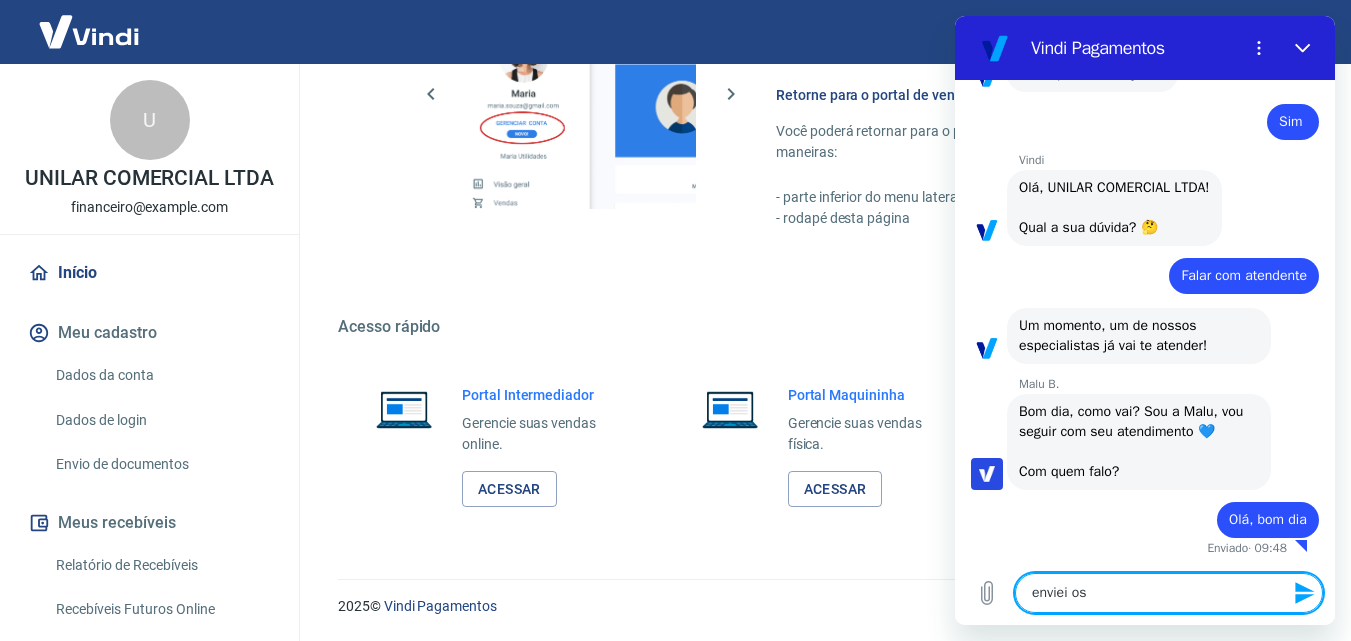 type on "enviei os" 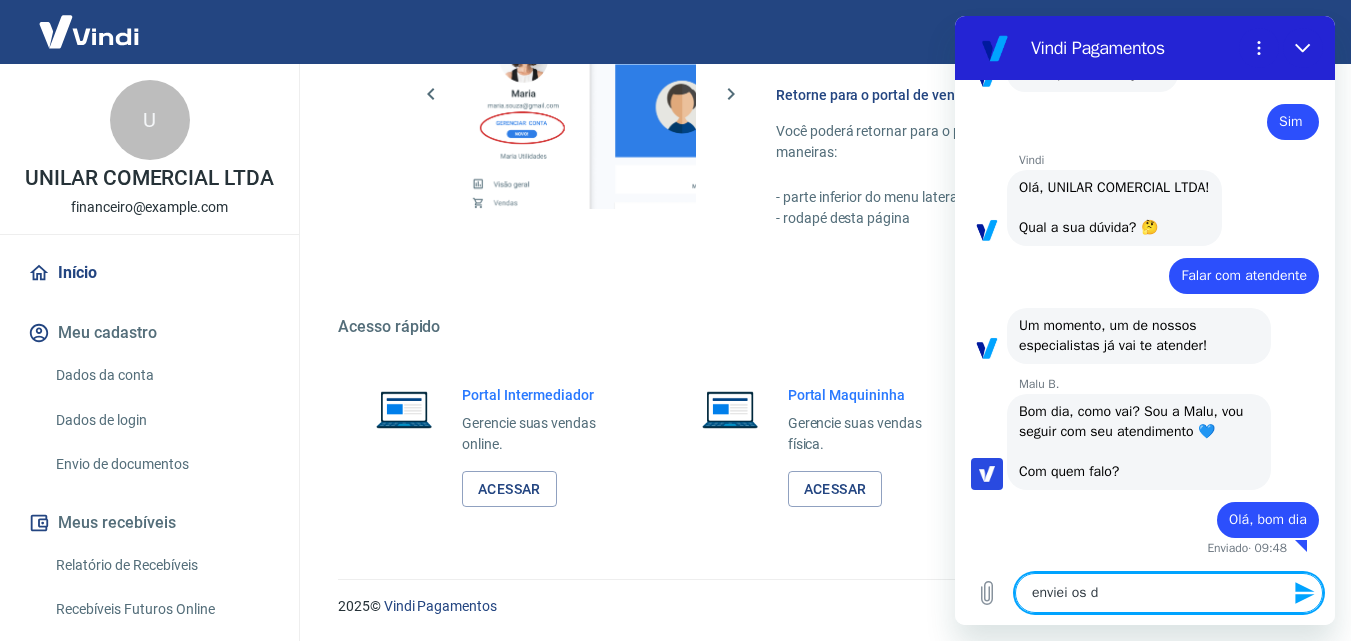 type on "x" 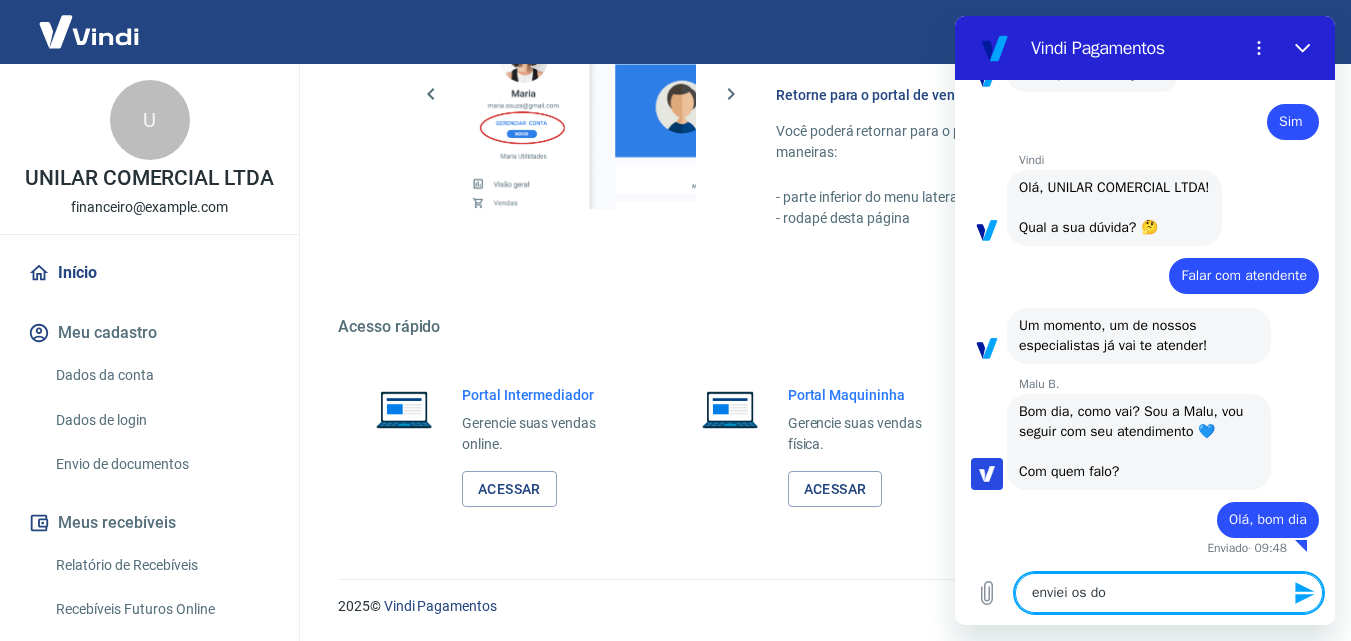 type on "x" 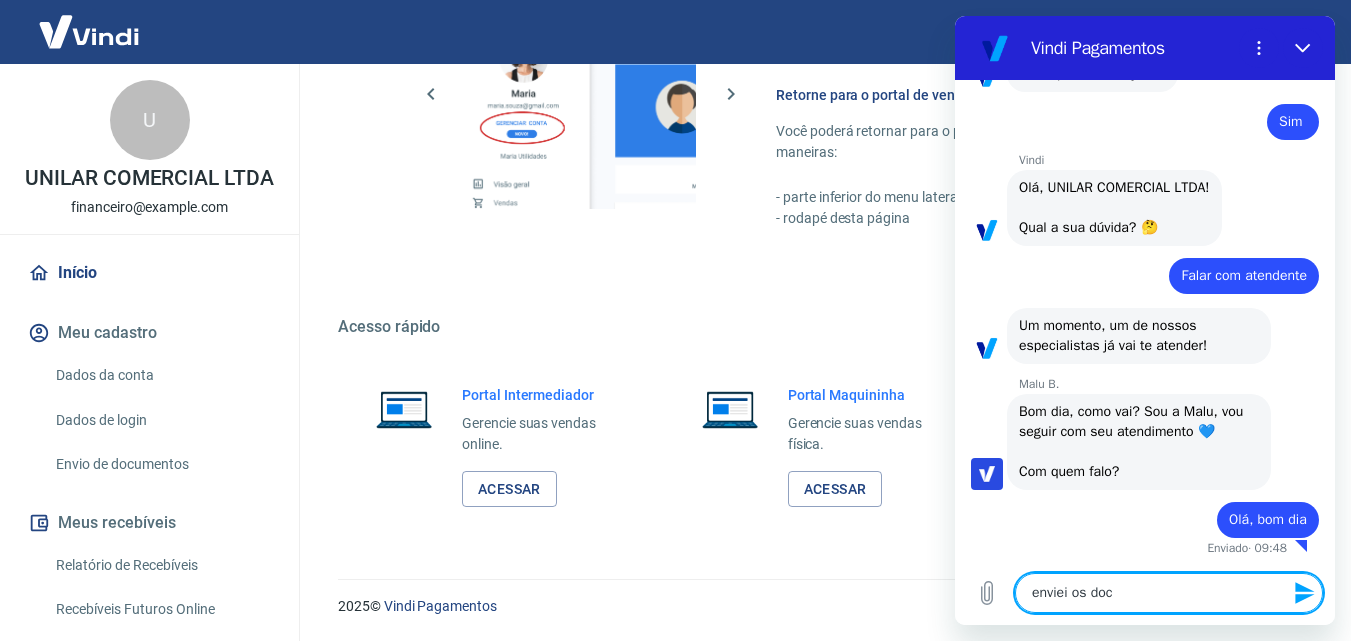 type on "x" 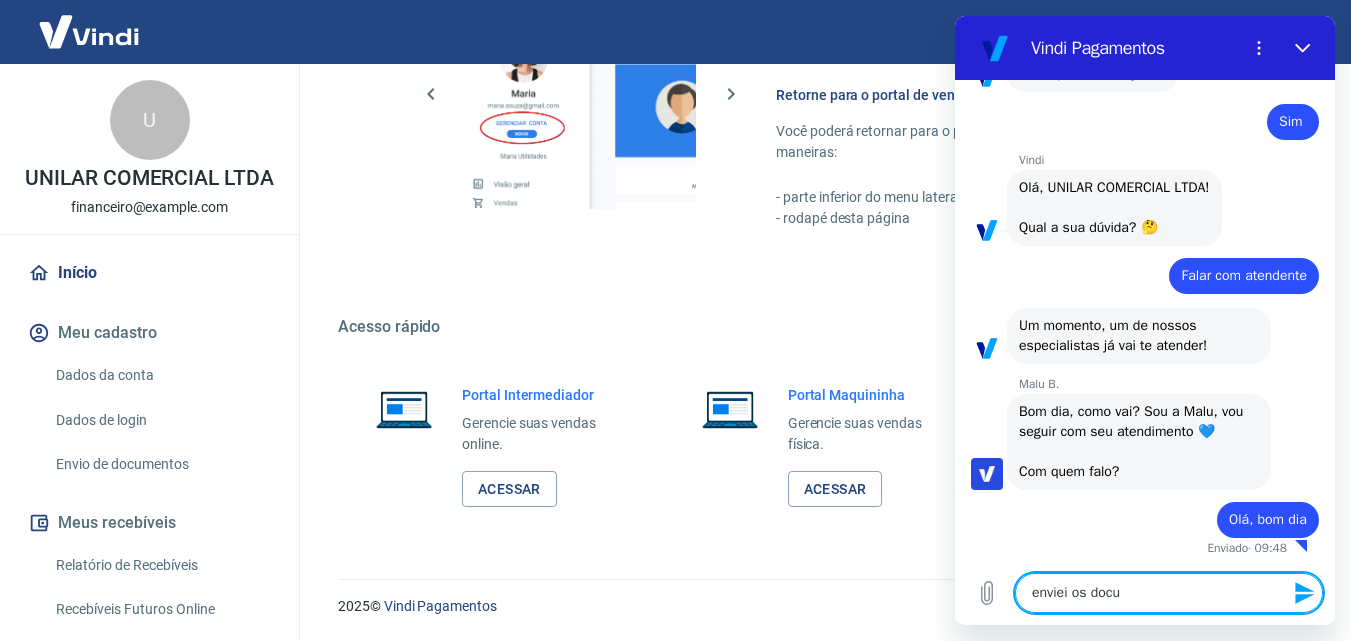 type on "enviei os docum" 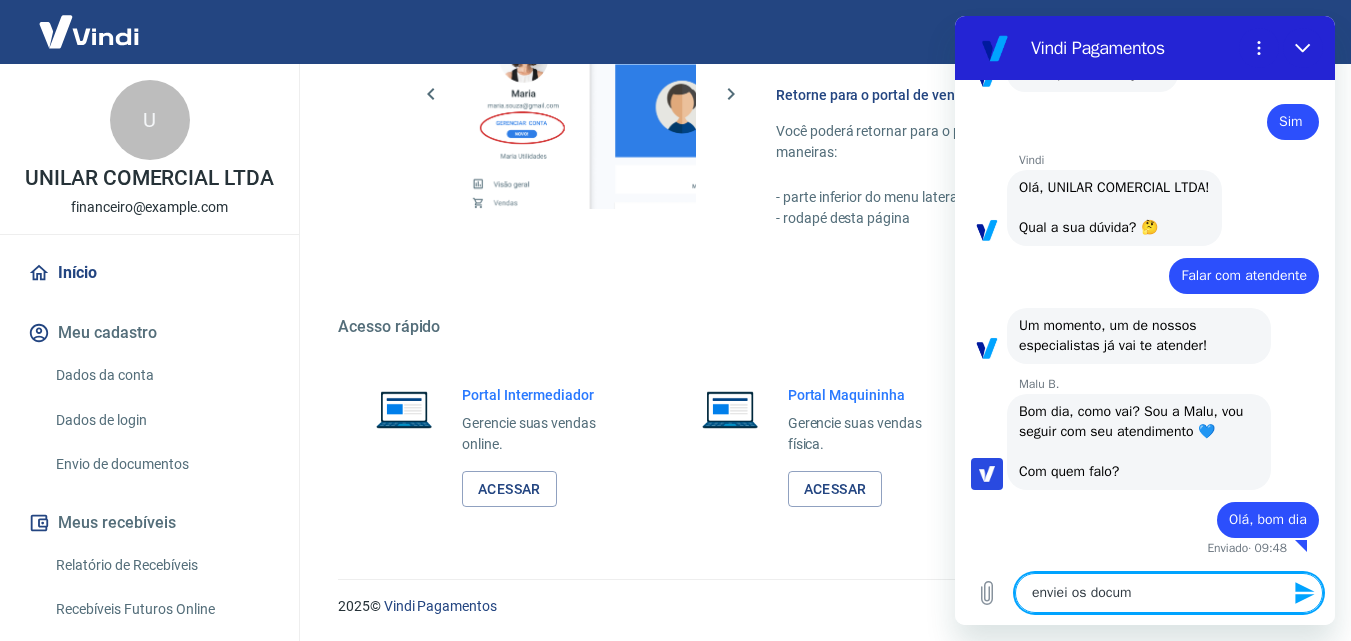 type on "enviei os docume" 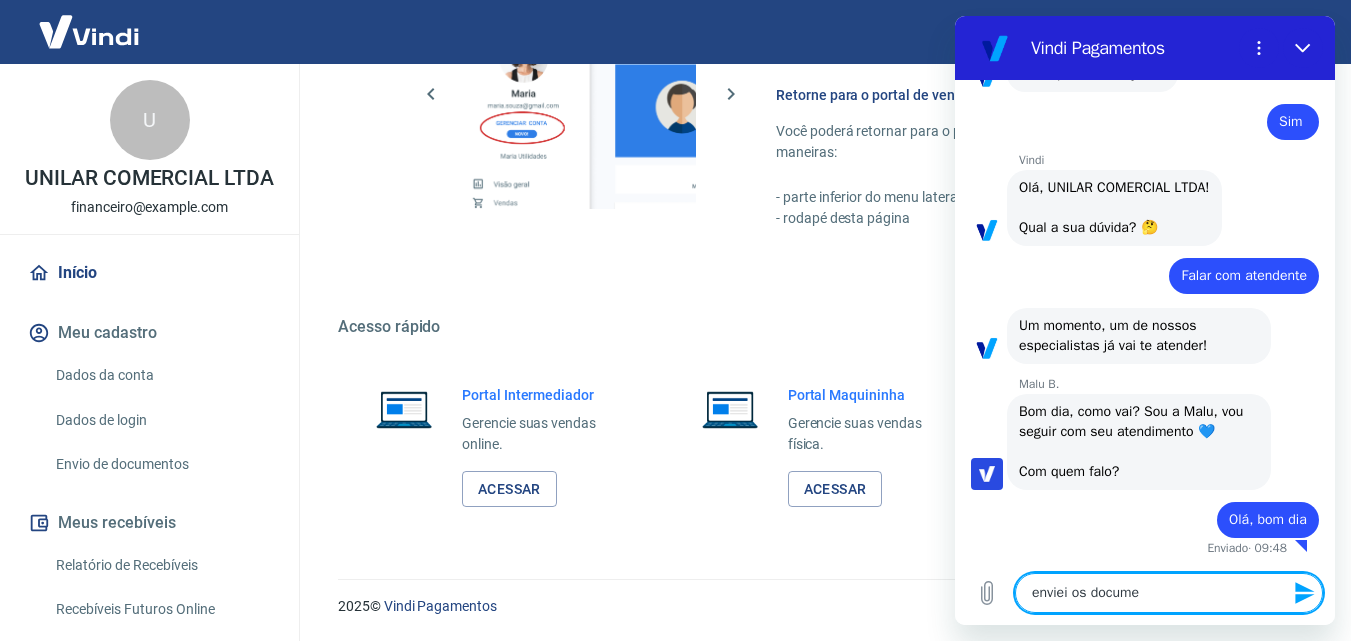 type on "enviei os documen" 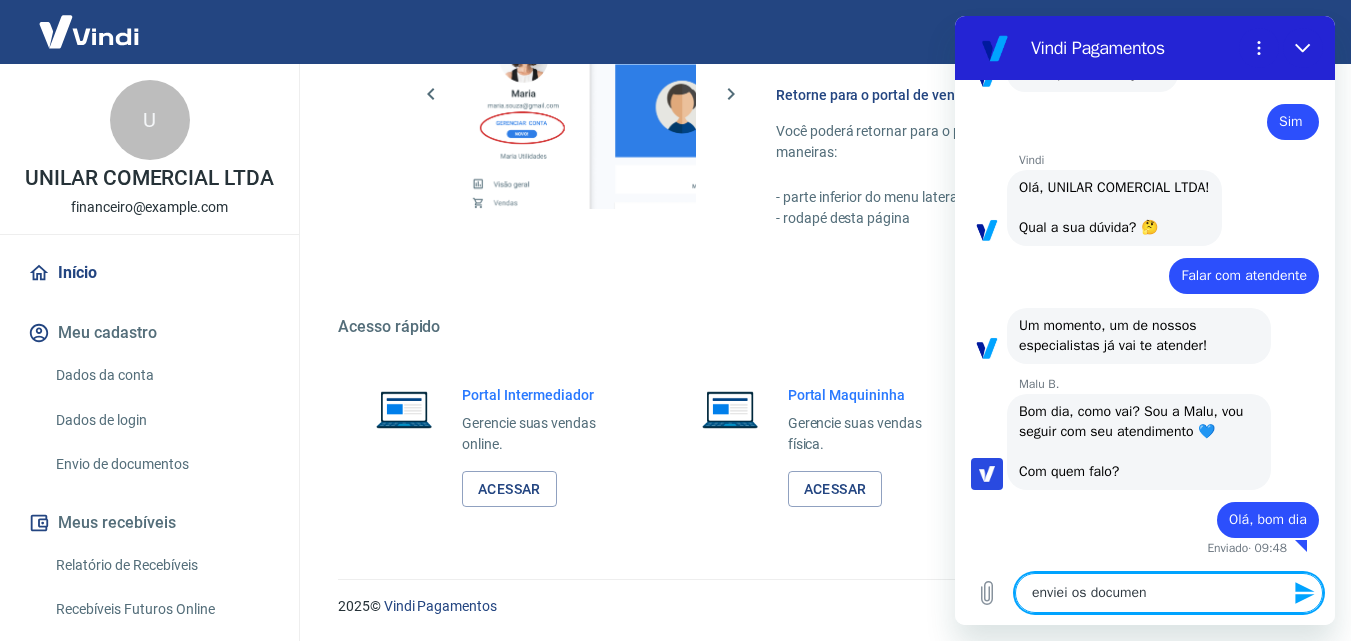 type on "enviei os document" 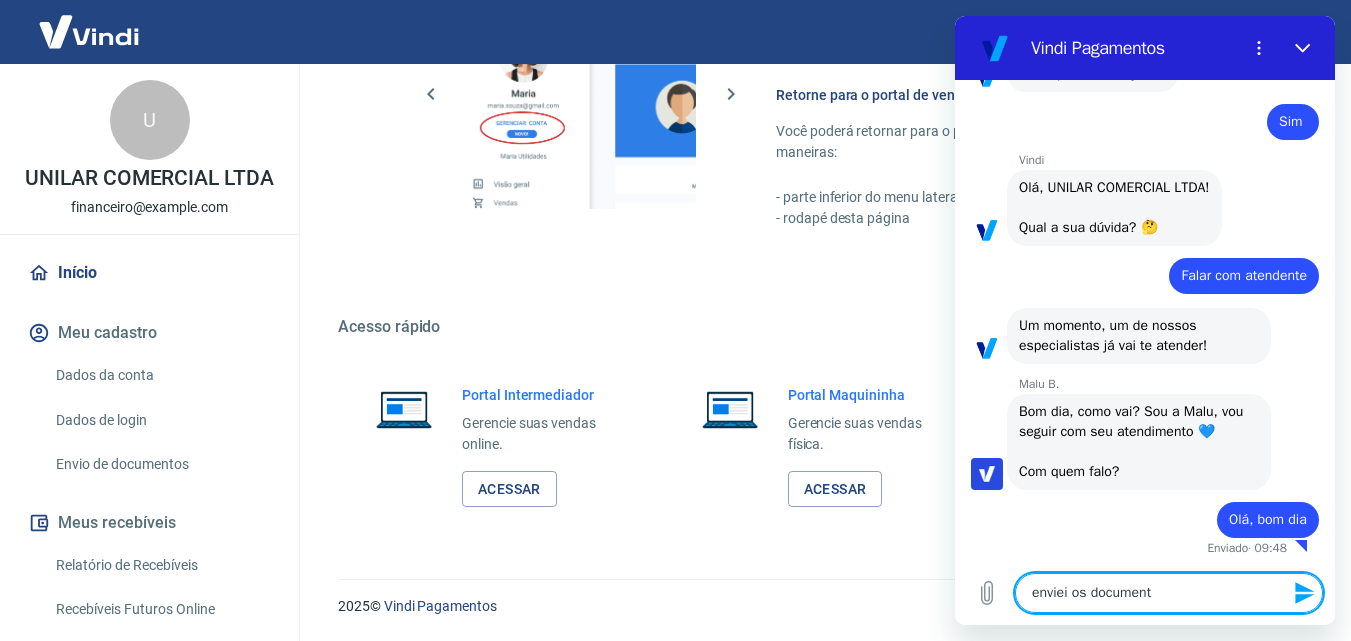 type on "x" 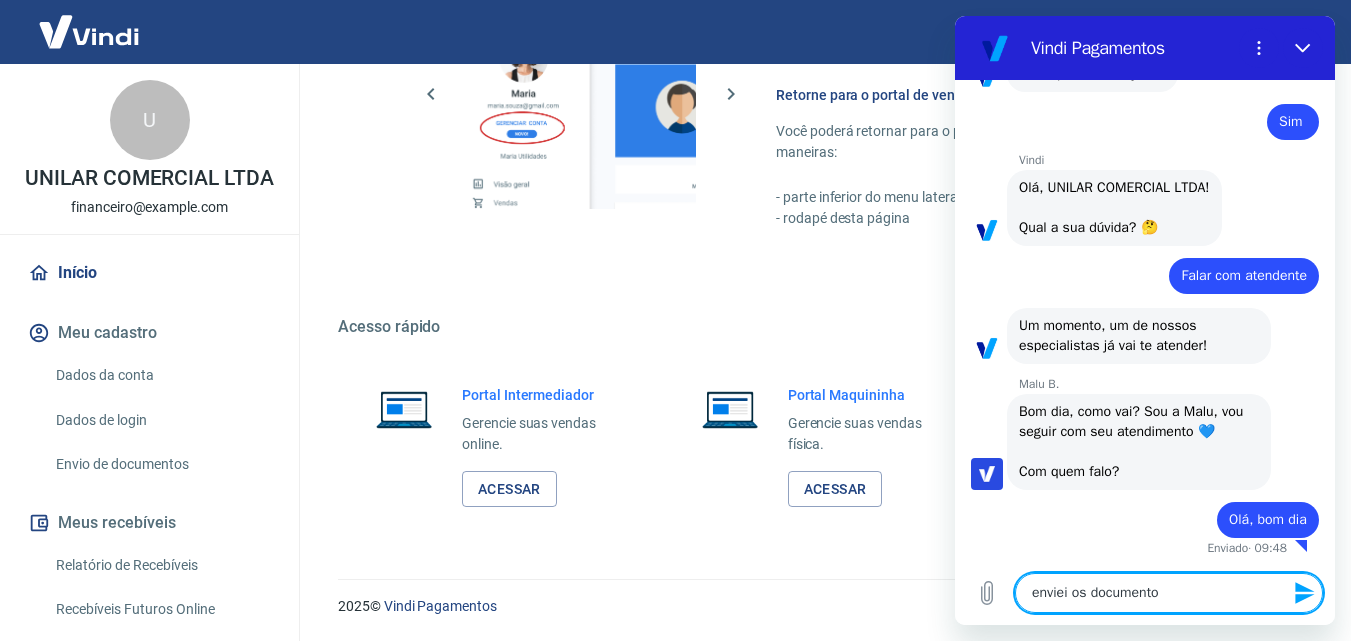type on "enviei os documentos" 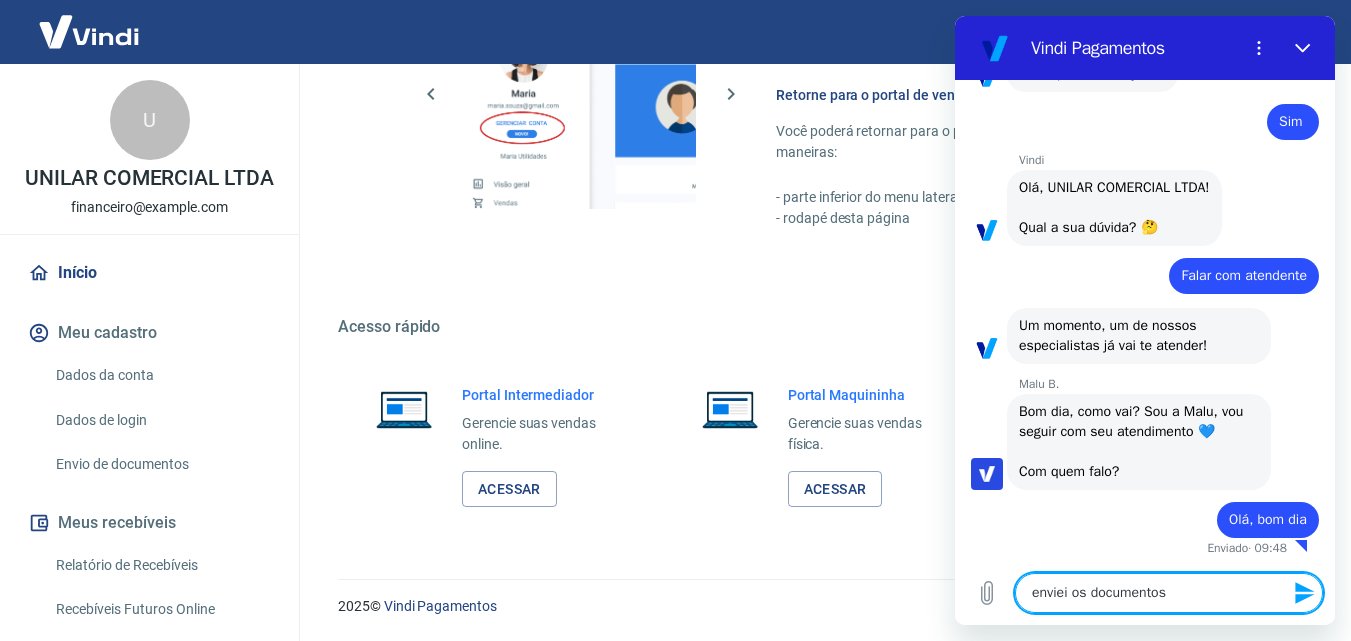 type on "enviei os documentos" 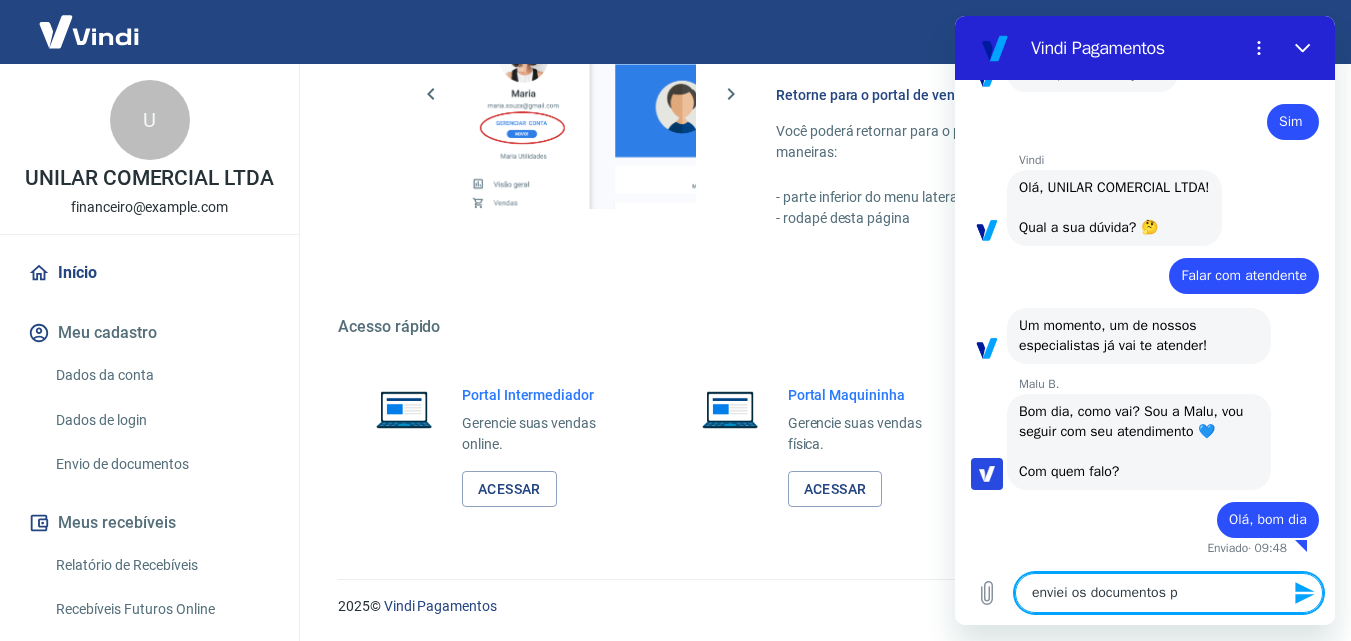 type on "enviei os documentos pa" 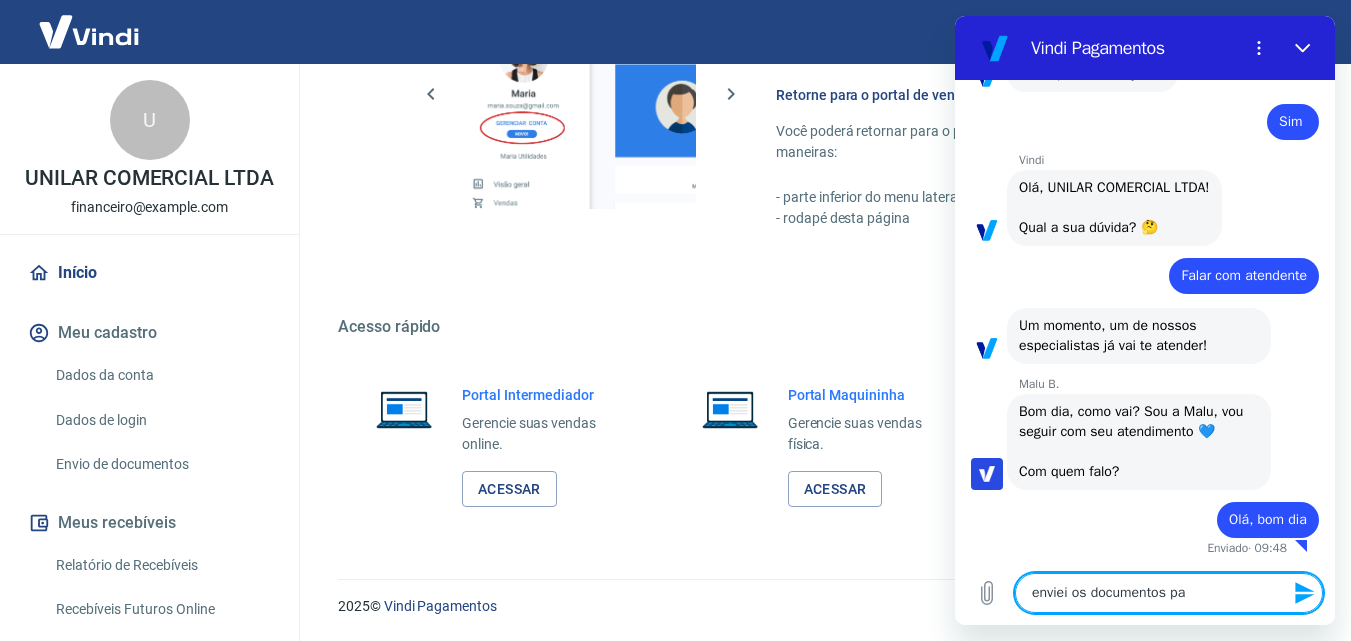 type on "enviei os documentos par" 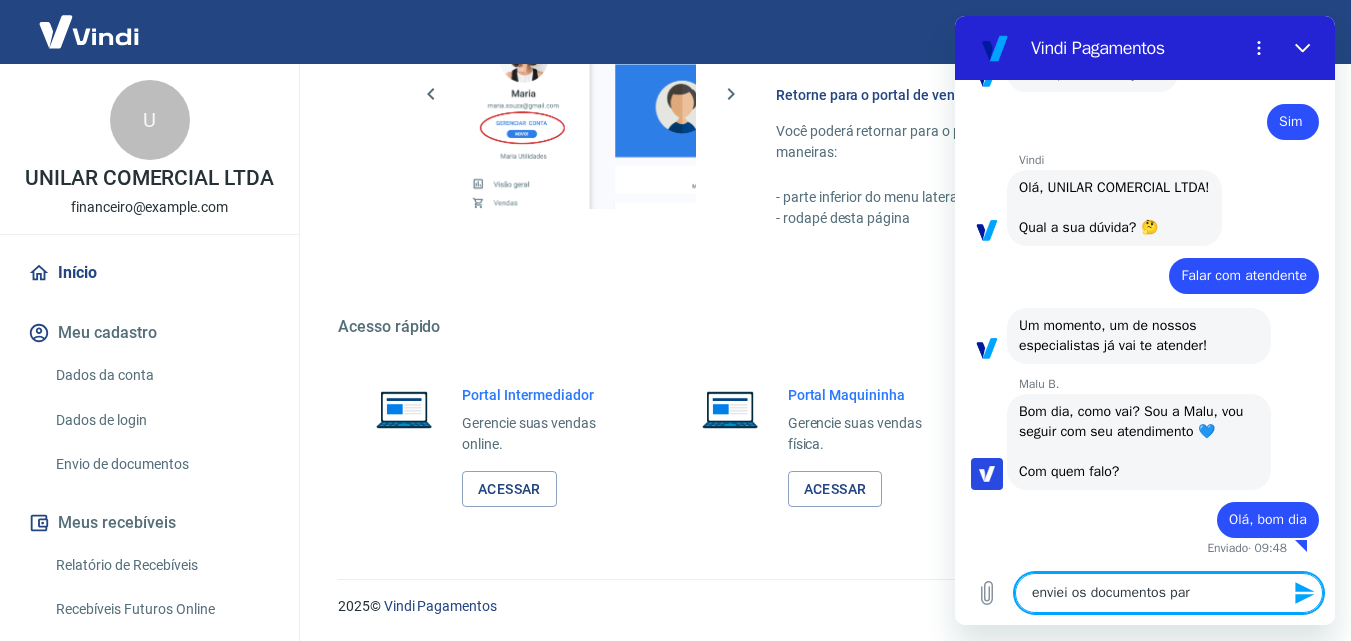 type on "x" 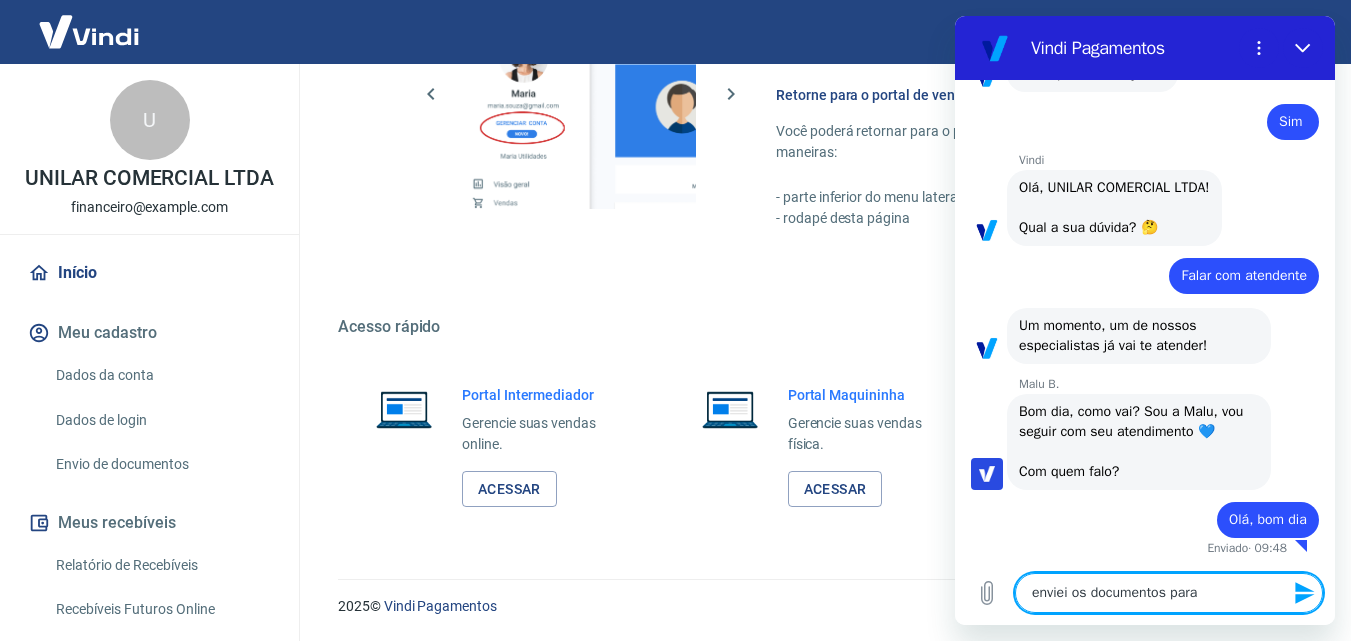 type on "enviei os documentos para" 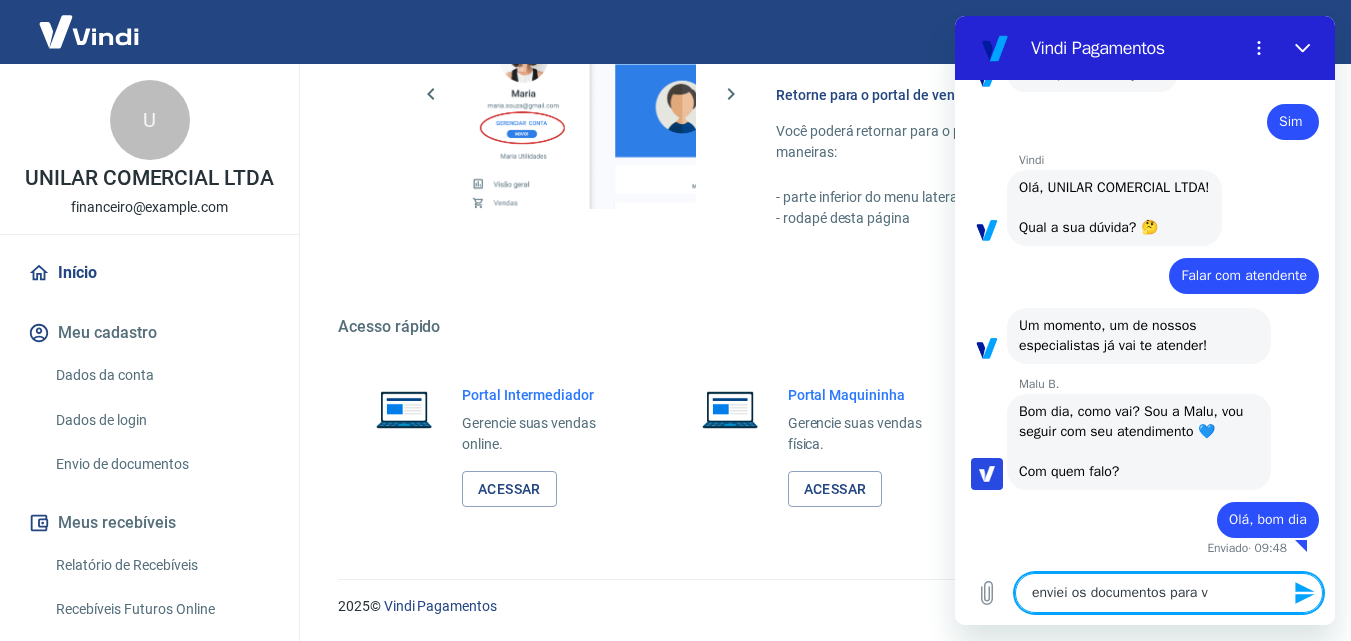 type on "enviei os documentos para ve" 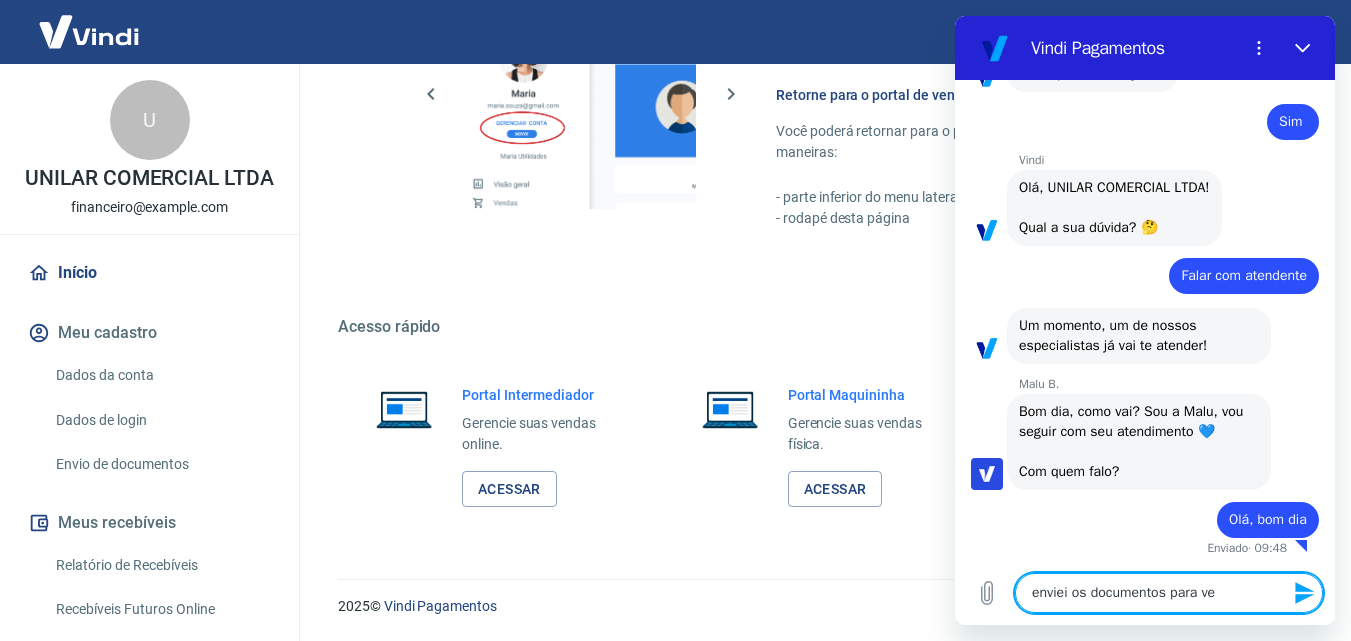 type on "x" 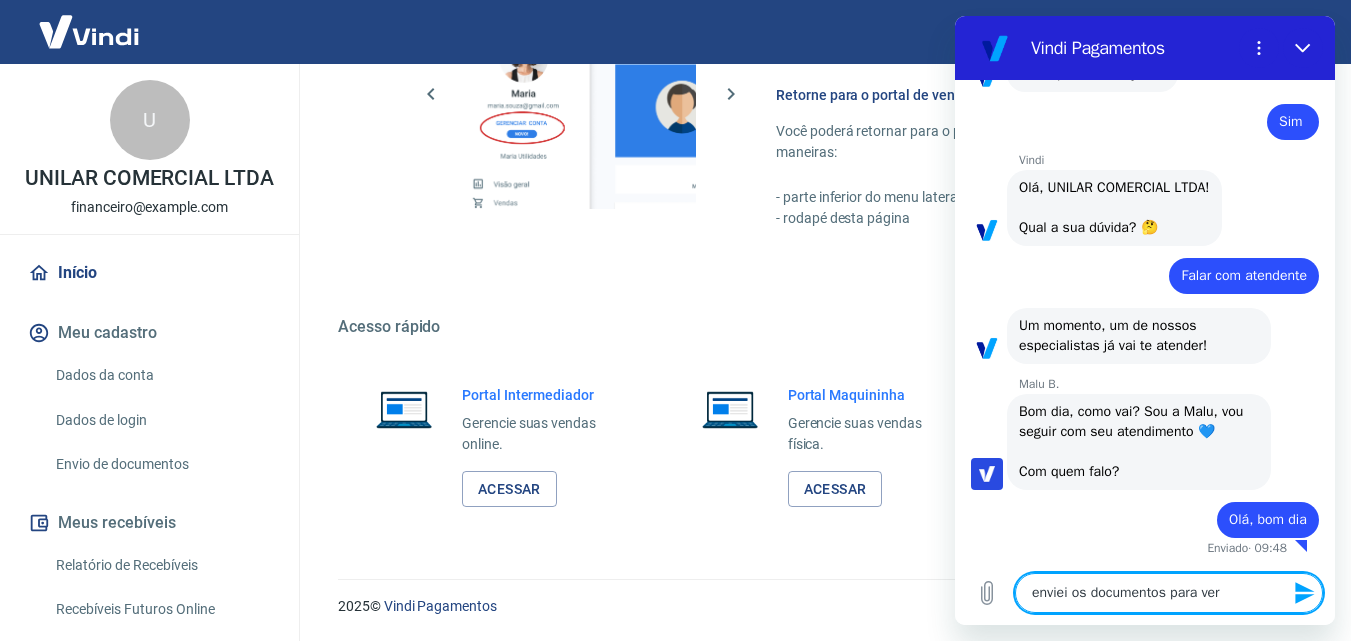 type on "enviei os documentos para veri" 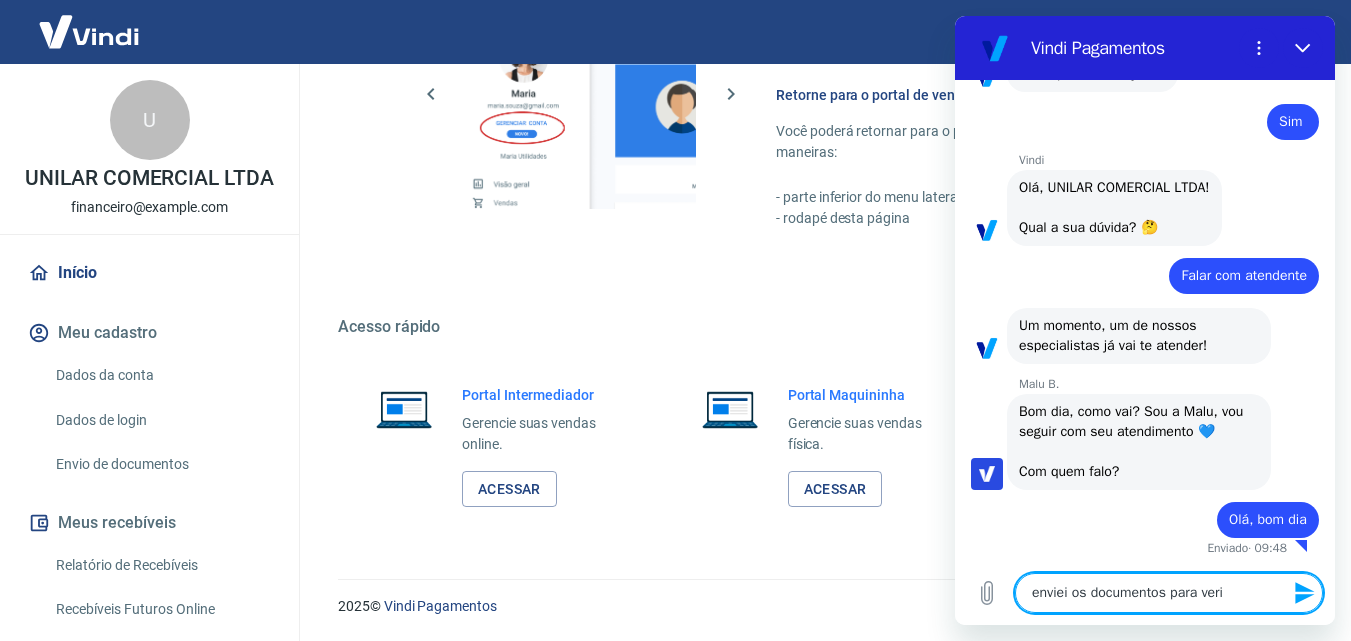 type 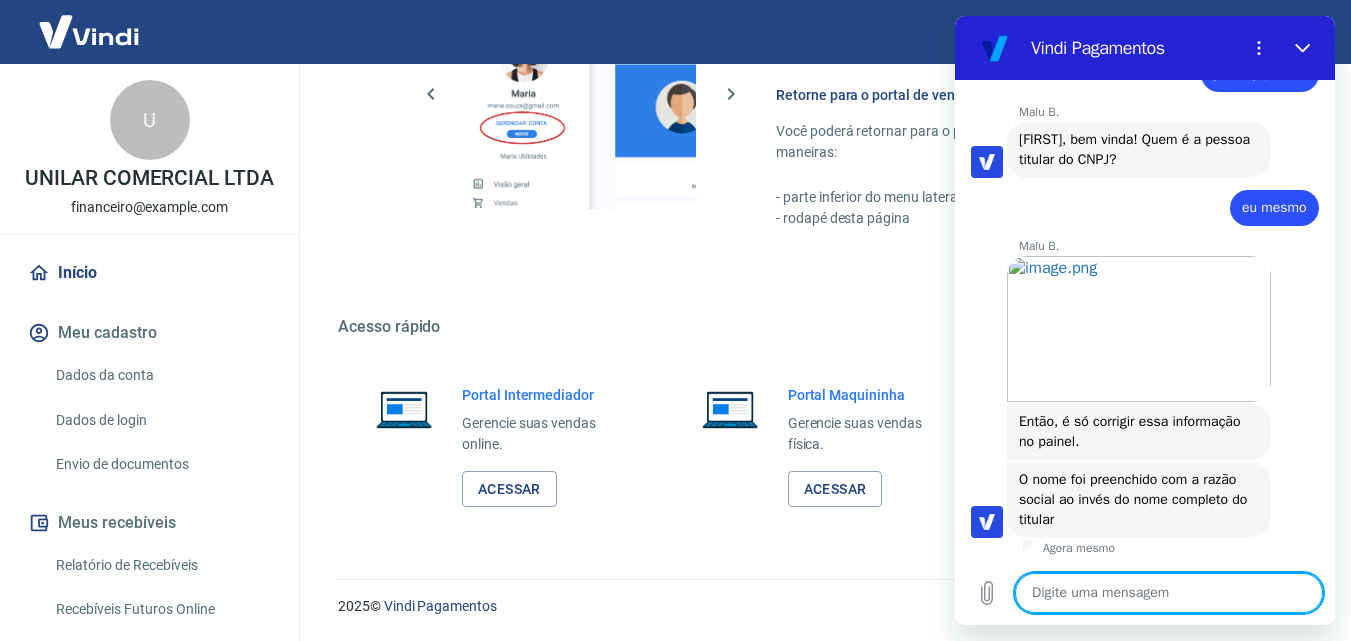 scroll, scrollTop: 2094, scrollLeft: 0, axis: vertical 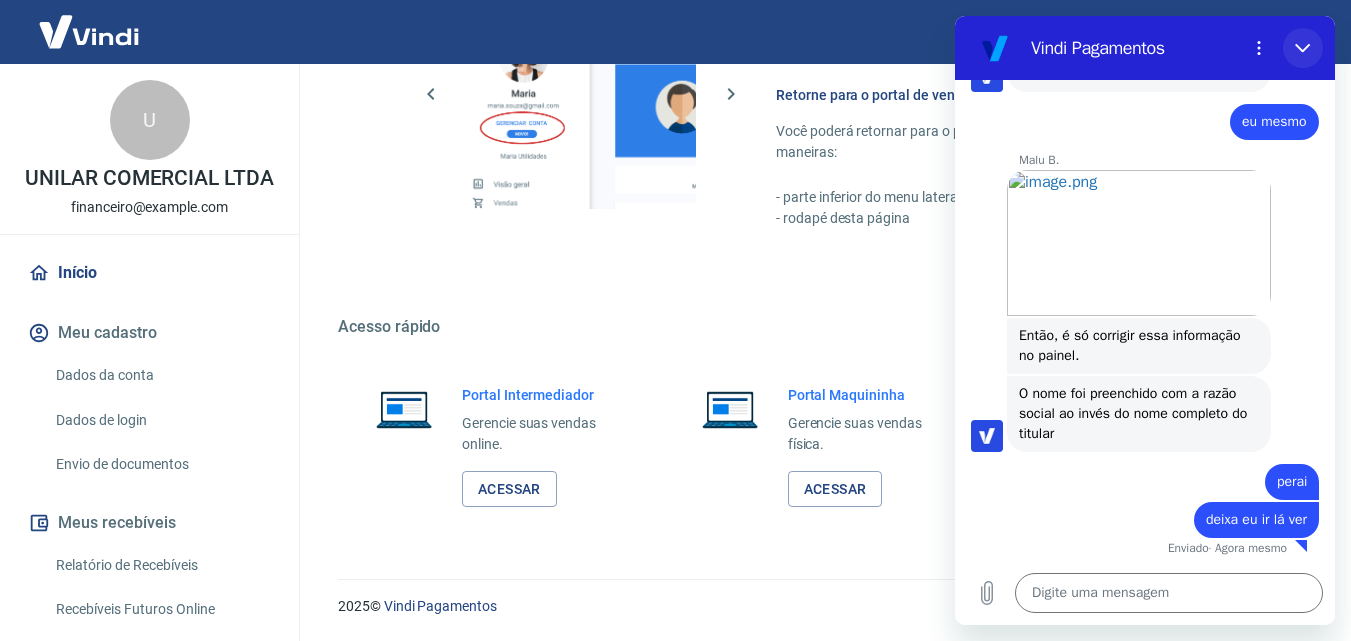click 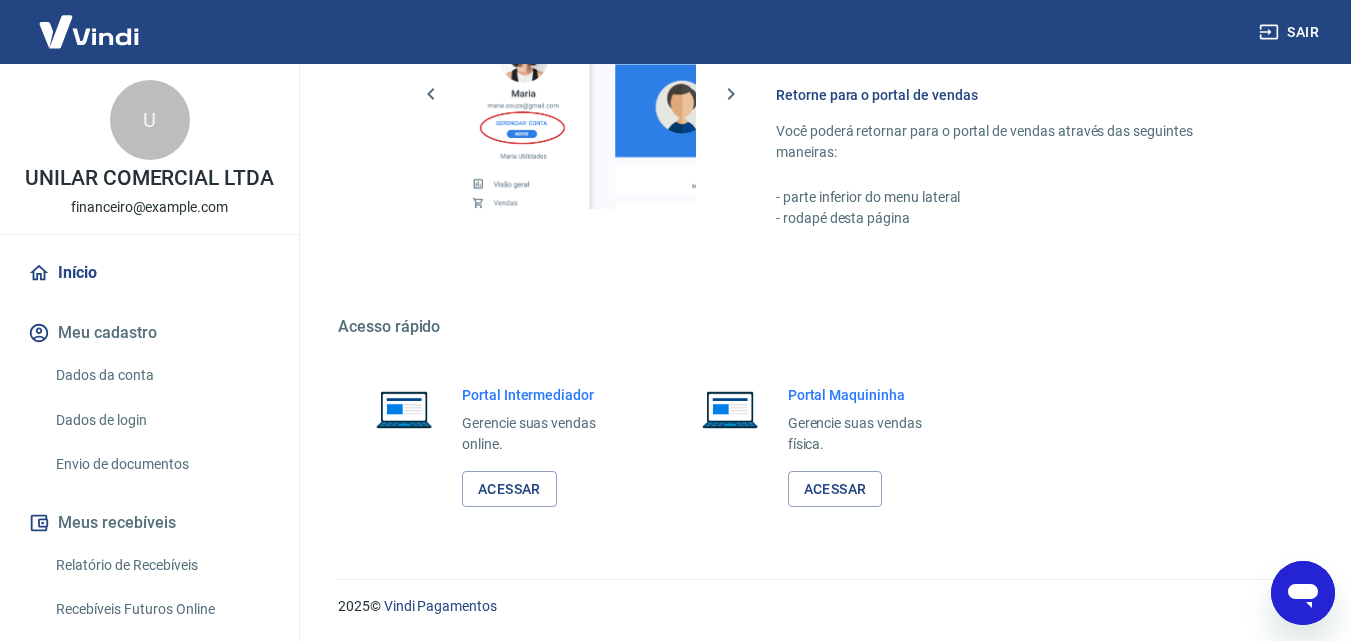 click on "Meu cadastro" at bounding box center [149, 333] 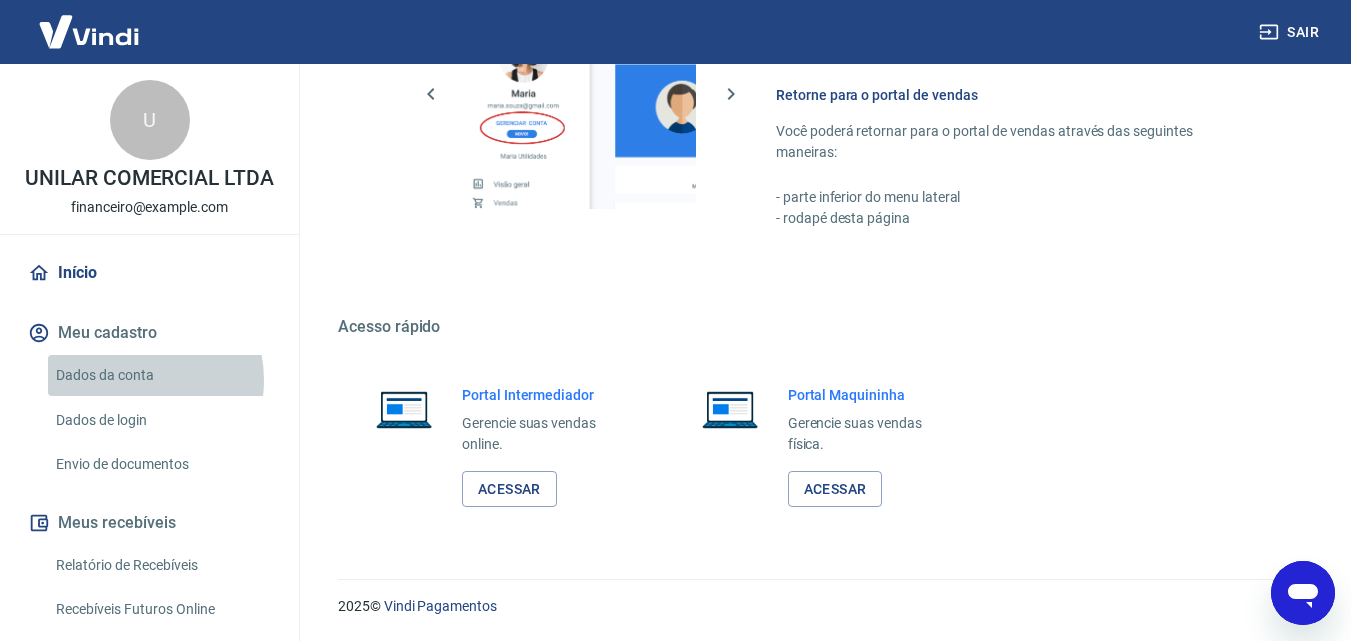 click on "Dados da conta" at bounding box center (161, 375) 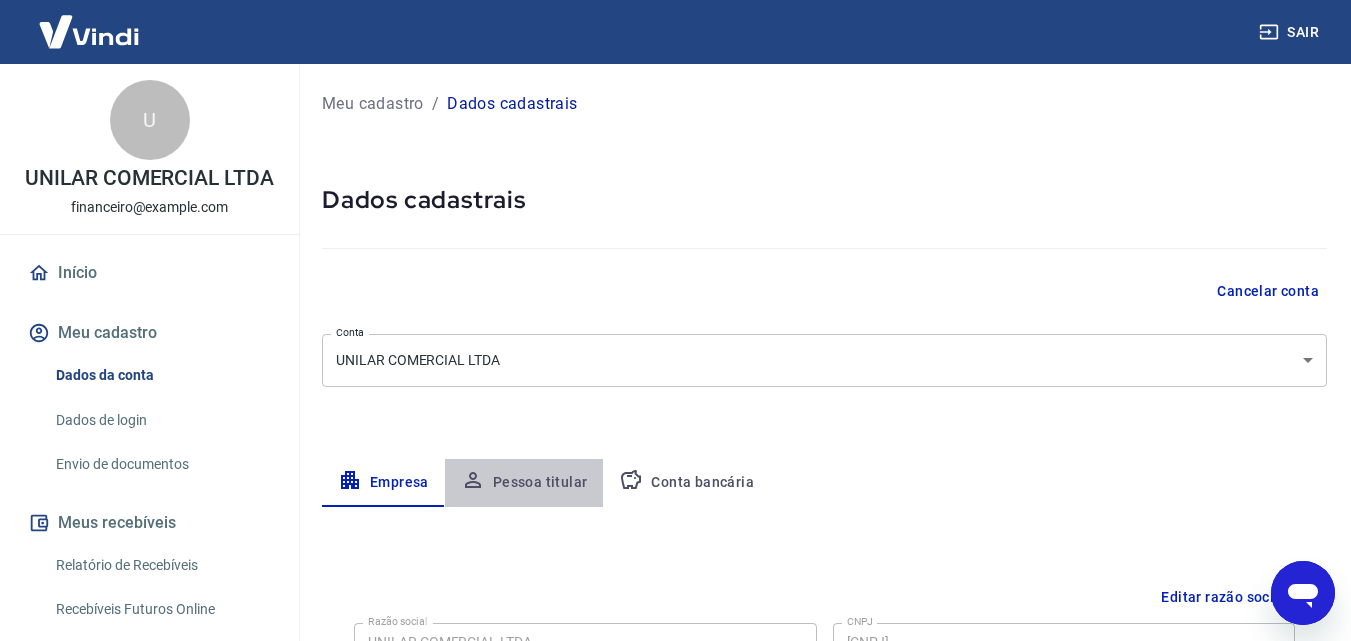 click on "Pessoa titular" at bounding box center [524, 483] 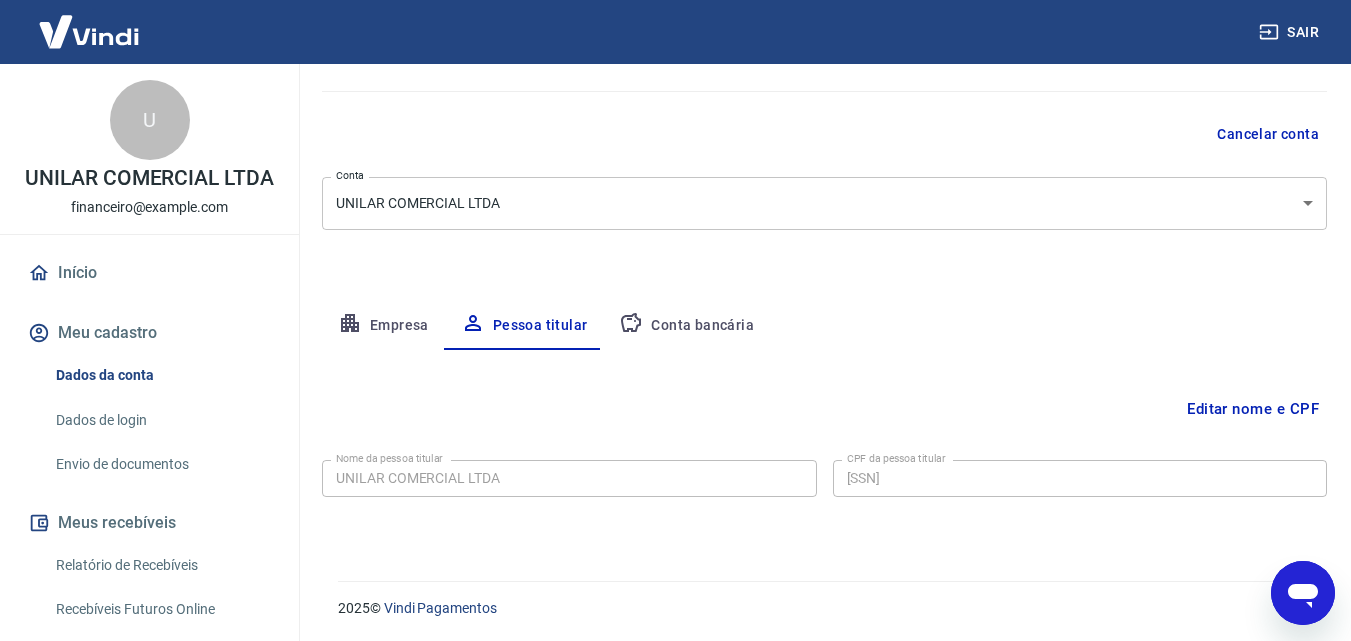 scroll, scrollTop: 159, scrollLeft: 0, axis: vertical 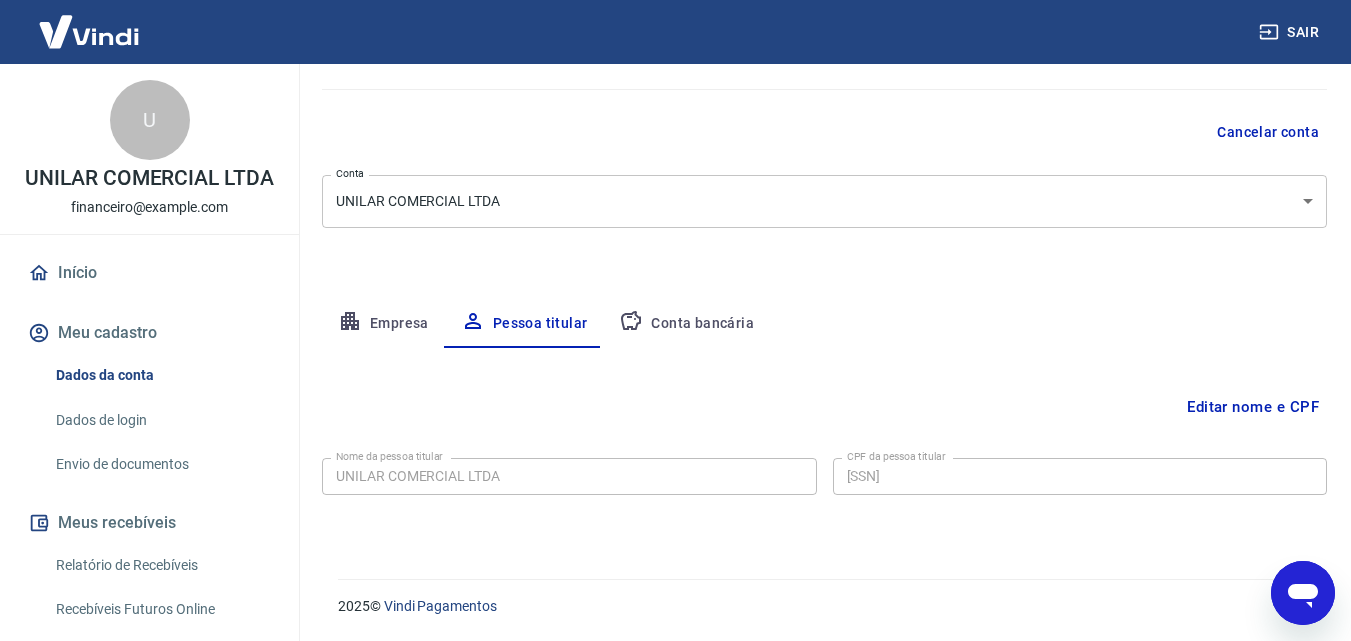click on "Editar nome e CPF" at bounding box center [1253, 407] 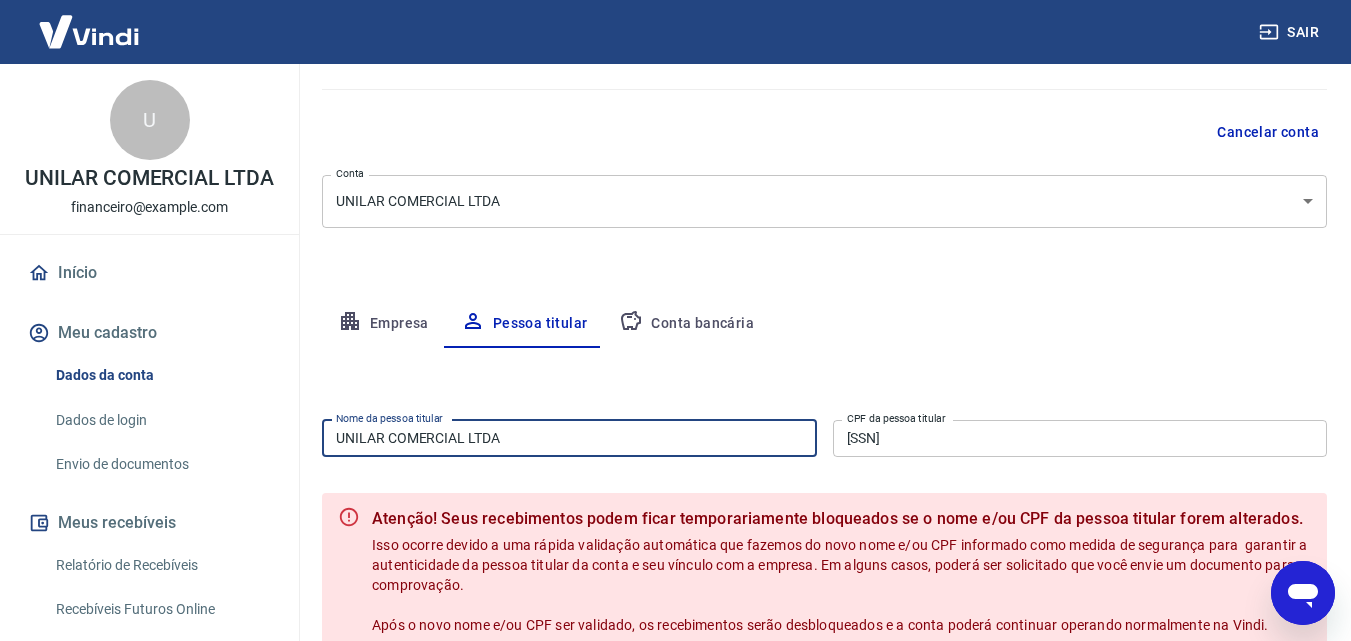 drag, startPoint x: 549, startPoint y: 436, endPoint x: 197, endPoint y: 442, distance: 352.05115 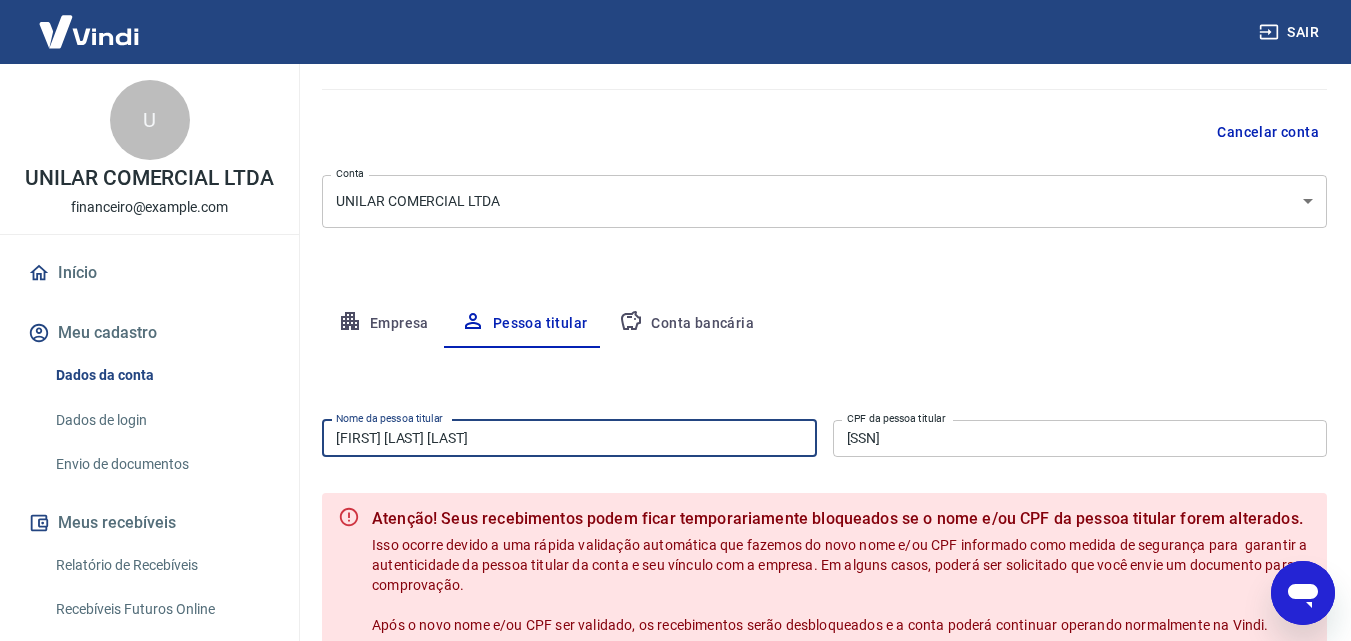 click on "Empresa Pessoa titular Conta bancária" at bounding box center [824, 324] 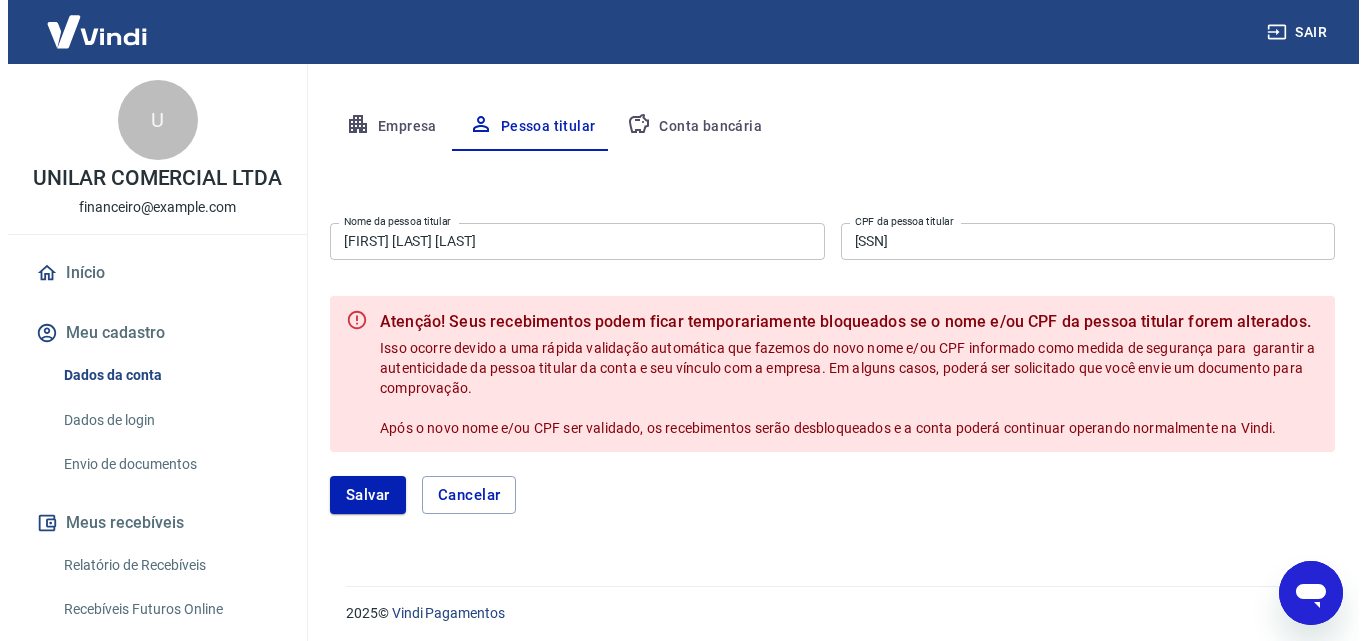 scroll, scrollTop: 363, scrollLeft: 0, axis: vertical 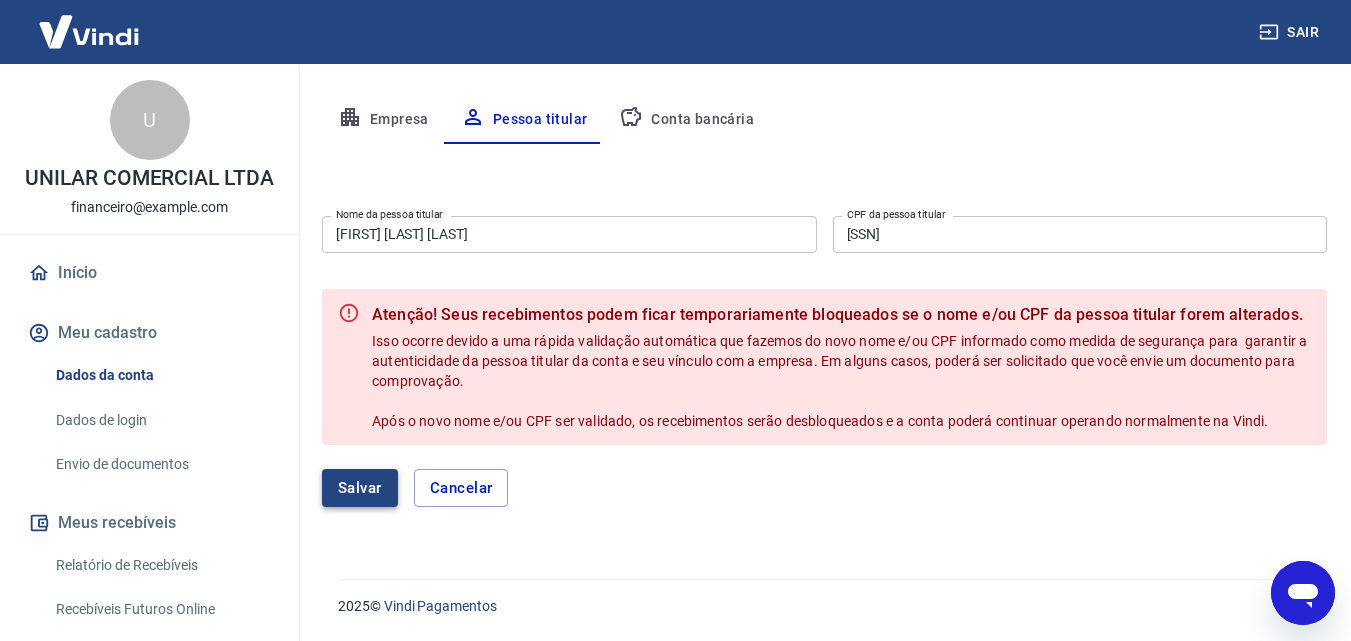 click on "Salvar" at bounding box center (360, 488) 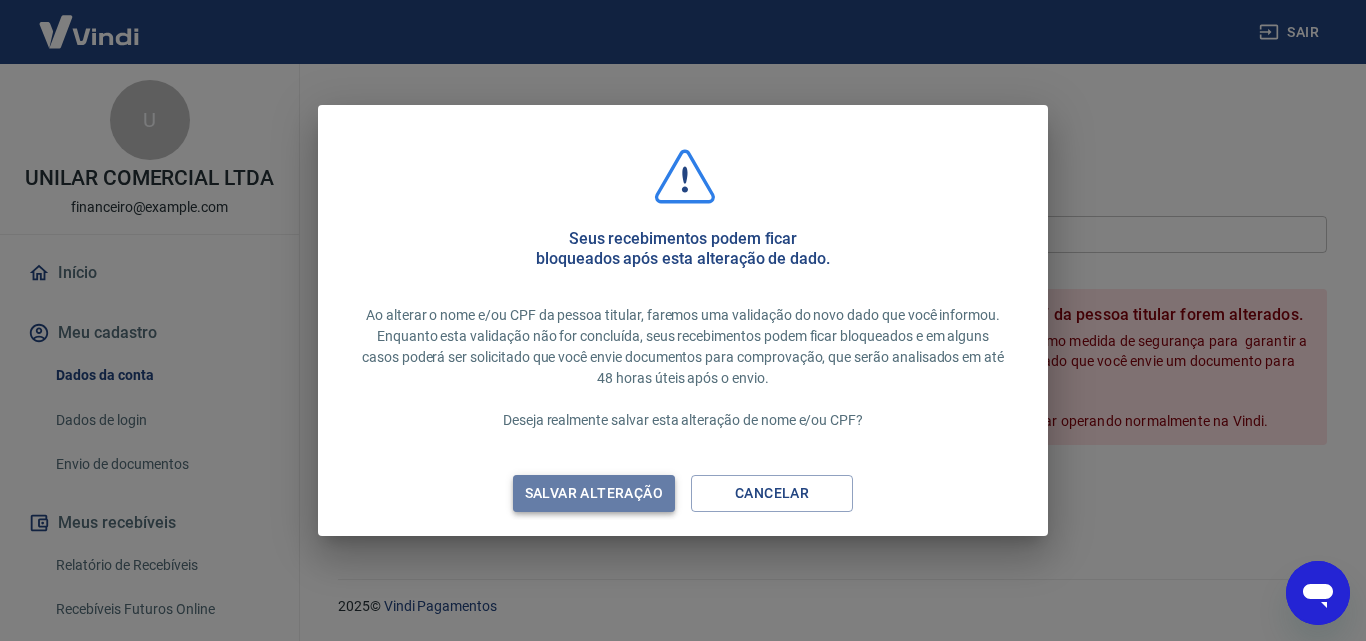 click on "Salvar alteração" at bounding box center (594, 493) 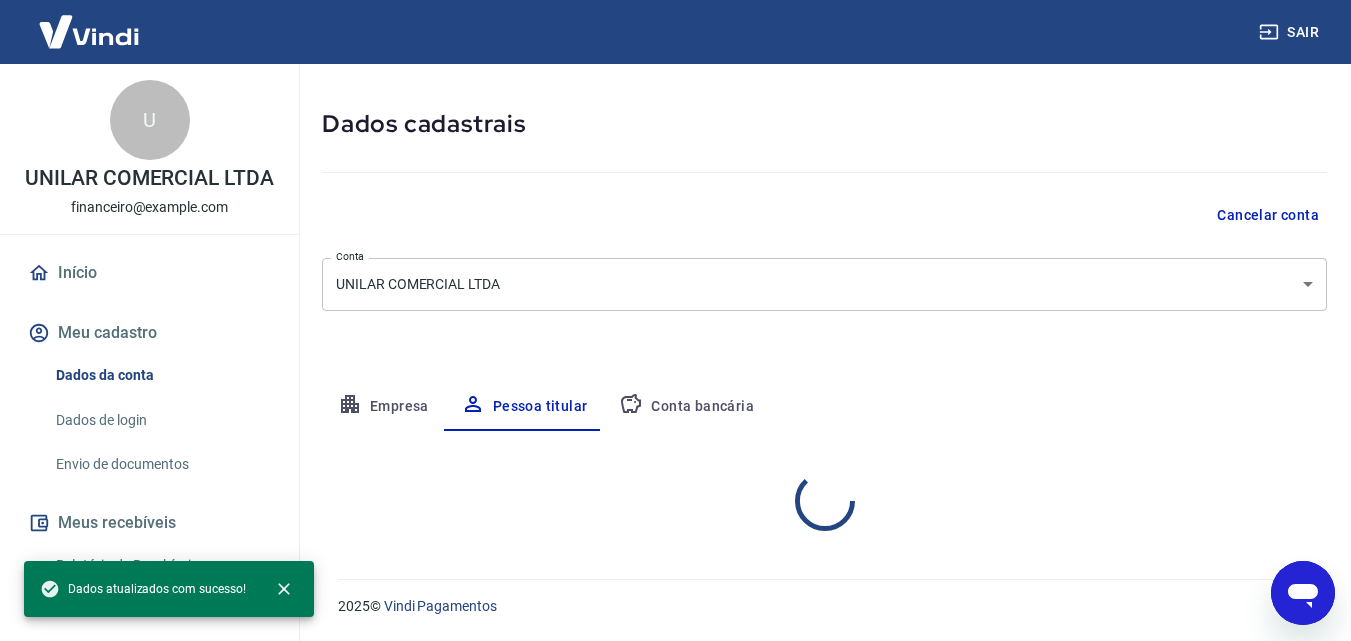 scroll, scrollTop: 159, scrollLeft: 0, axis: vertical 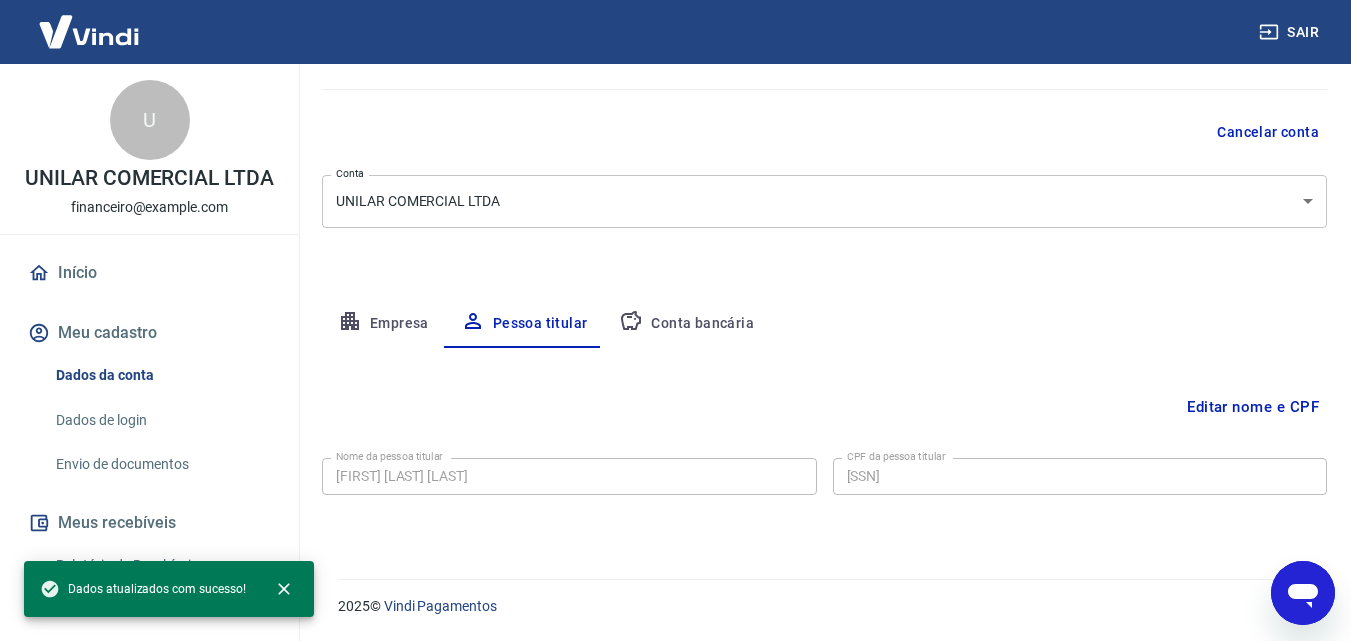 click 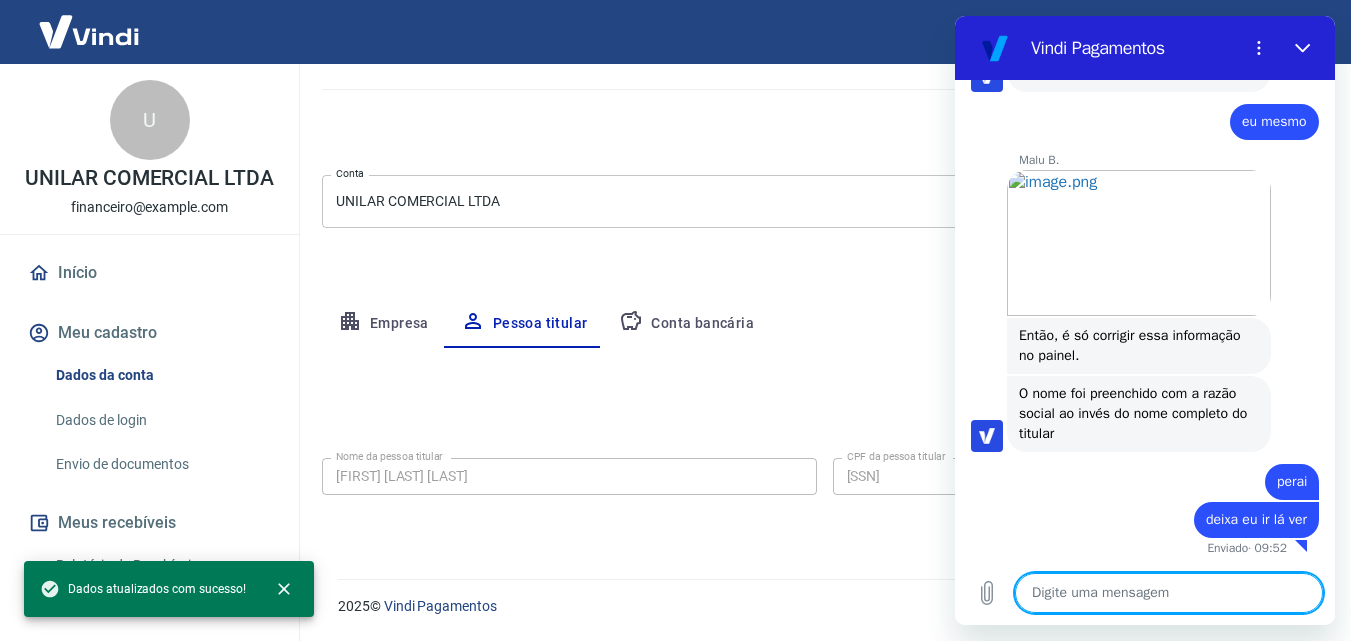 click at bounding box center (1169, 593) 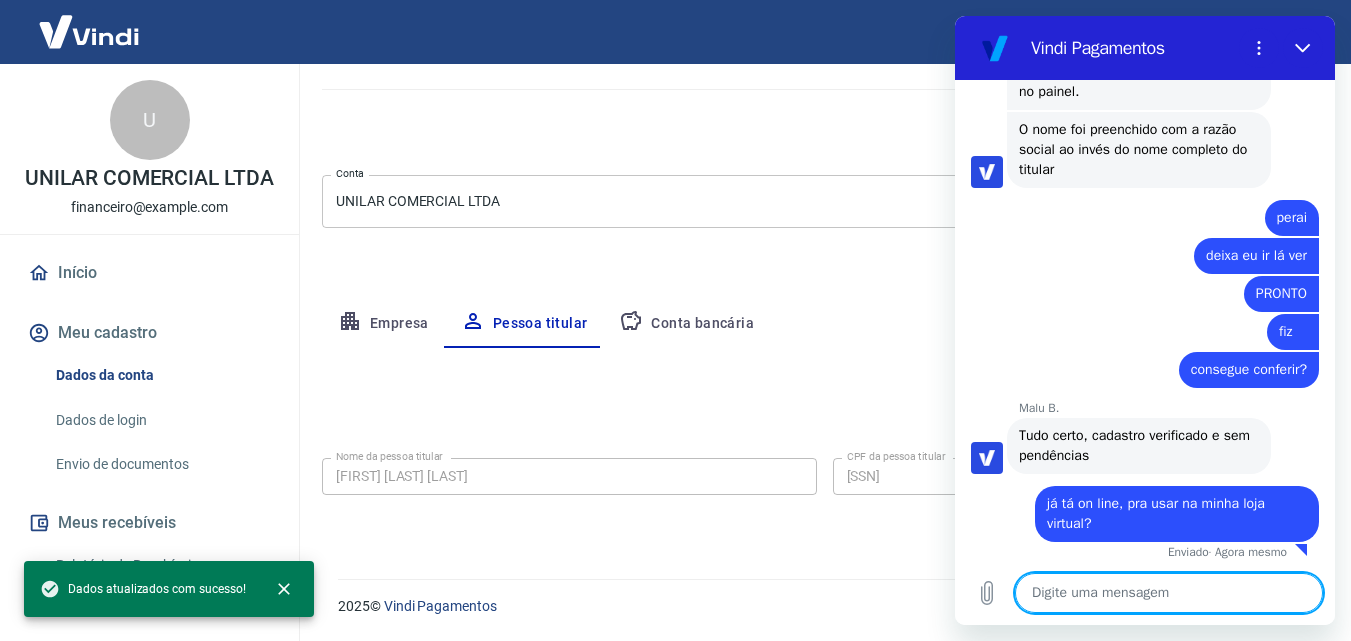 scroll, scrollTop: 2448, scrollLeft: 0, axis: vertical 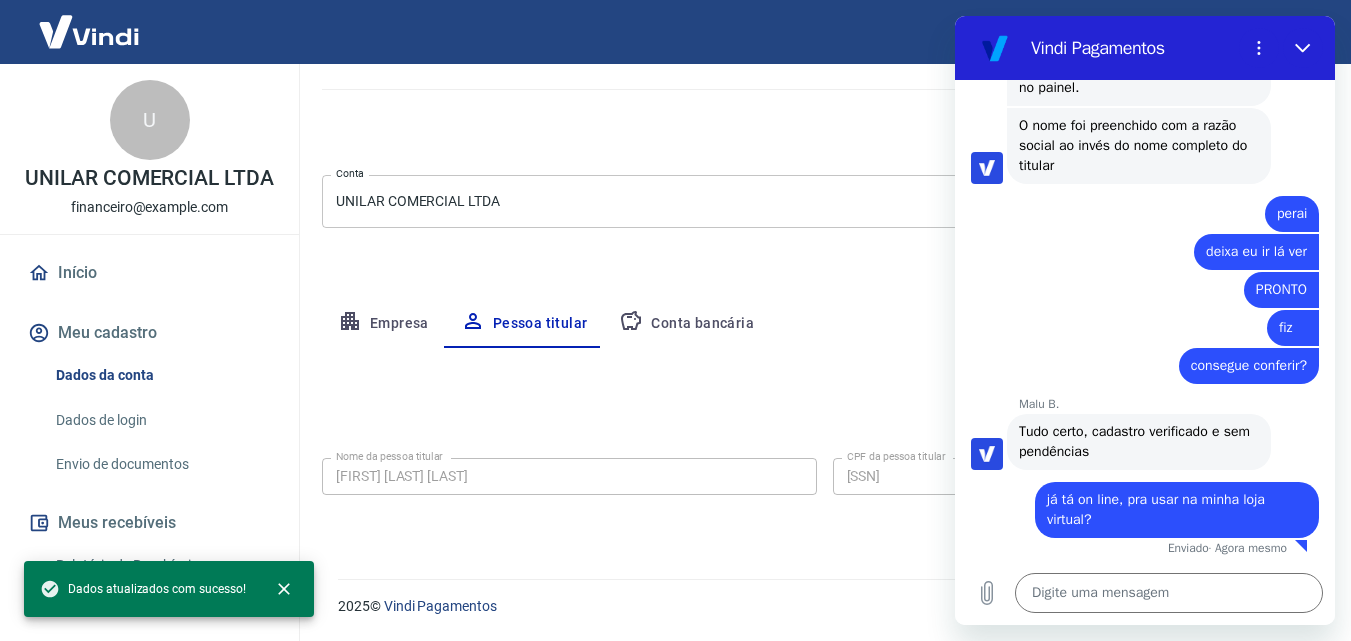 click on "Início" at bounding box center (149, 273) 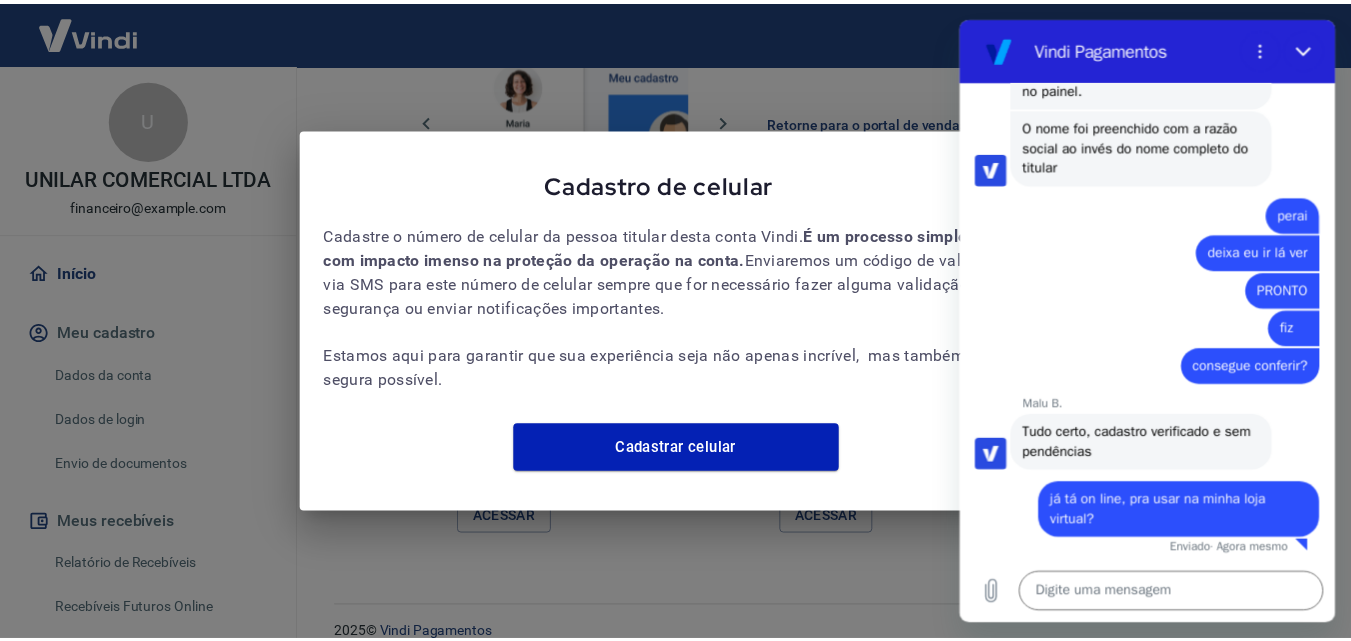 scroll, scrollTop: 1329, scrollLeft: 0, axis: vertical 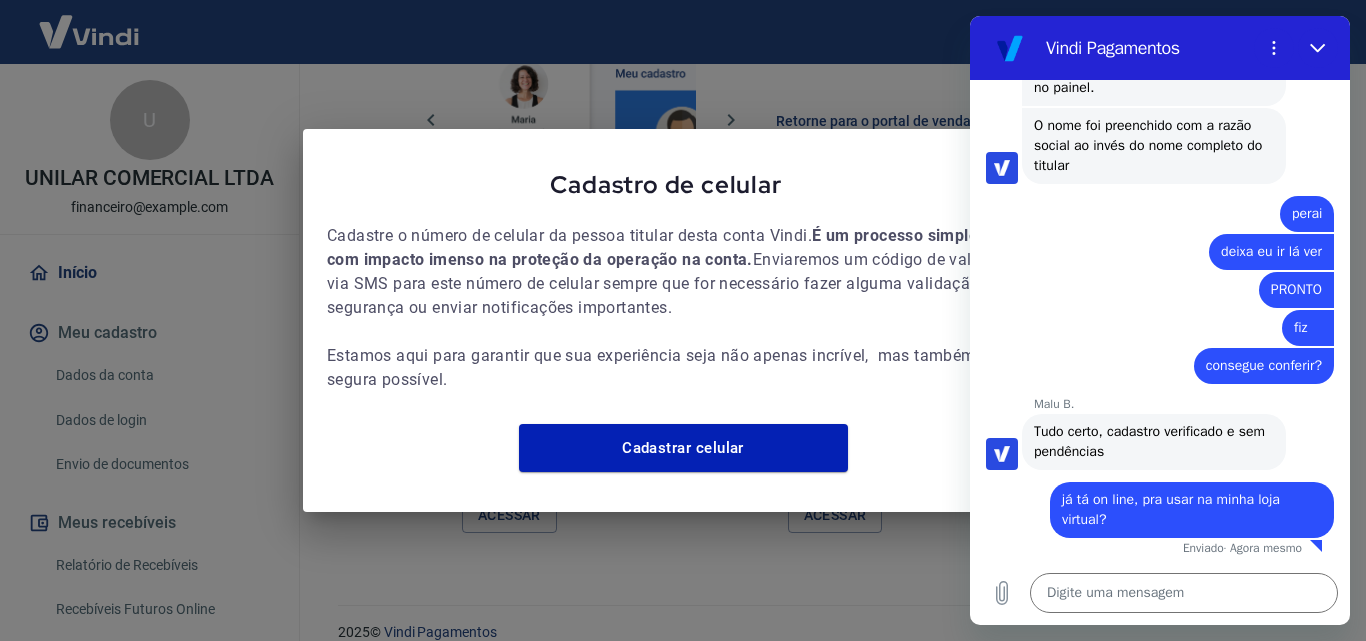 click on "Cadastro de celular" at bounding box center [683, 188] 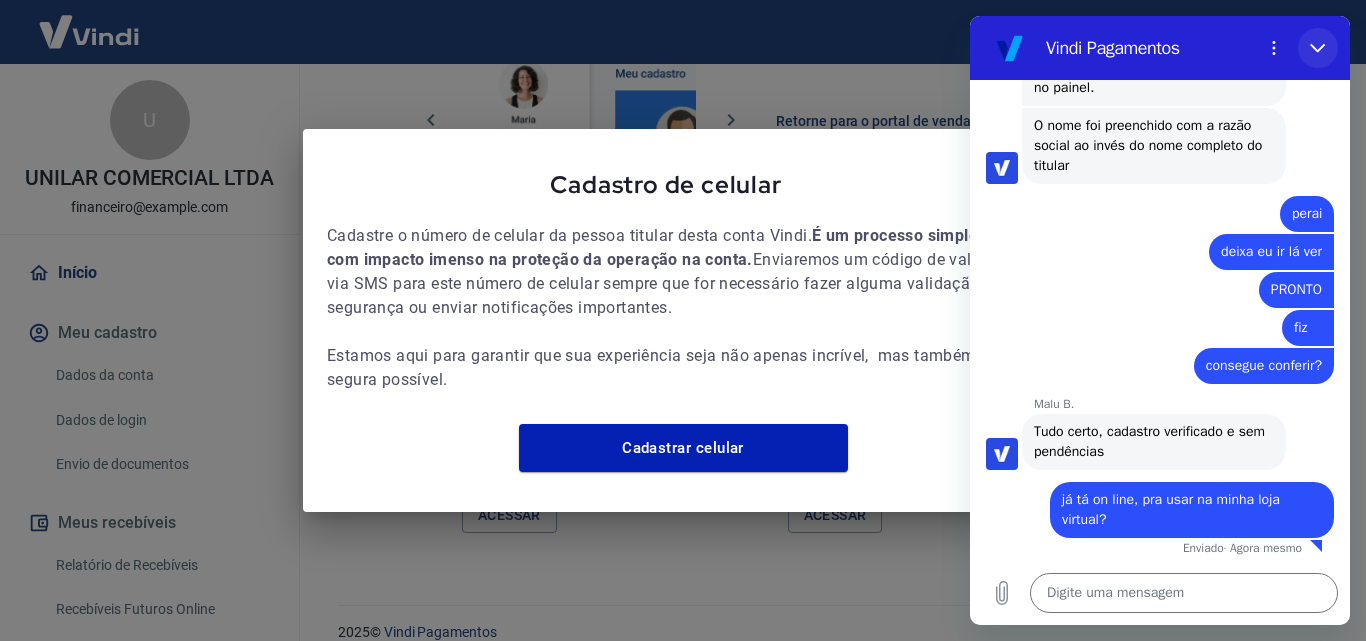 click 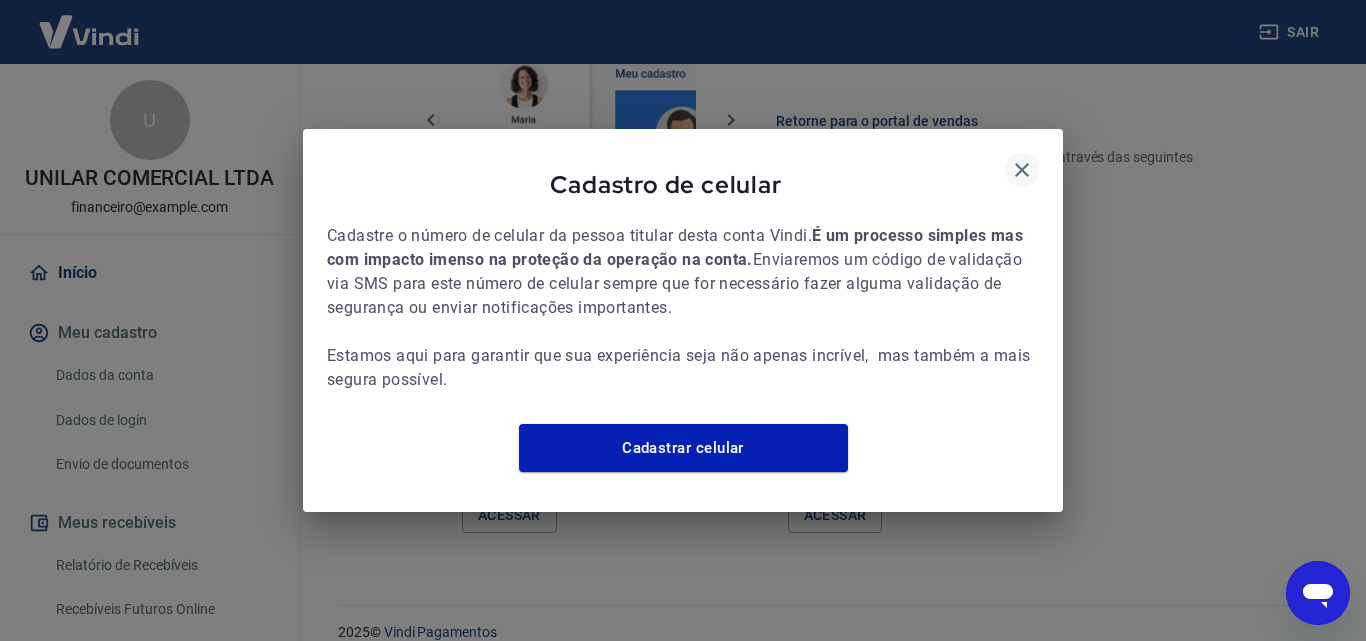 click 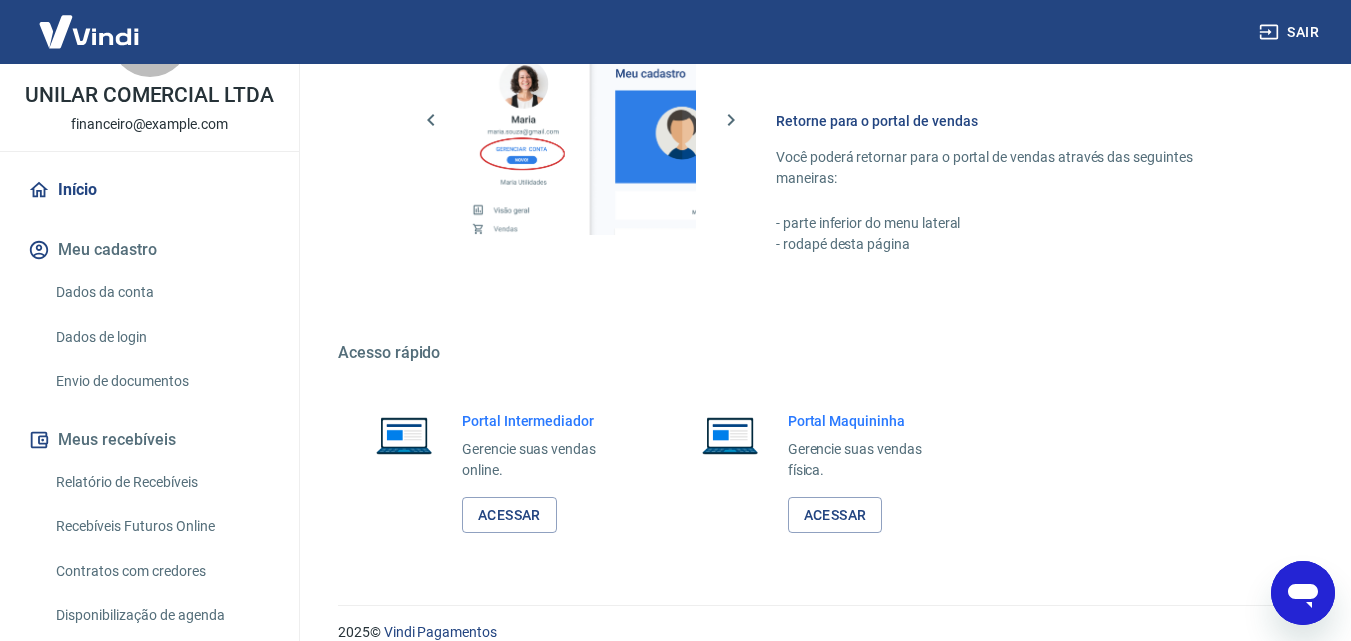 scroll, scrollTop: 198, scrollLeft: 0, axis: vertical 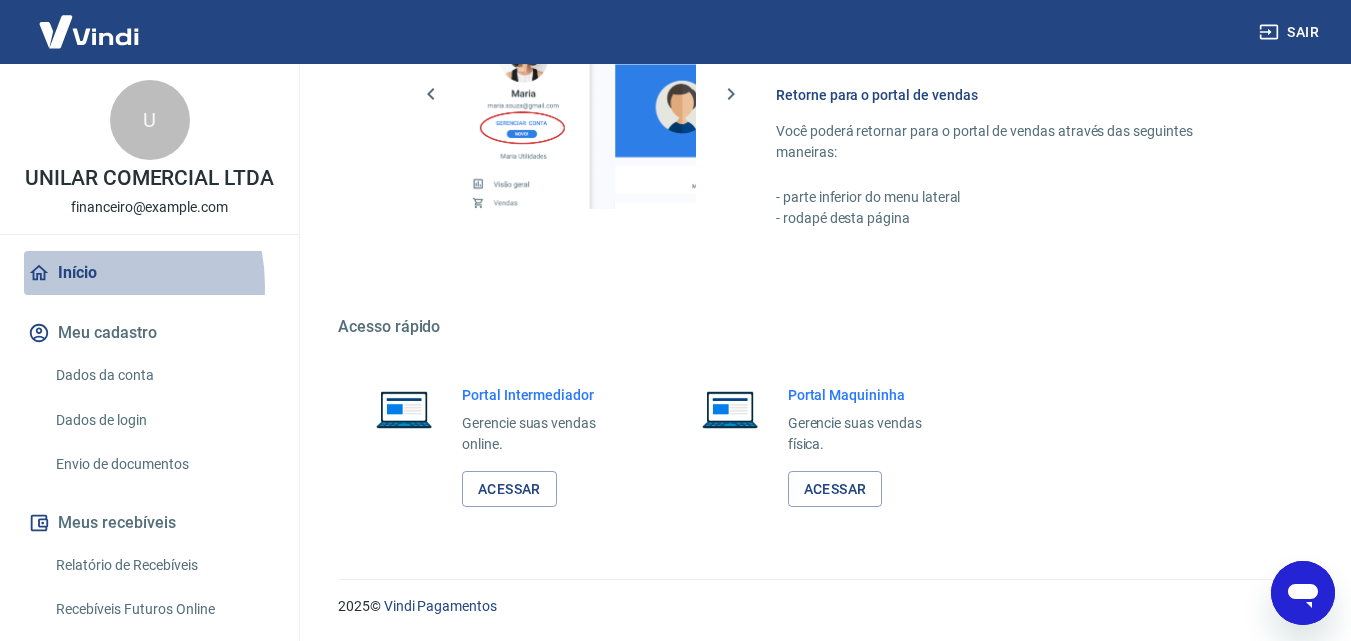 click on "Início" at bounding box center [149, 273] 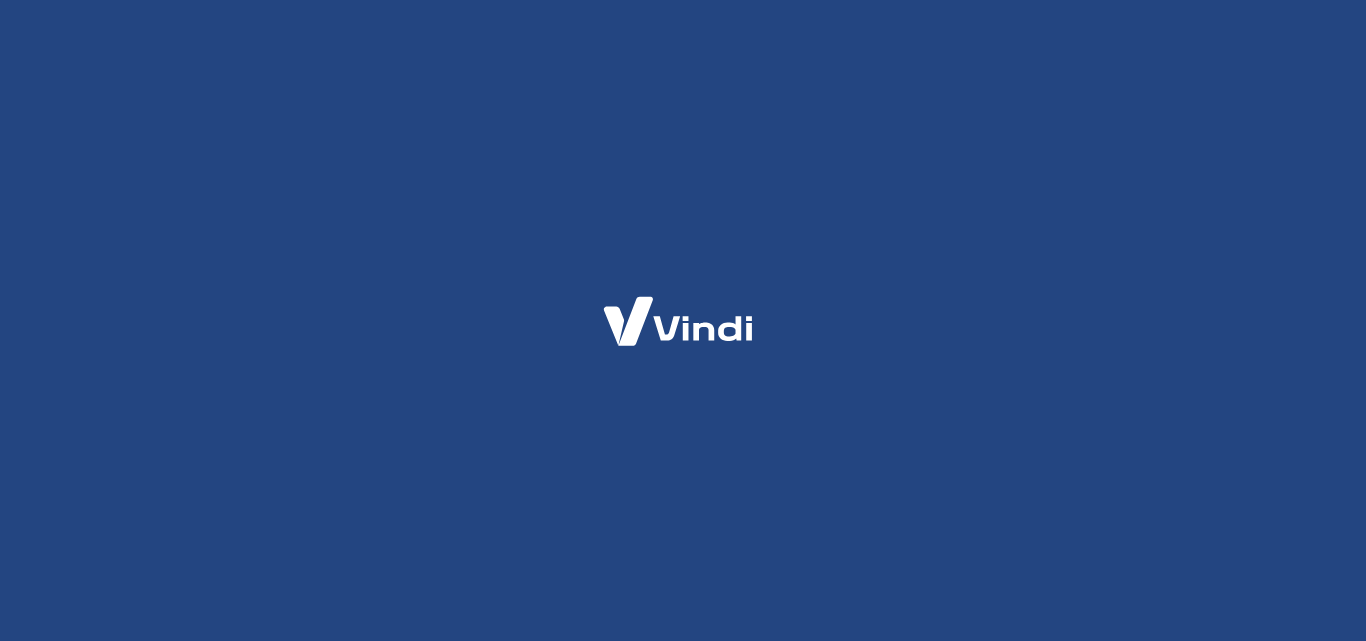 scroll, scrollTop: 0, scrollLeft: 0, axis: both 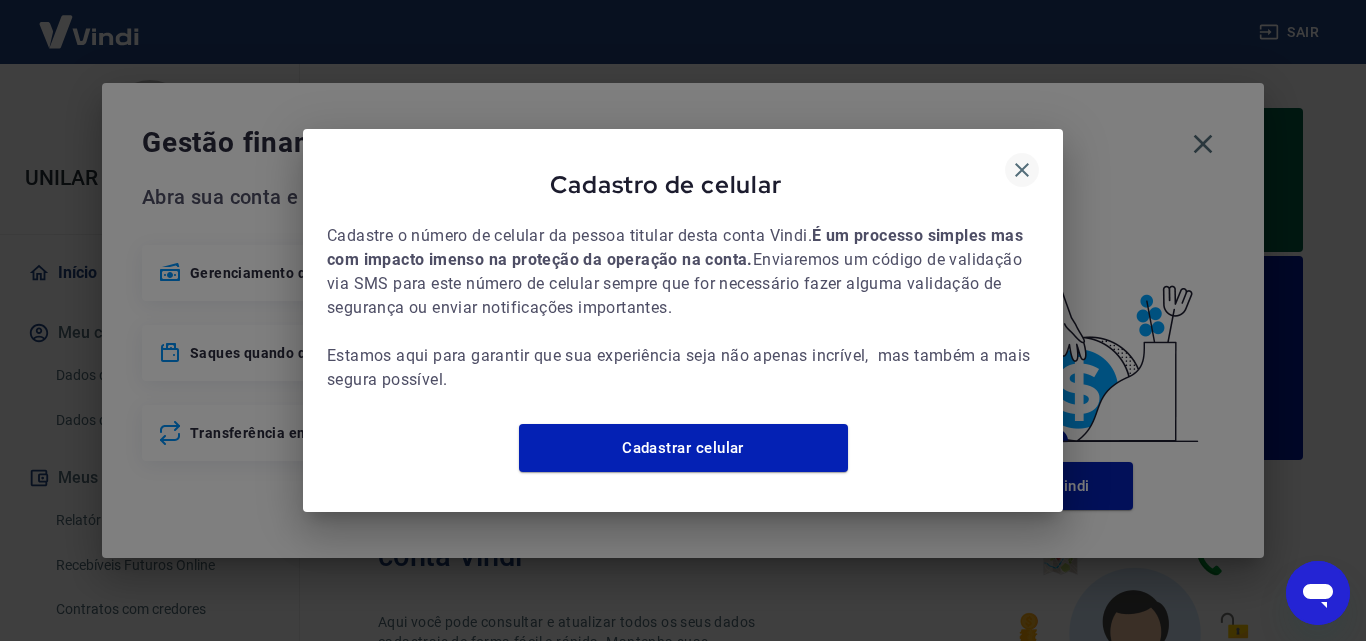 click 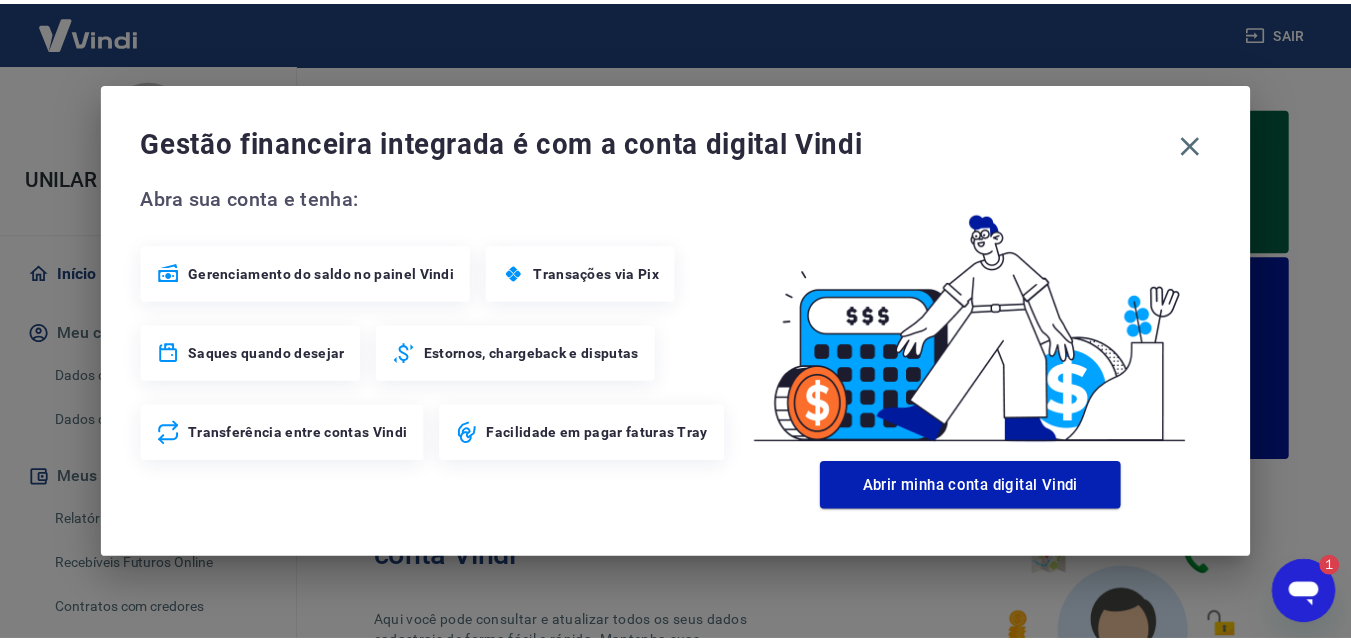 scroll, scrollTop: 0, scrollLeft: 0, axis: both 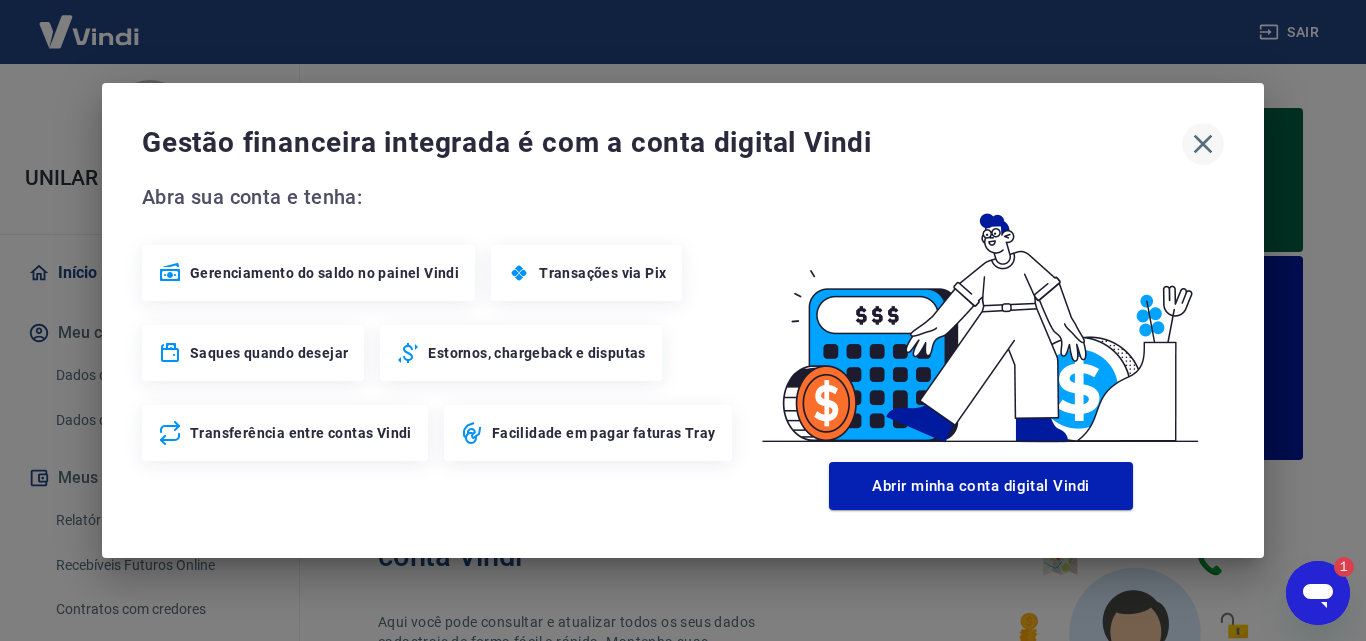 click 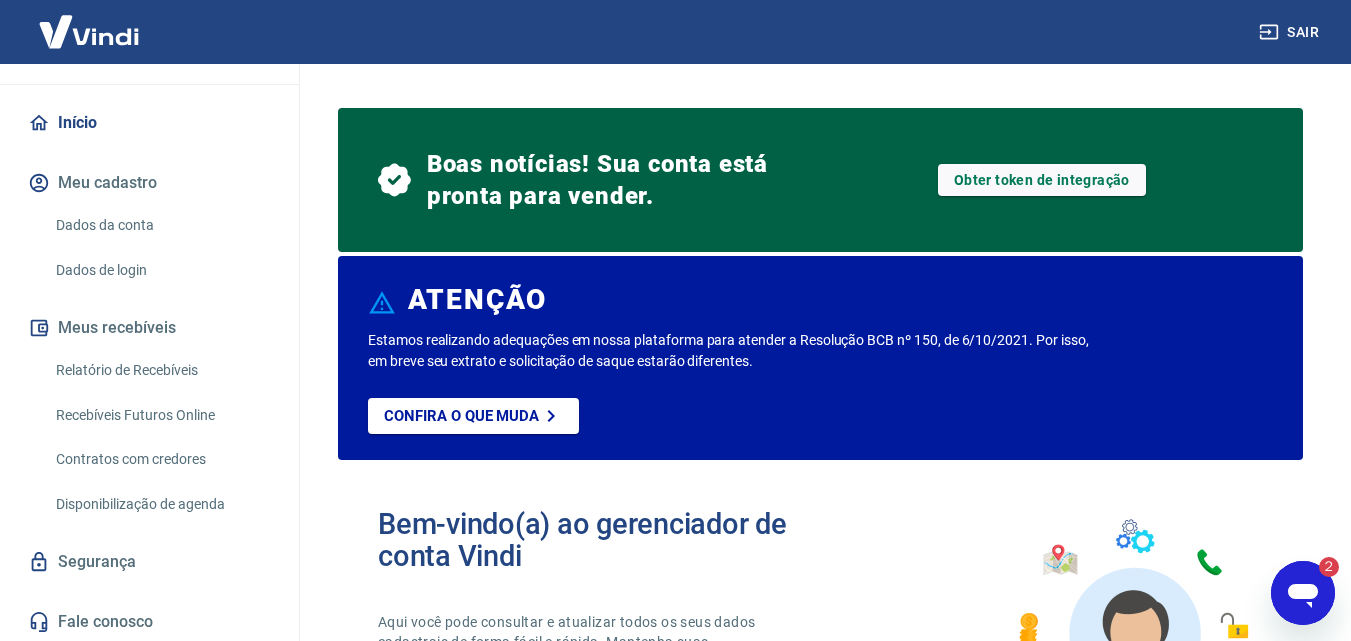 scroll, scrollTop: 153, scrollLeft: 0, axis: vertical 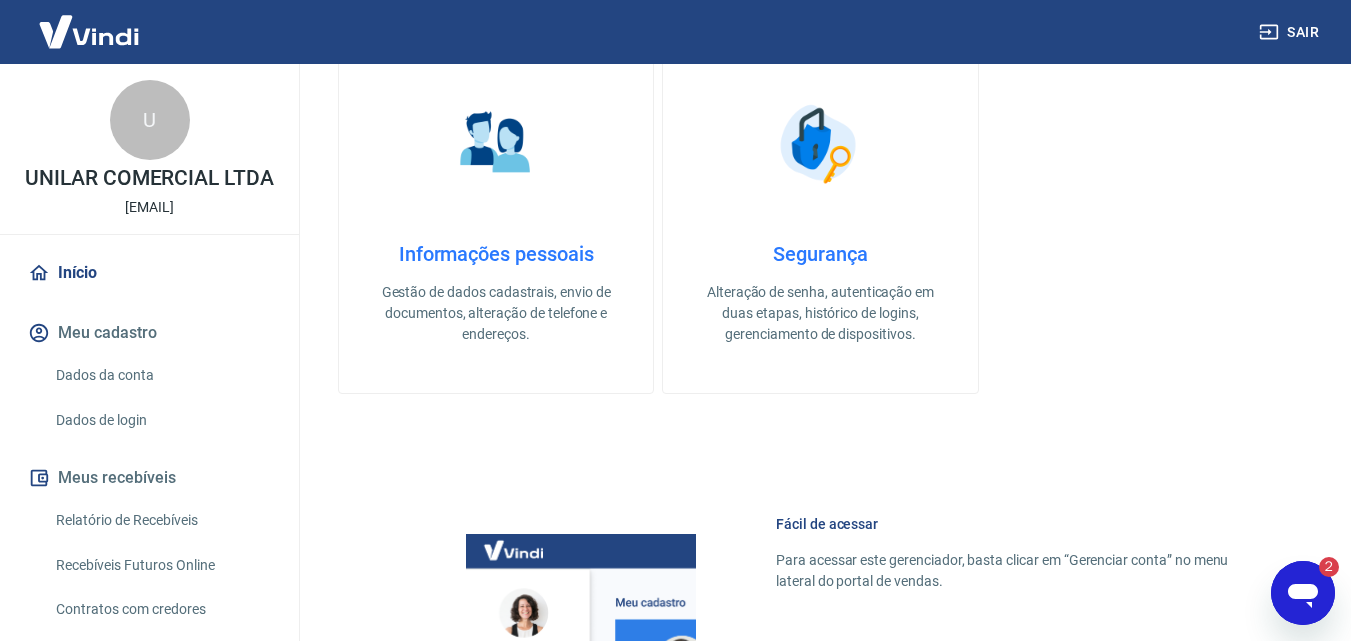 click 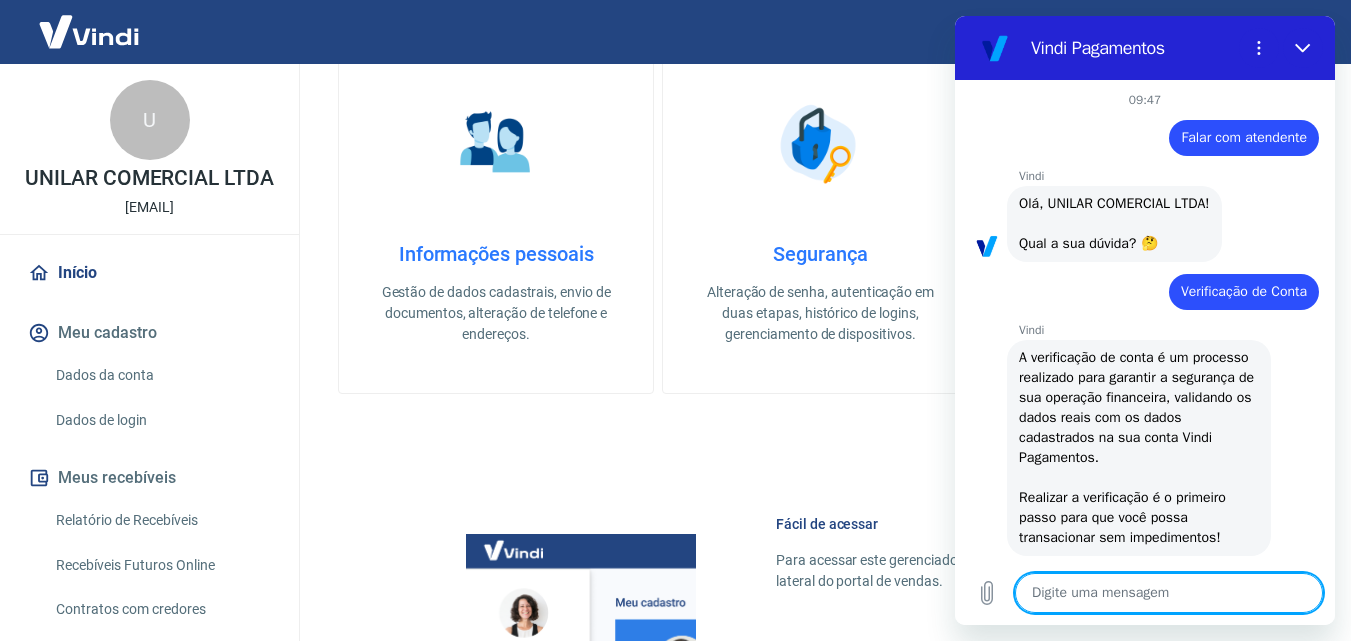 scroll, scrollTop: 0, scrollLeft: 0, axis: both 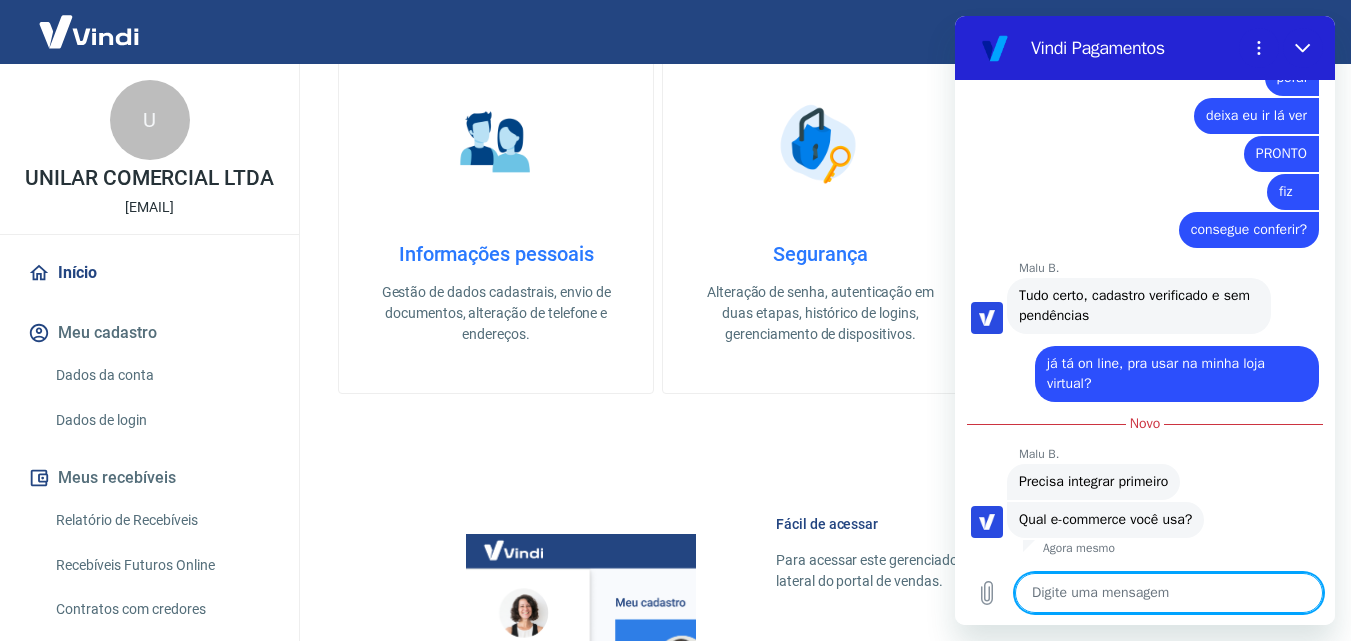click at bounding box center [1169, 593] 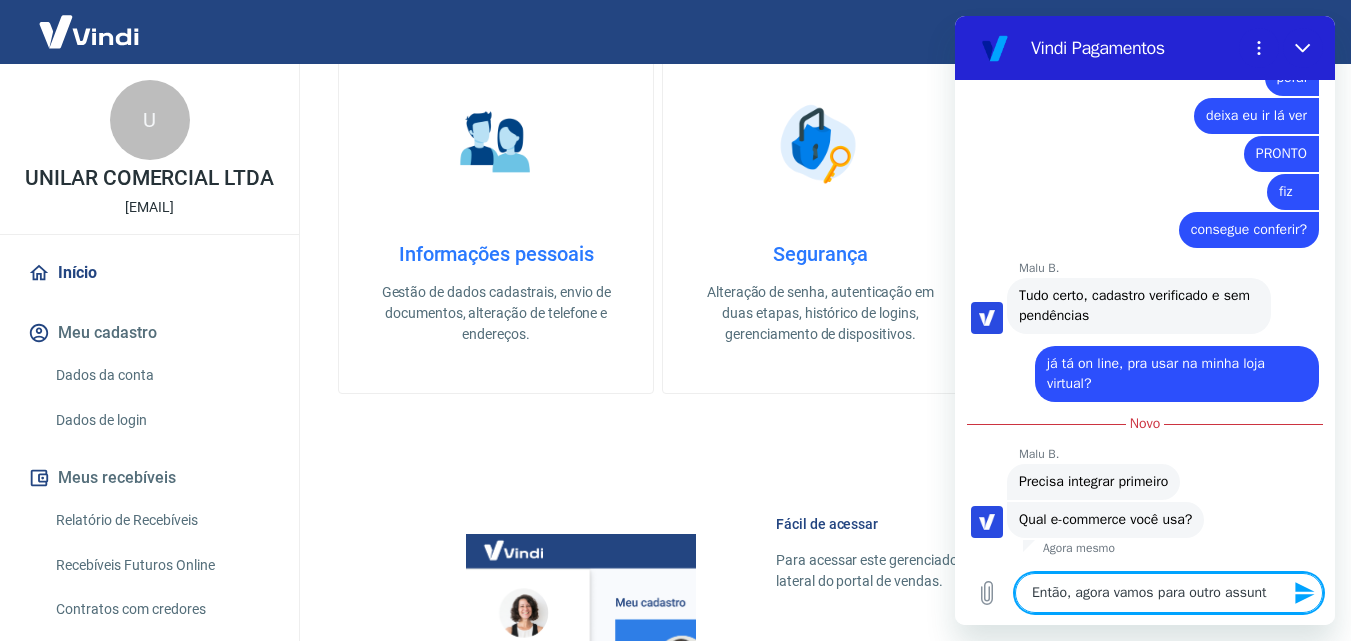 type on "Então, agora vamos para outro assunto" 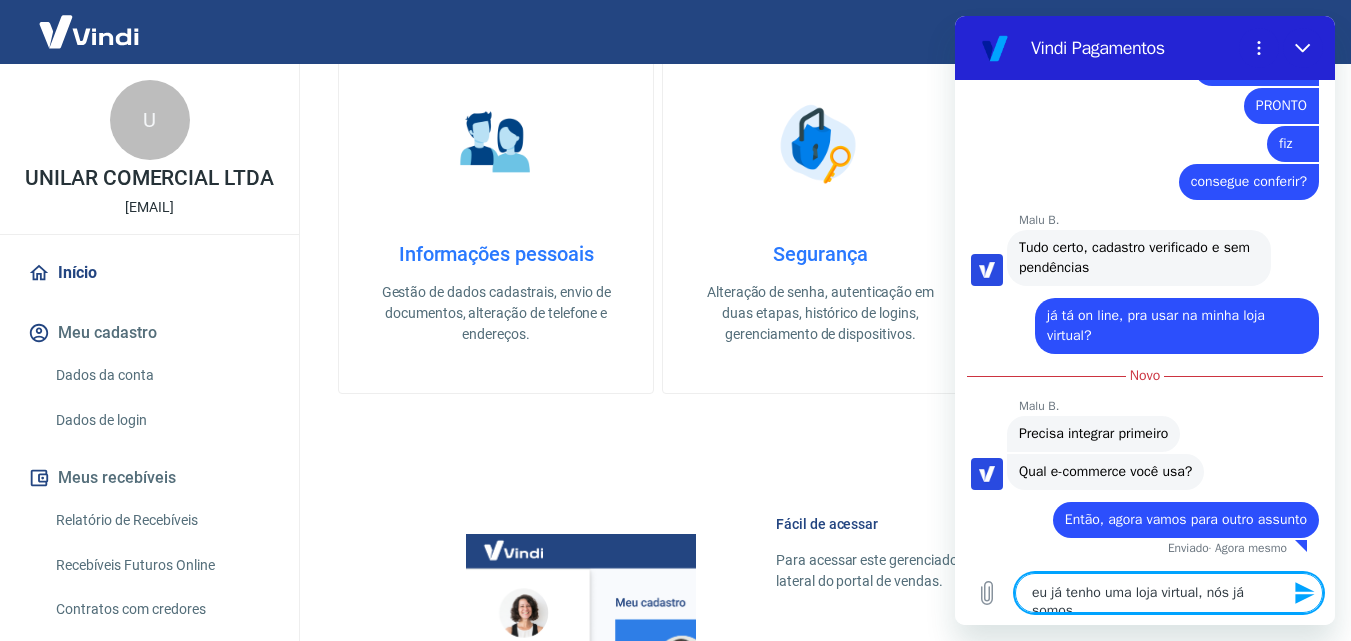 scroll, scrollTop: 2634, scrollLeft: 0, axis: vertical 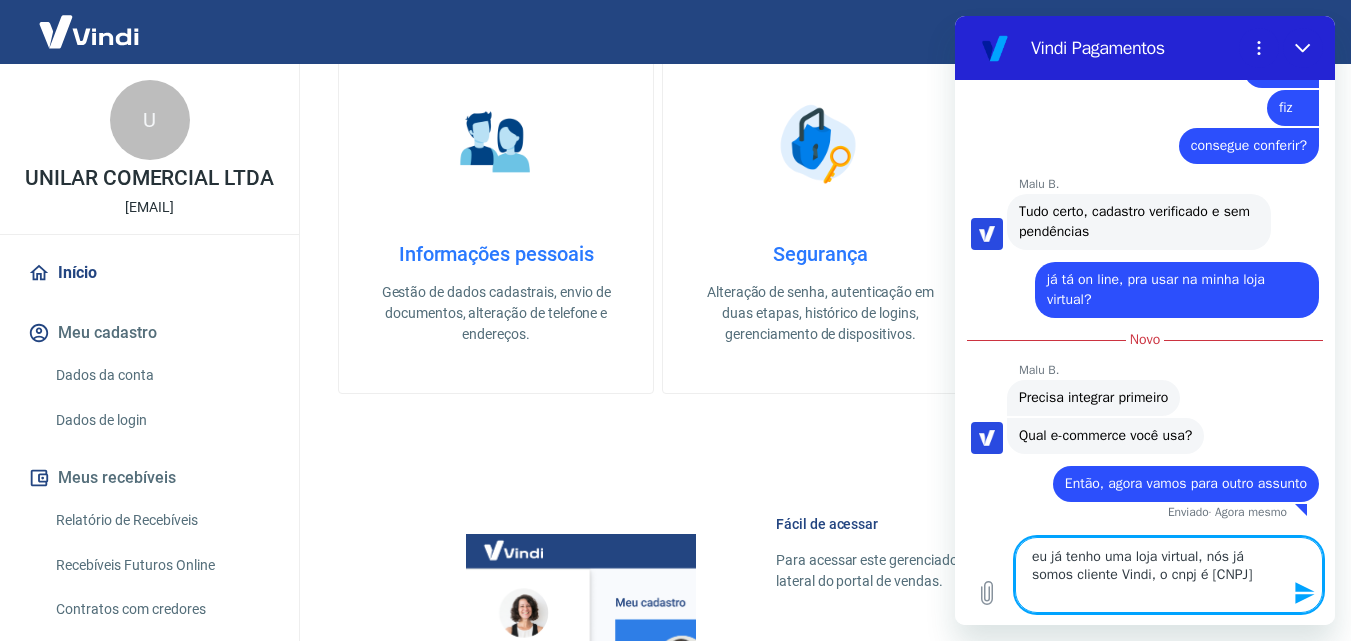 type on "eu já tenho uma loja virtual, nós já somos cliente Vindi, o cnpj é [CNPJ]" 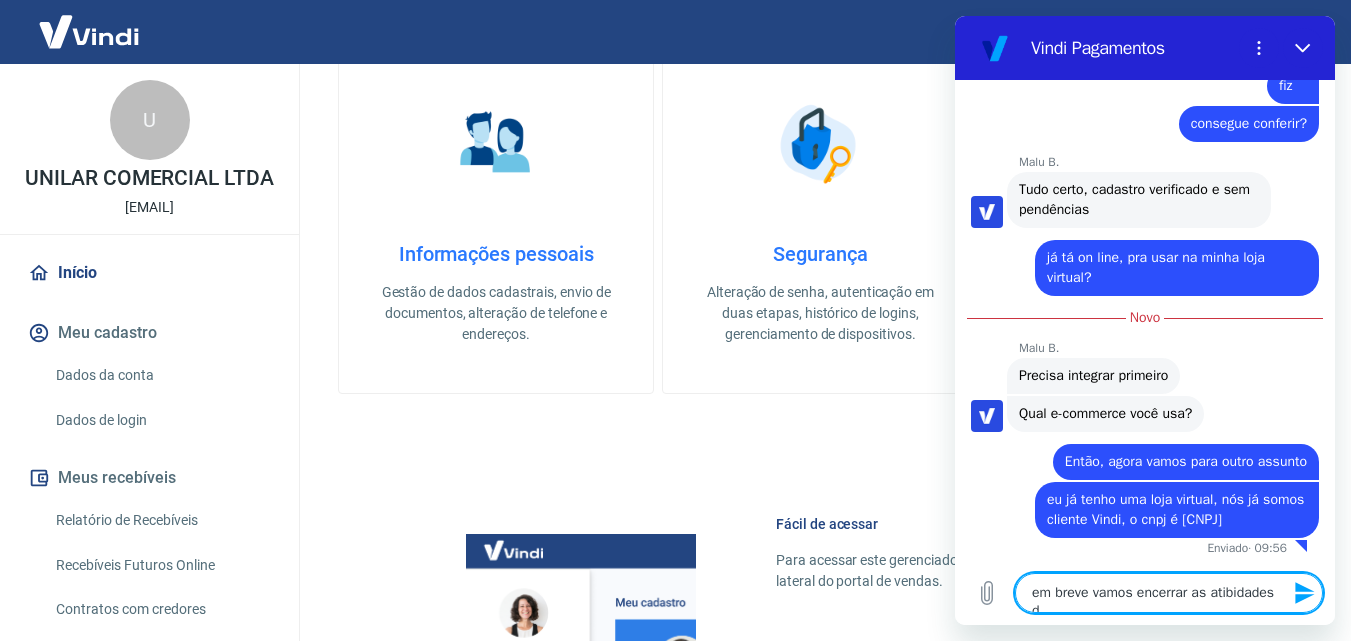 scroll, scrollTop: 2712, scrollLeft: 0, axis: vertical 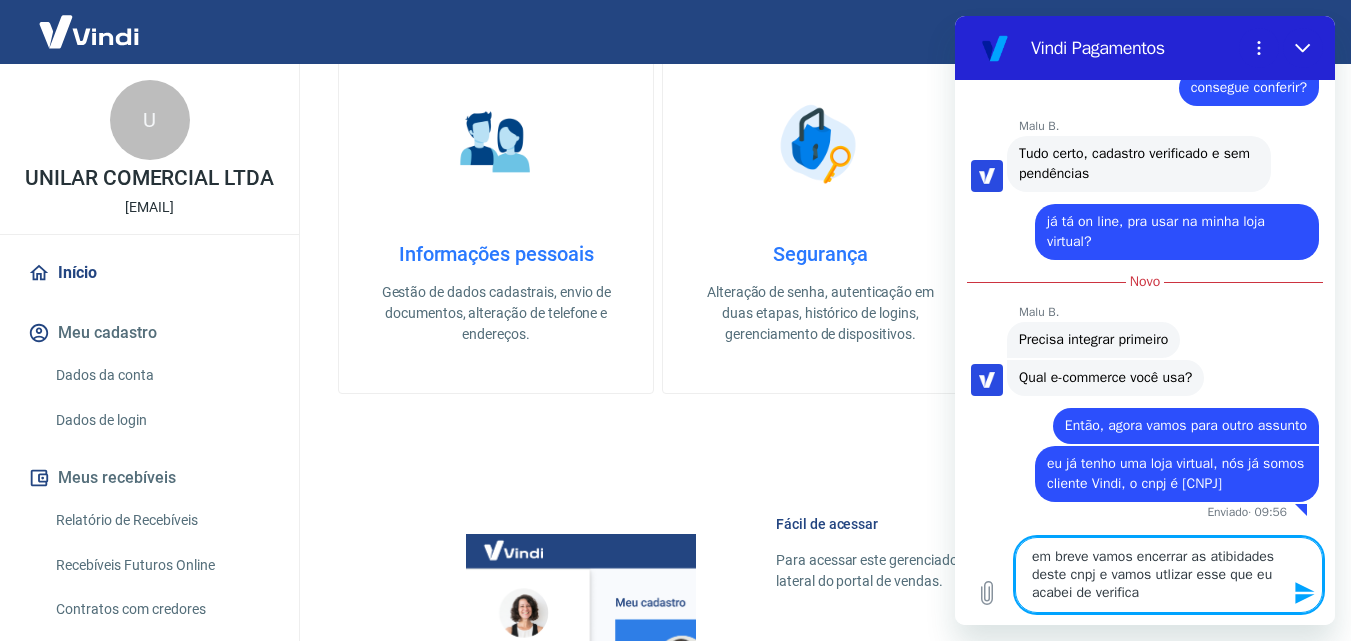 type on "em breve vamos encerrar as atibidades deste cnpj e vamos utlizar esse que eu acabei de verificar" 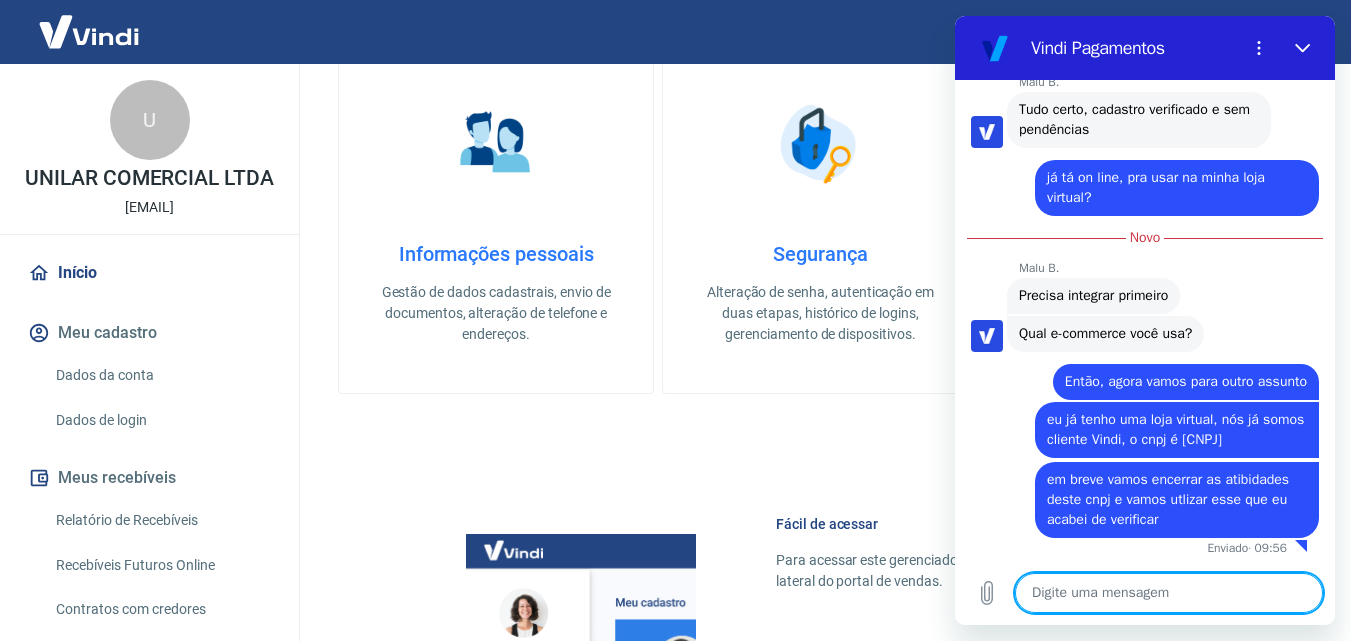 scroll, scrollTop: 2788, scrollLeft: 0, axis: vertical 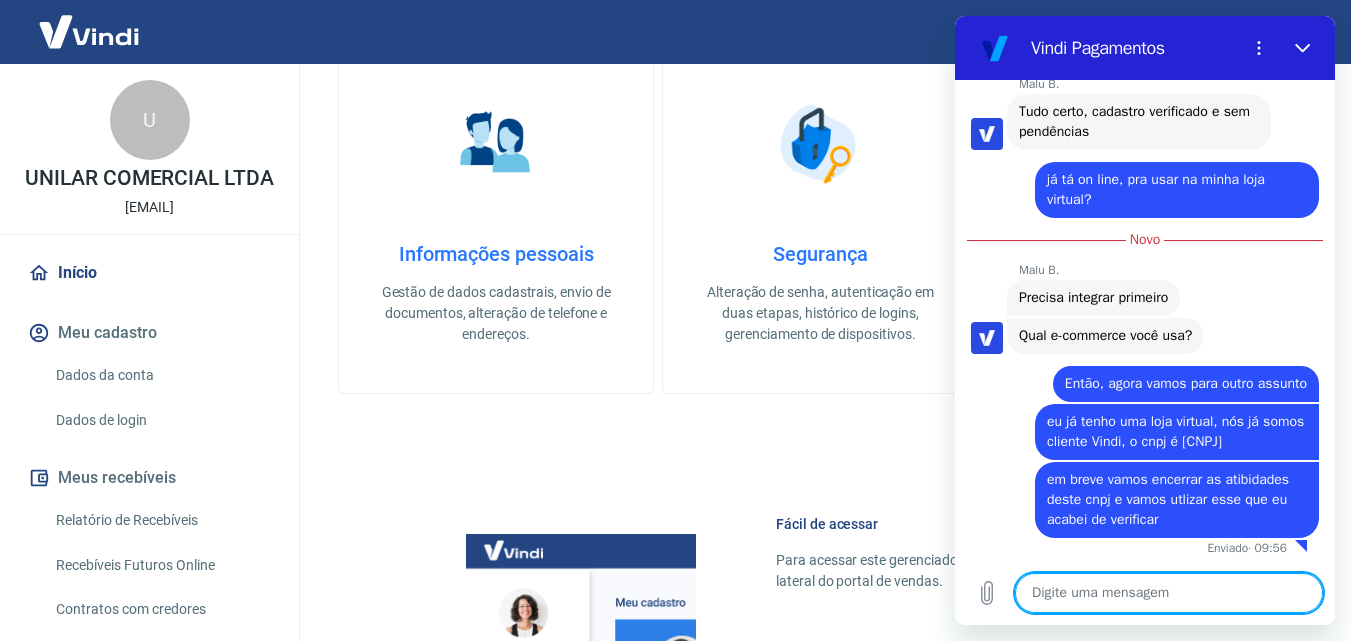 type on "o" 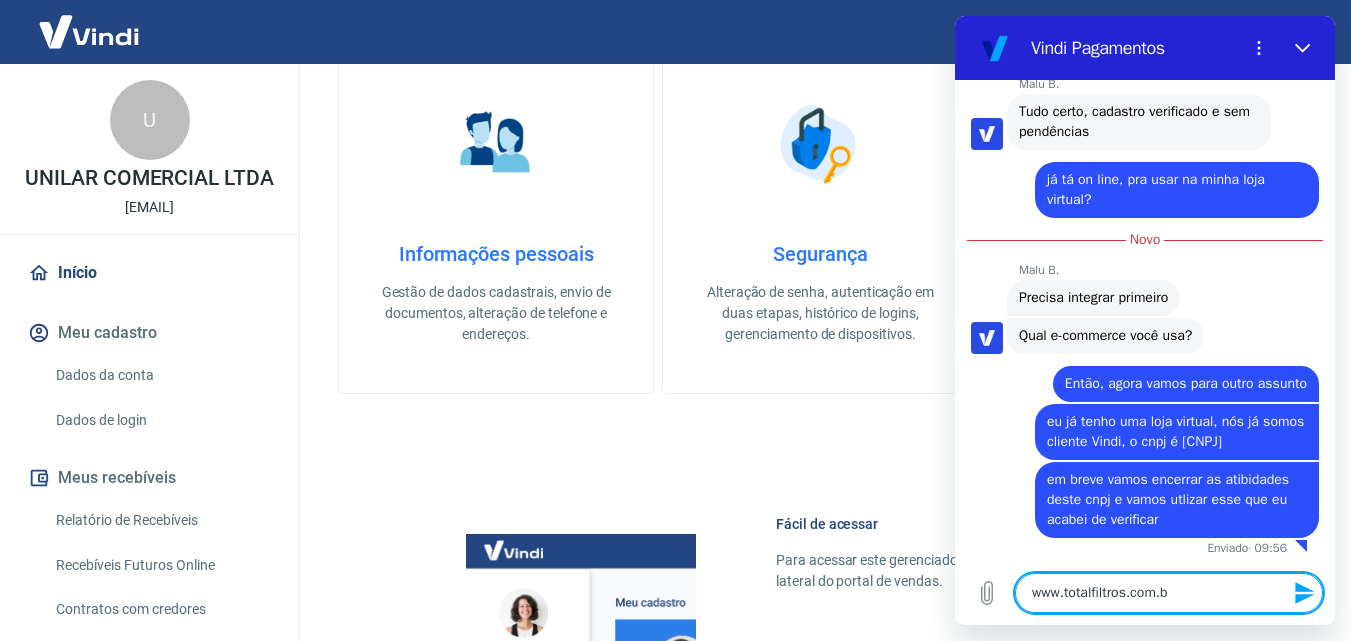 type on "www.totalfiltros.com.br" 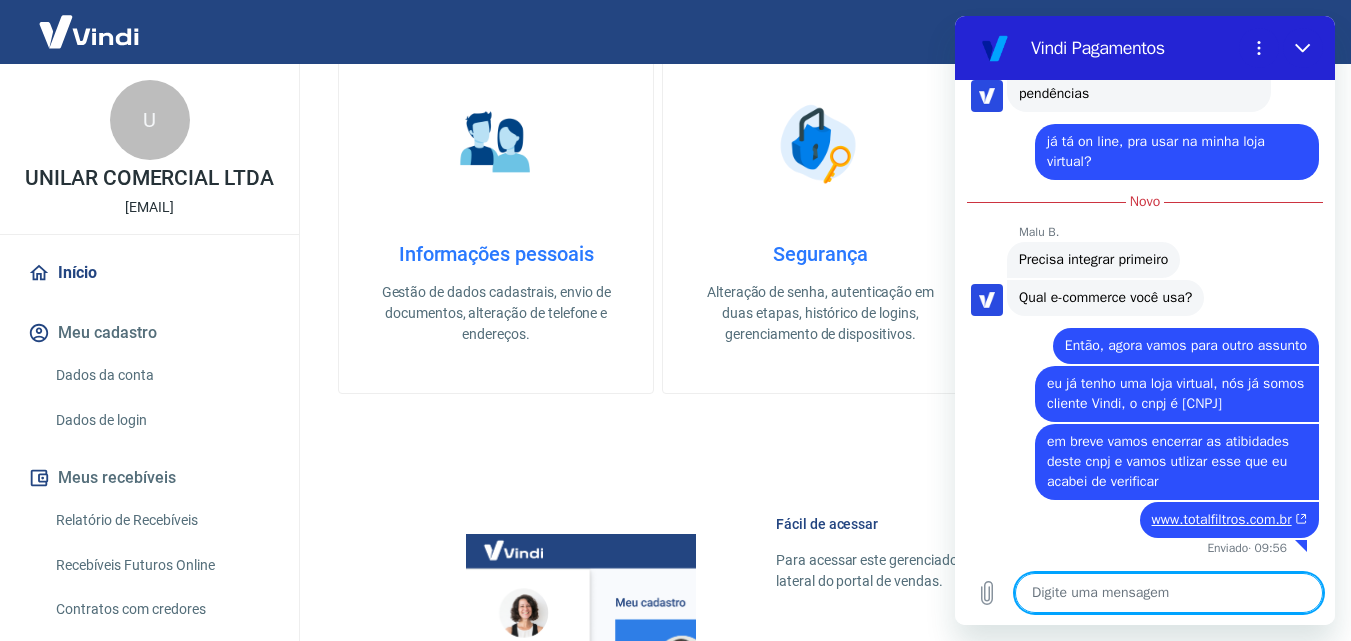 scroll, scrollTop: 2826, scrollLeft: 0, axis: vertical 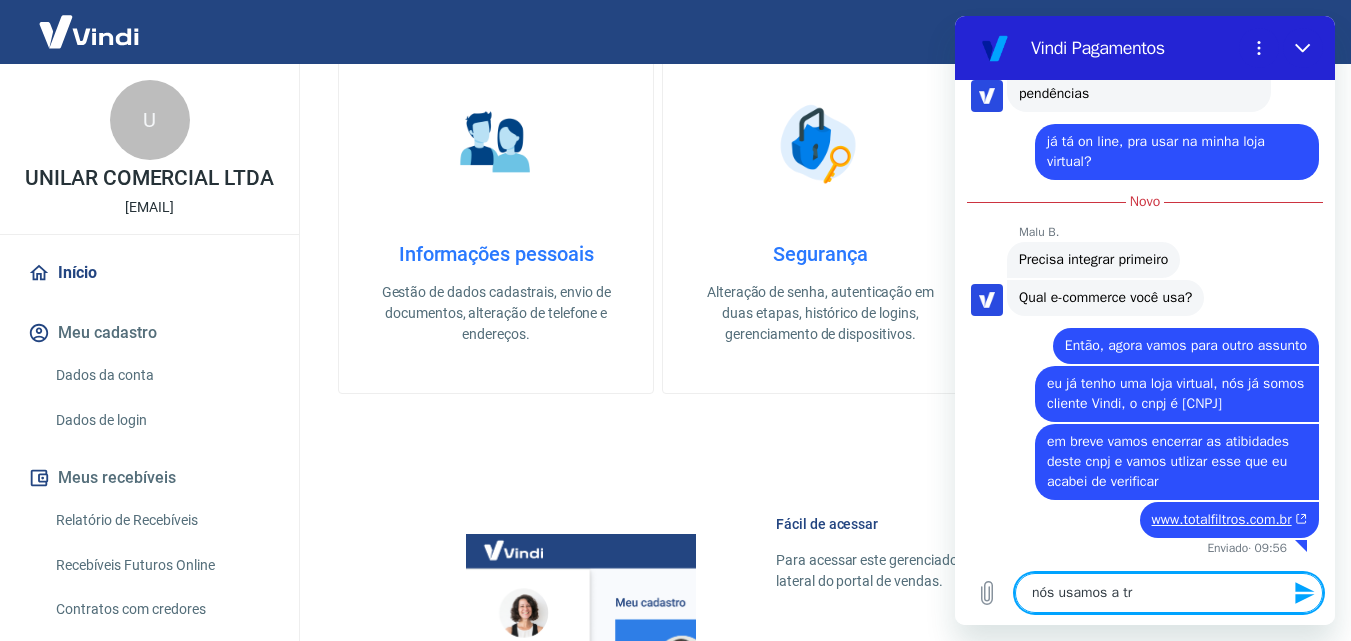 type on "nós usamos a tray" 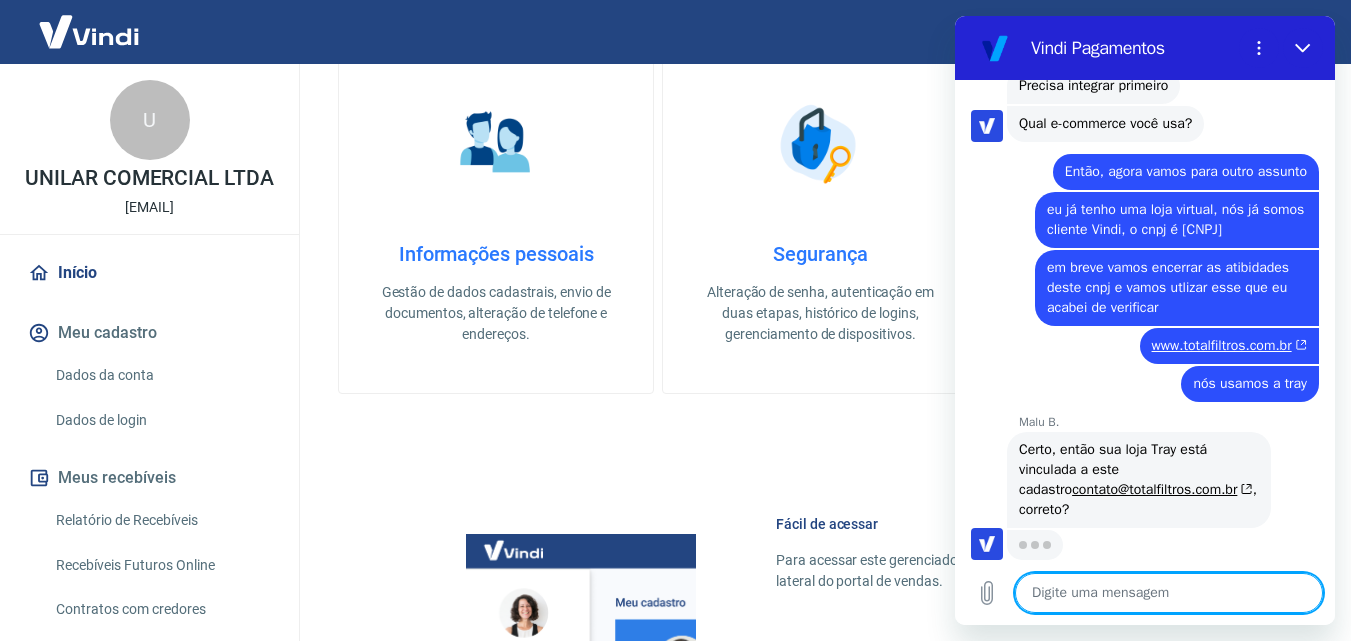 scroll, scrollTop: 3000, scrollLeft: 0, axis: vertical 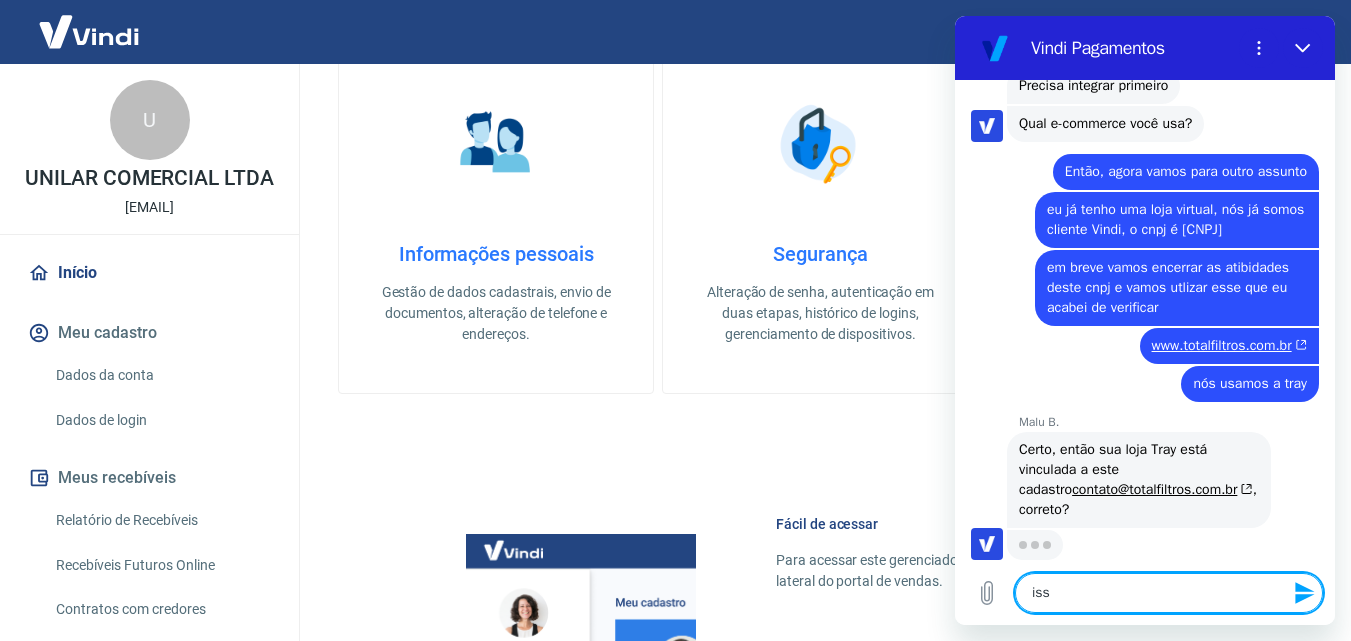 type on "isso" 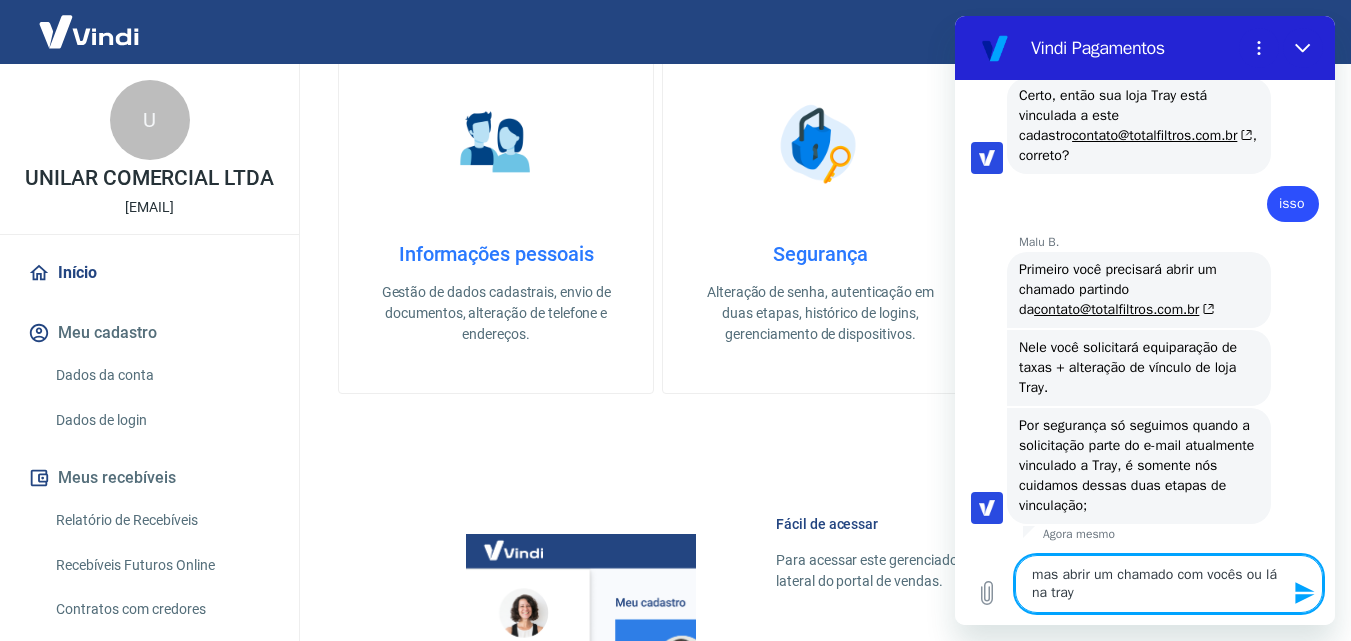 scroll, scrollTop: 3358, scrollLeft: 0, axis: vertical 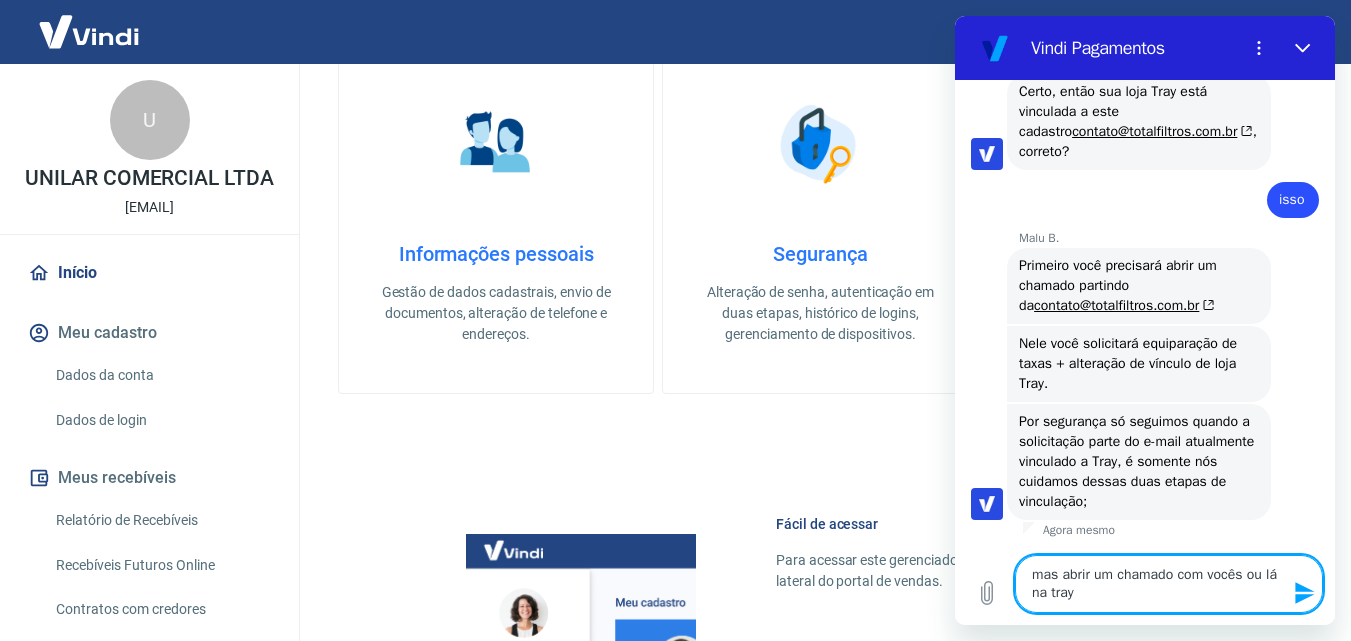 type on "mas abrir um chamado com vocês ou lá na tray?" 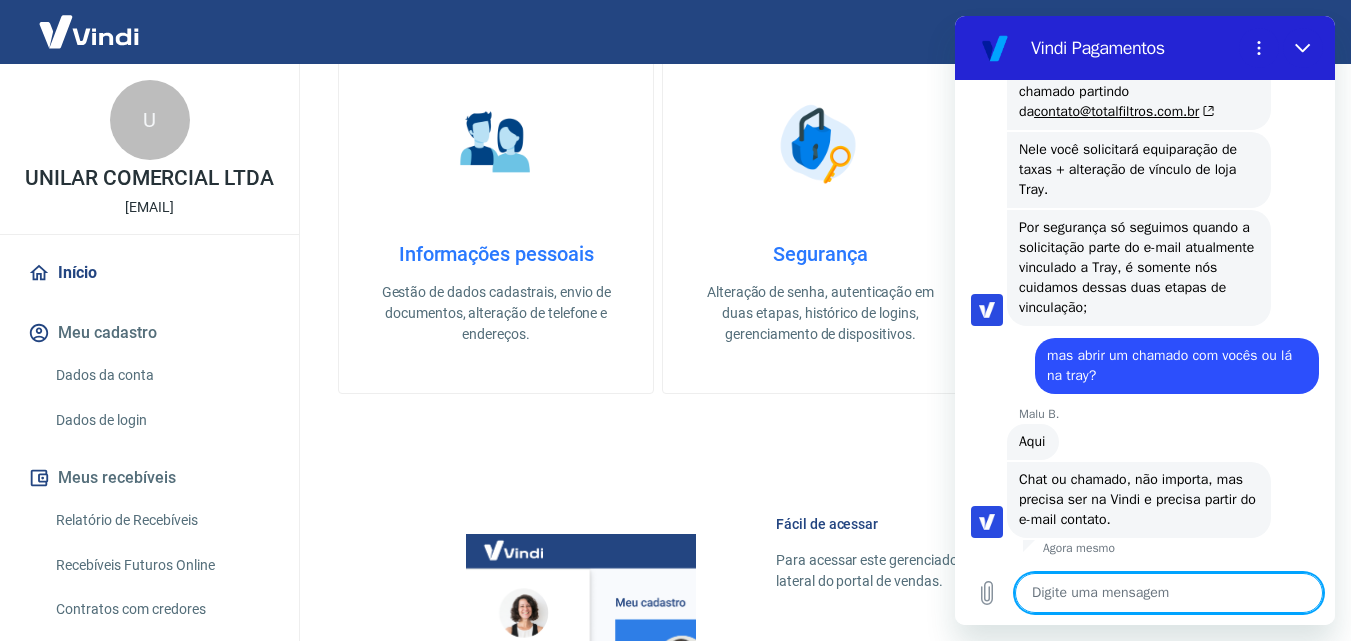 scroll, scrollTop: 3552, scrollLeft: 0, axis: vertical 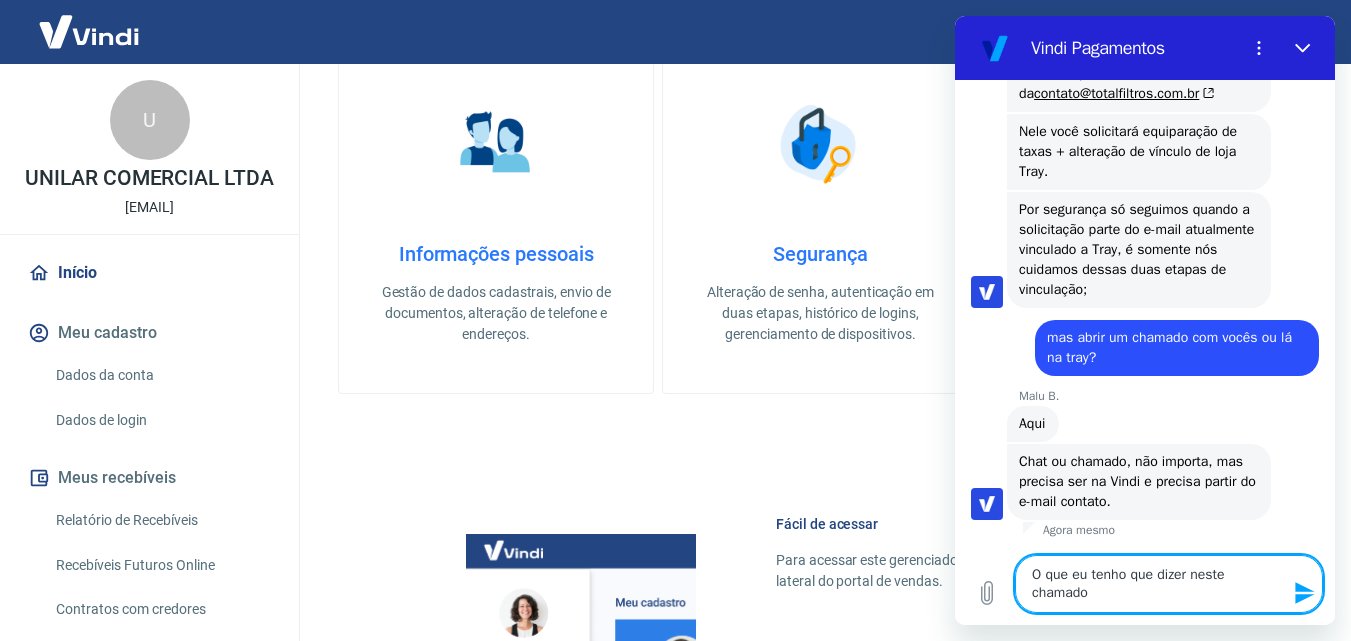 type on "O que eu tenho que dizer neste chamado?" 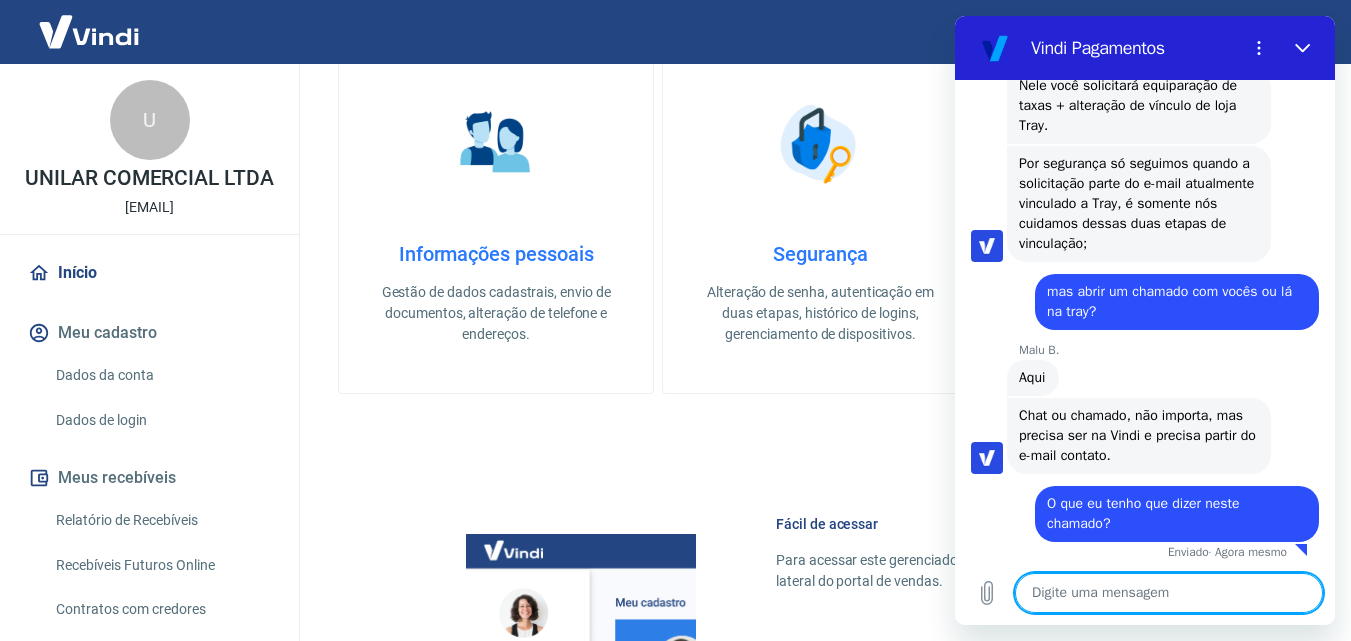 scroll, scrollTop: 3620, scrollLeft: 0, axis: vertical 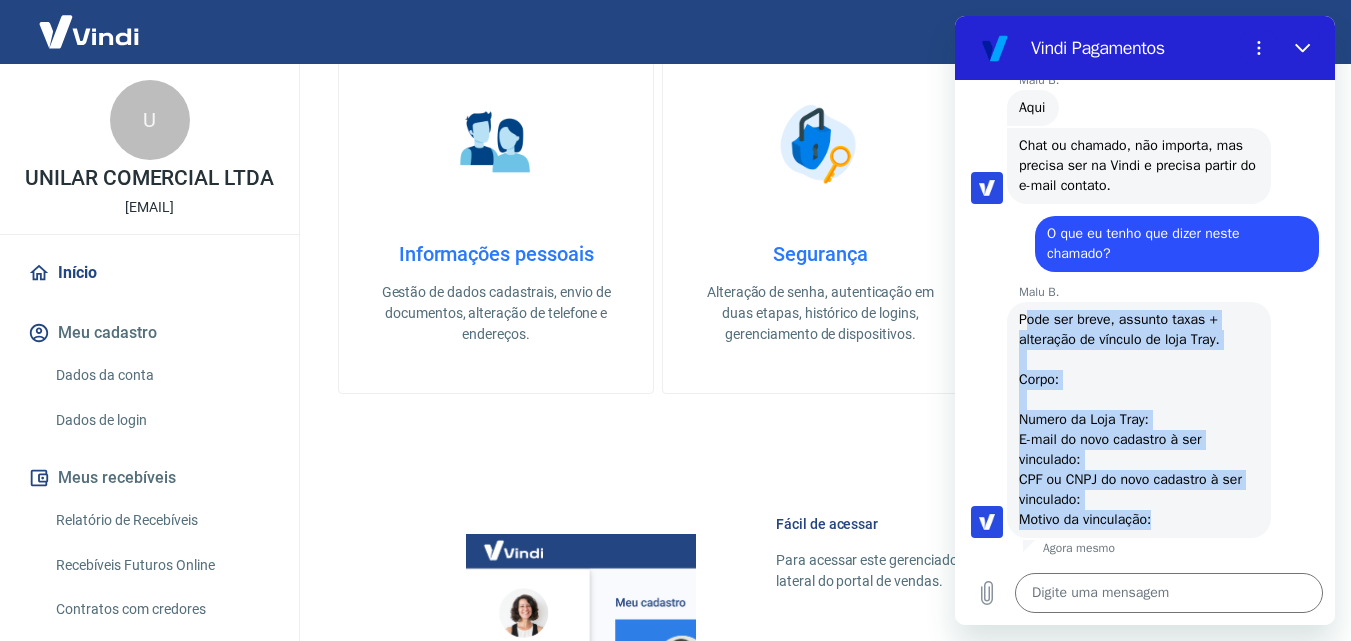 drag, startPoint x: 1023, startPoint y: 322, endPoint x: 1169, endPoint y: 512, distance: 239.61636 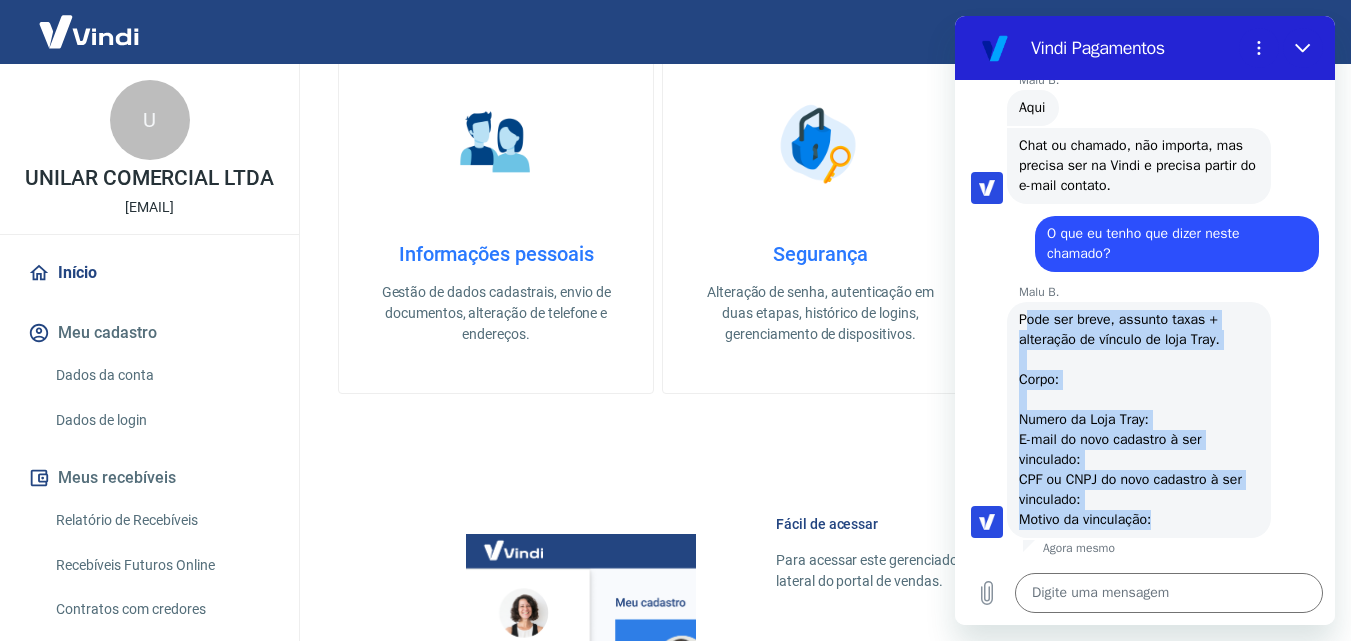 copy on "ode ser breve, assunto taxas + alteração de vínculo de loja Tray.   Corpo:     Numero da Loja Tray: E-mail do novo cadastro à ser vinculado: CPF ou CNPJ do novo cadastro à ser vinculado: Motivo da vinculação:" 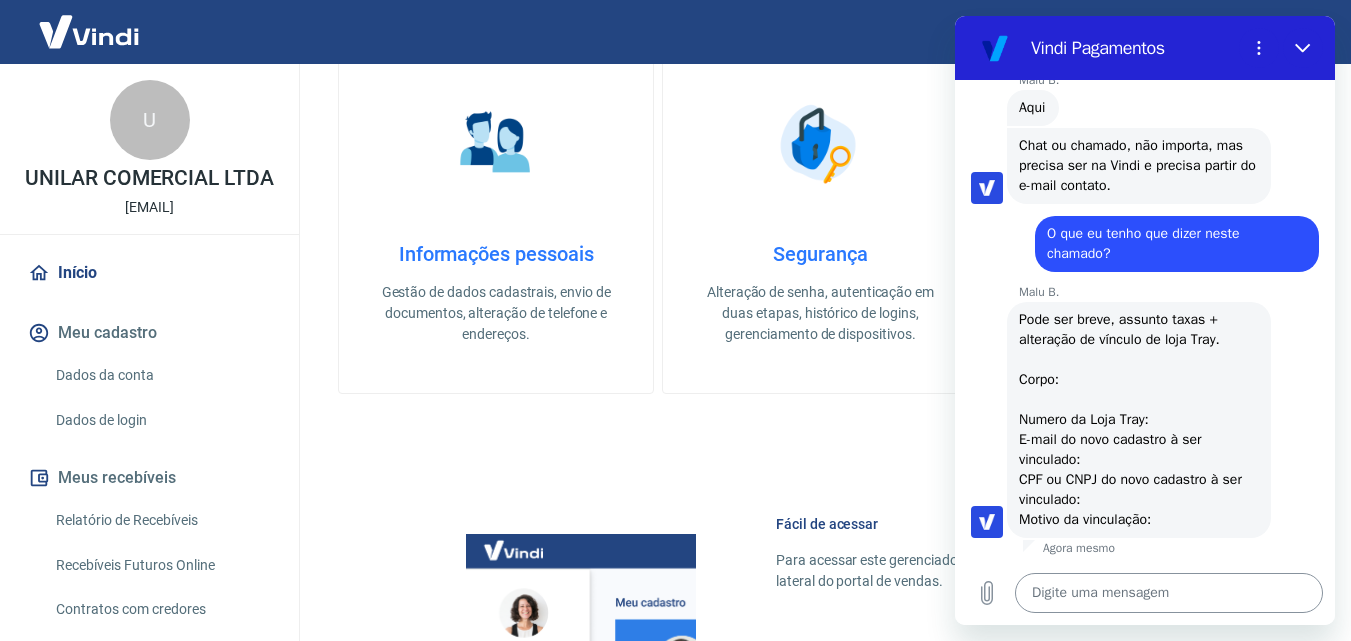 click at bounding box center (1169, 593) 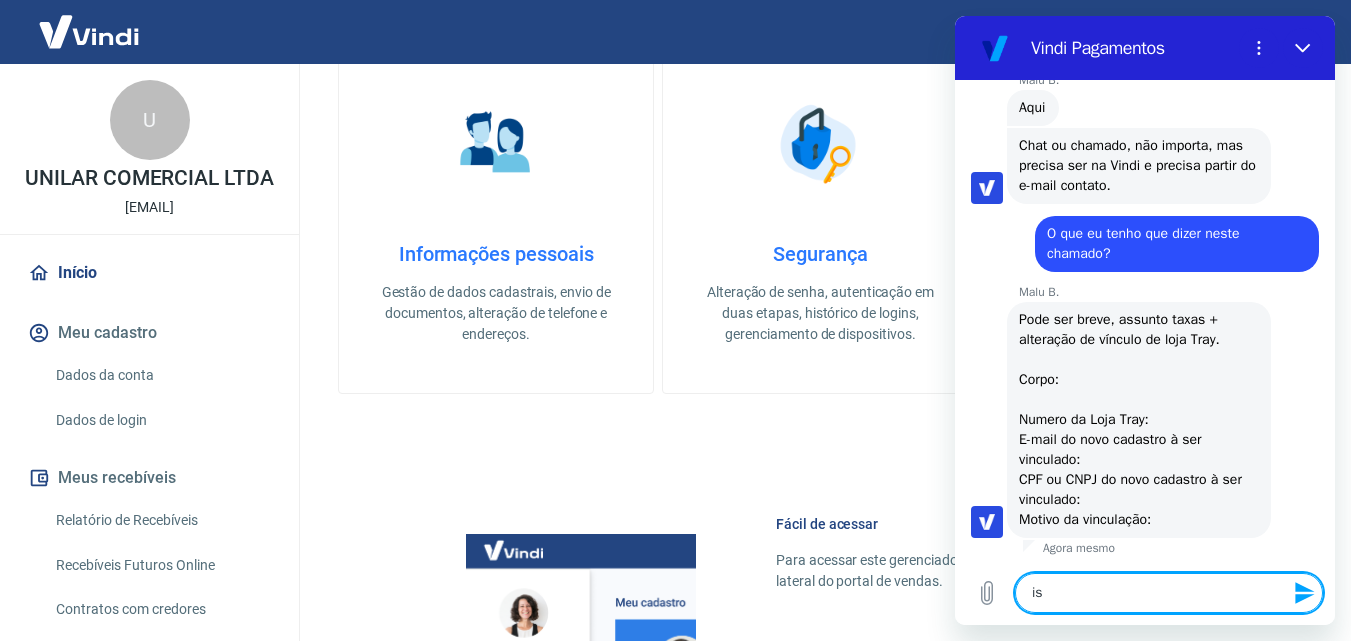type on "i" 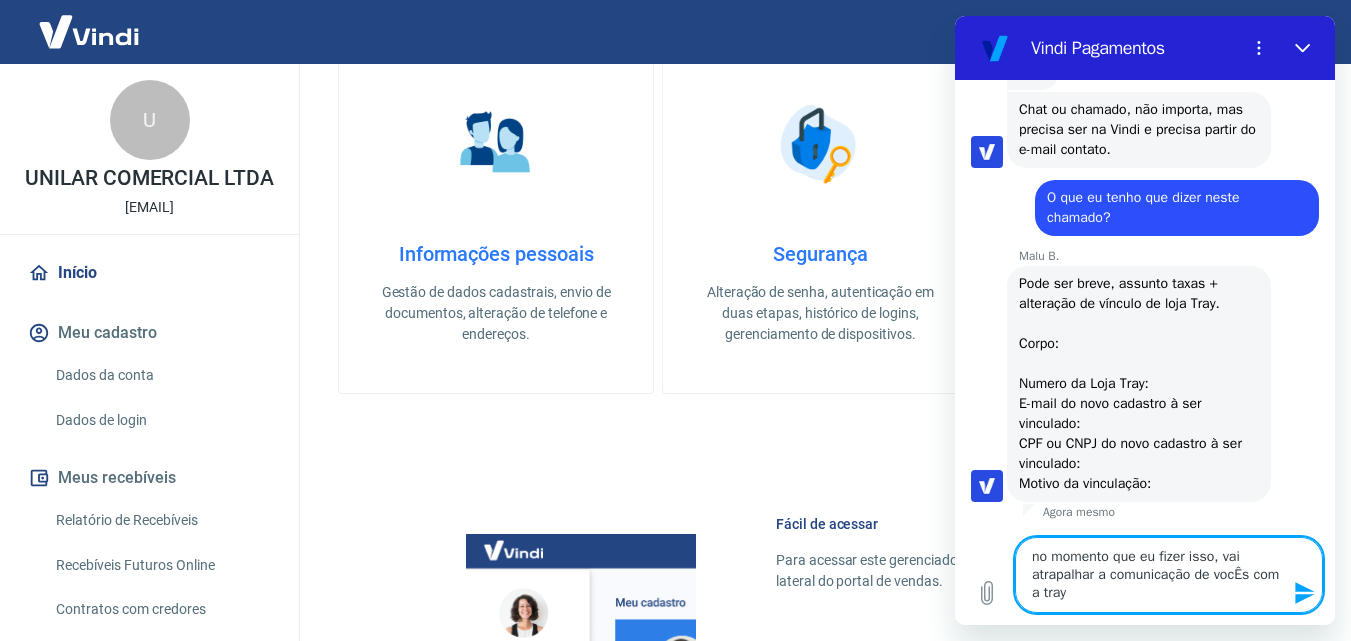 type on "no momento que eu fizer isso, vai atrapalhar a comunicação de vocÊs com a tray?" 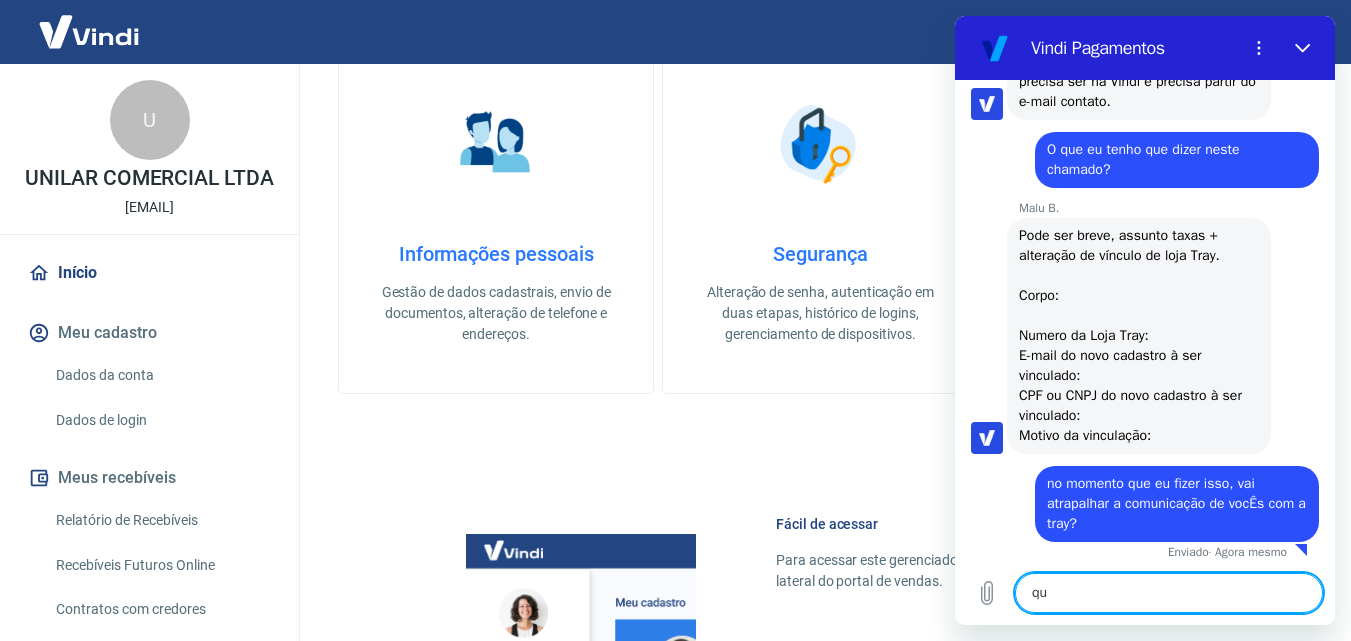 scroll, scrollTop: 3974, scrollLeft: 0, axis: vertical 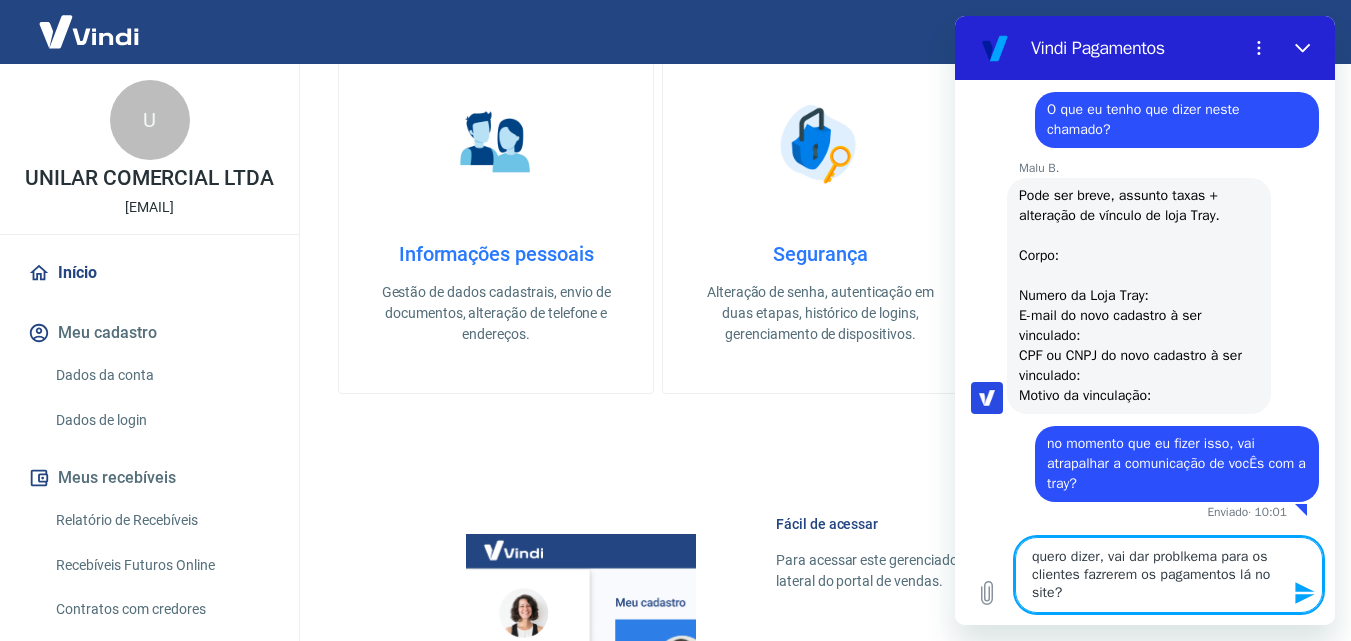 click on "quero dizer, vai dar problkema para os clientes fazrerem os pagamentos lá no site?" at bounding box center [1169, 575] 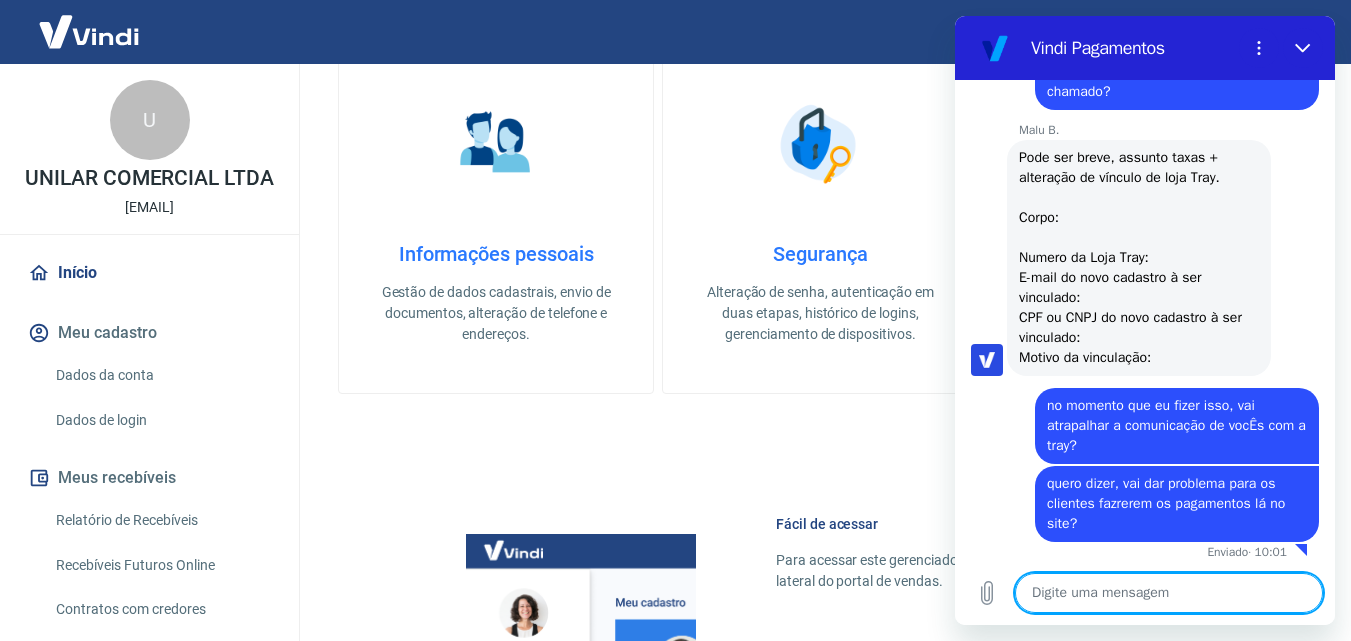 scroll, scrollTop: 4052, scrollLeft: 0, axis: vertical 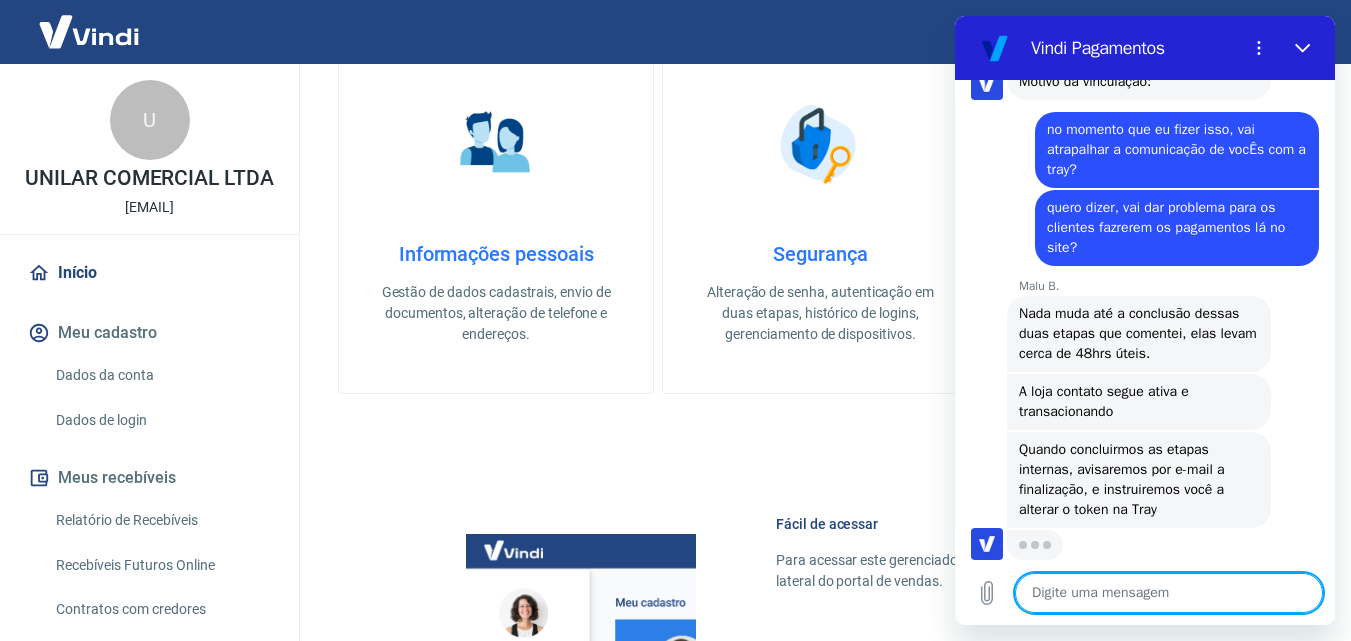 click at bounding box center [1169, 593] 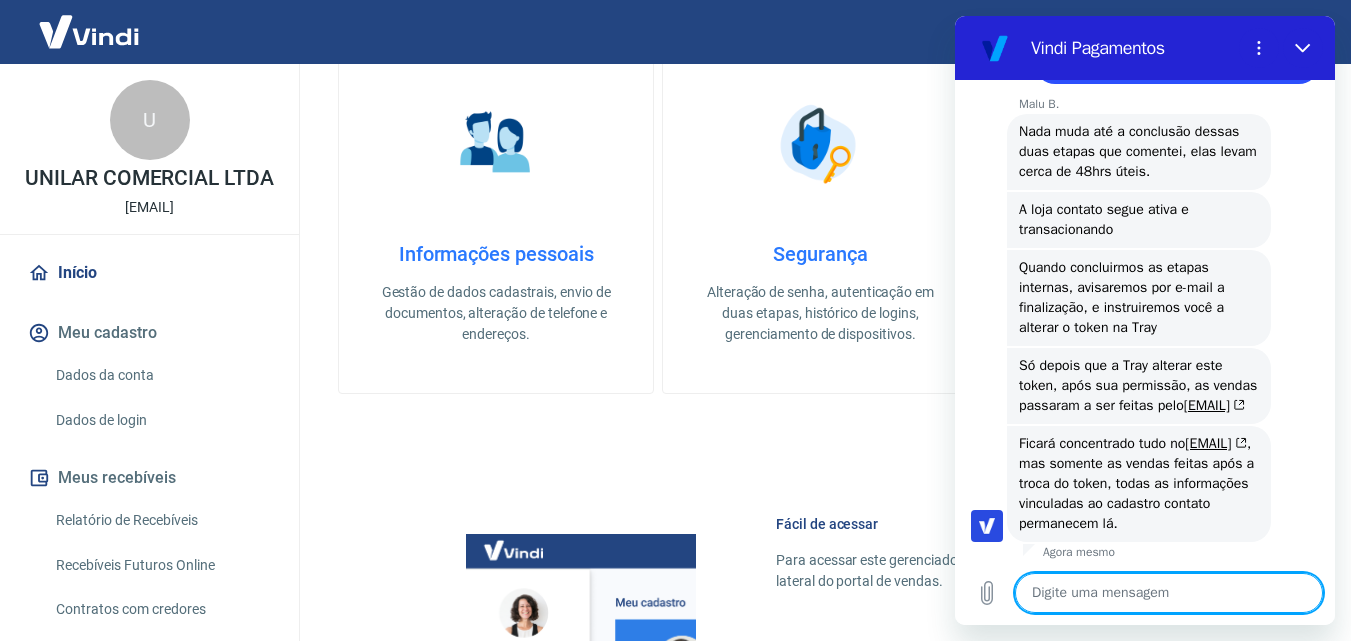 scroll, scrollTop: 4550, scrollLeft: 0, axis: vertical 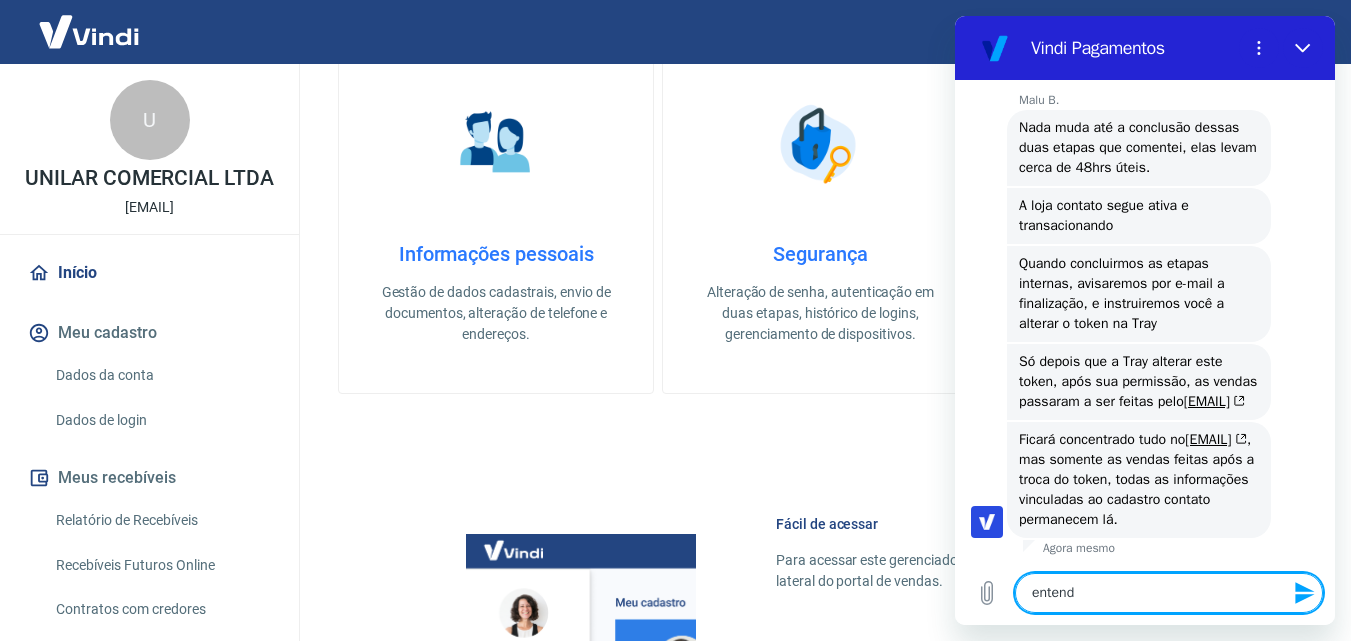 type on "entendi" 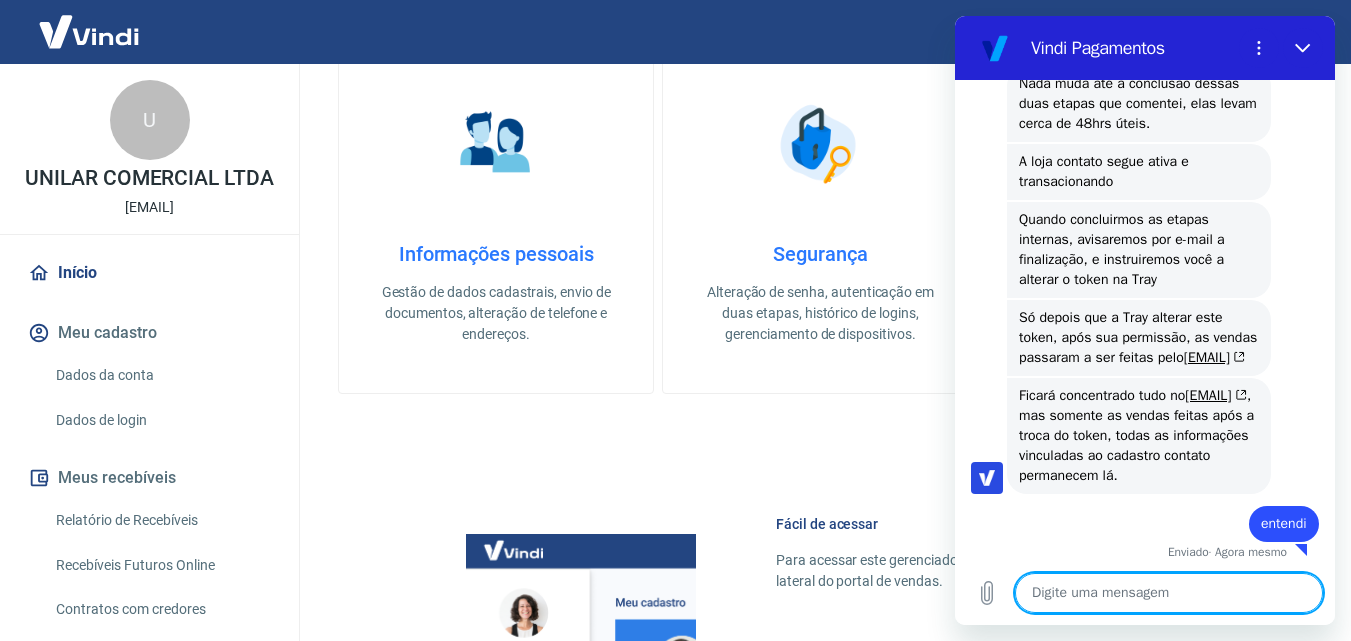 scroll, scrollTop: 4598, scrollLeft: 0, axis: vertical 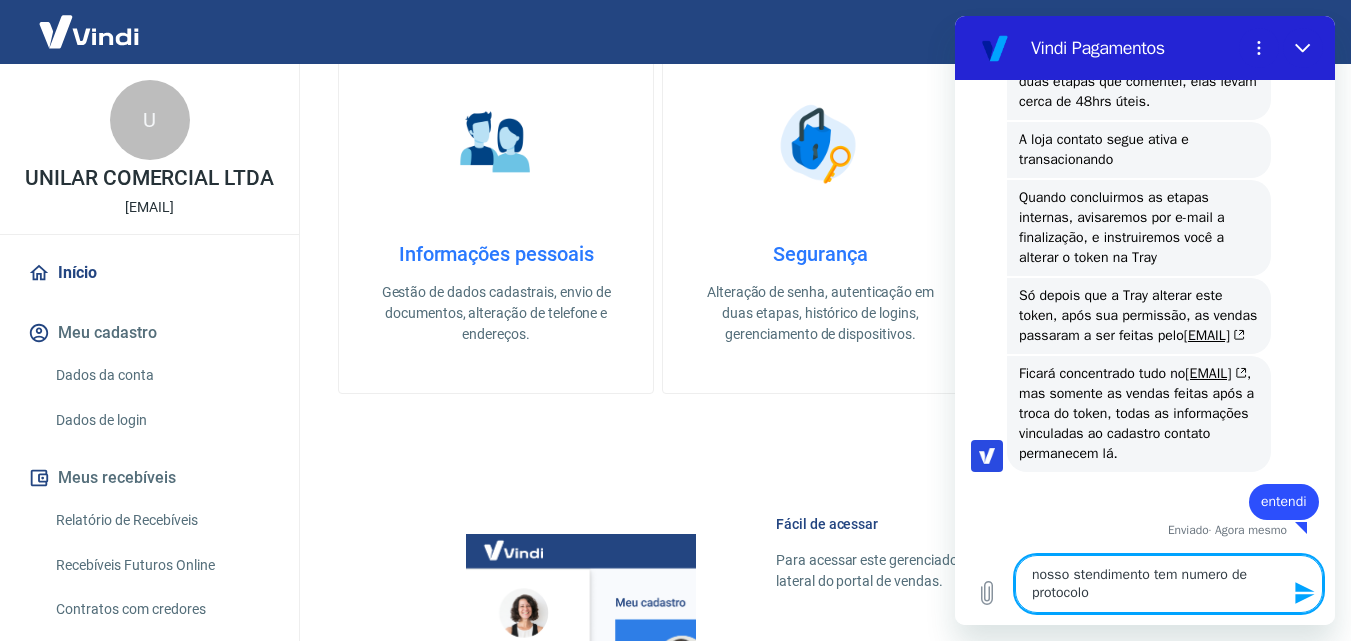 type on "nosso stendimento tem numero de protocolo?" 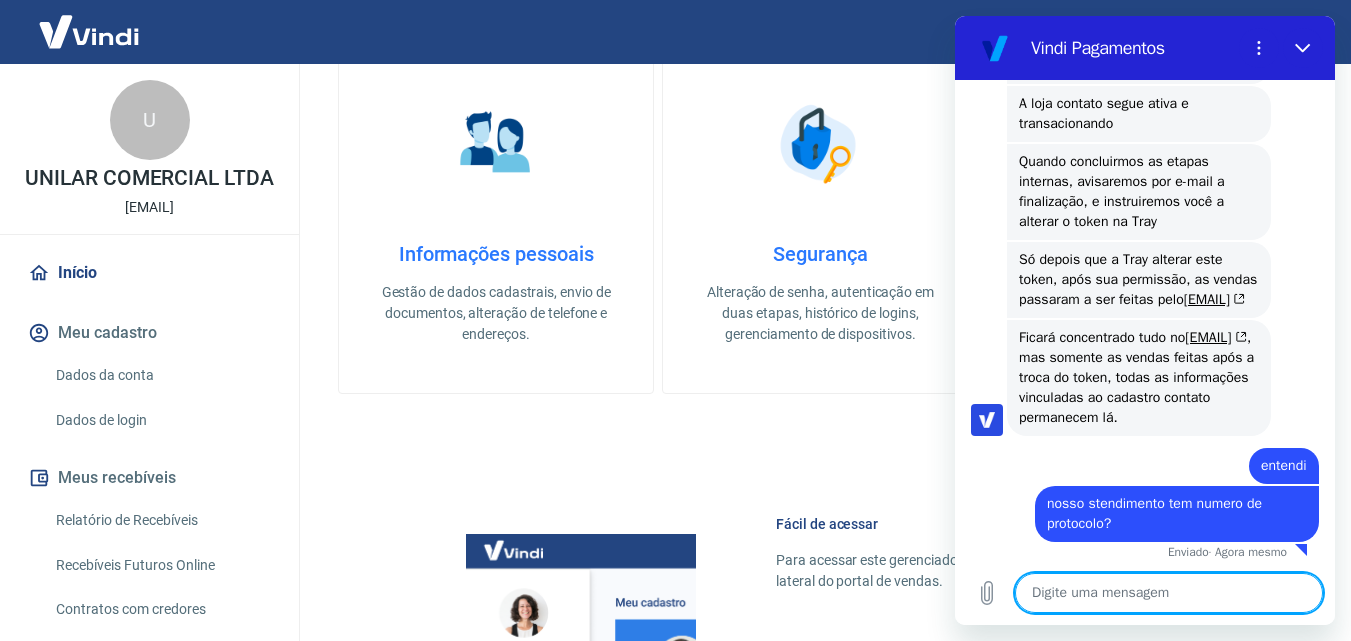 scroll, scrollTop: 4656, scrollLeft: 0, axis: vertical 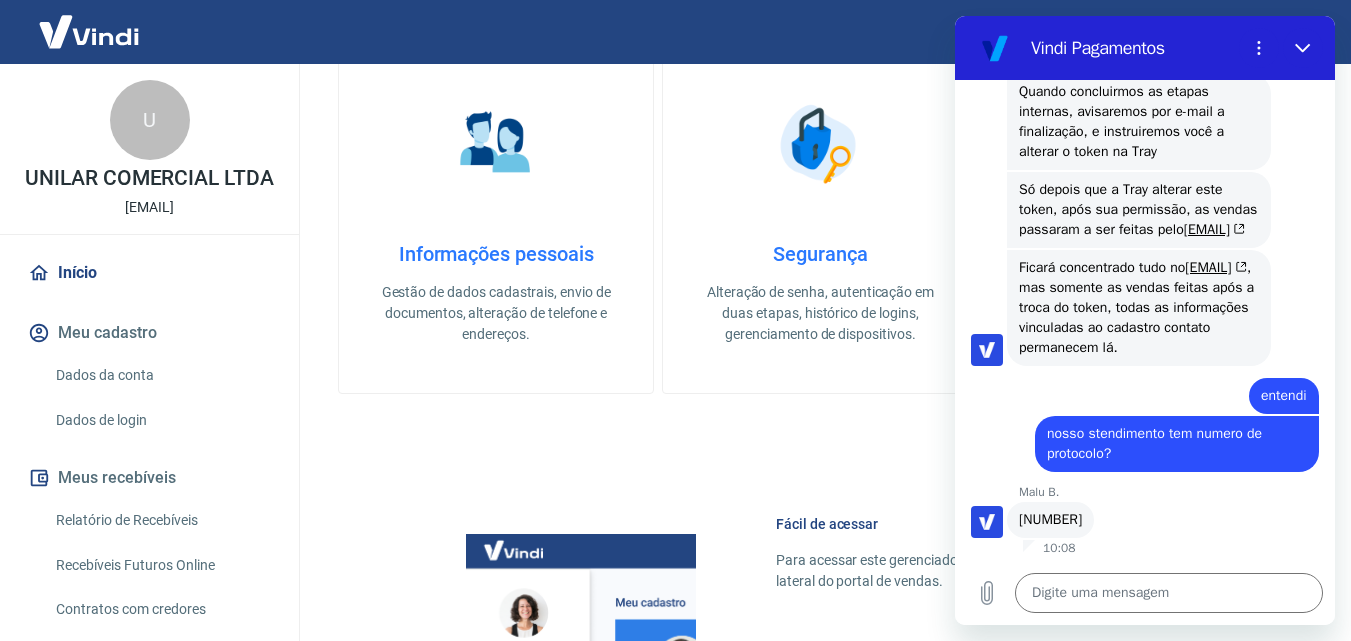 click on "[NUMBER]" at bounding box center (1050, 519) 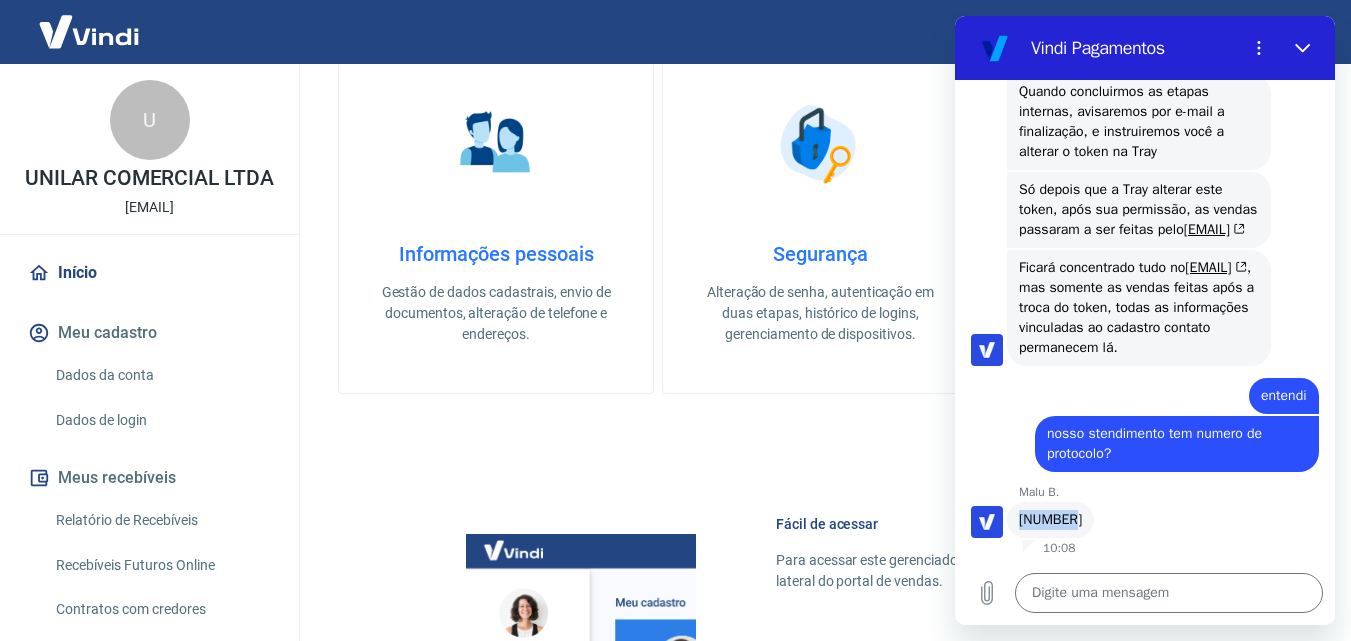 click on "[NUMBER]" at bounding box center [1050, 519] 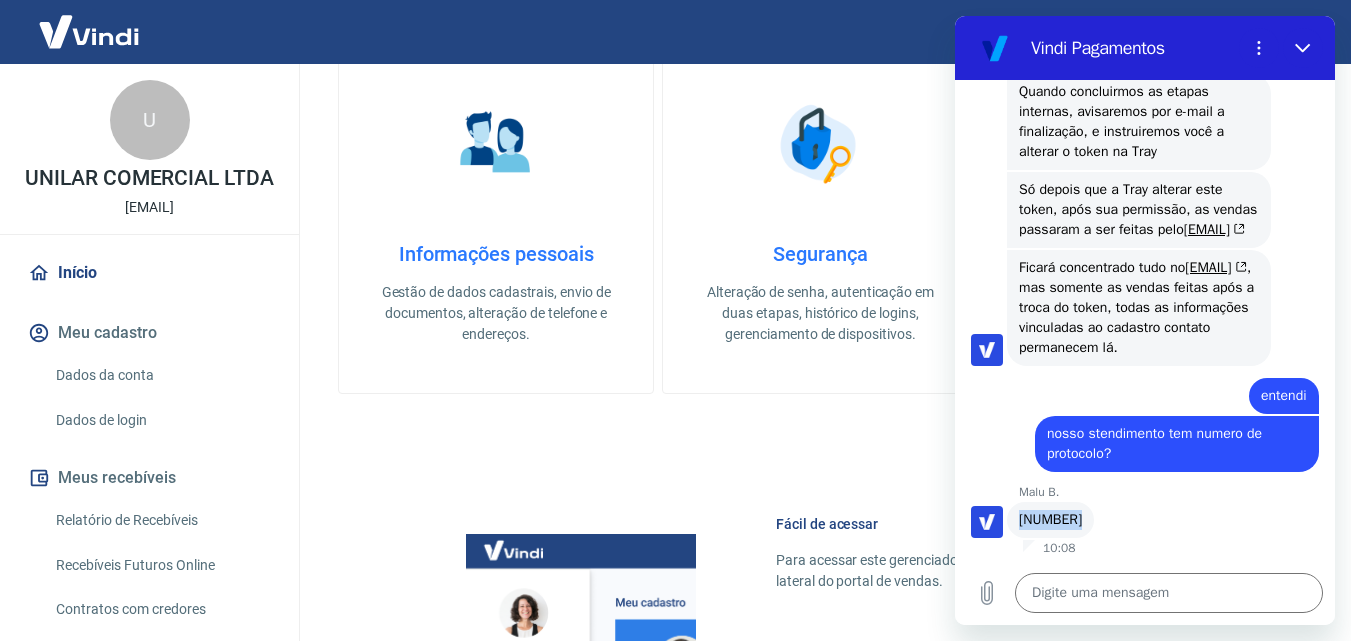 click on "[NUMBER]" at bounding box center (1050, 519) 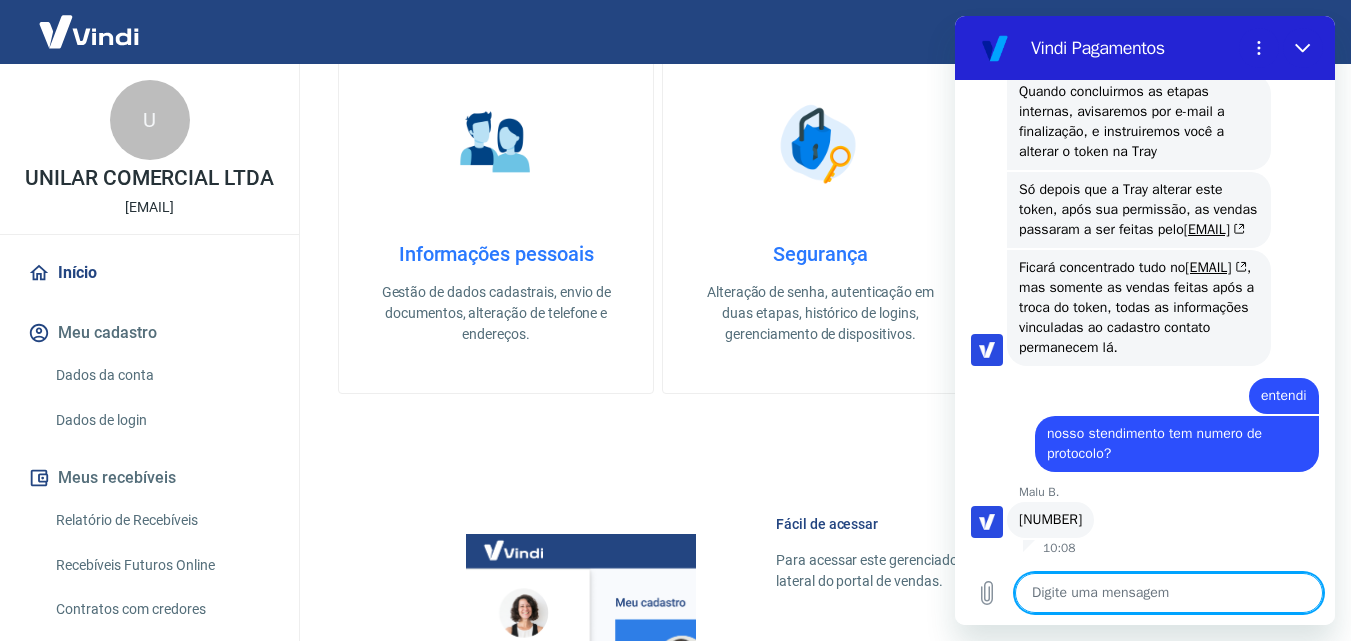 click at bounding box center (1169, 593) 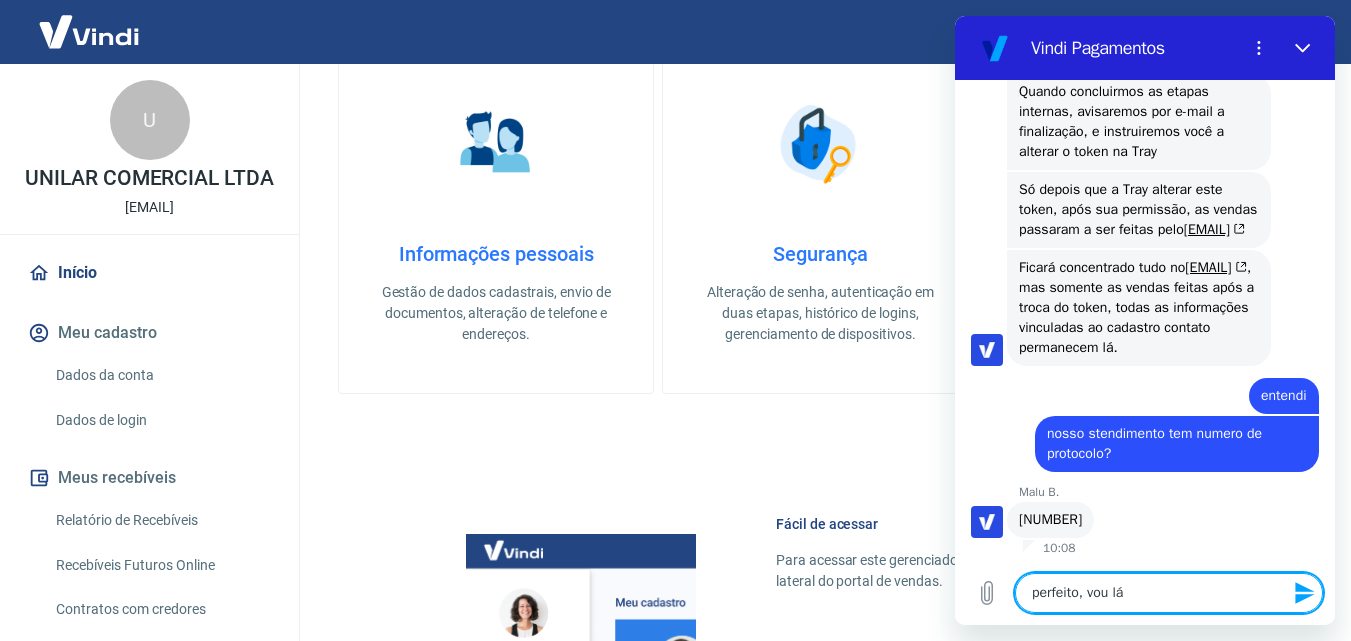 click on "perfeito, vou lá" at bounding box center (1169, 593) 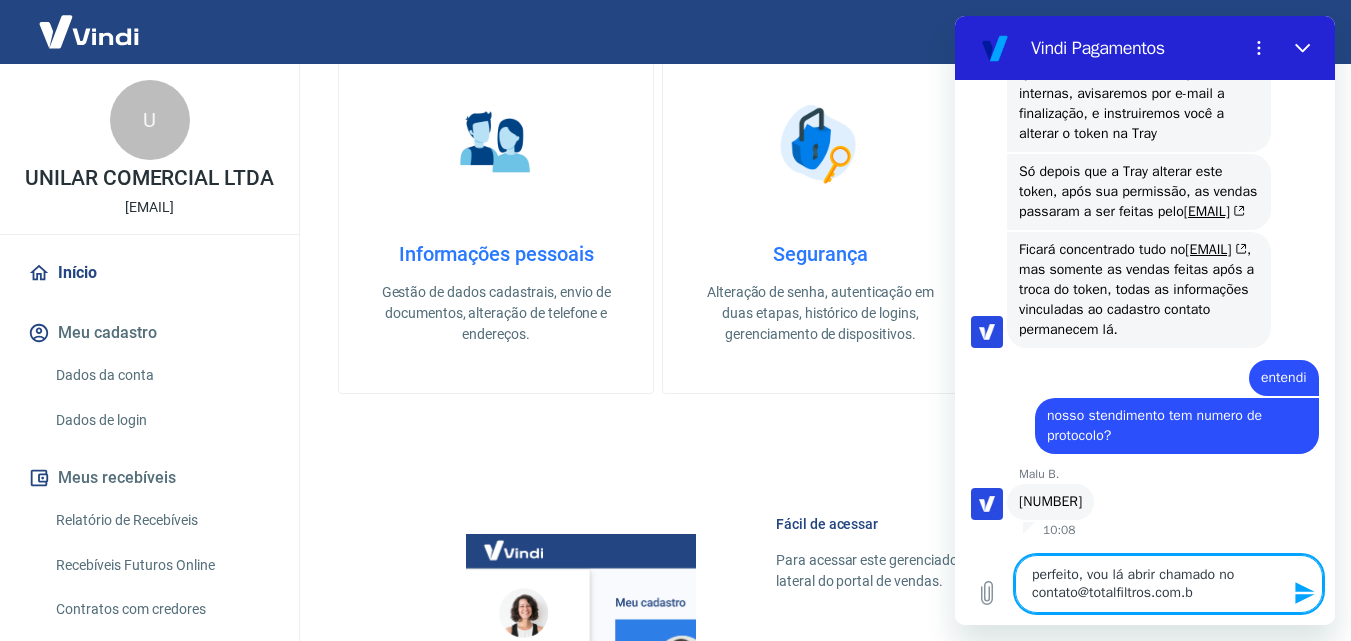 type on "perfeito, vou lá abrir chamado no contato@[DOMAIN]" 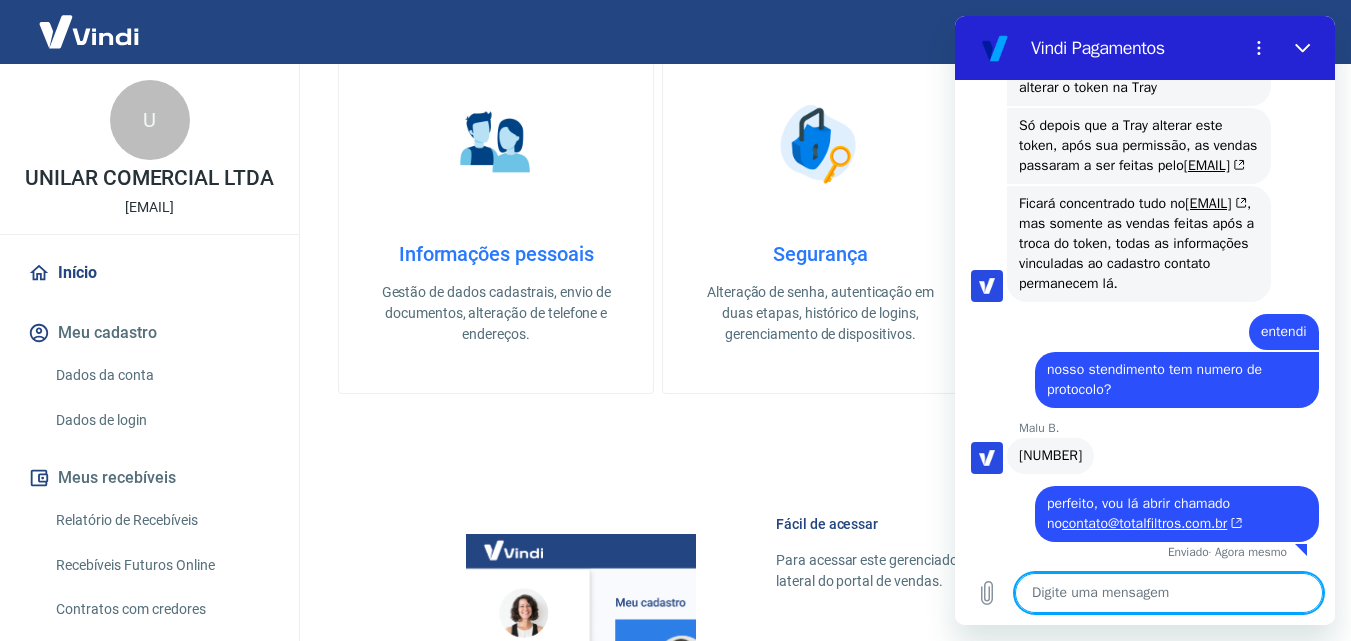 scroll, scrollTop: 4790, scrollLeft: 0, axis: vertical 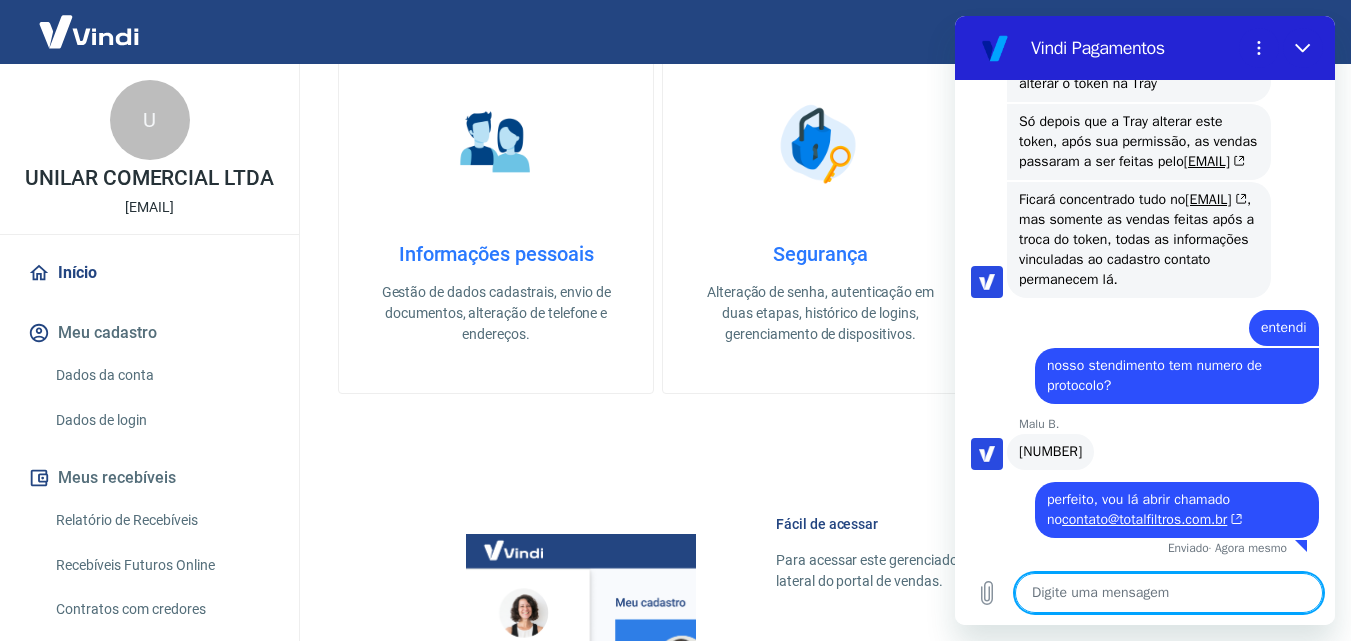 type 